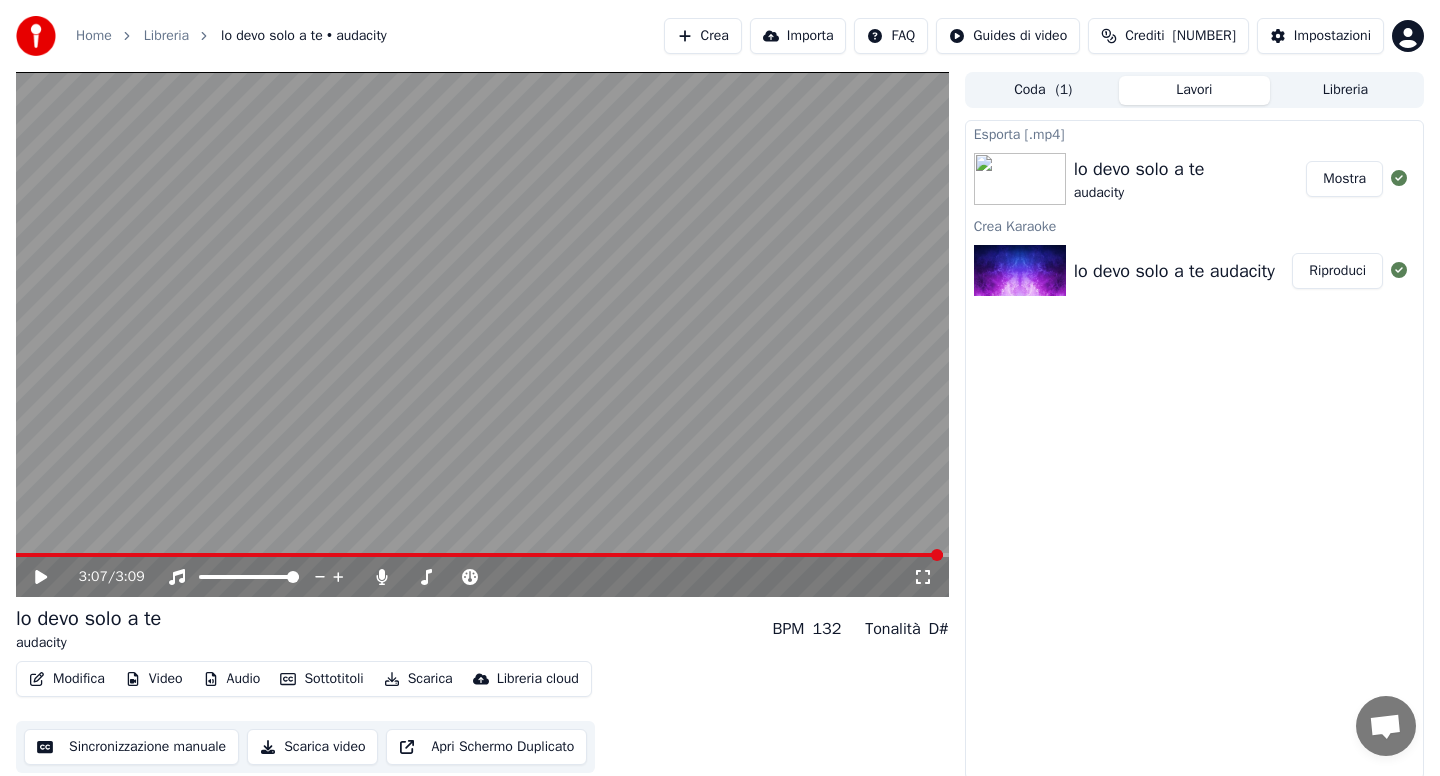 scroll, scrollTop: 0, scrollLeft: 0, axis: both 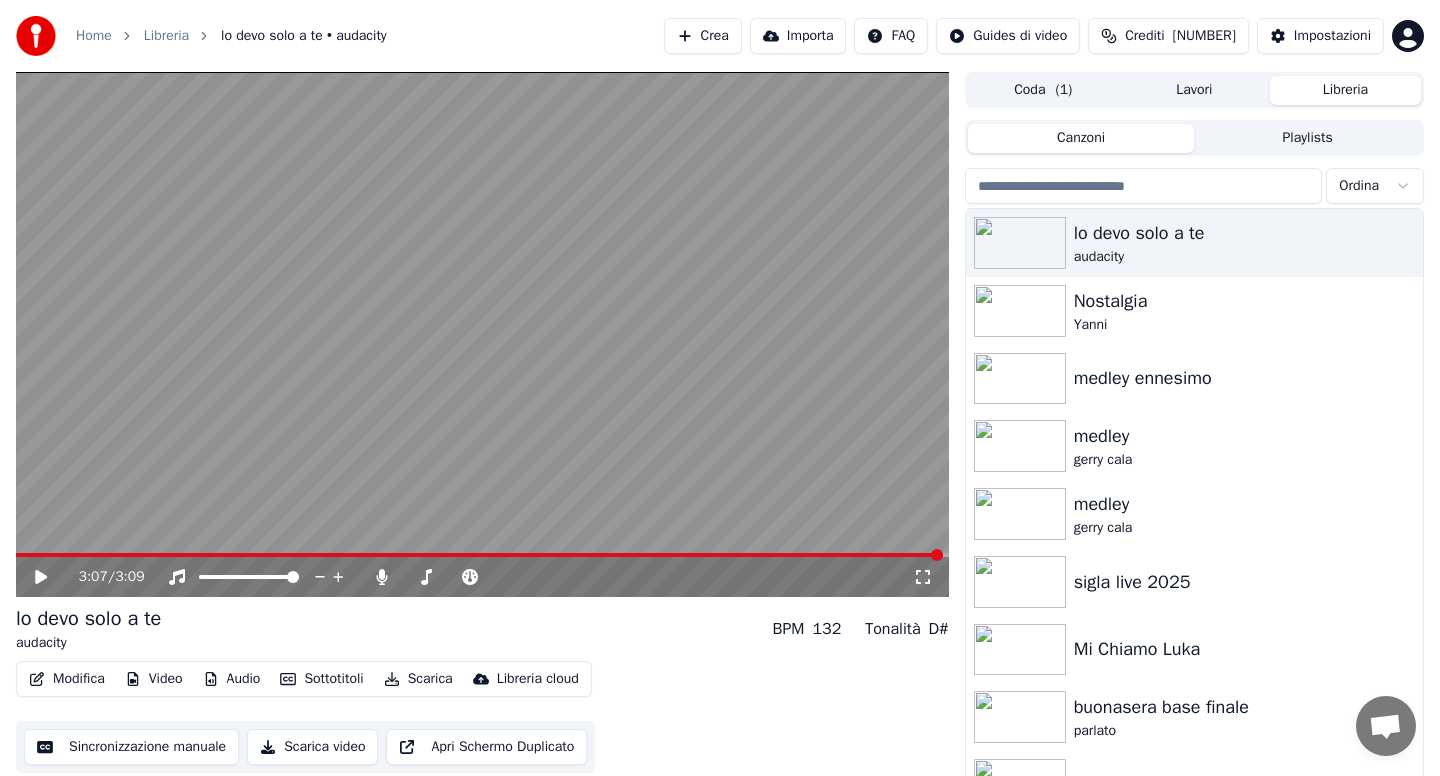 click at bounding box center (1144, 186) 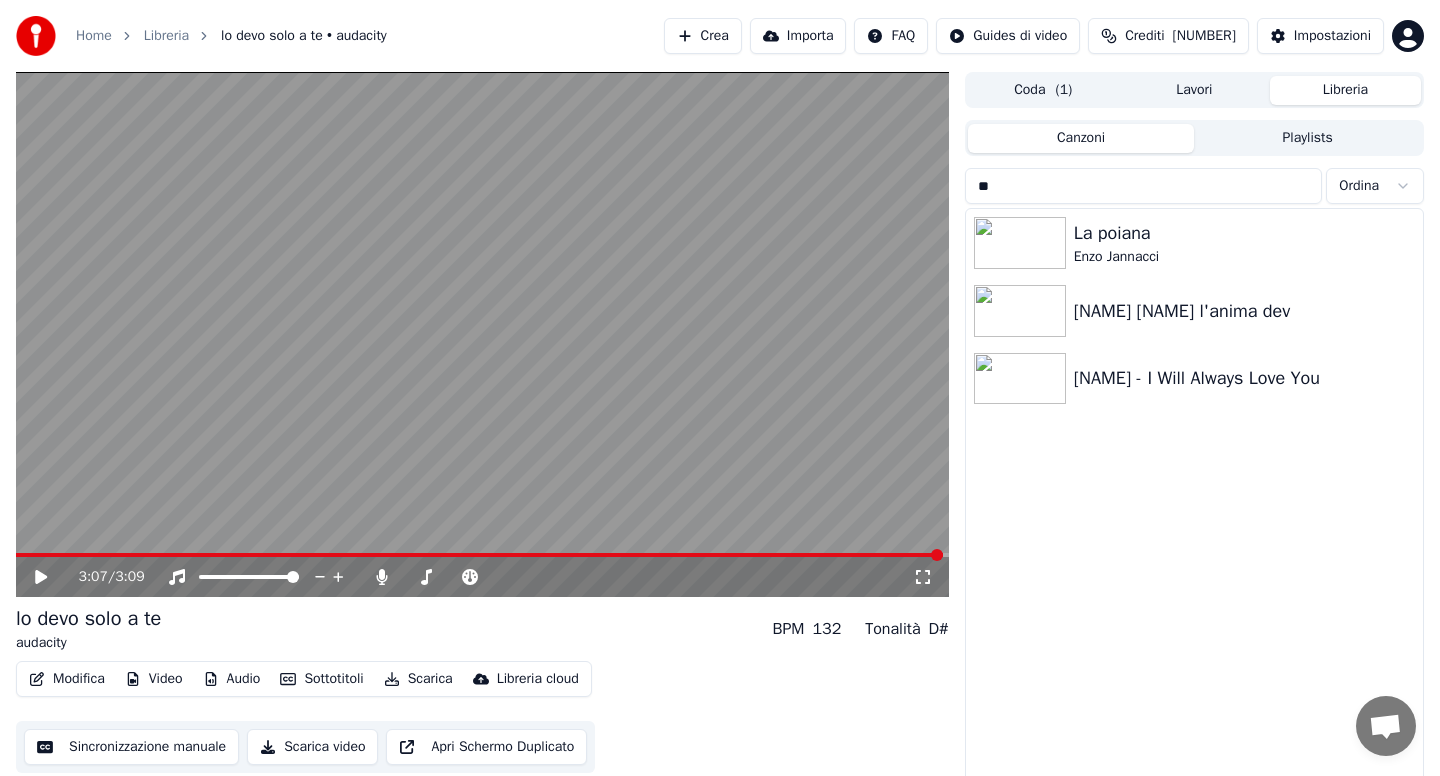type on "*" 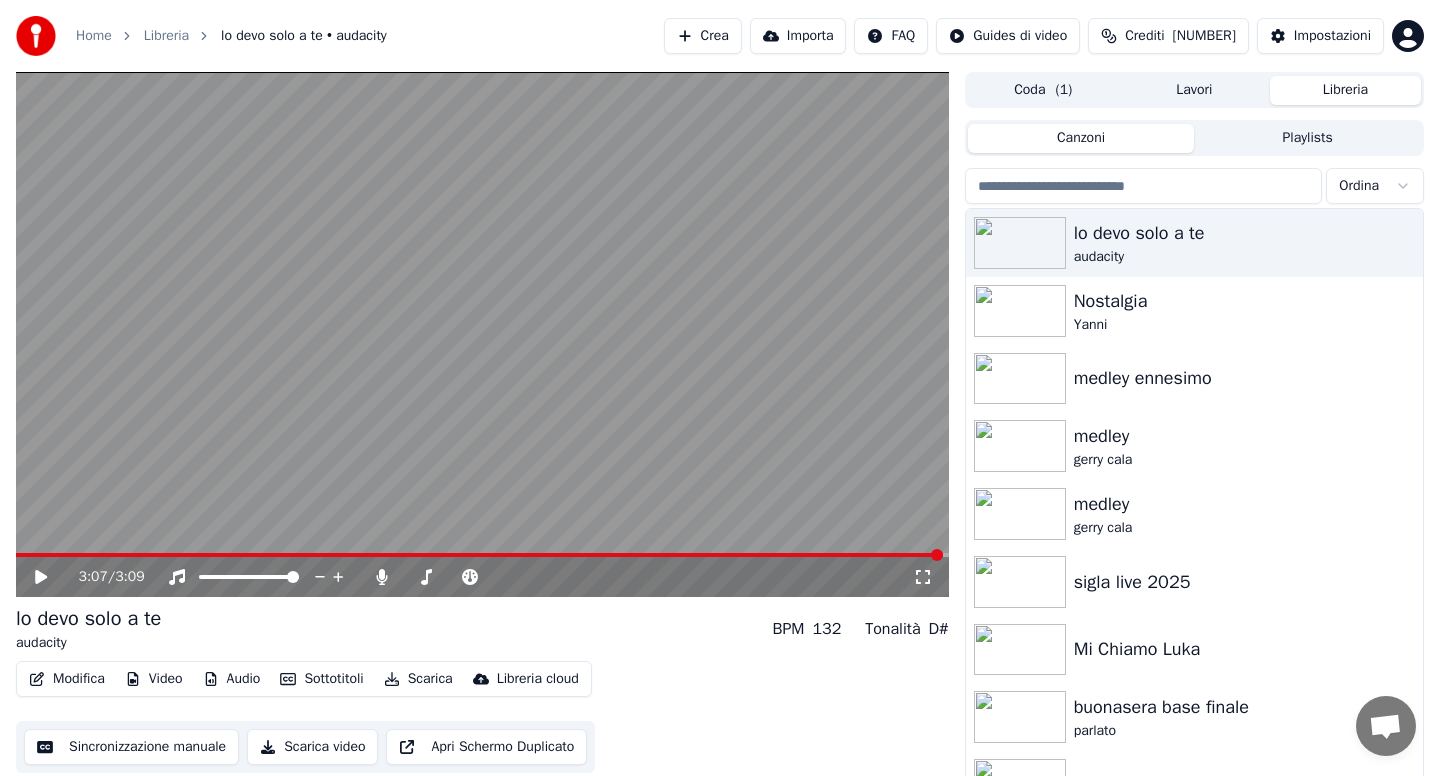 click at bounding box center [1144, 186] 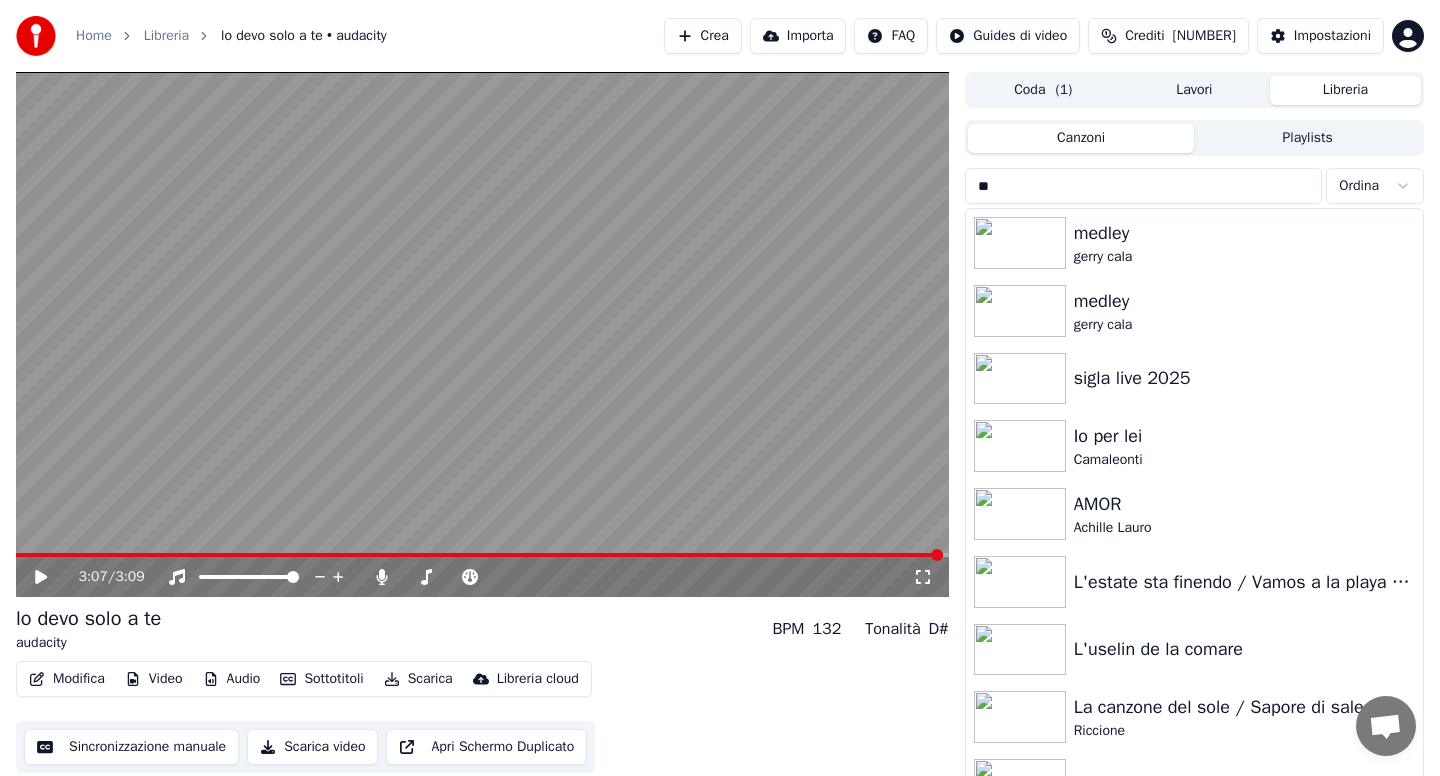 type on "*" 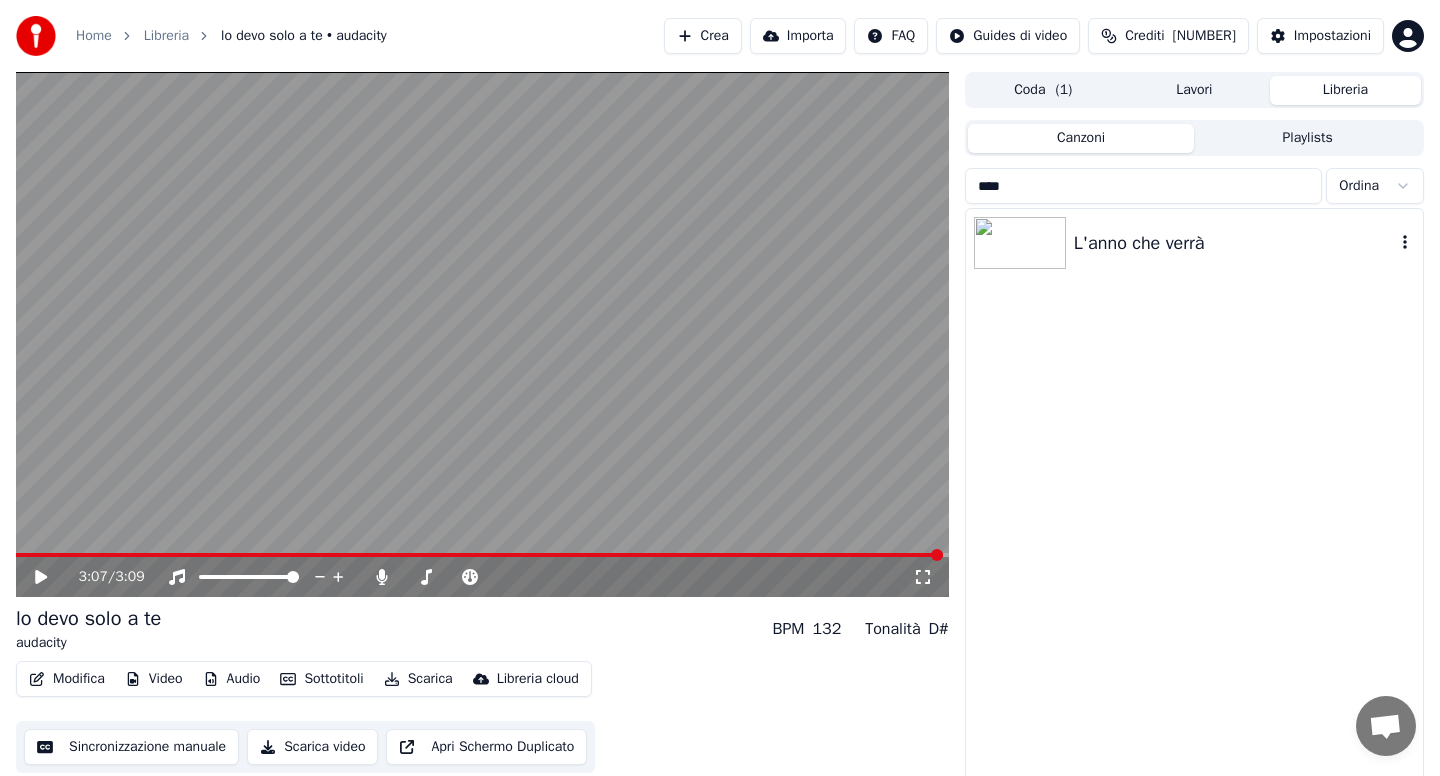 type on "****" 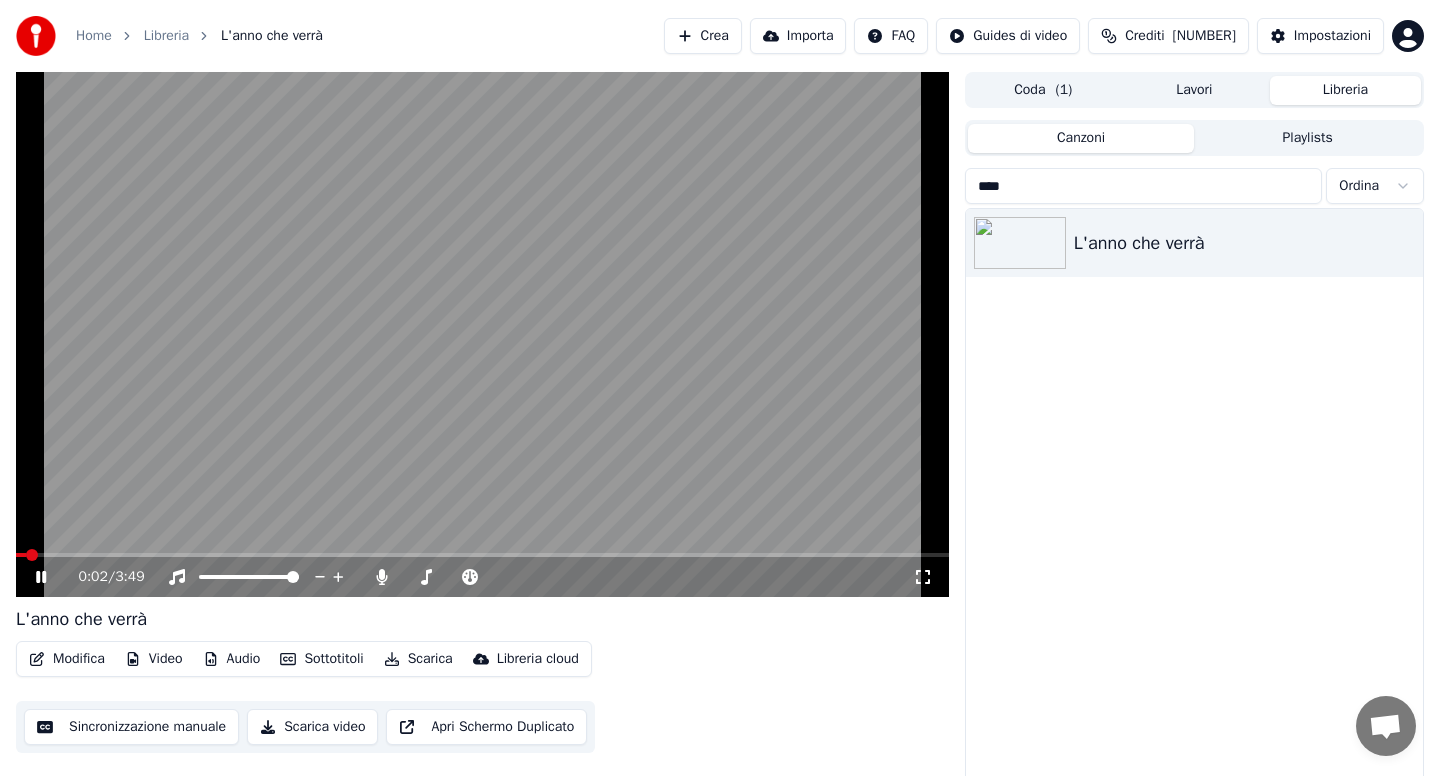 click 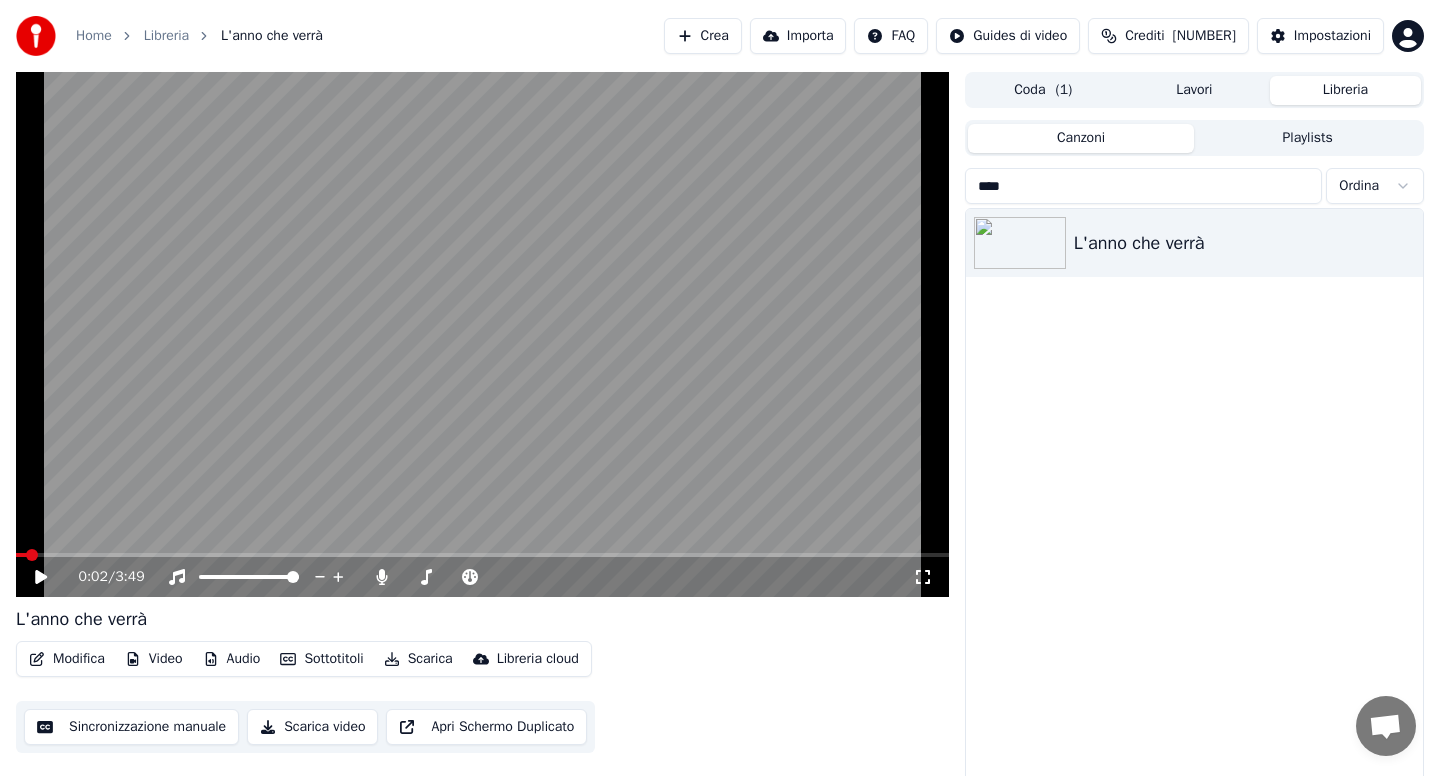 click 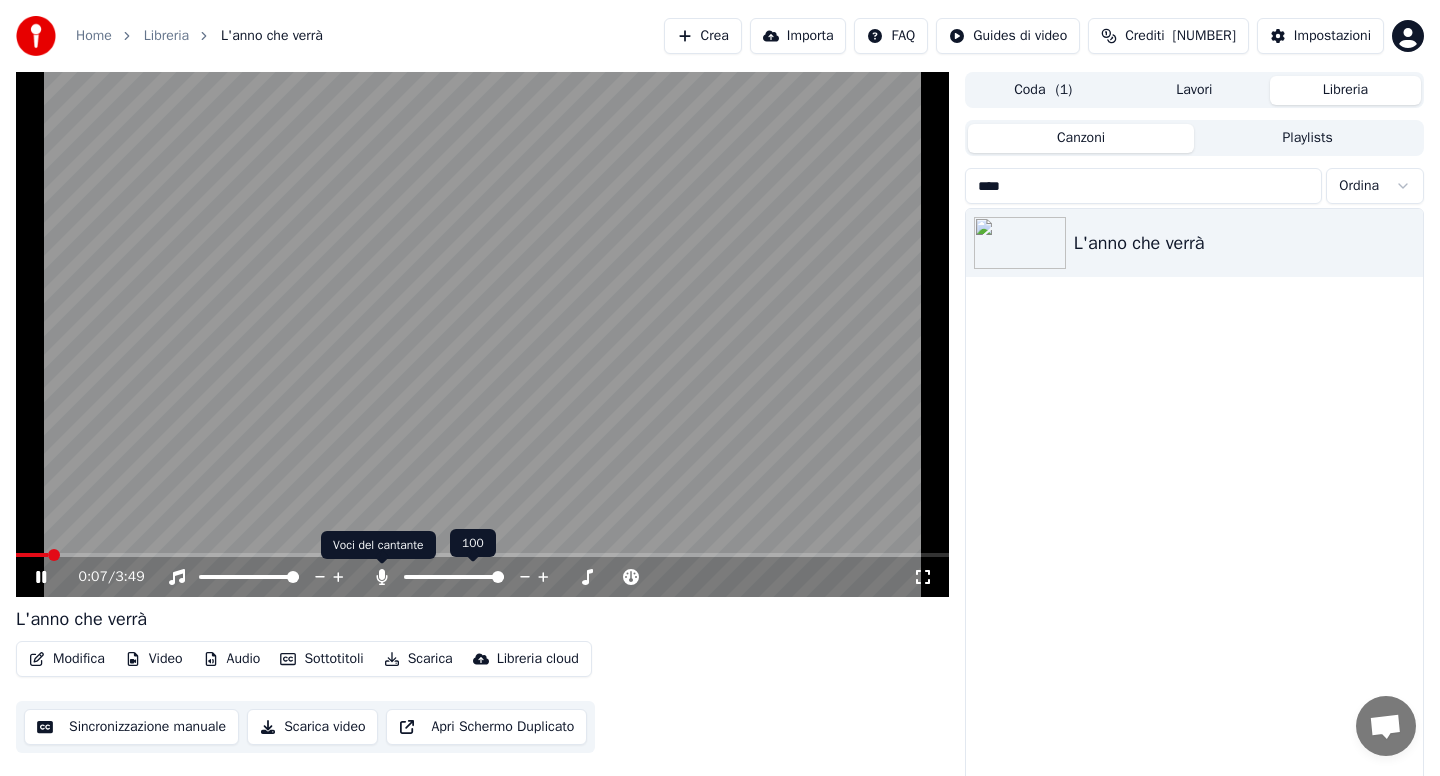 click 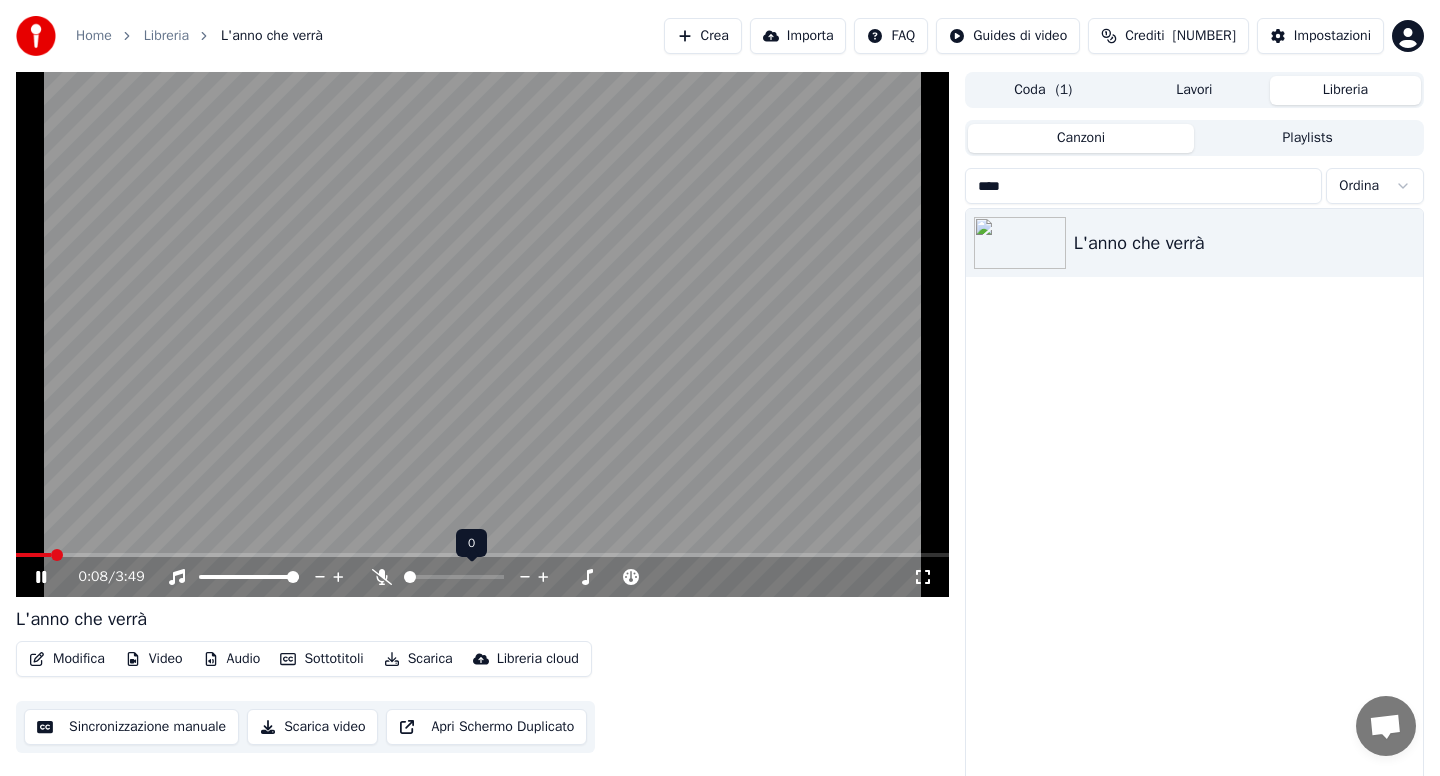 click 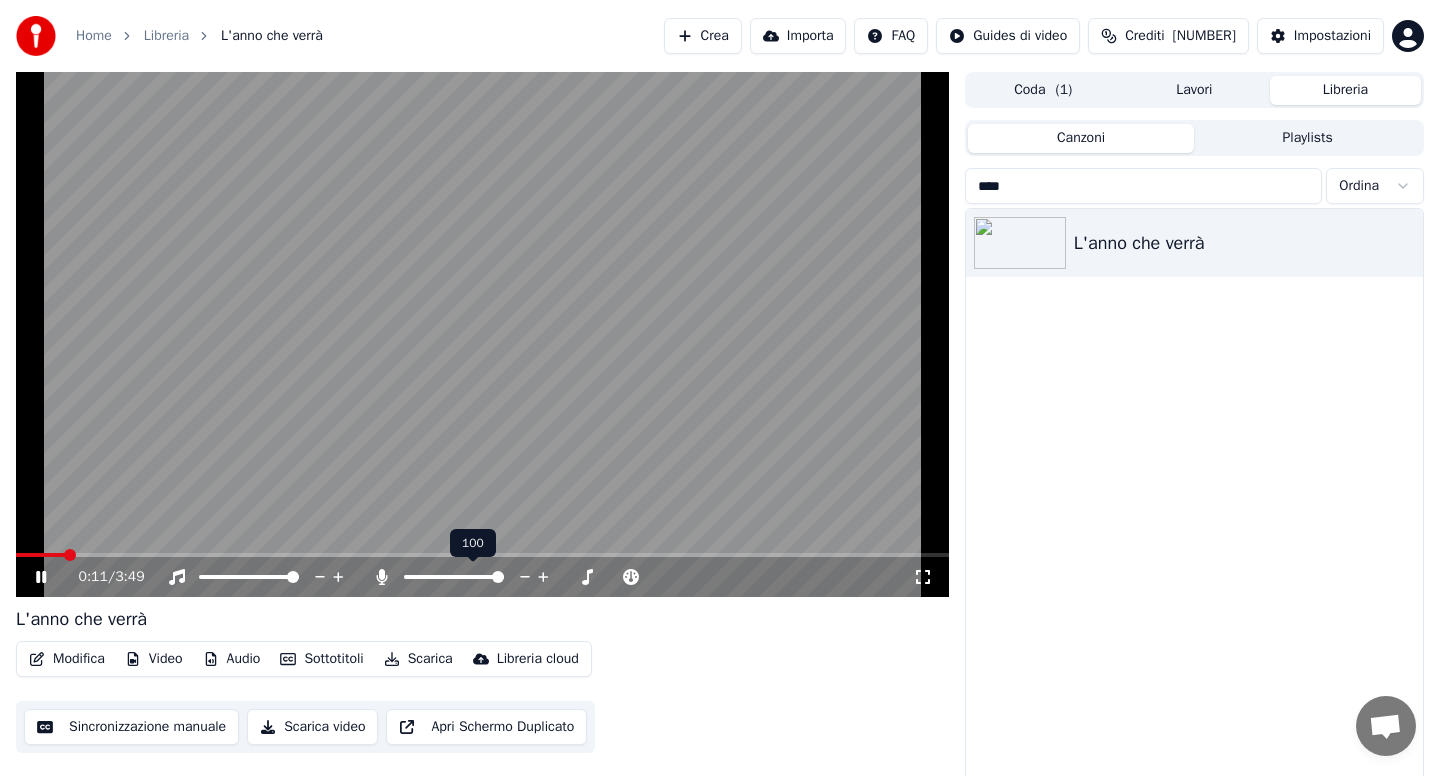 click 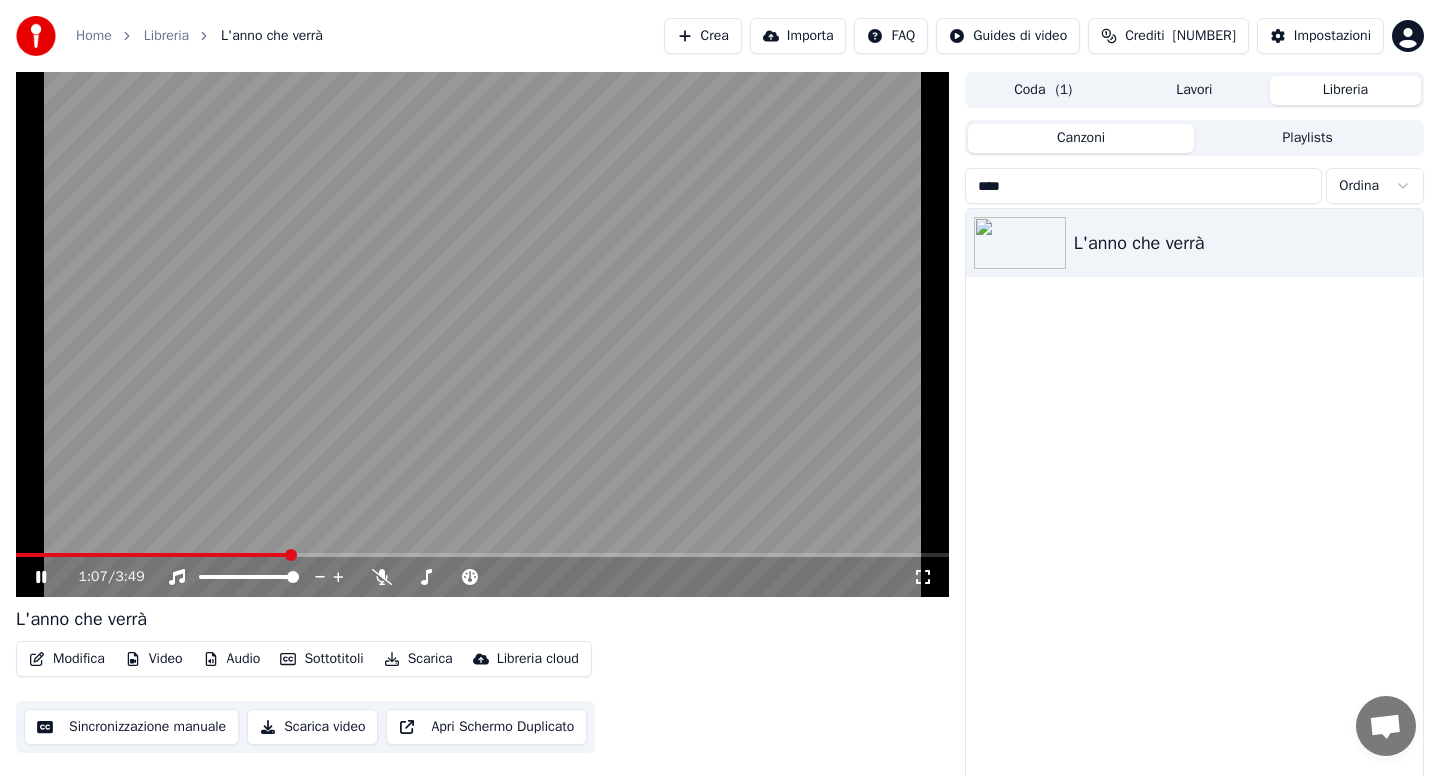click at bounding box center [482, 555] 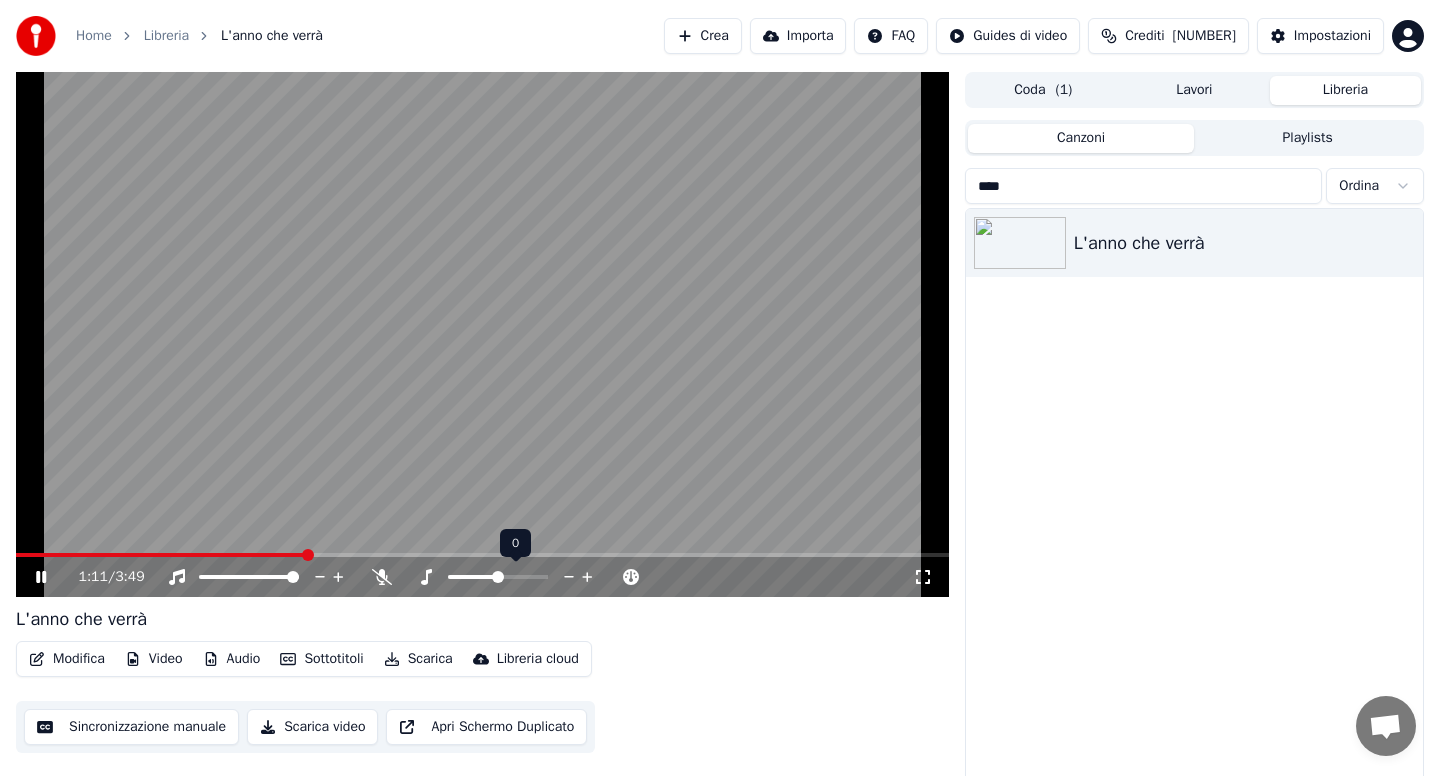 click at bounding box center [498, 577] 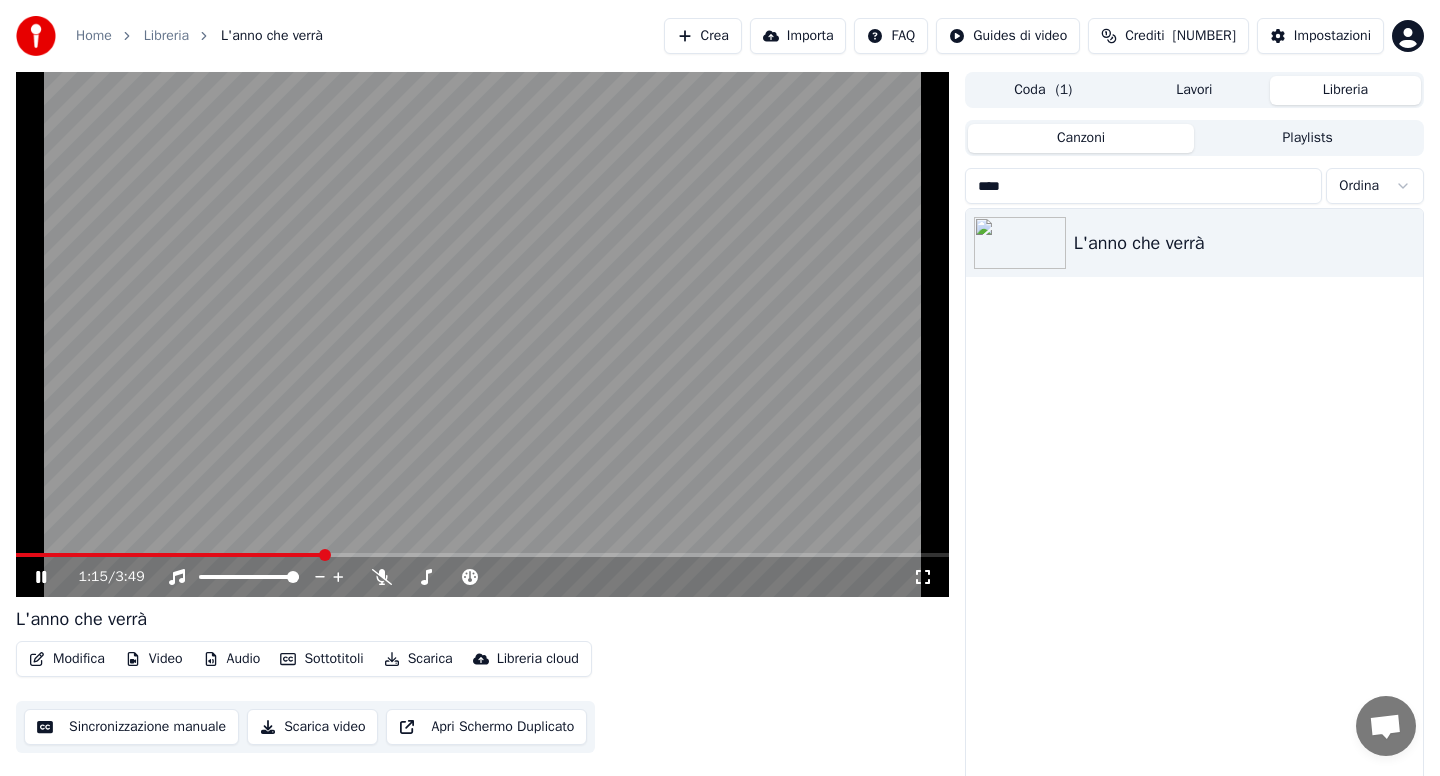 click at bounding box center (169, 555) 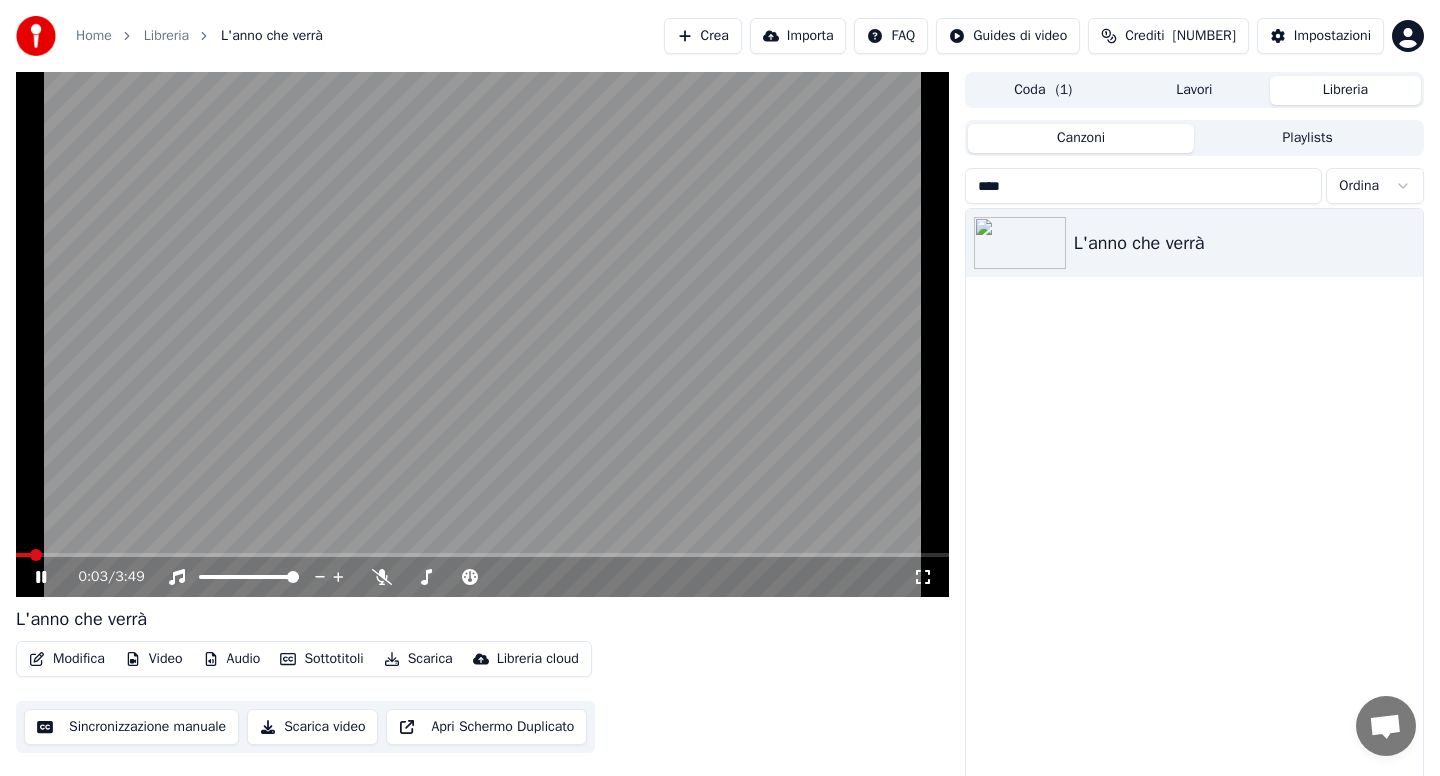 click on "0:03  /  3:49" at bounding box center [482, 577] 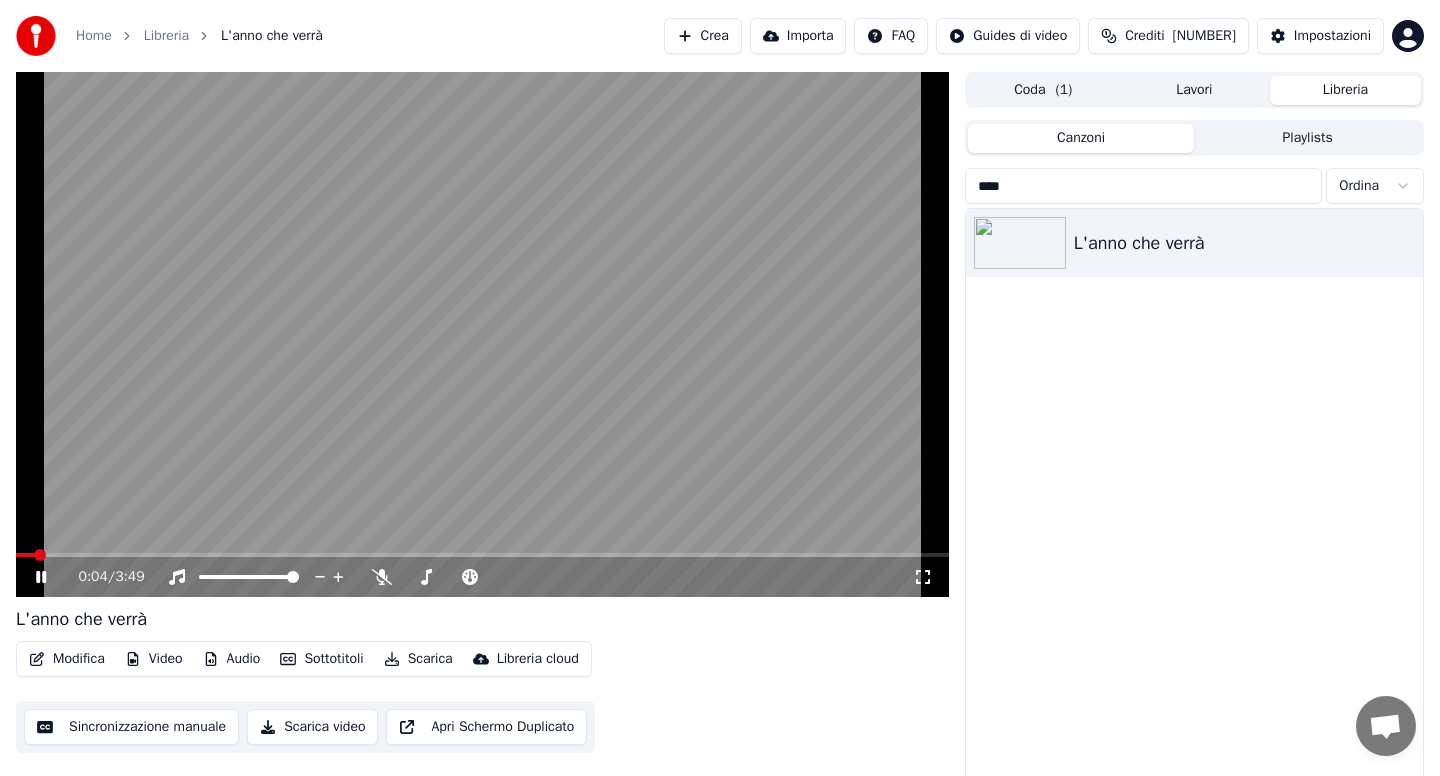 click at bounding box center (482, 555) 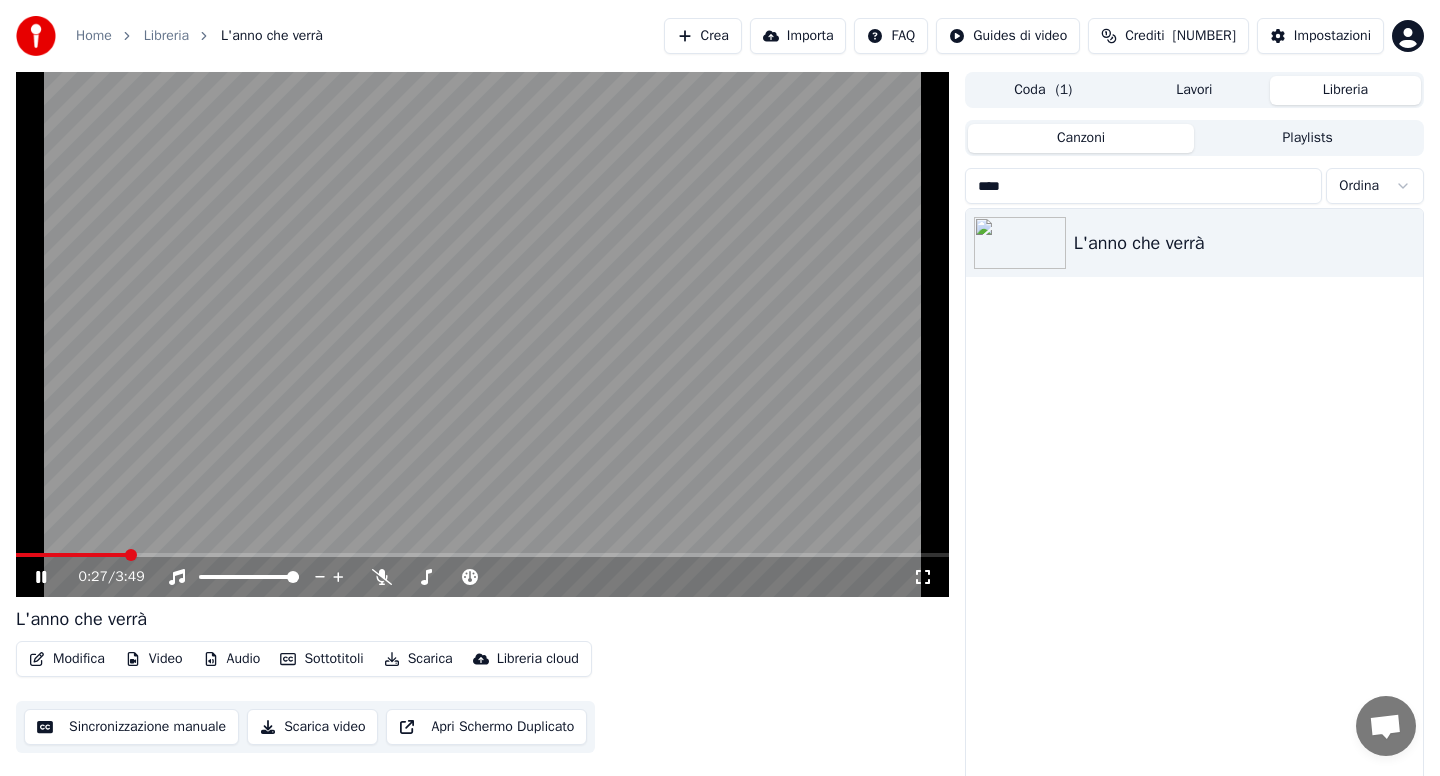 click 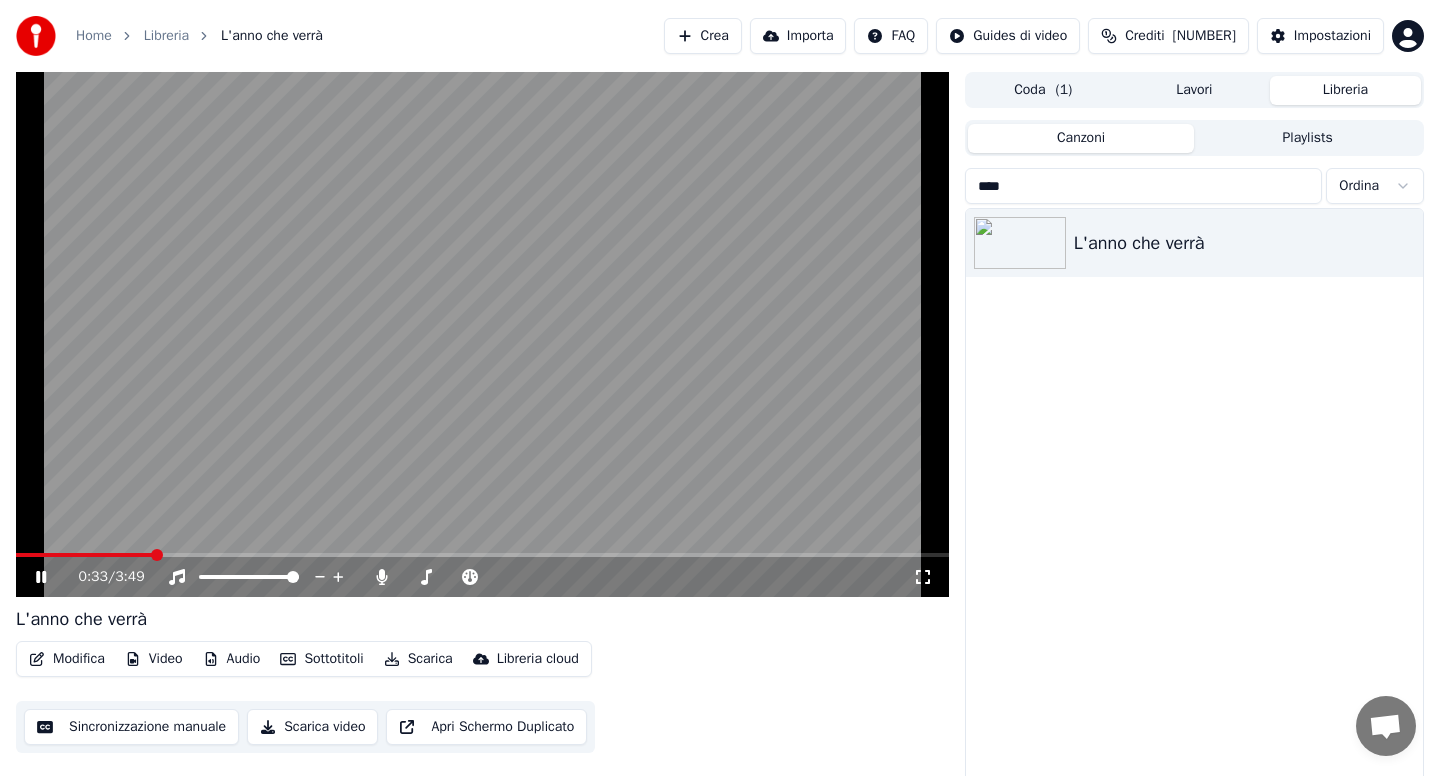 click on "Modifica" at bounding box center (67, 659) 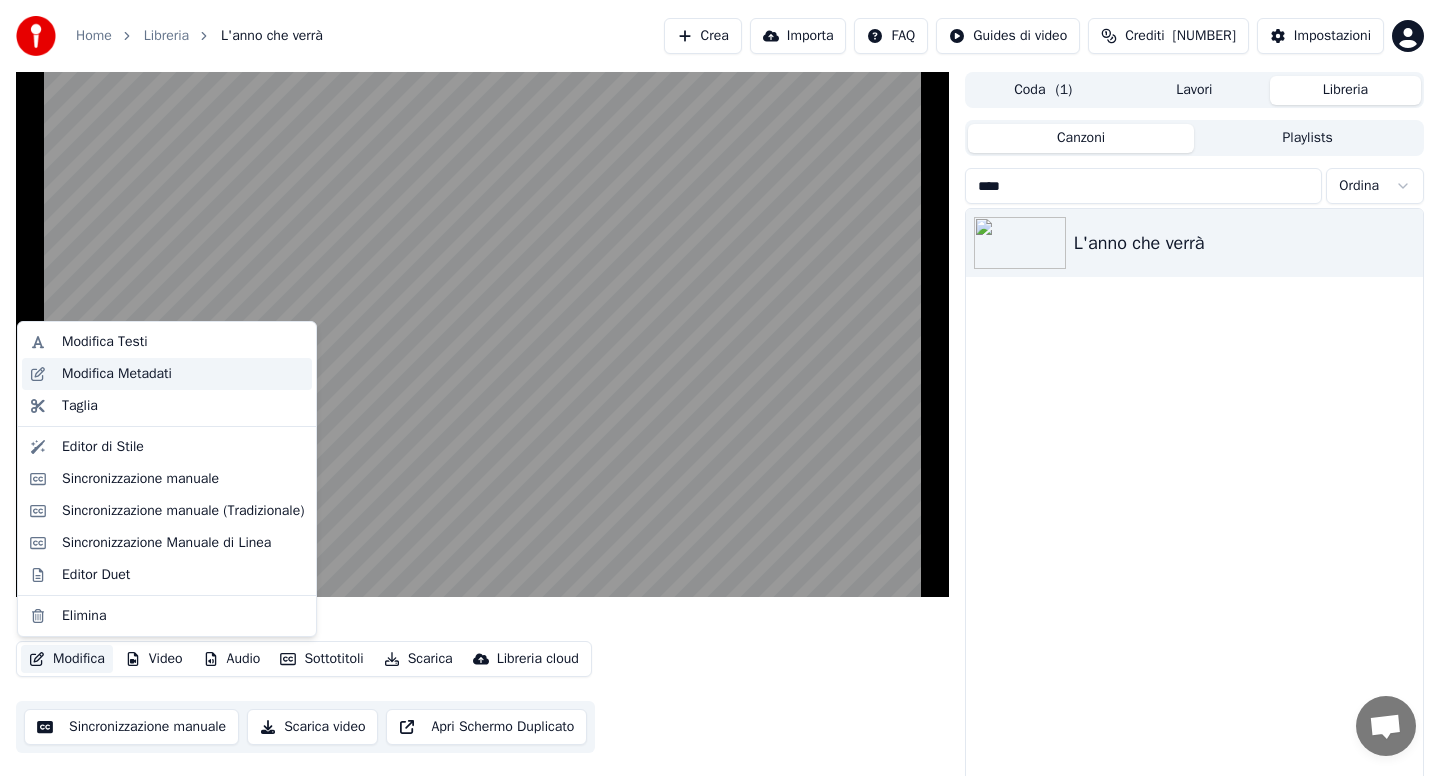 click on "Modifica Metadati" at bounding box center (117, 374) 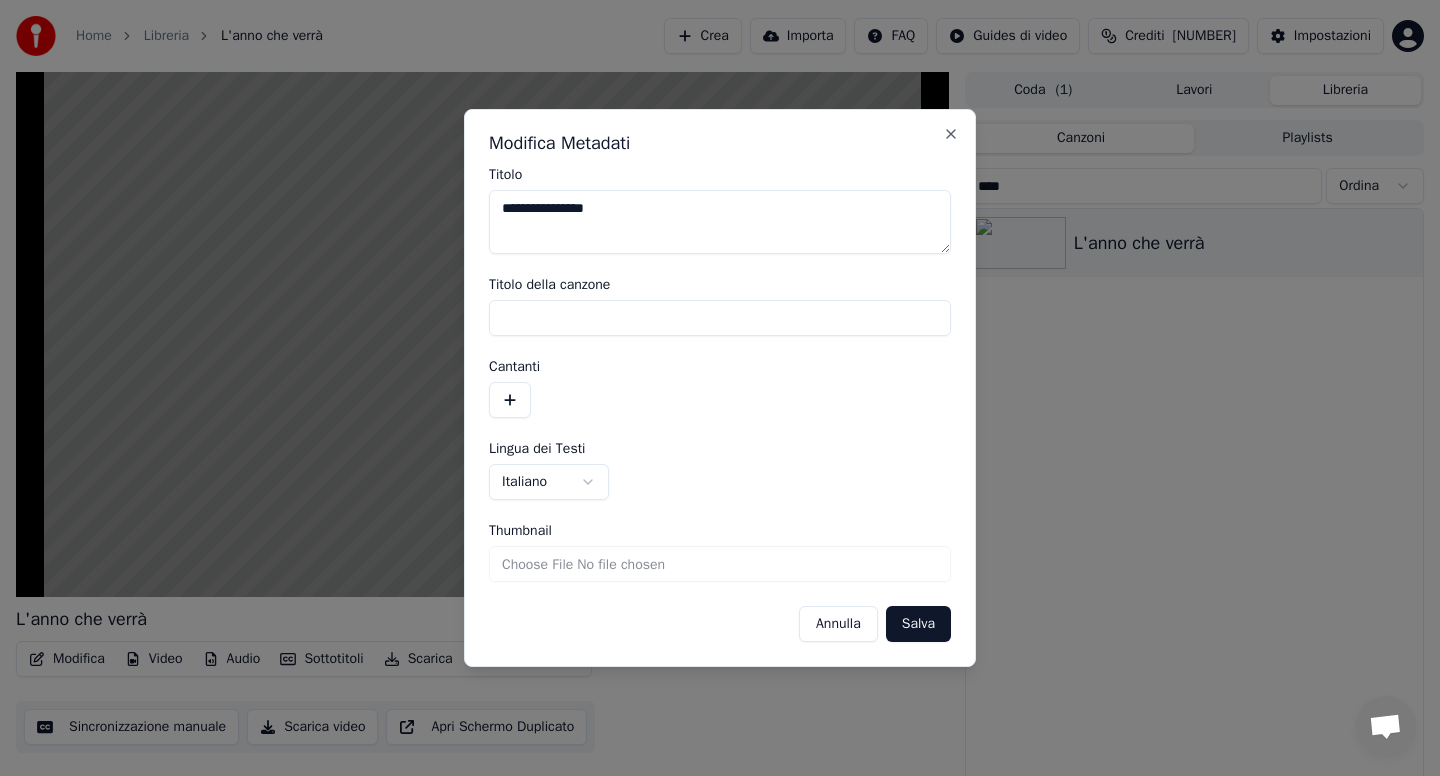 click on "**********" at bounding box center (720, 222) 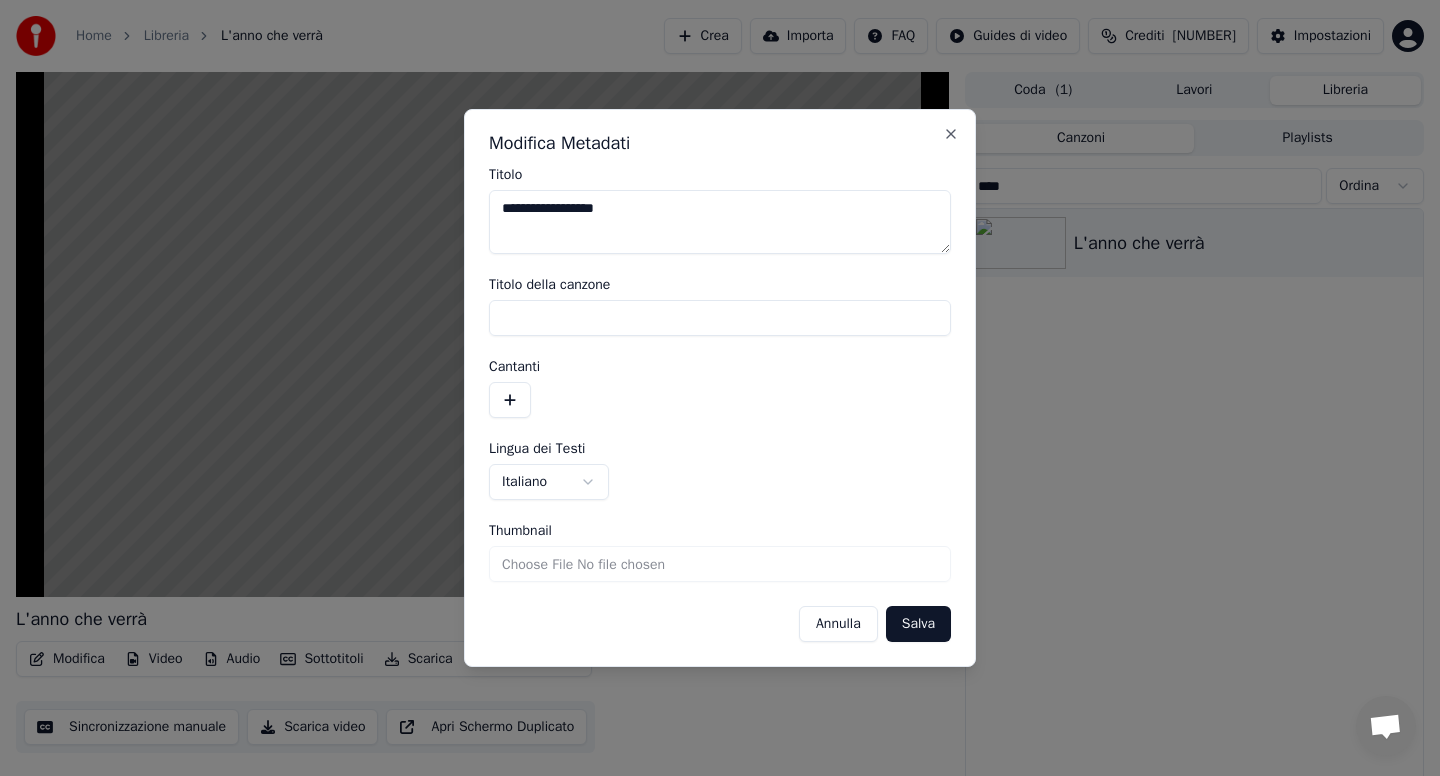 type on "**********" 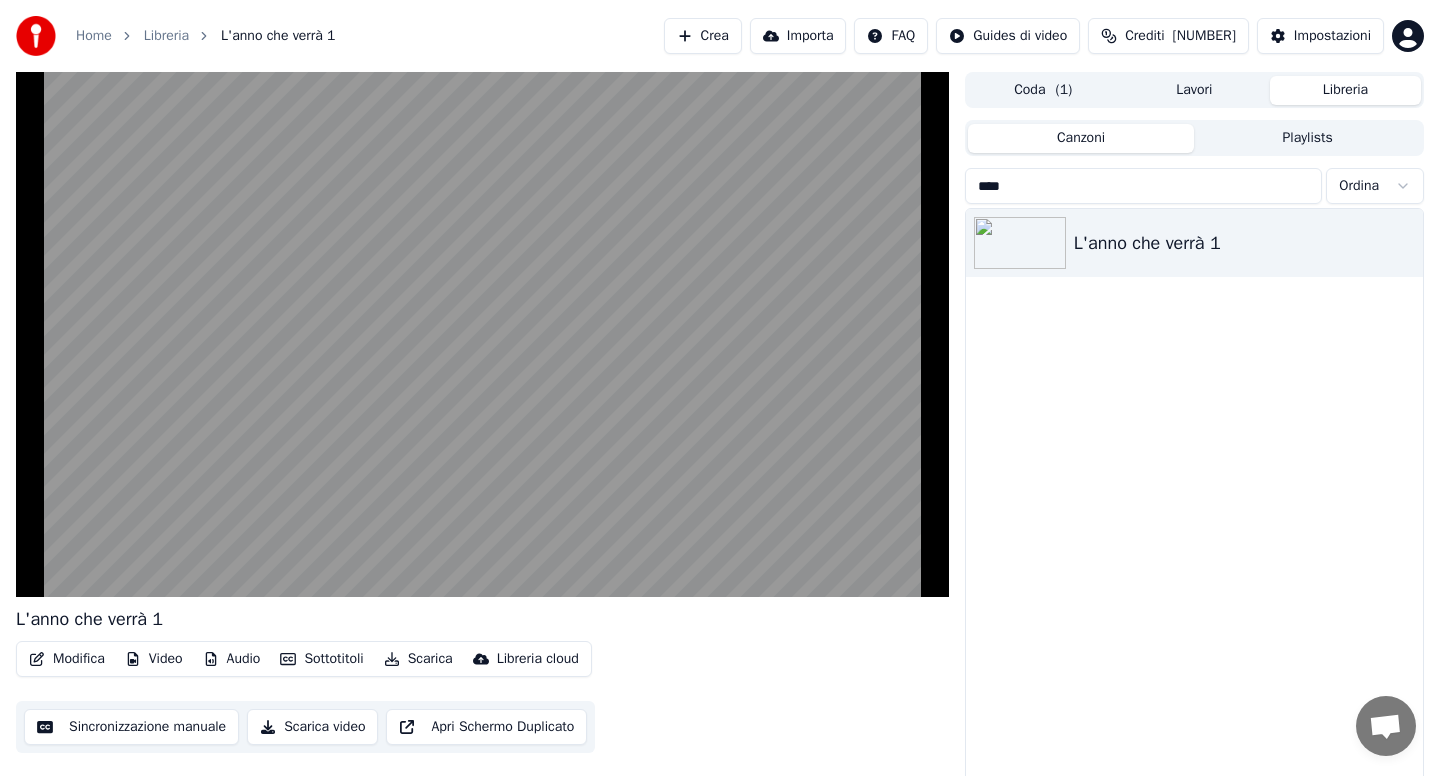 click 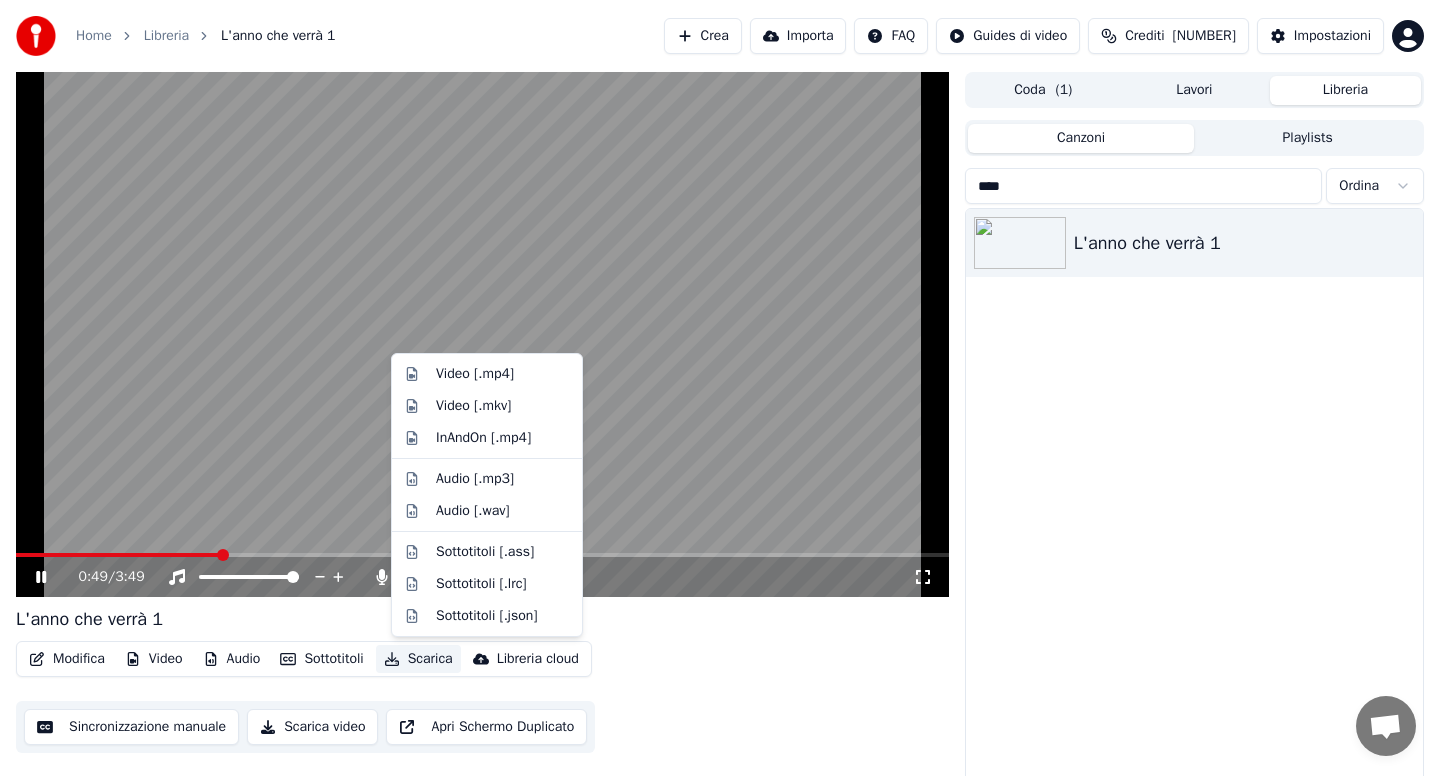 click at bounding box center [482, 334] 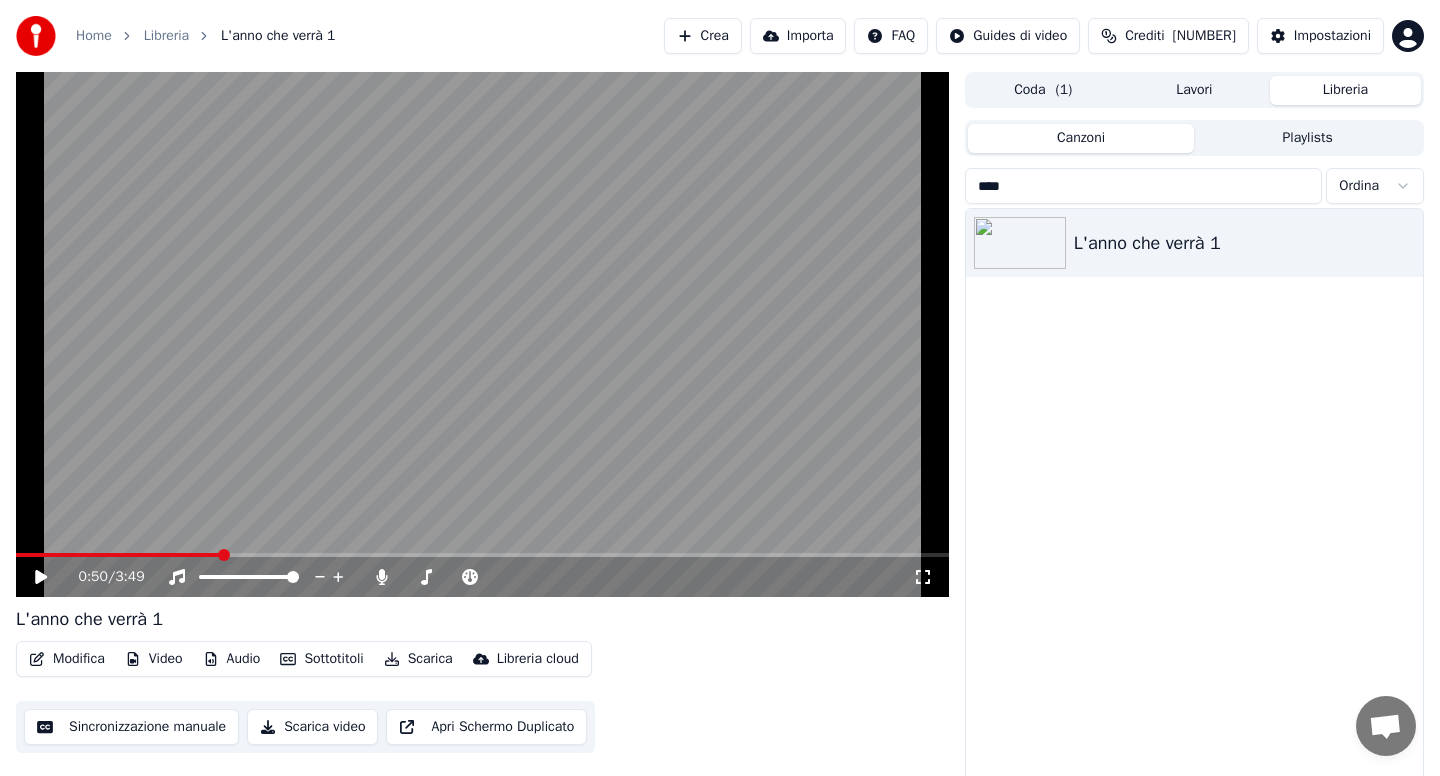 click on "Scarica" at bounding box center [418, 659] 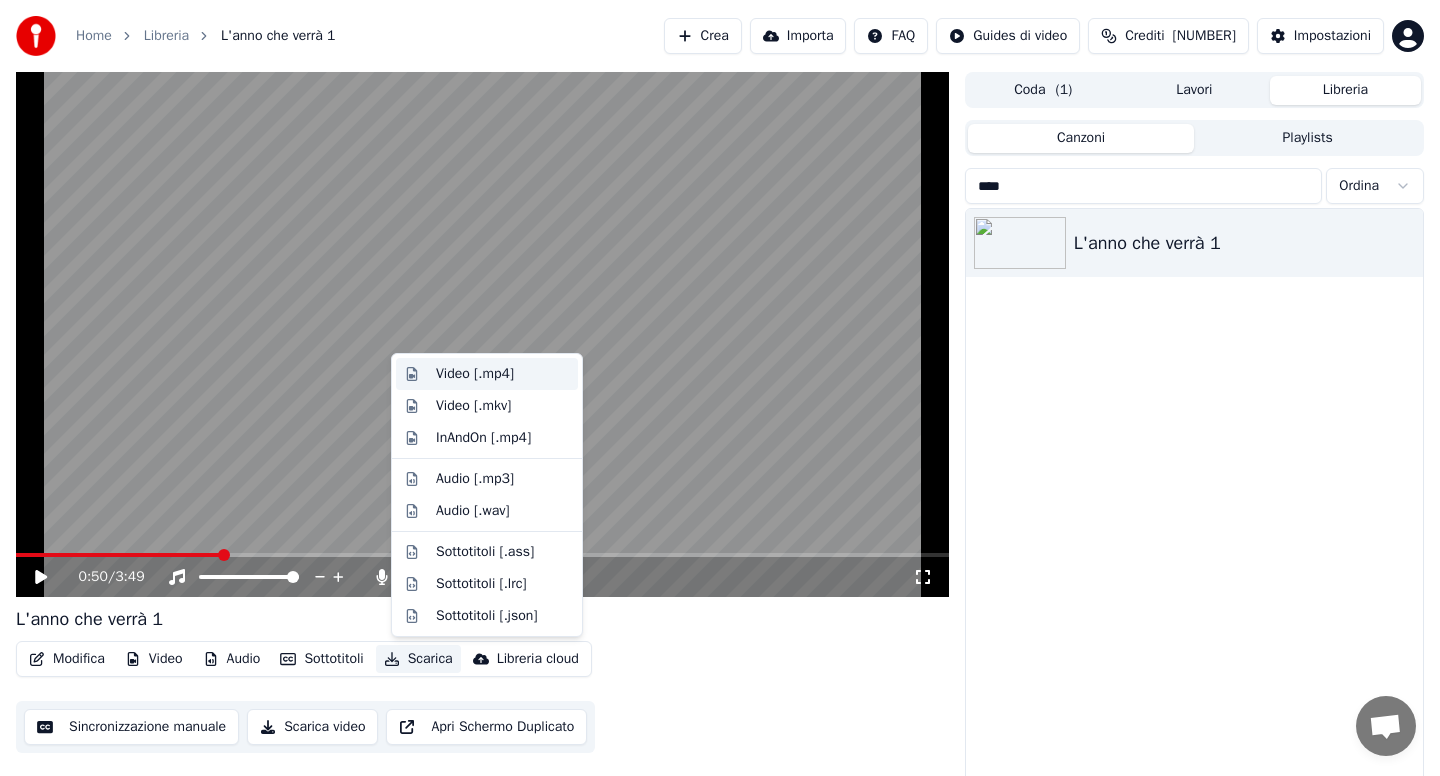 click on "Video [.mp4]" at bounding box center [475, 374] 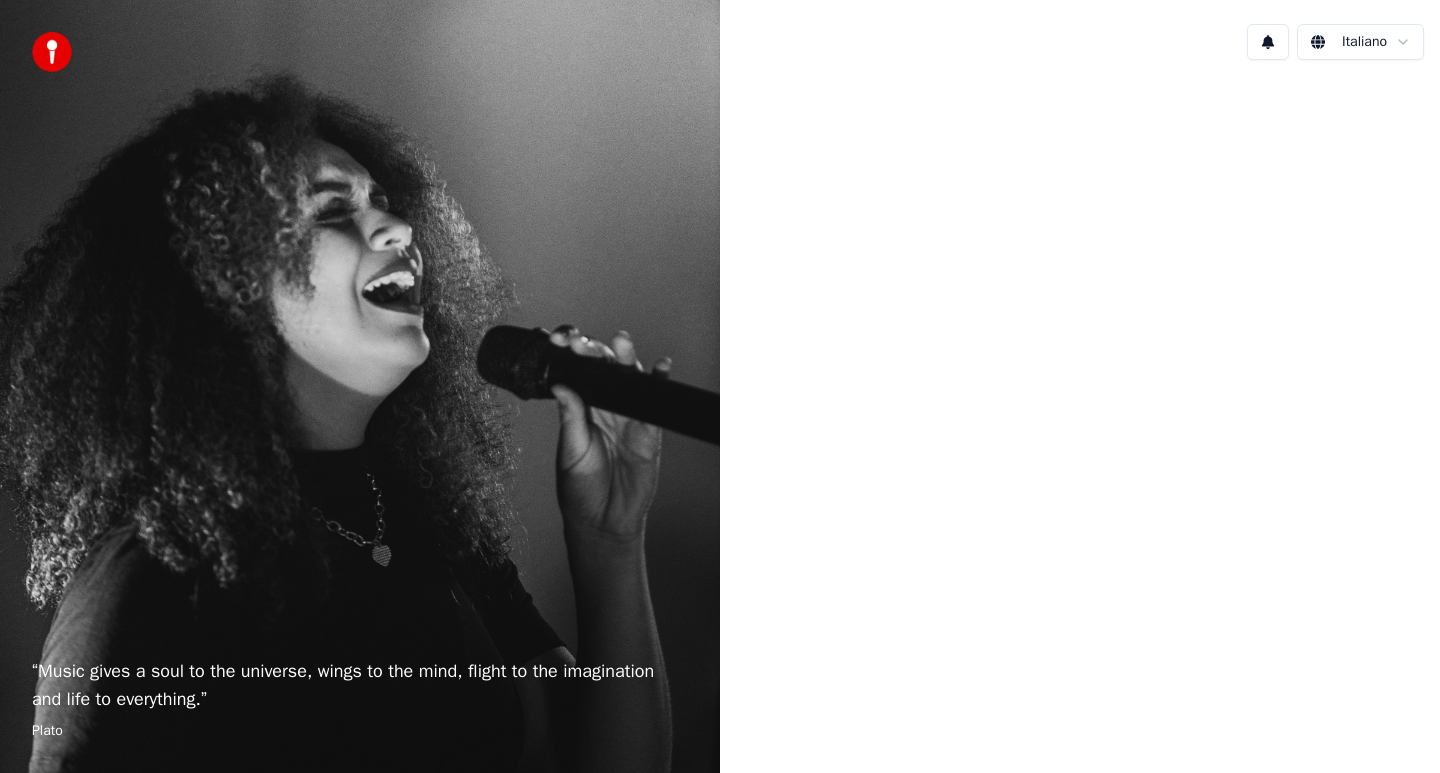 scroll, scrollTop: 0, scrollLeft: 0, axis: both 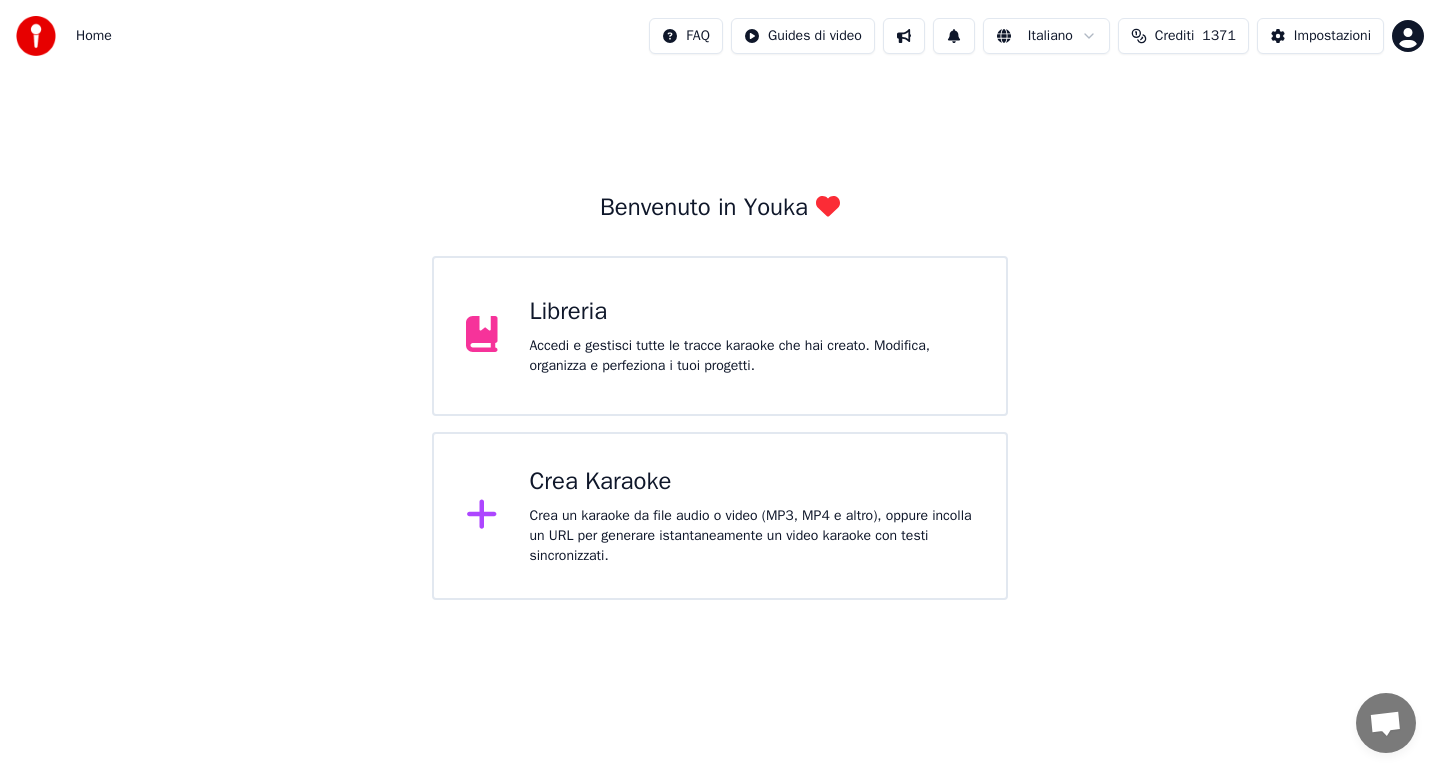 click on "Accedi e gestisci tutte le tracce karaoke che hai creato. Modifica, organizza e perfeziona i tuoi progetti." at bounding box center (752, 356) 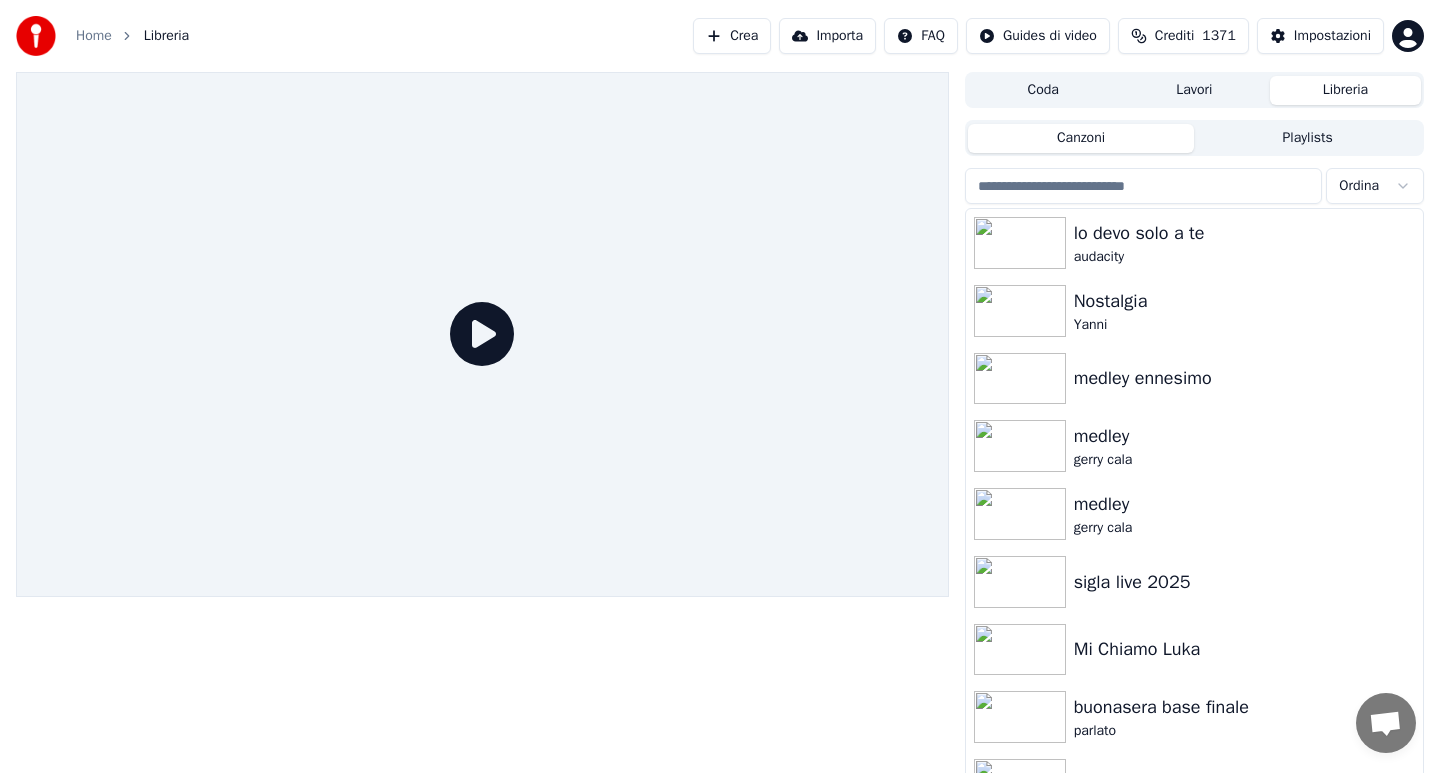 click at bounding box center [1144, 186] 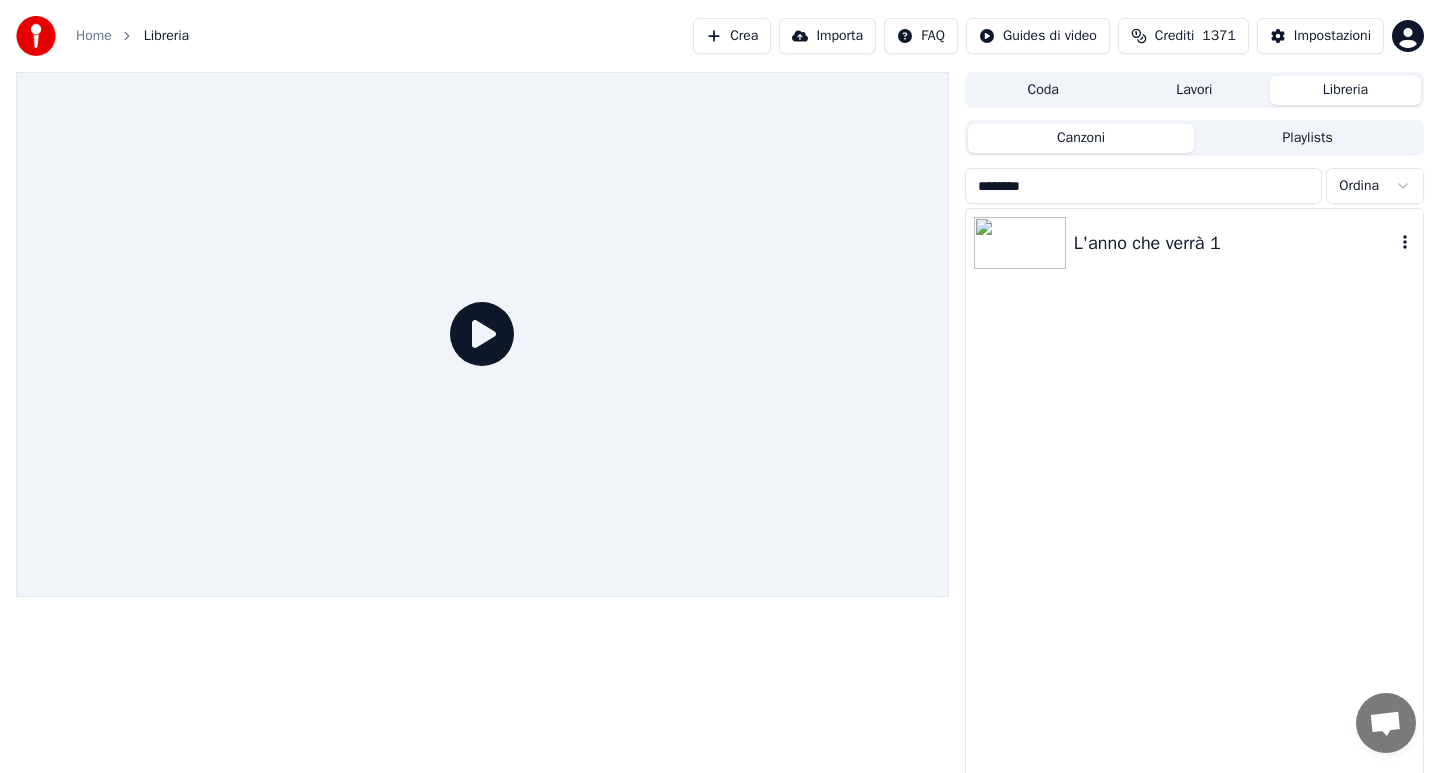 type on "********" 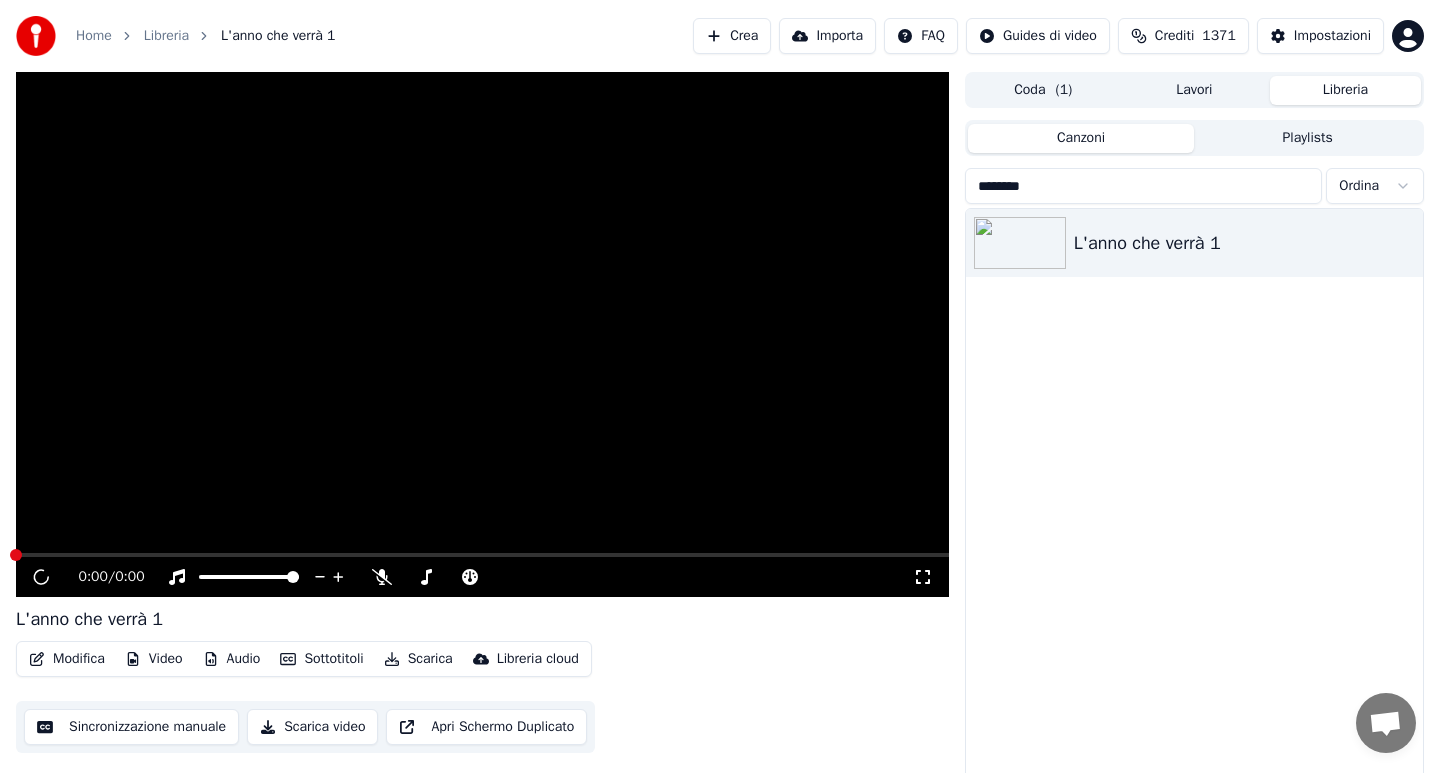 click on "Audio" at bounding box center [232, 659] 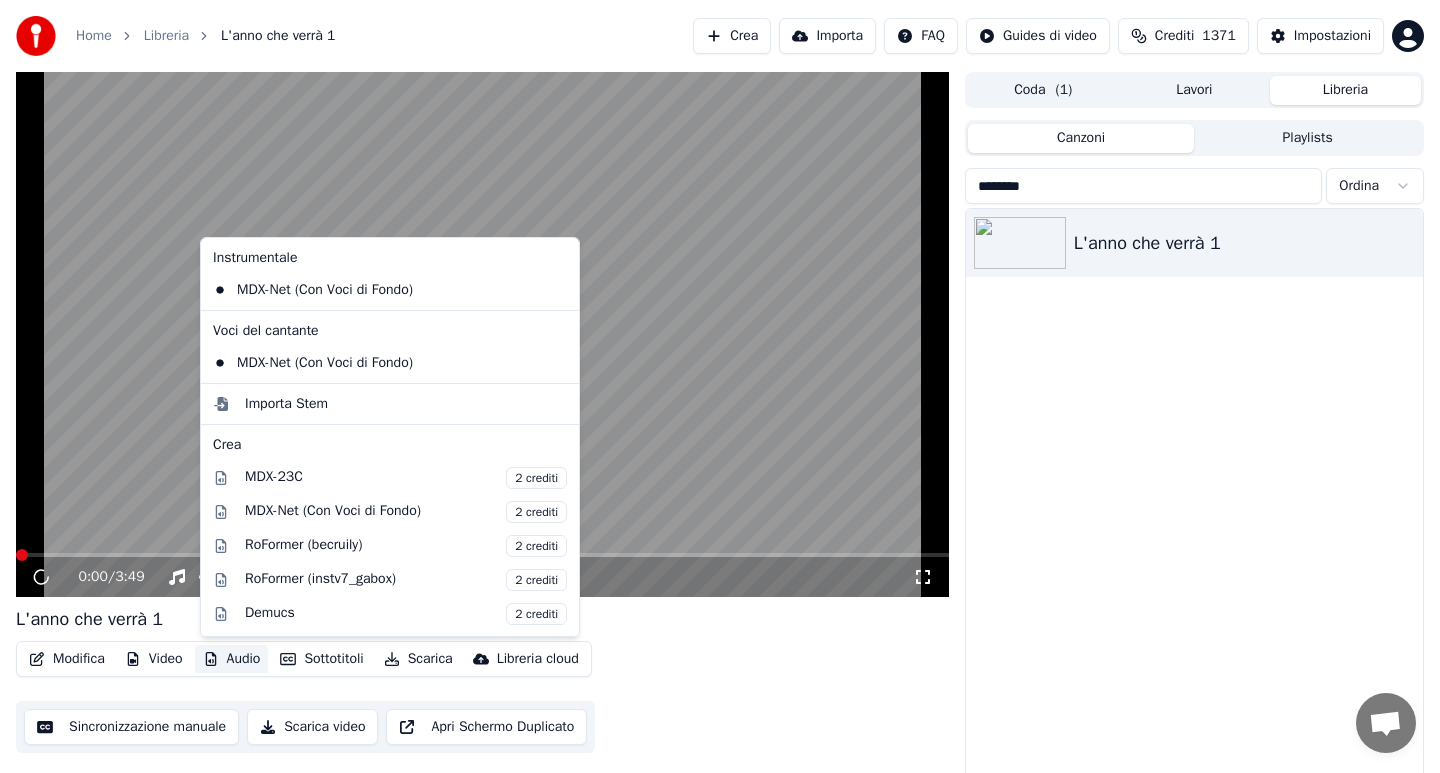 click on "L'anno che verrà 1" at bounding box center (482, 619) 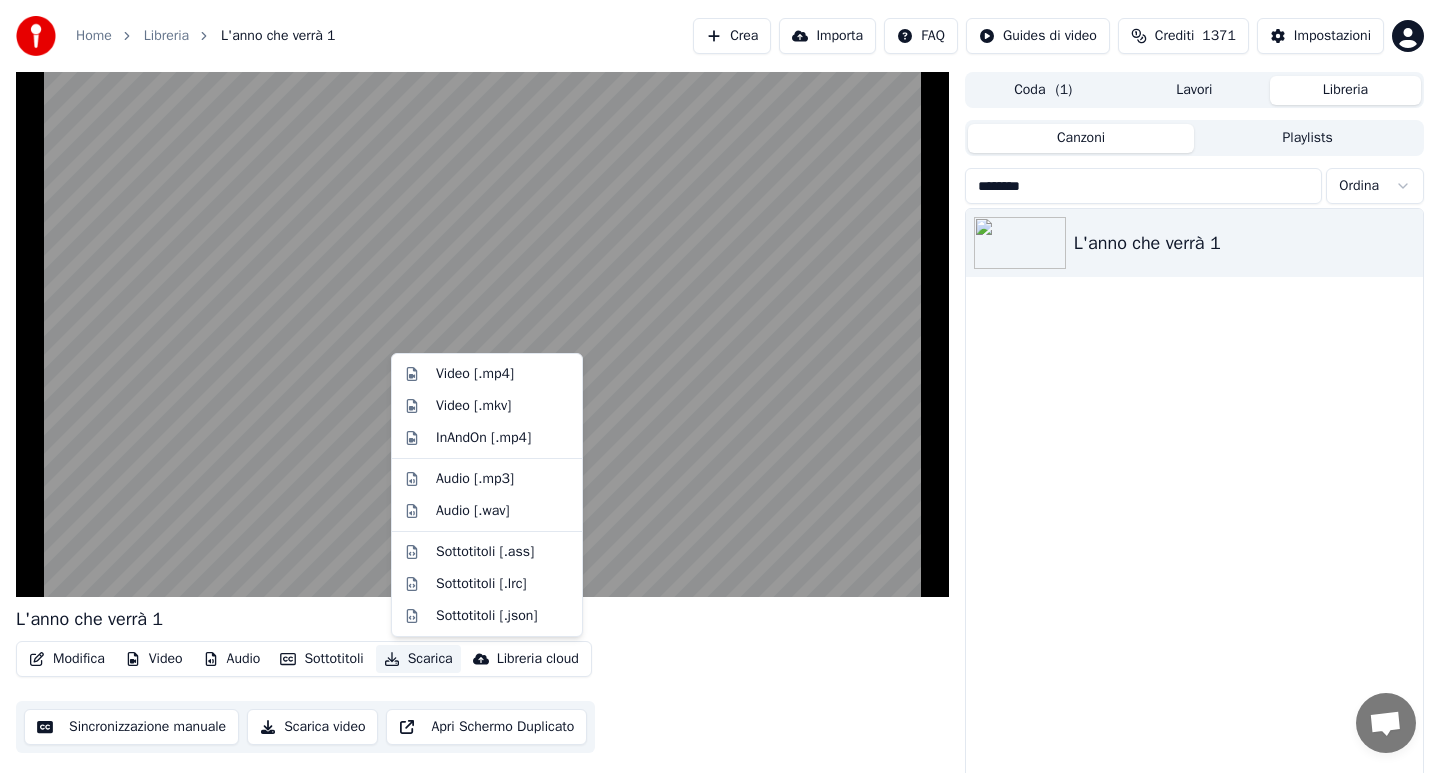 click on "Scarica" at bounding box center (418, 659) 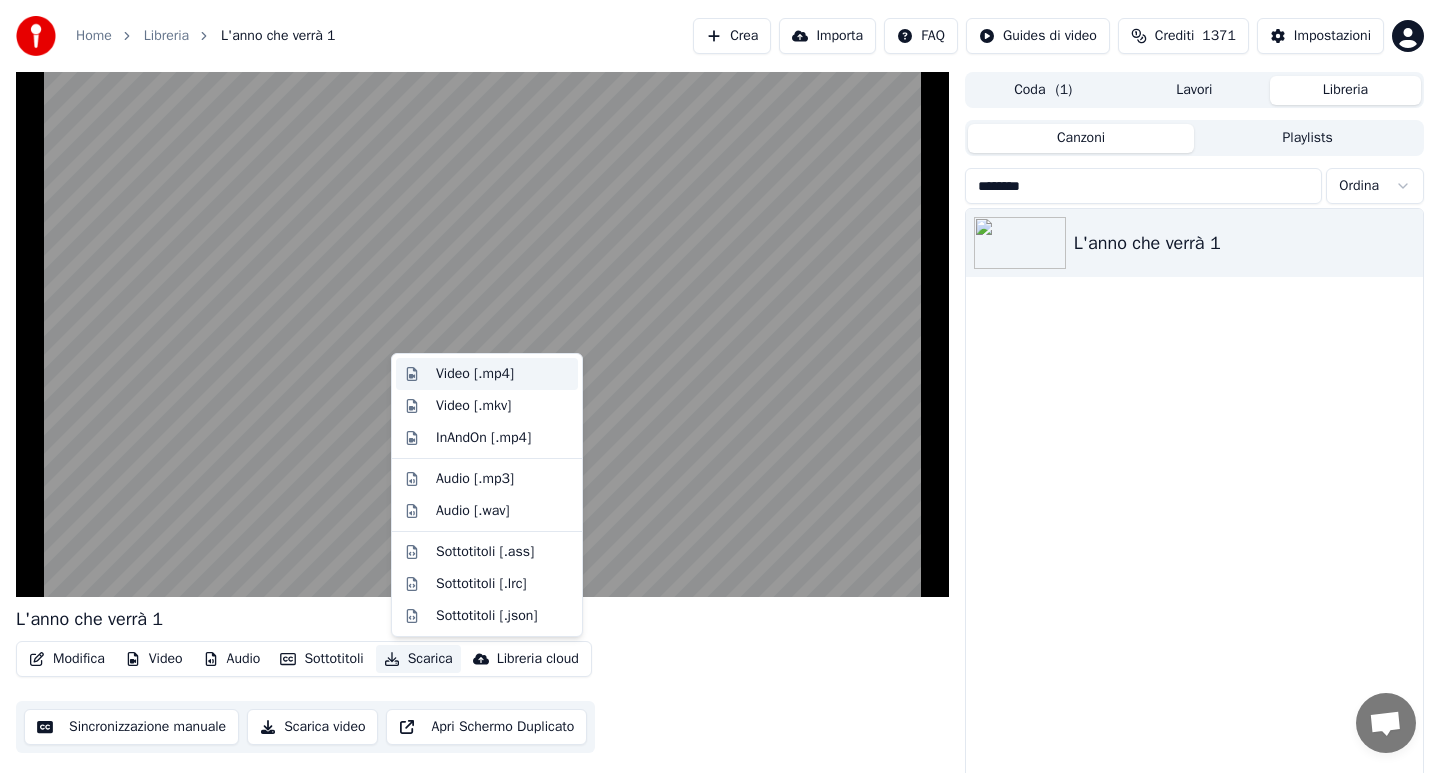 click on "Video [.mp4]" at bounding box center (475, 374) 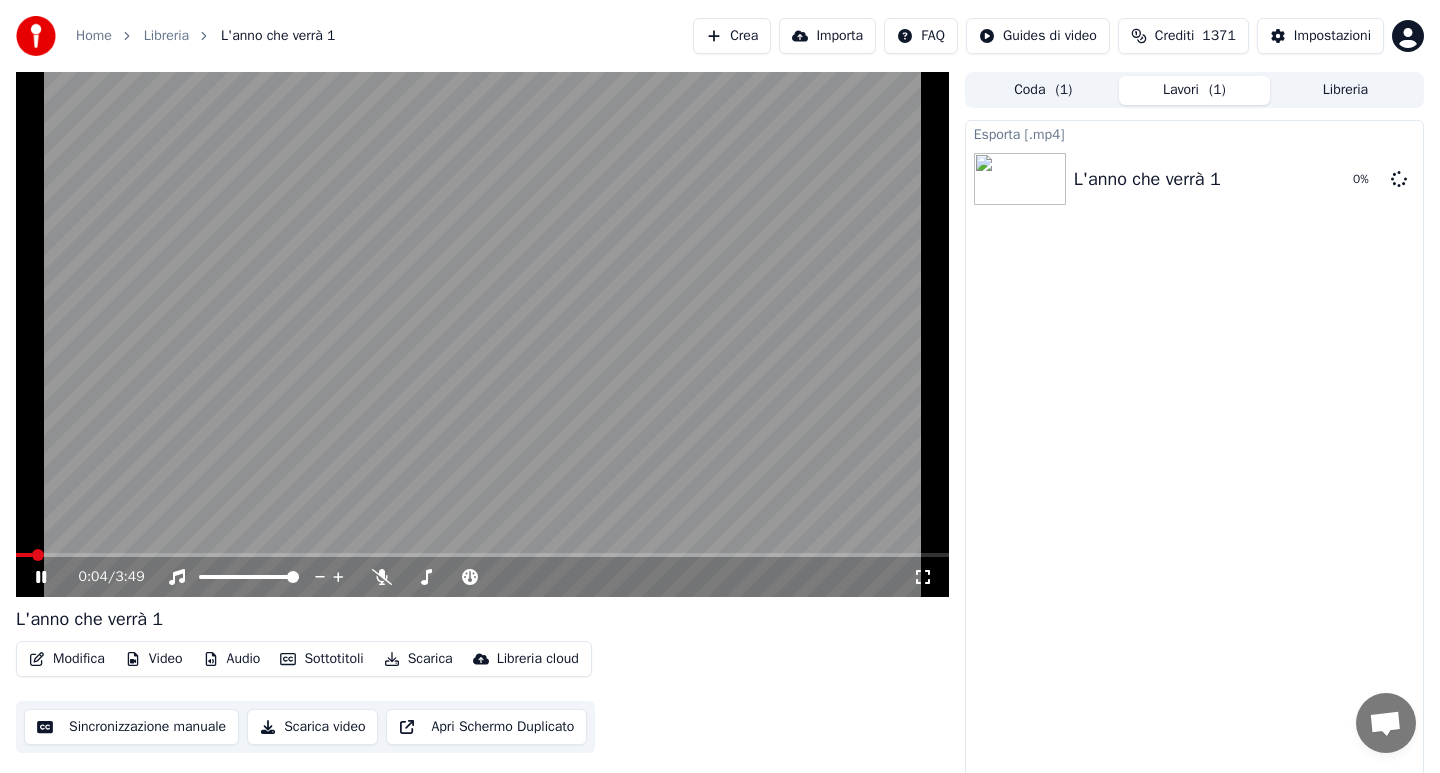 click 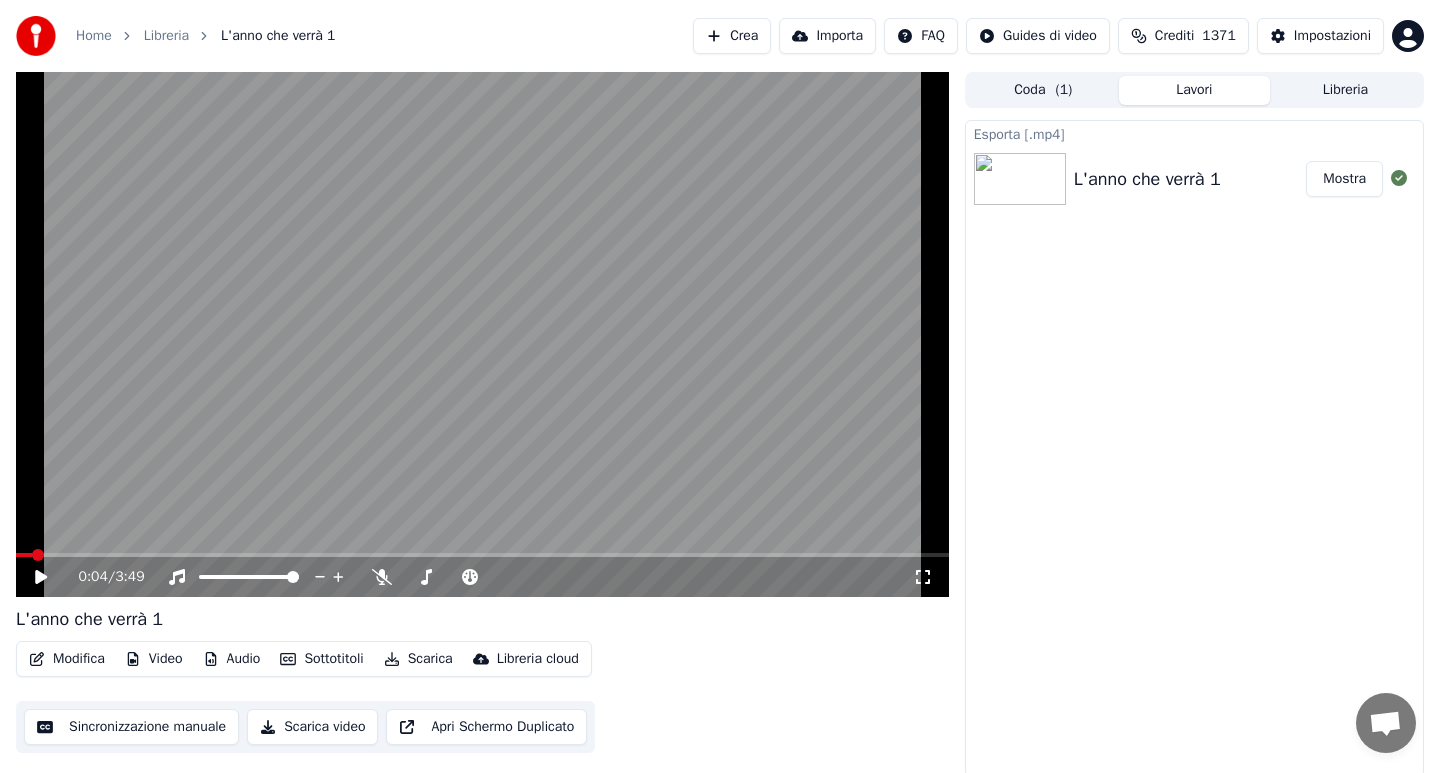 click on "Home" at bounding box center (94, 36) 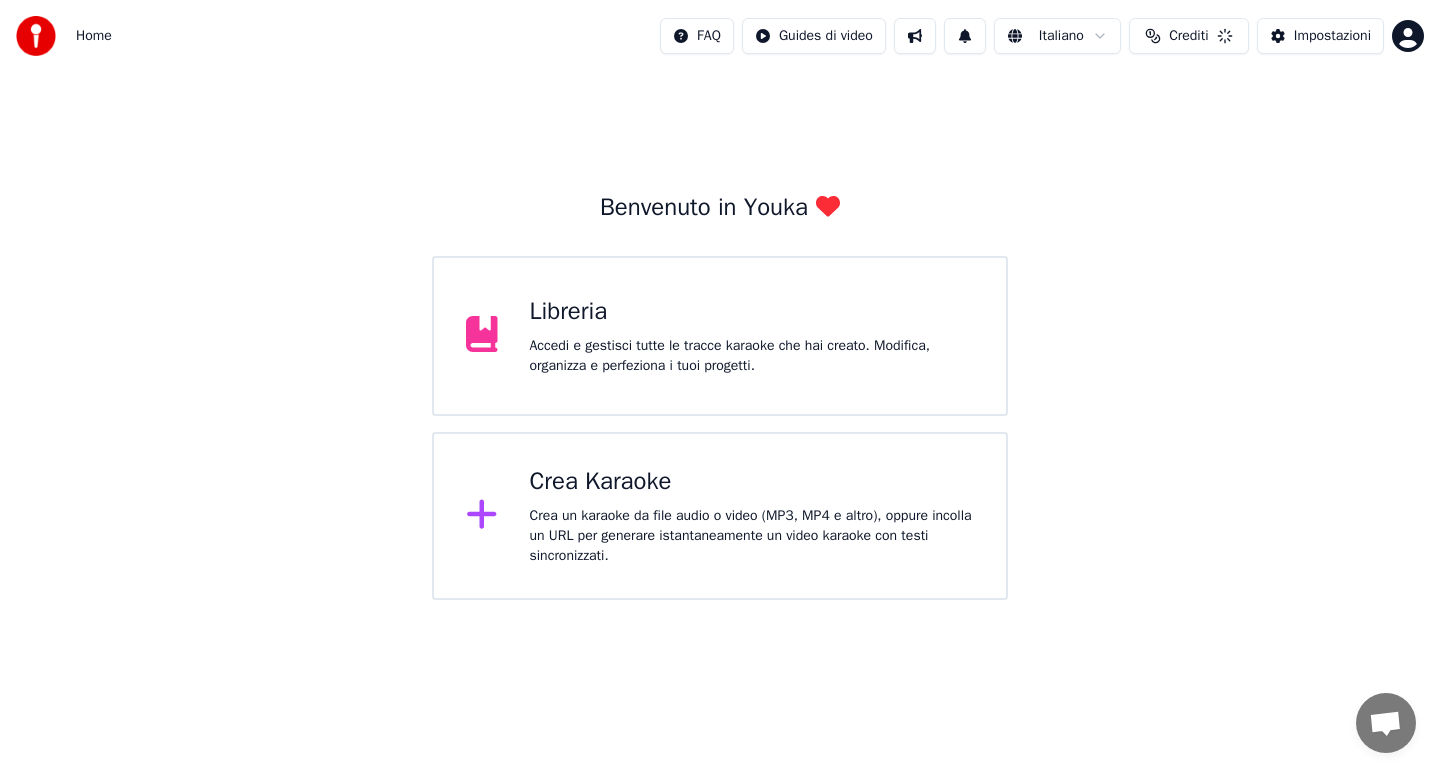 click on "Crea Karaoke Crea un karaoke da file audio o video (MP3, MP4 e altro), oppure incolla un URL per generare istantaneamente un video karaoke con testi sincronizzati." at bounding box center [752, 516] 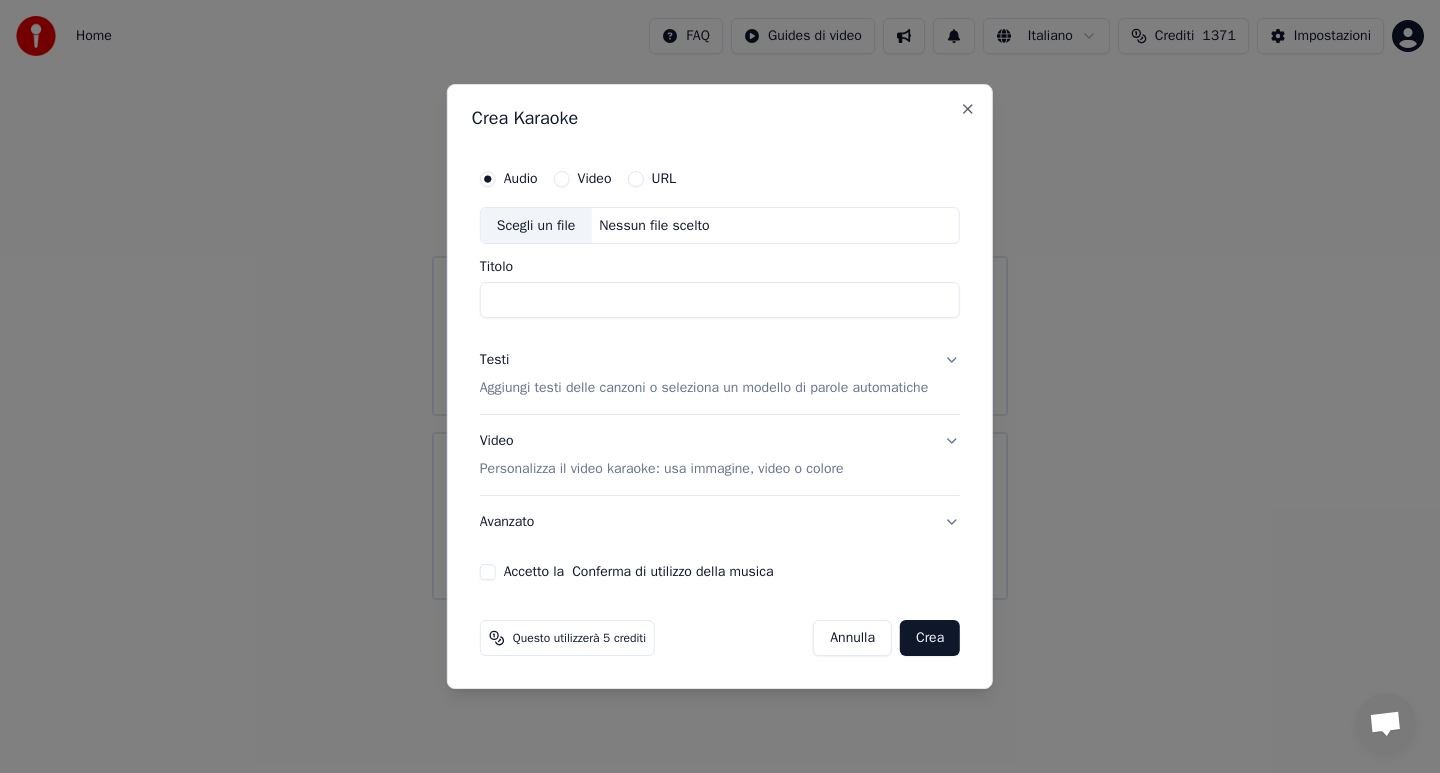 click on "Scegli un file" at bounding box center [536, 226] 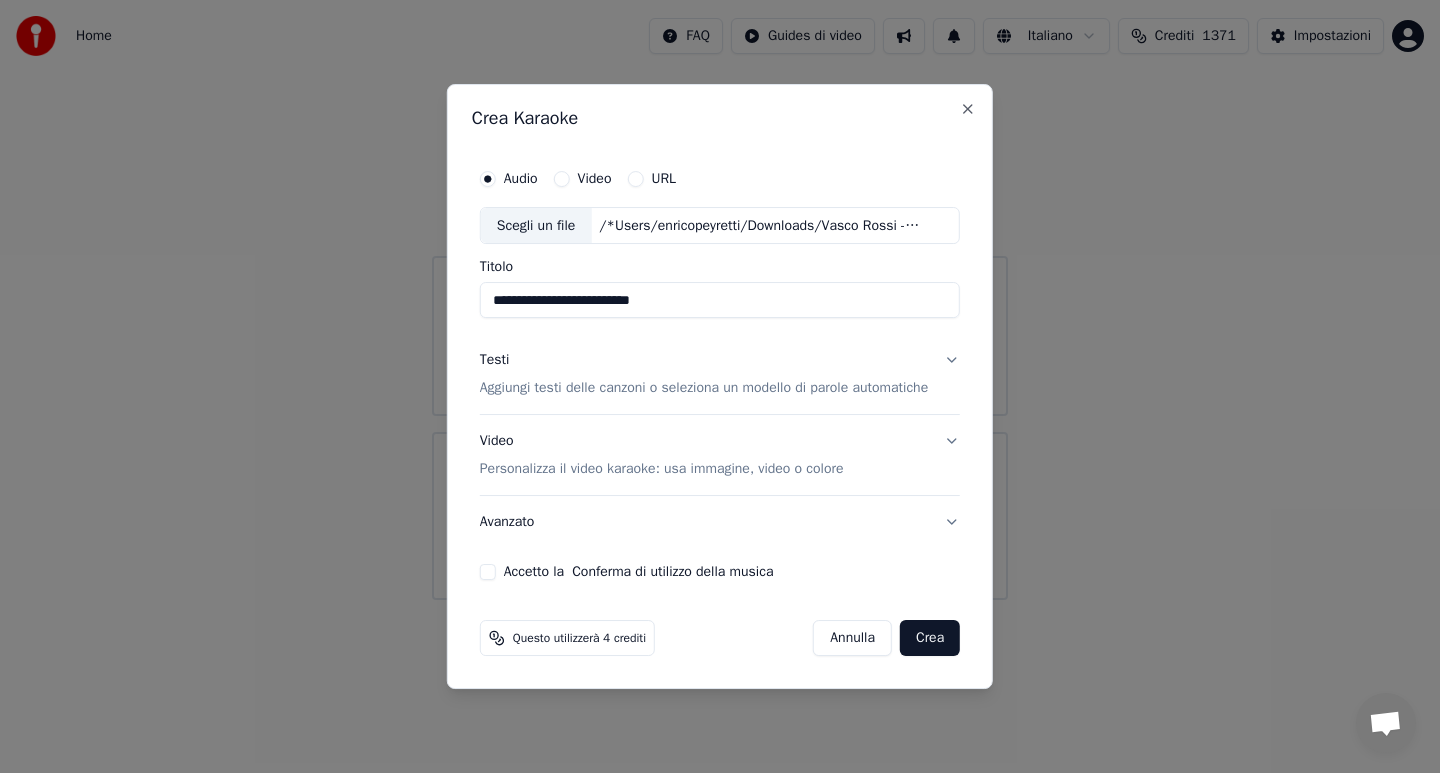 click on "Testi Aggiungi testi delle canzoni o seleziona un modello di parole automatiche" at bounding box center (720, 375) 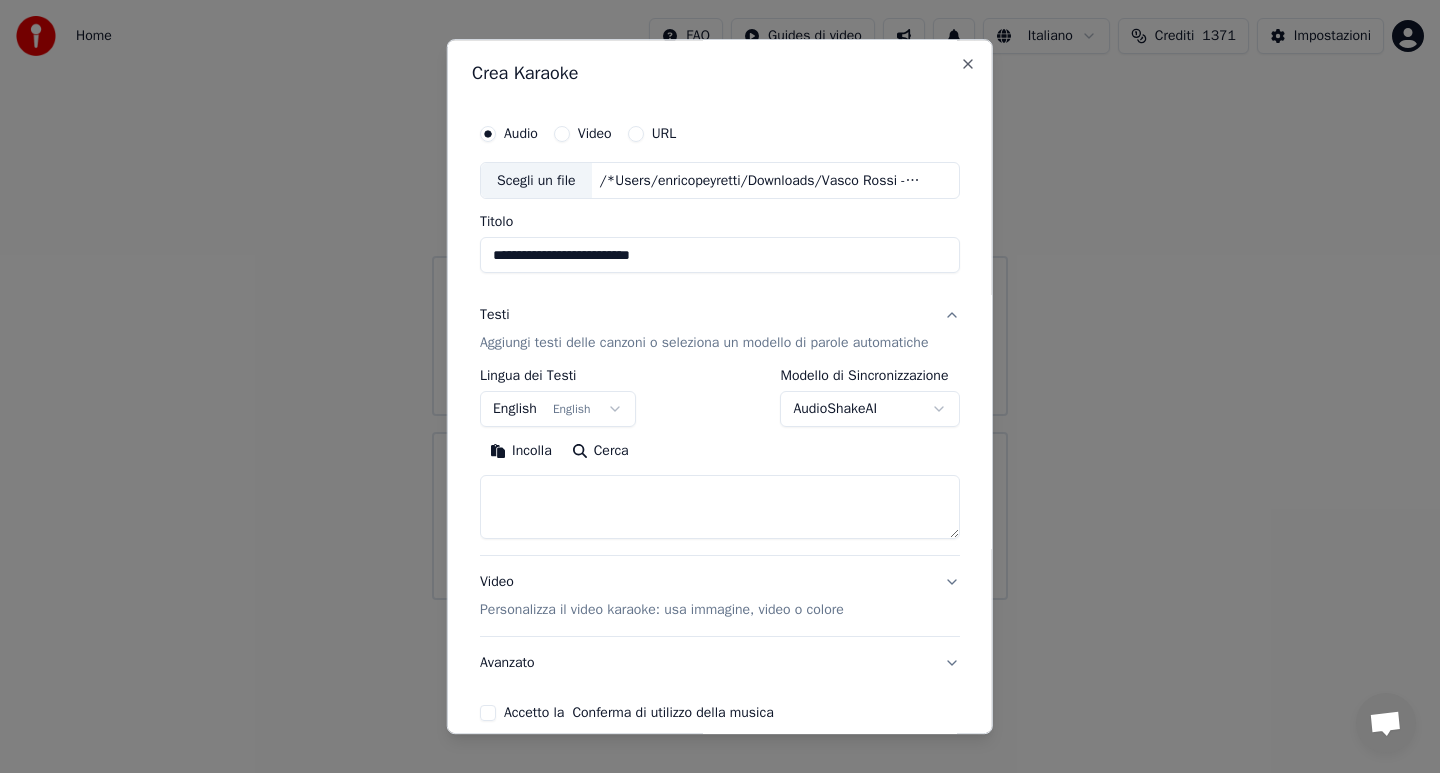 click on "Incolla" at bounding box center [521, 452] 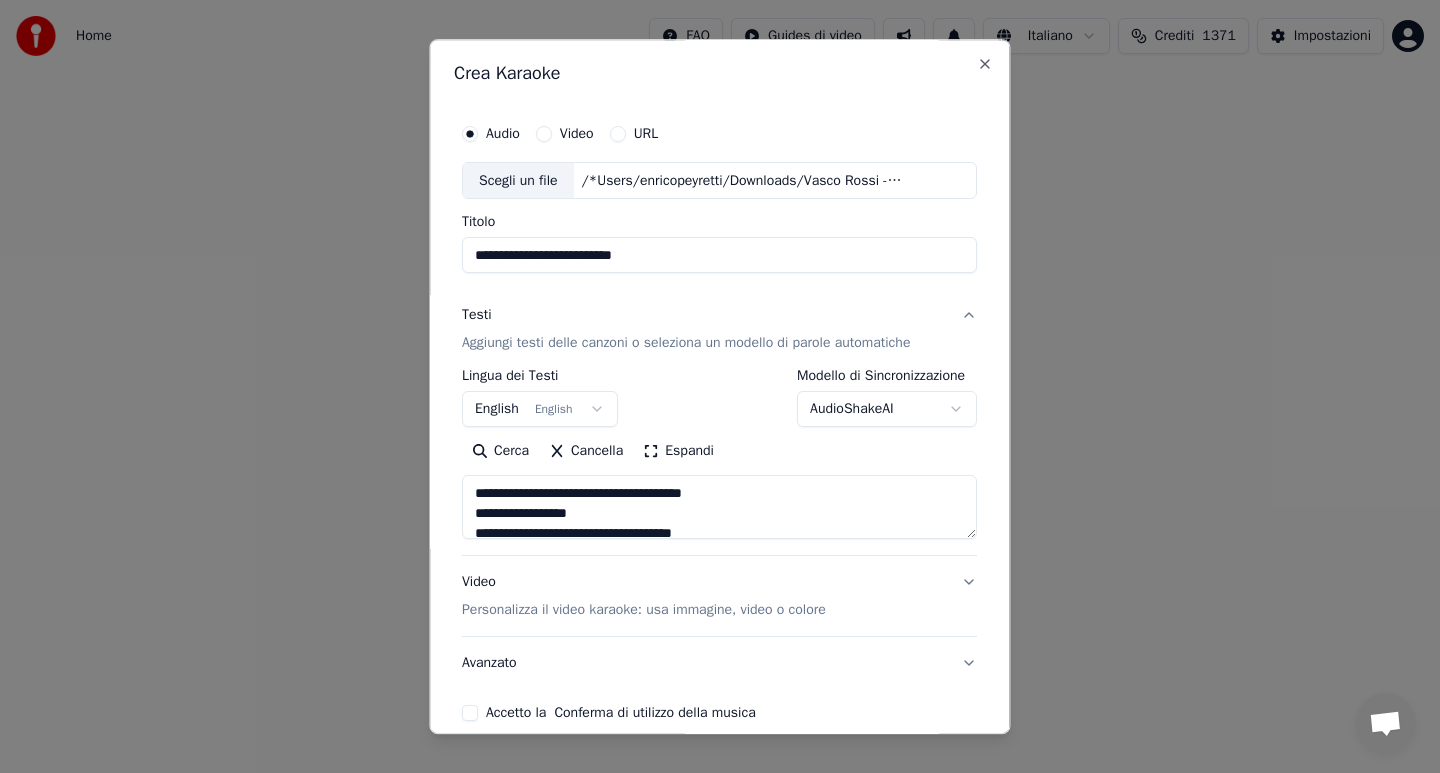 click at bounding box center [719, 508] 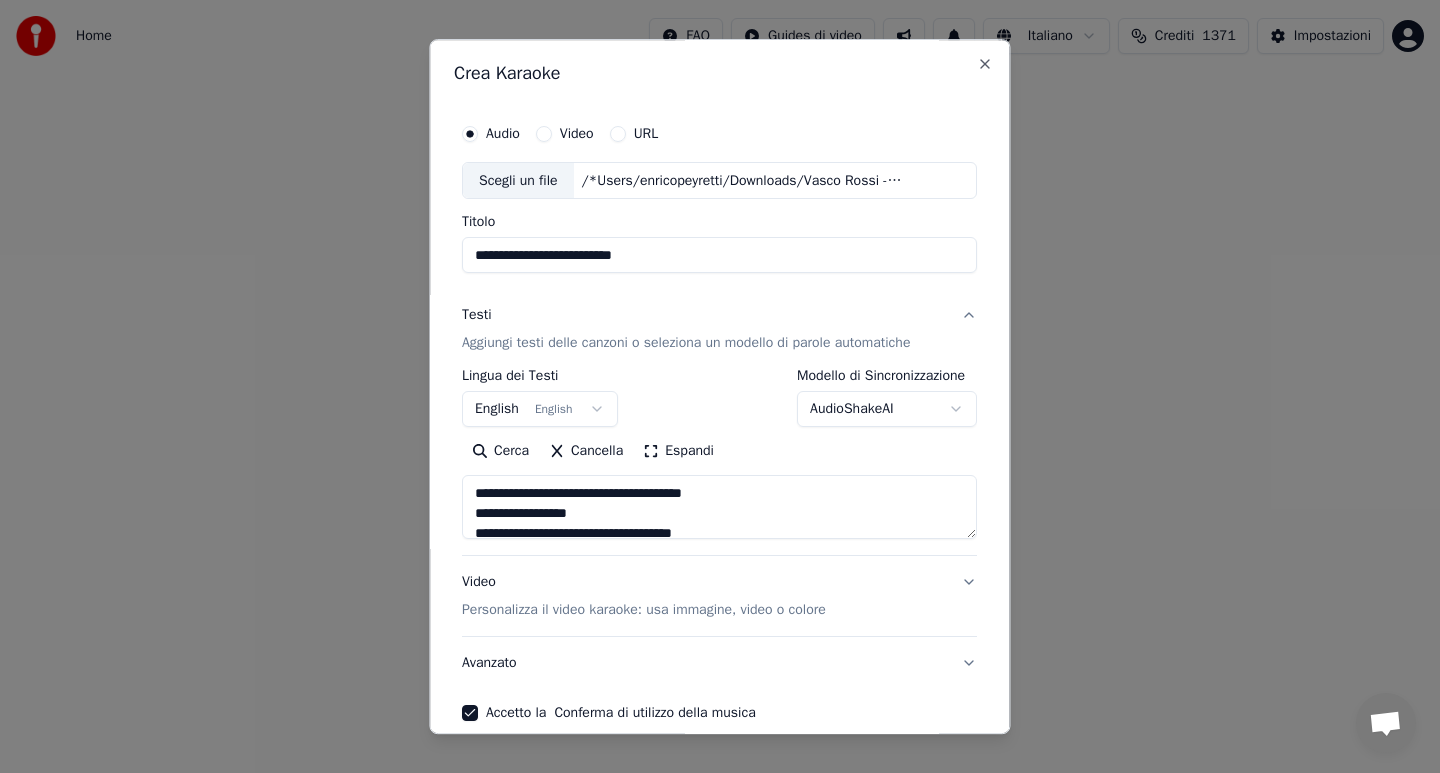 click on "Avanzato" at bounding box center [719, 664] 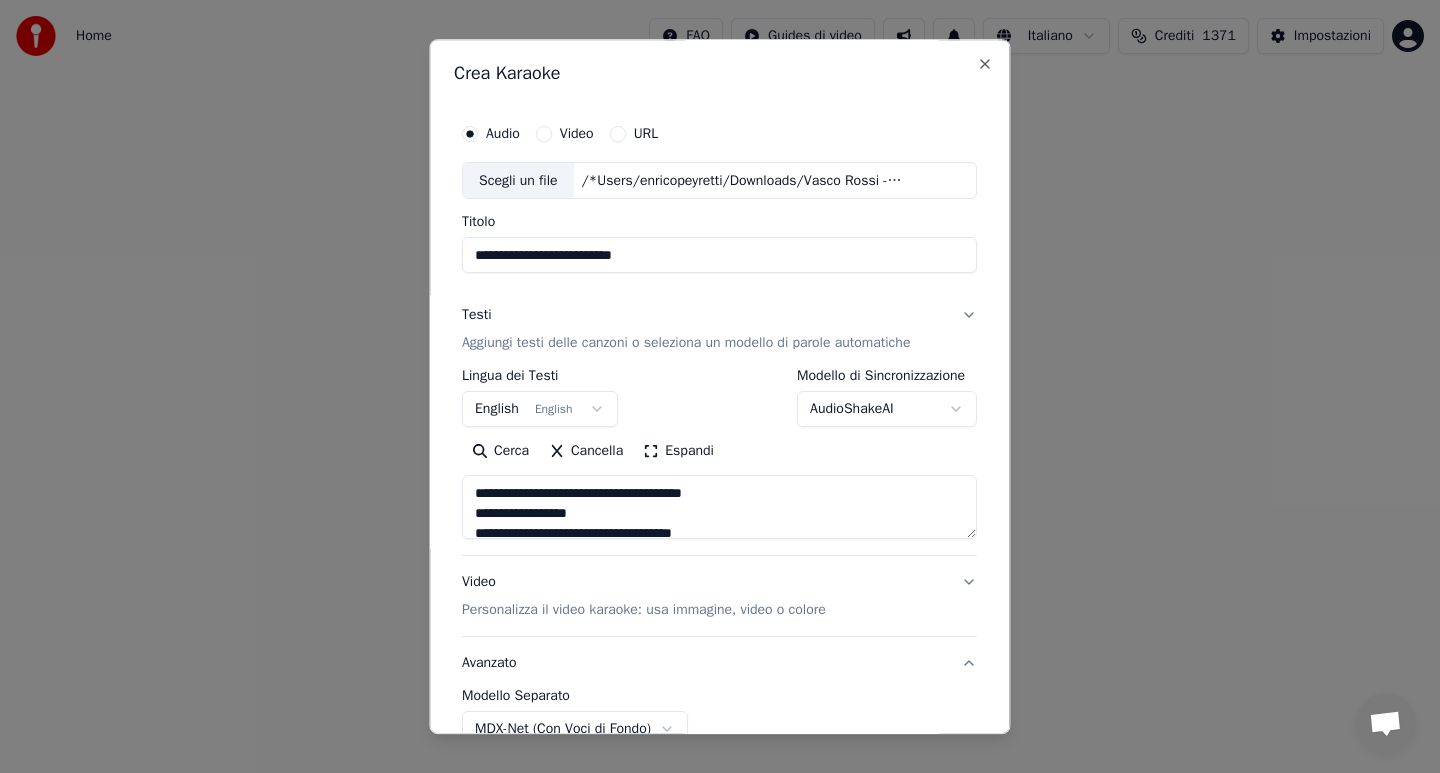 type 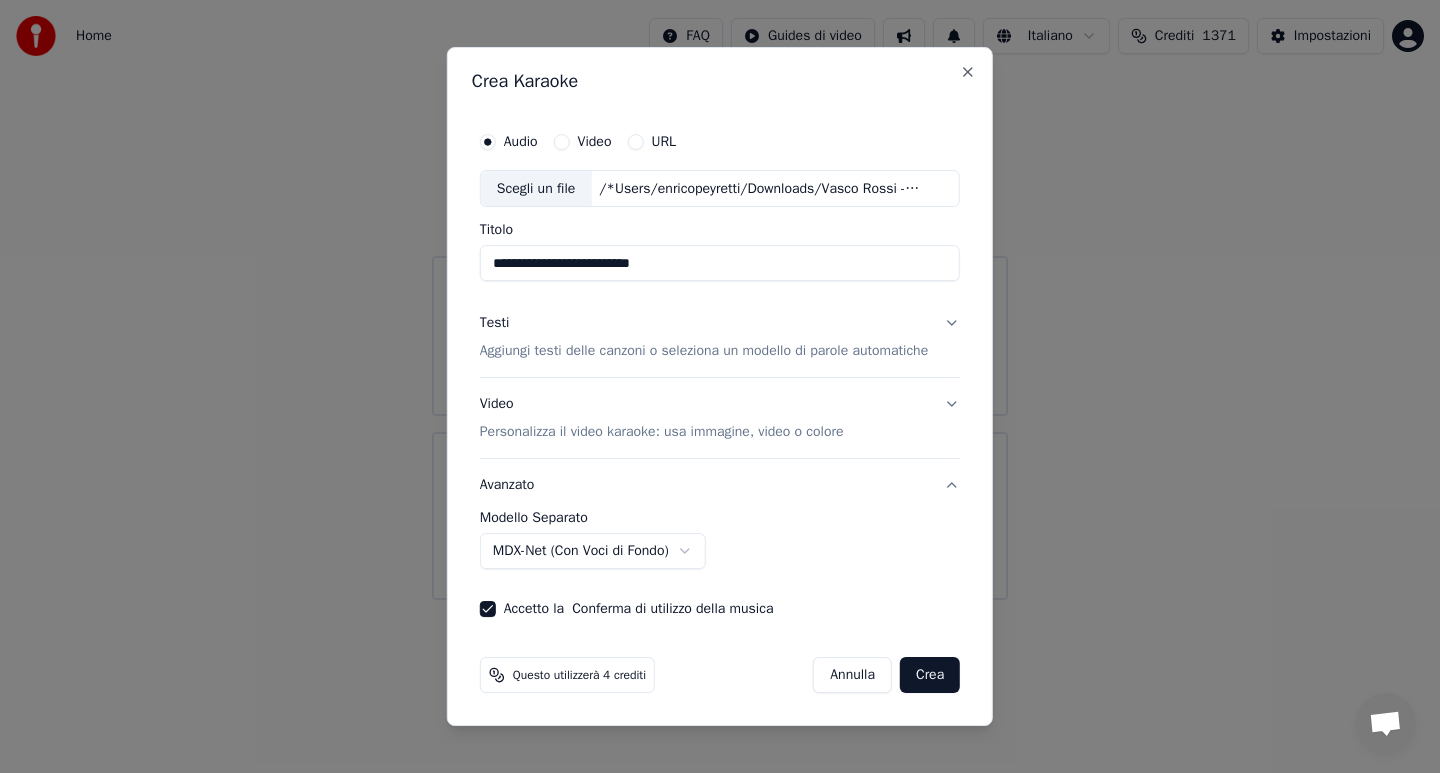 type 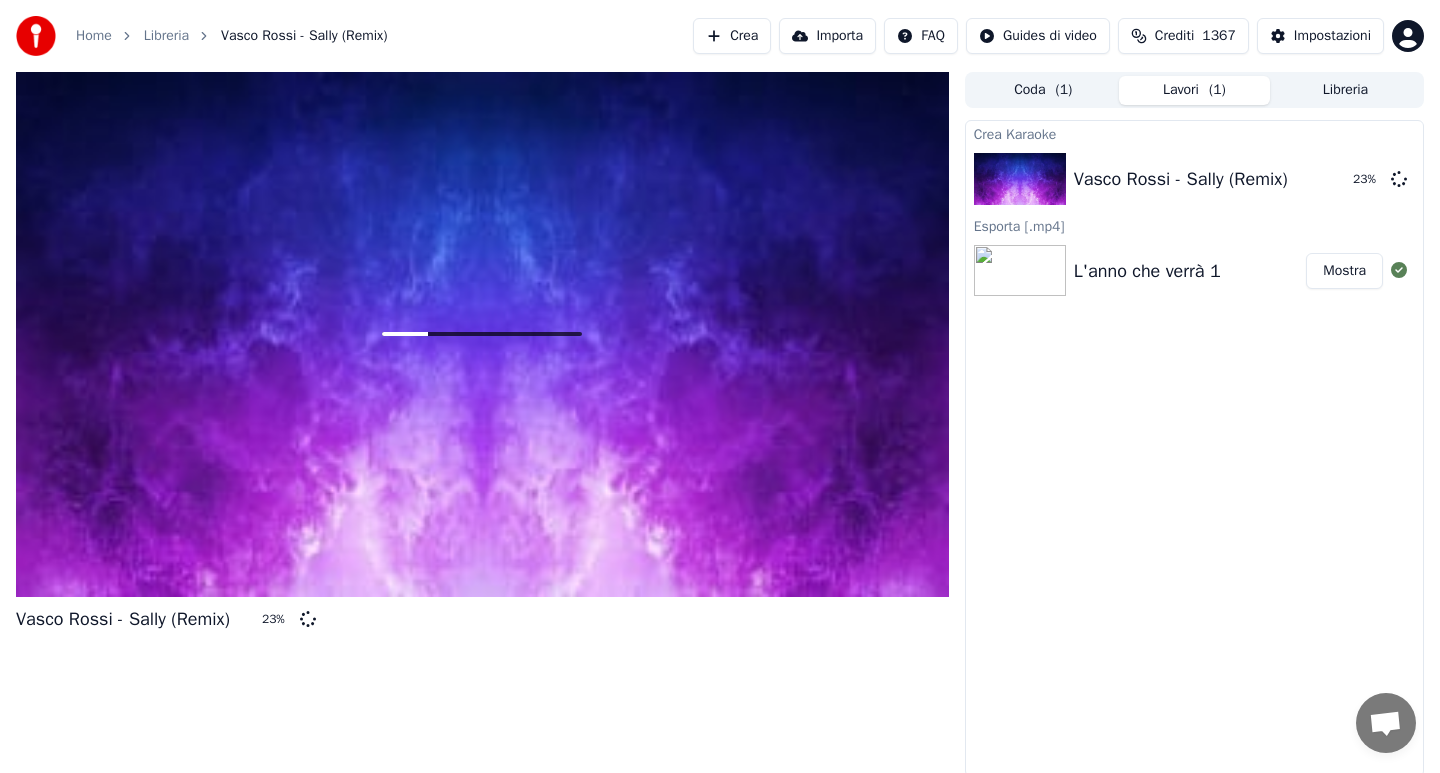click on "Libreria" at bounding box center (1345, 90) 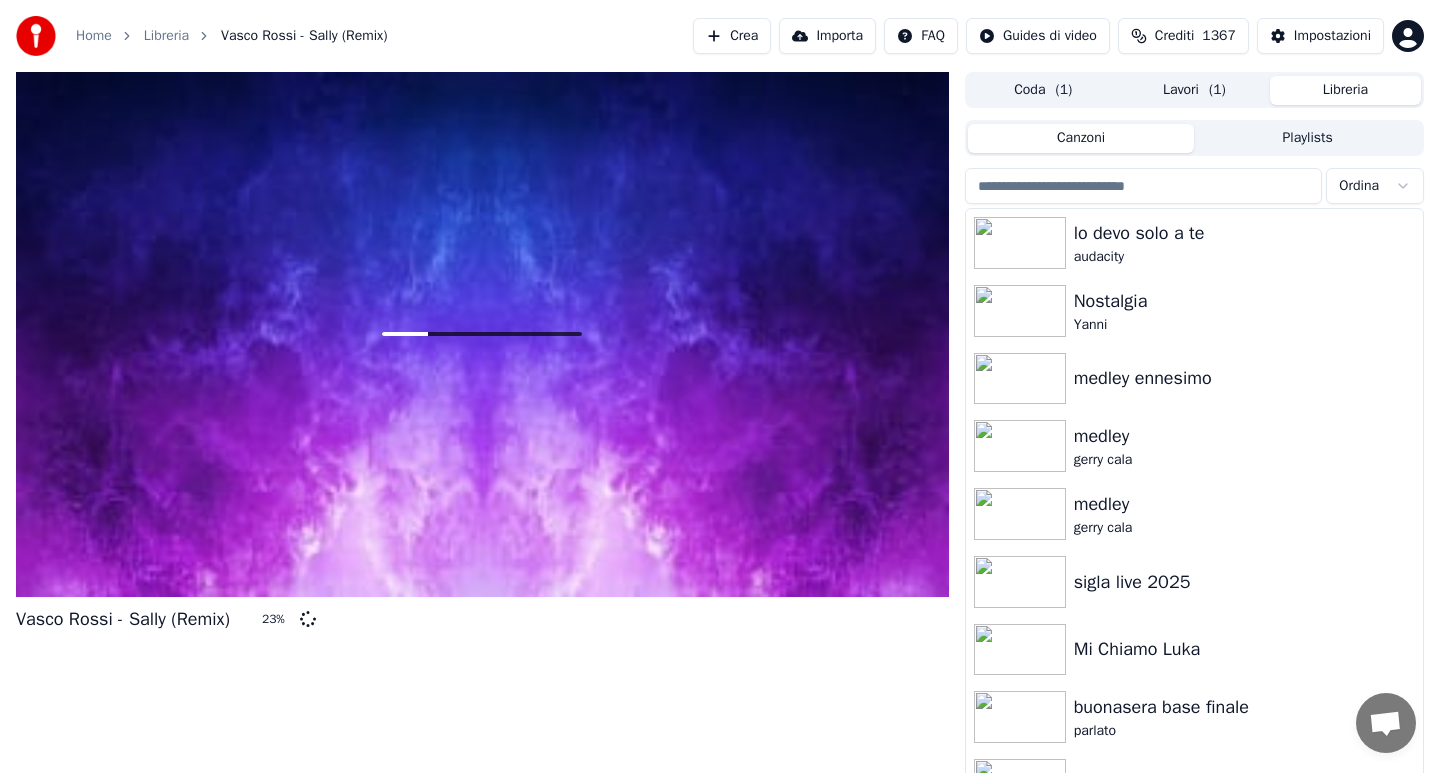 click at bounding box center (1144, 186) 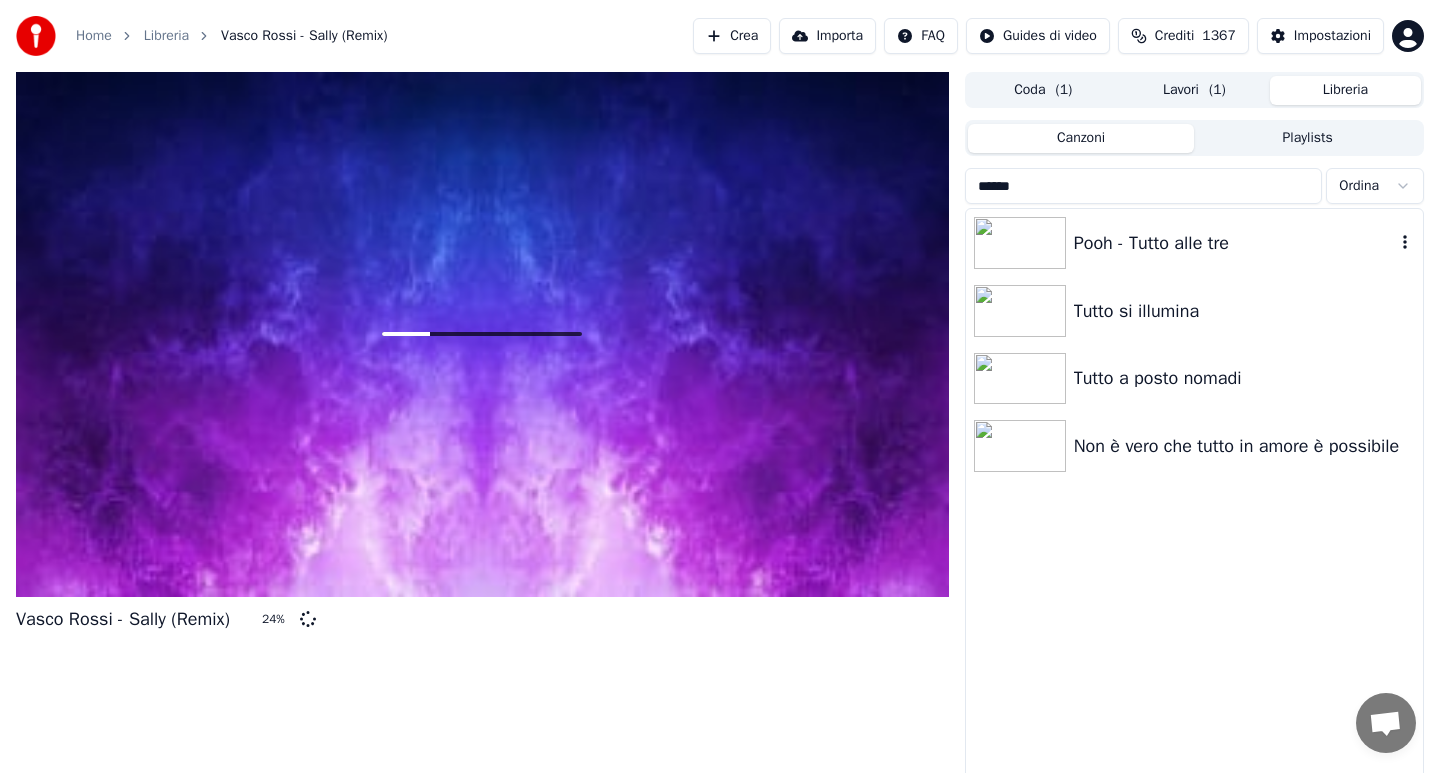 click on "Pooh - Tutto alle tre" at bounding box center [1234, 243] 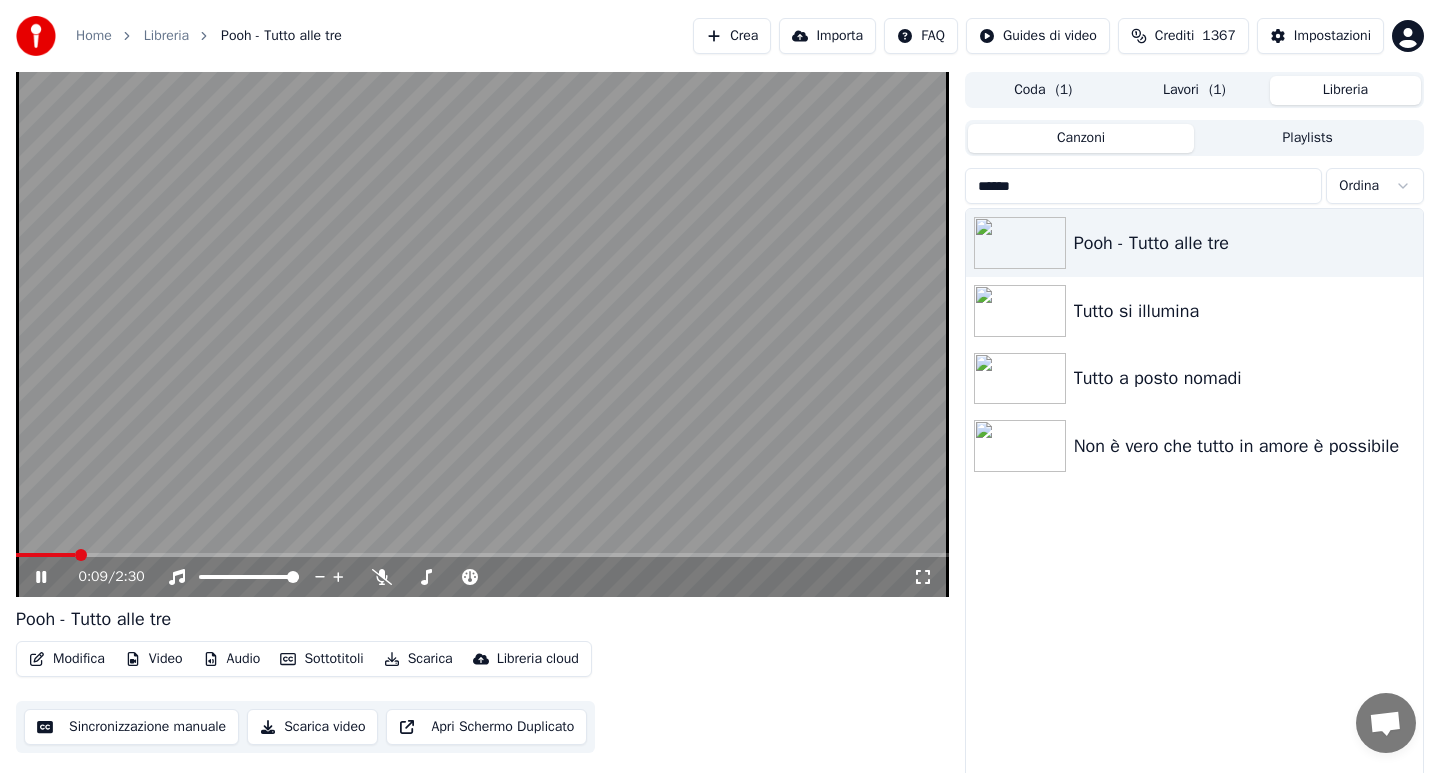 click 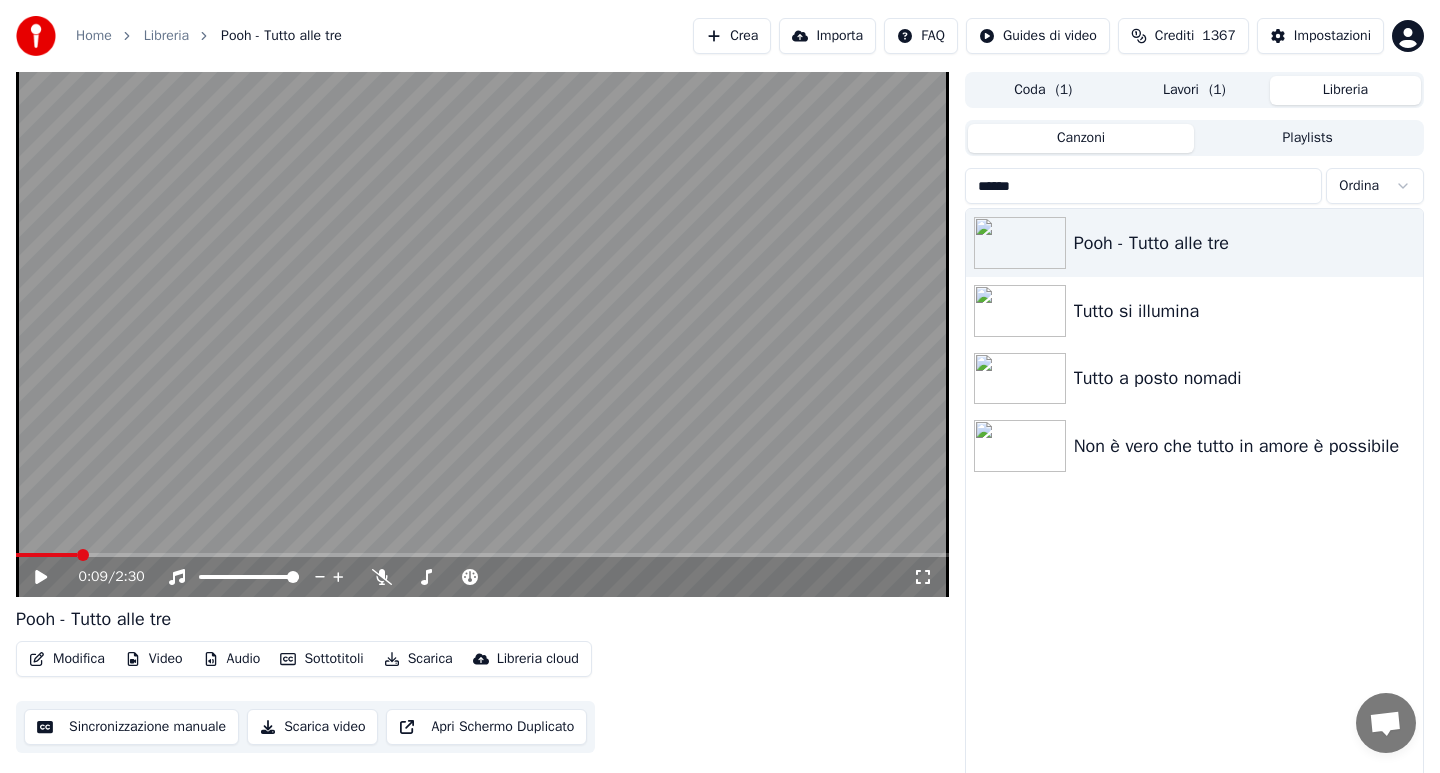 click on "*****" at bounding box center [1144, 186] 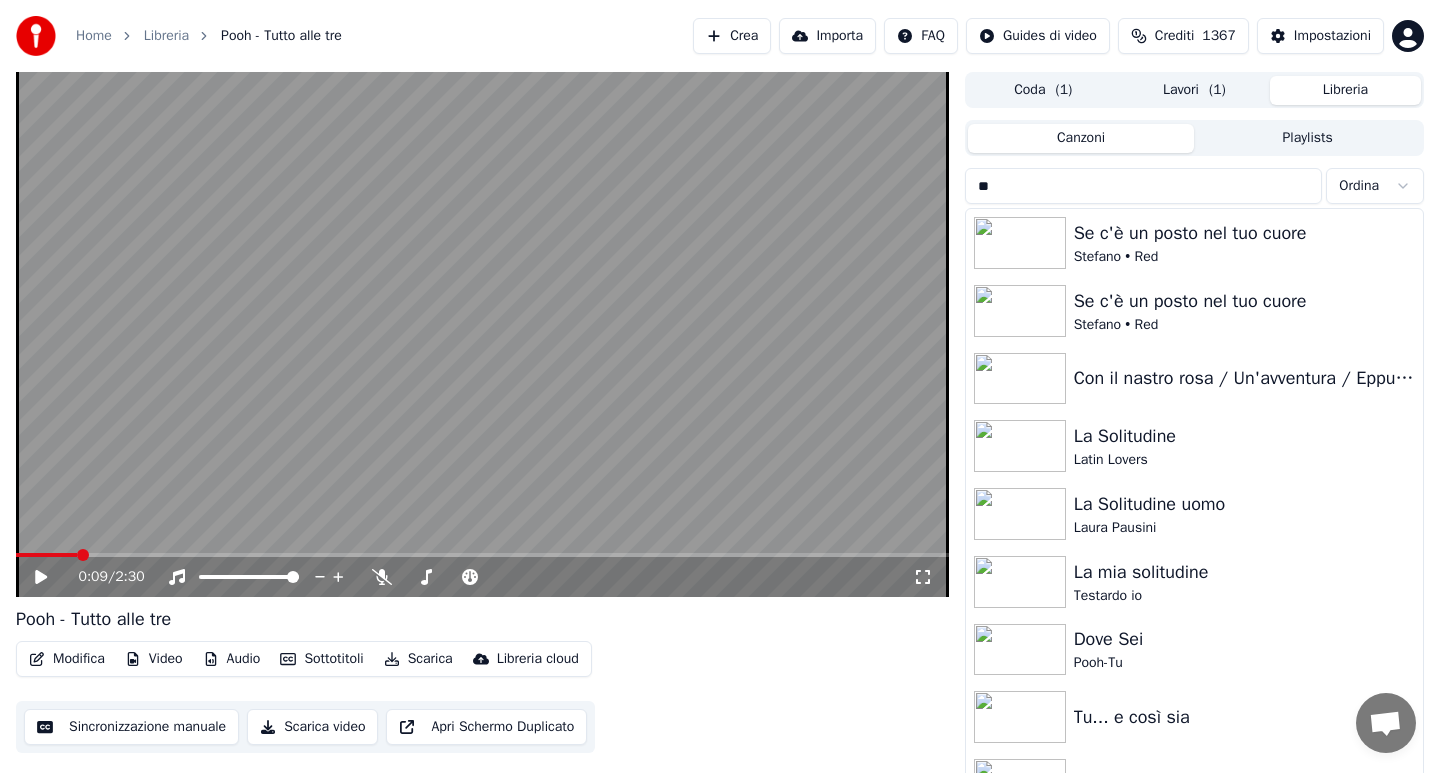 type on "*" 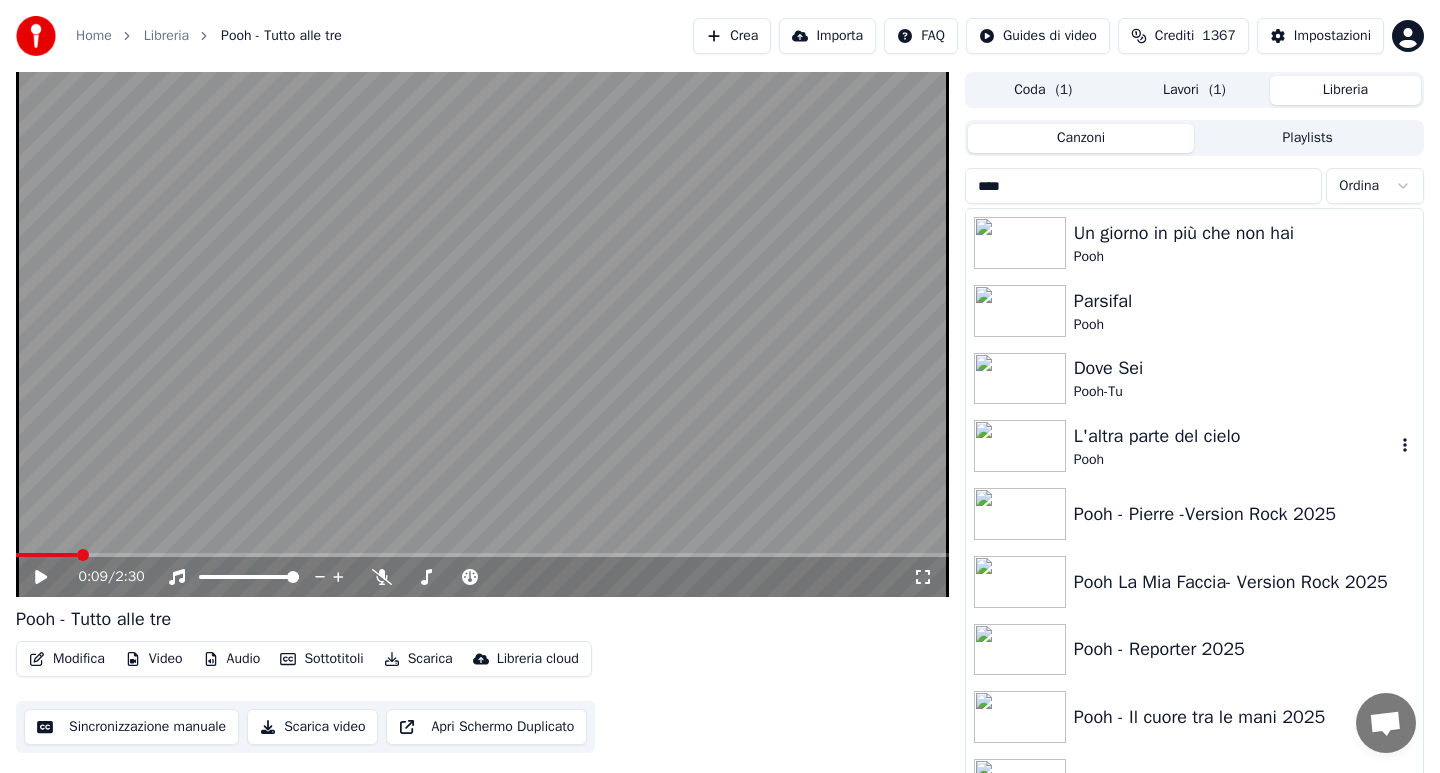 type on "****" 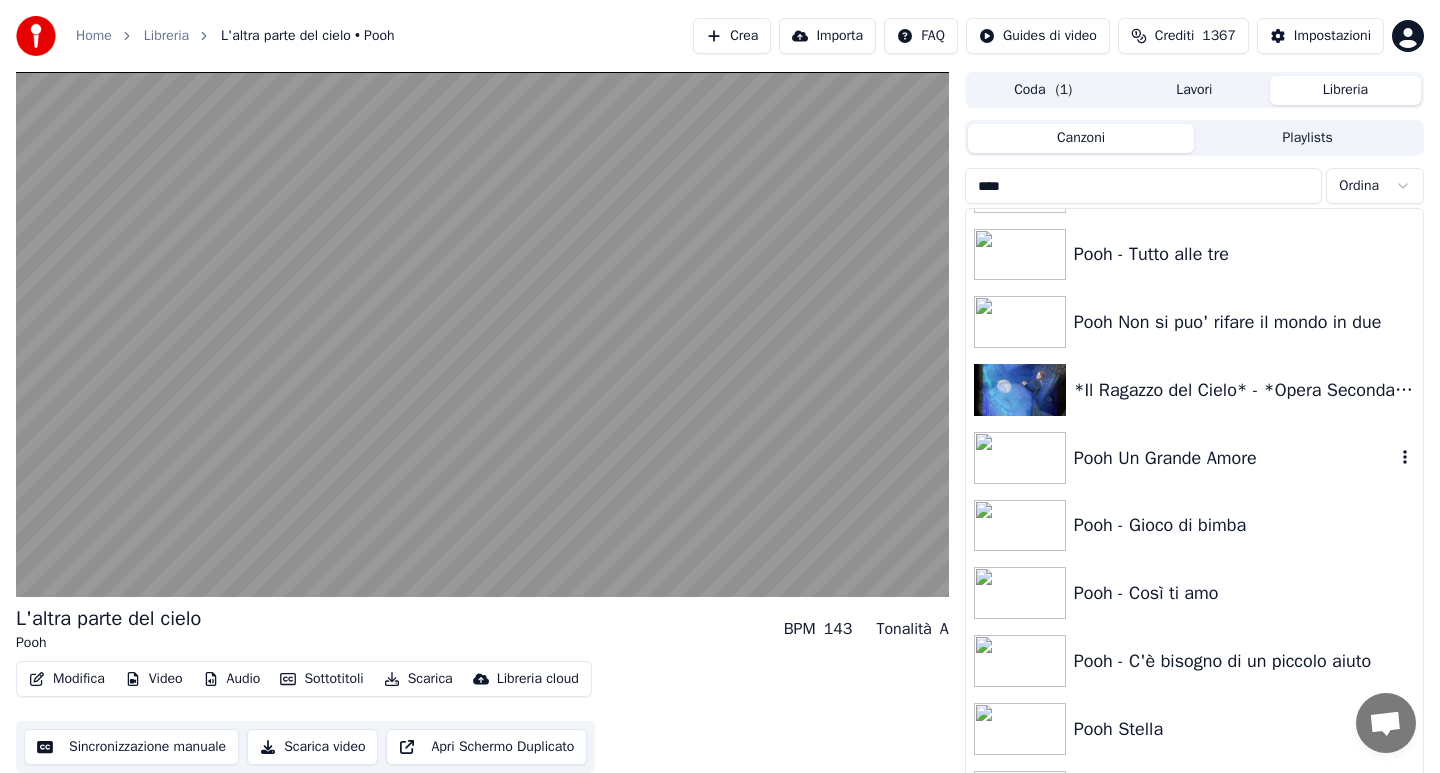 scroll, scrollTop: 1320, scrollLeft: 0, axis: vertical 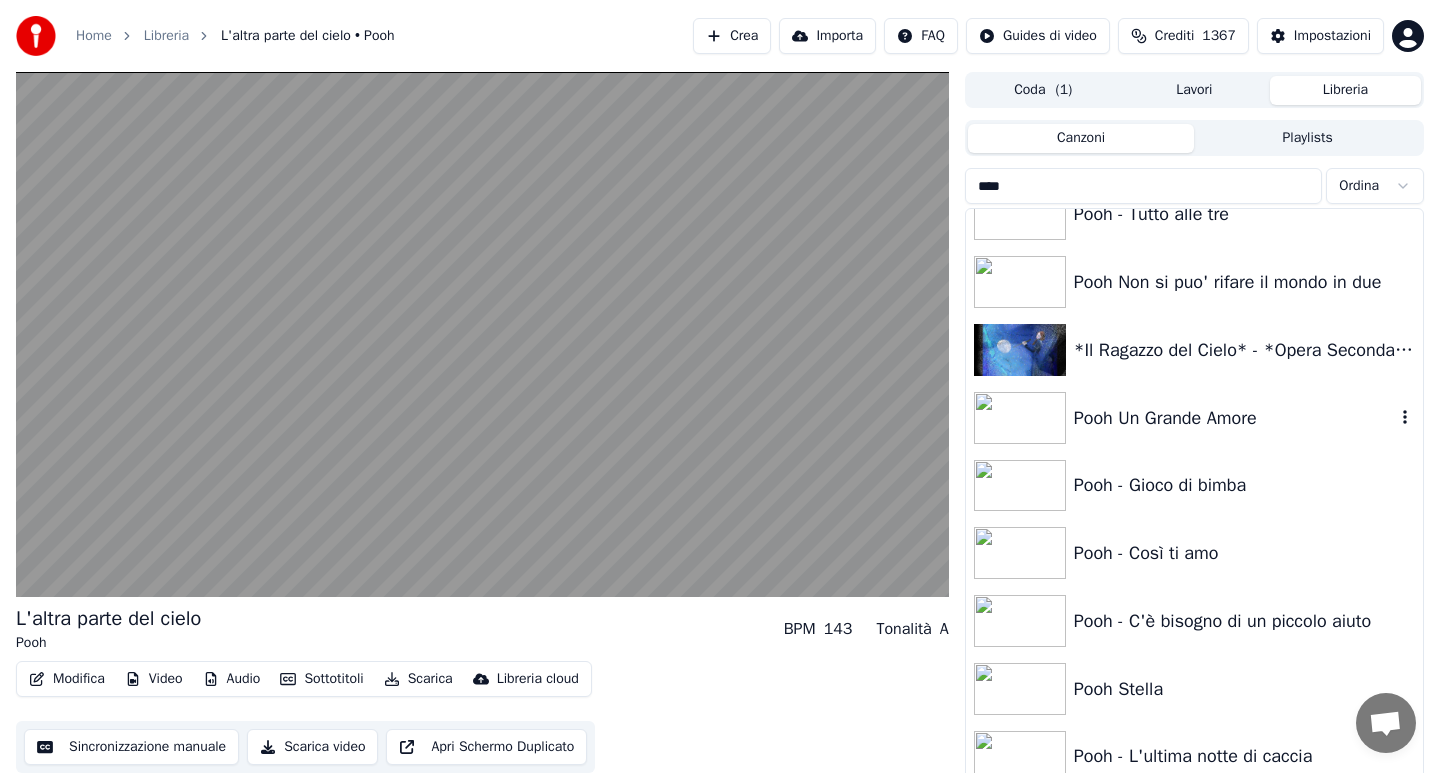 click on "Pooh Un Grande Amore" at bounding box center (1194, 418) 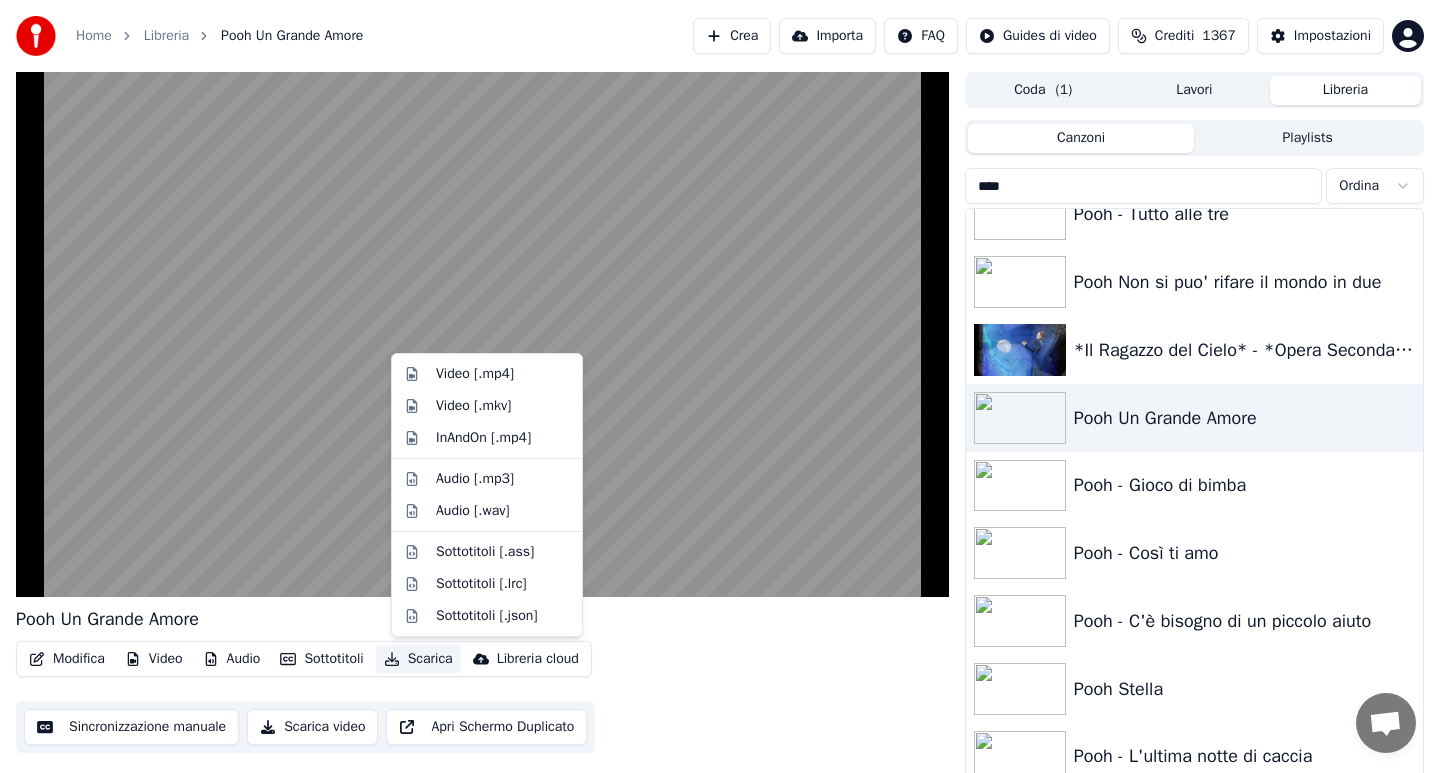 click on "Scarica" at bounding box center [418, 659] 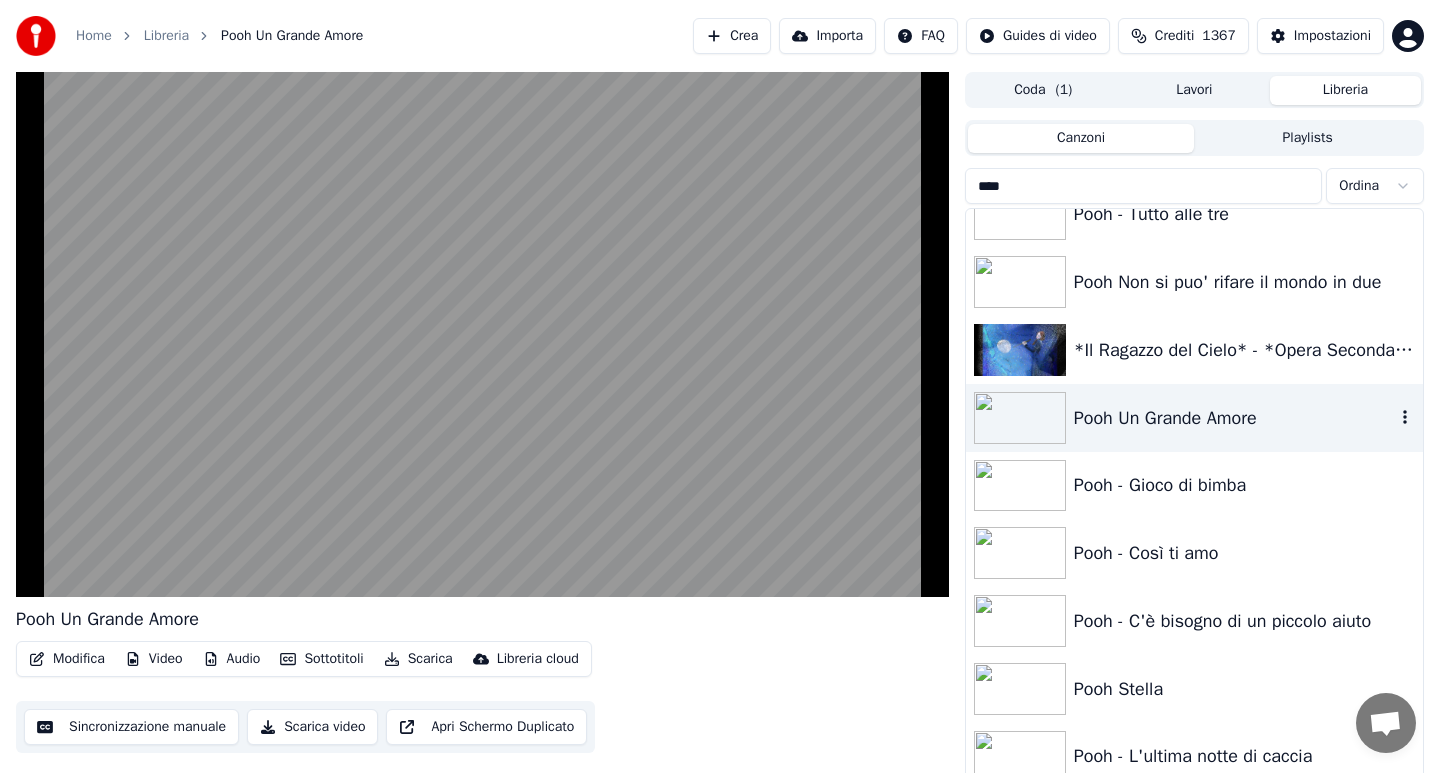 click on "Pooh Un Grande Amore" at bounding box center (1234, 418) 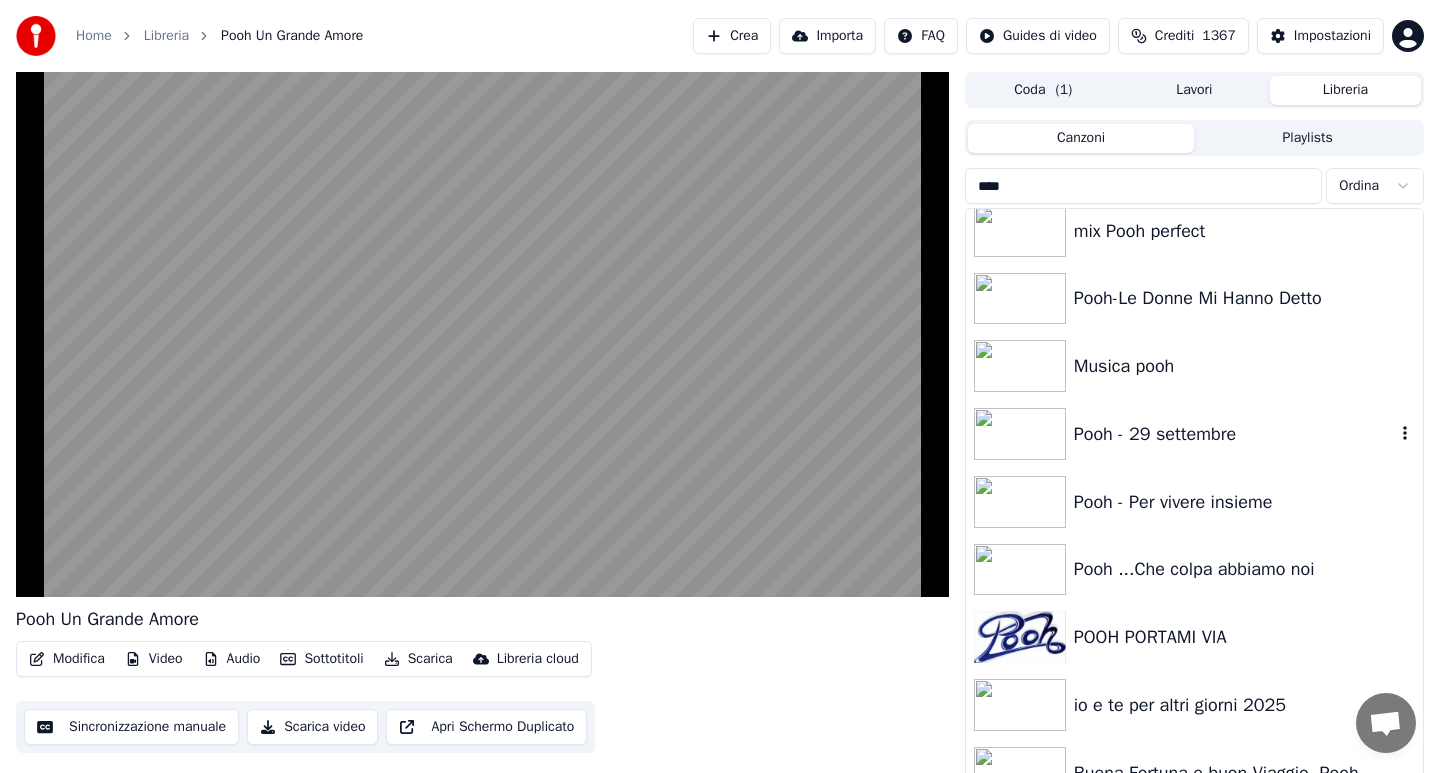 scroll, scrollTop: 2820, scrollLeft: 0, axis: vertical 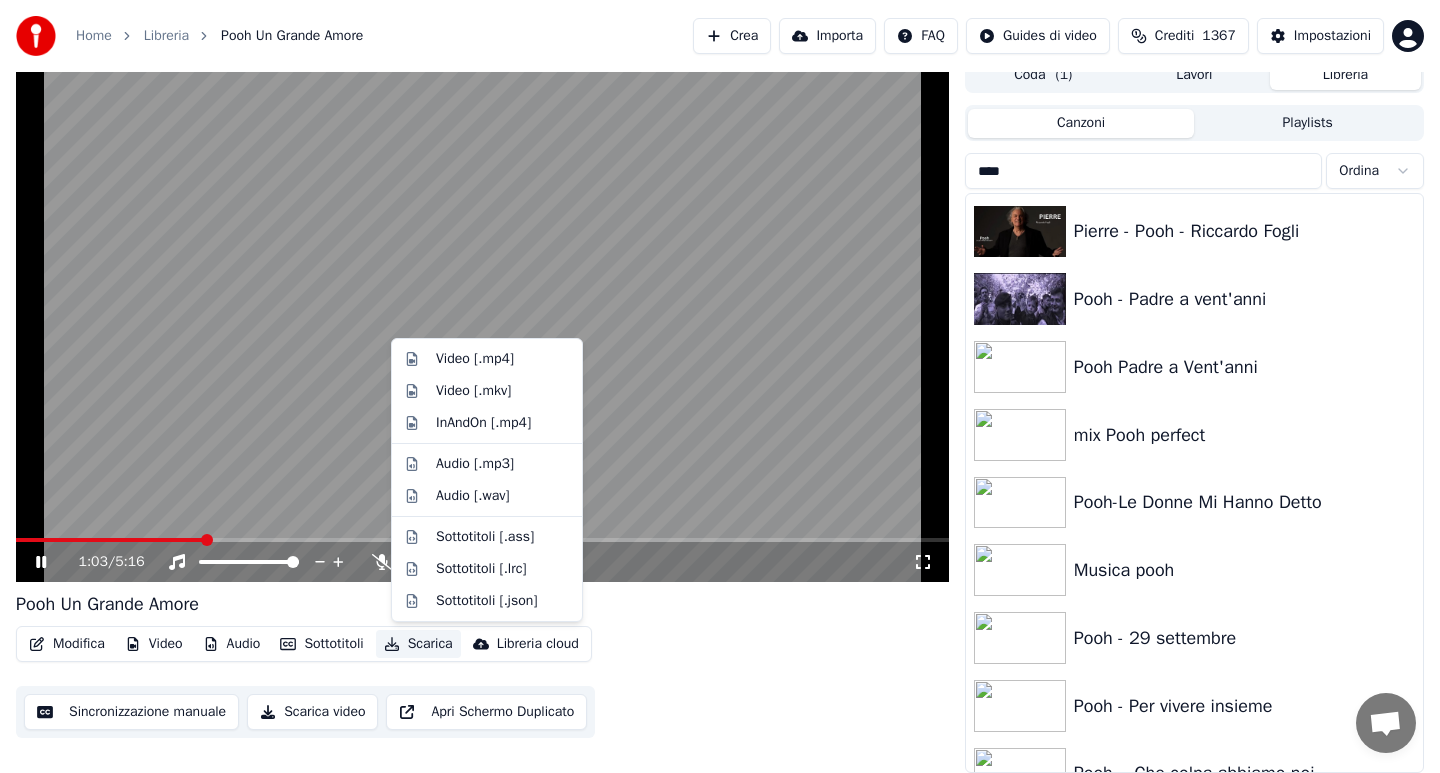 click on "Scarica" at bounding box center (418, 644) 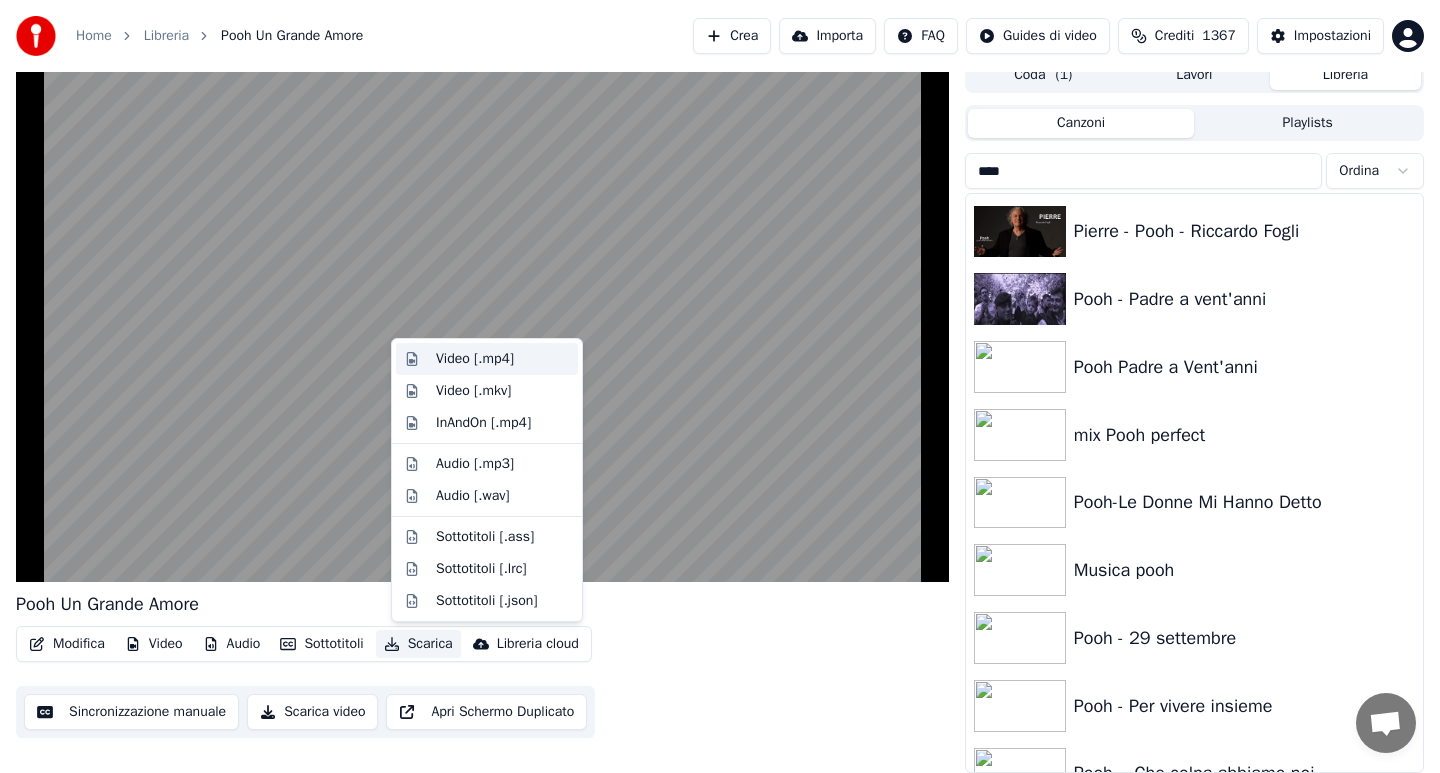 click on "Video [.mp4]" at bounding box center (475, 359) 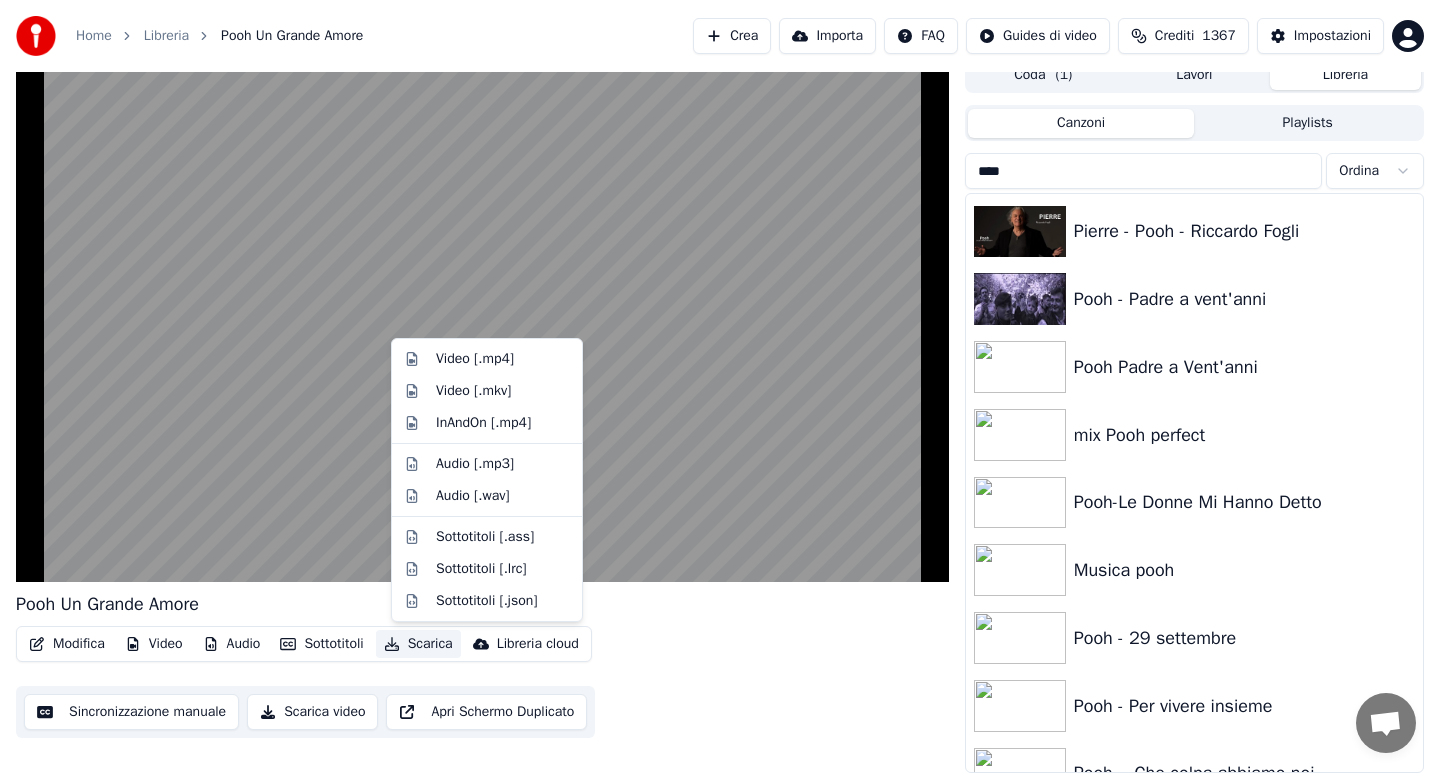 scroll, scrollTop: 4, scrollLeft: 0, axis: vertical 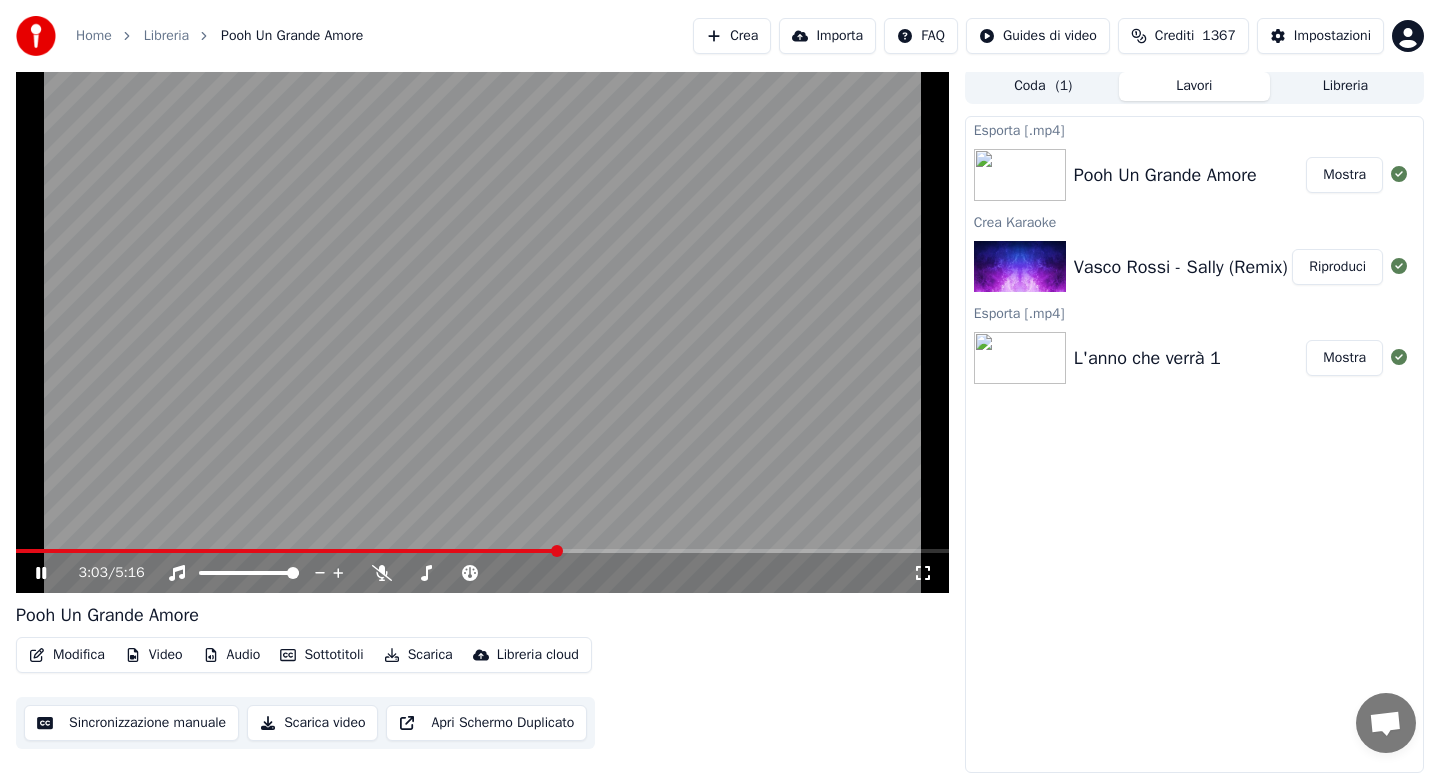 click 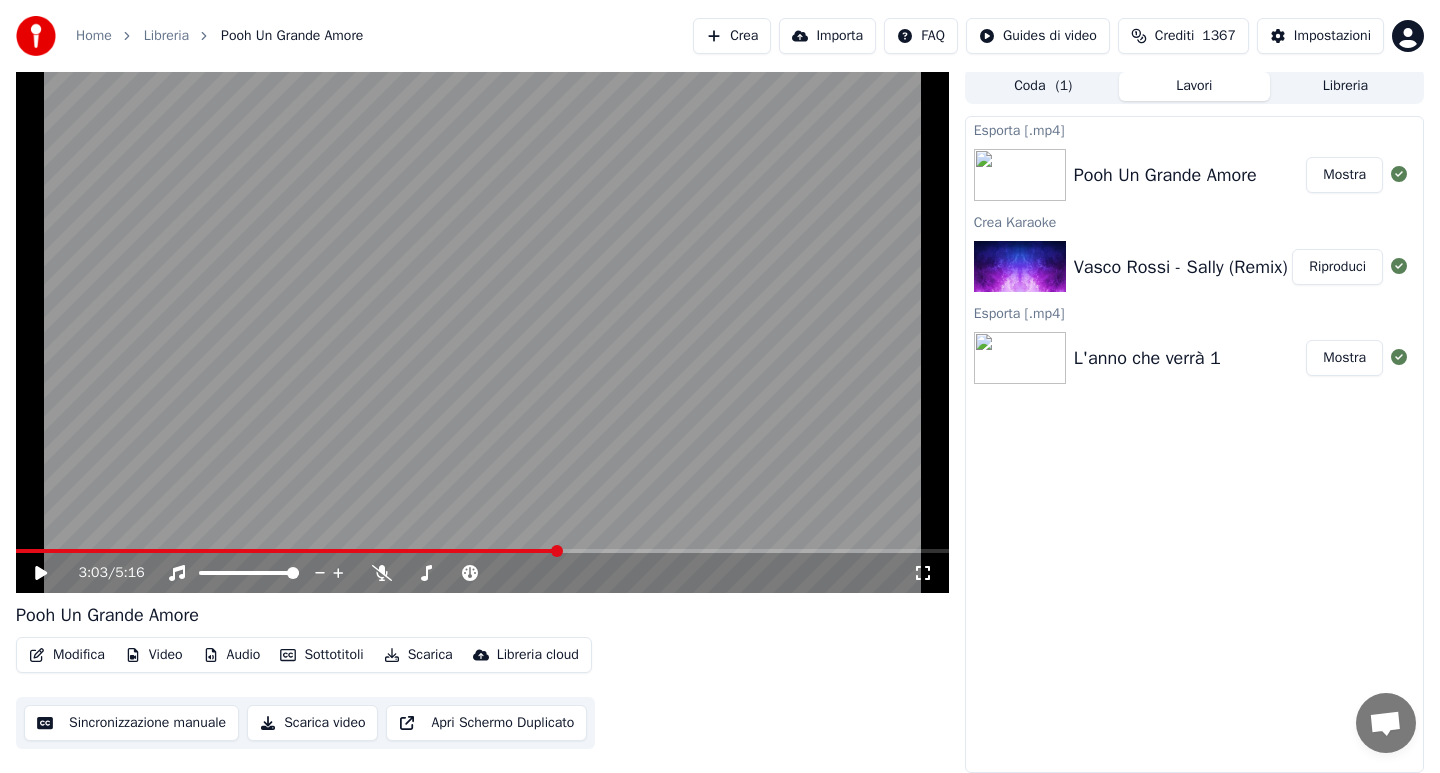 click on "Riproduci" at bounding box center [1337, 267] 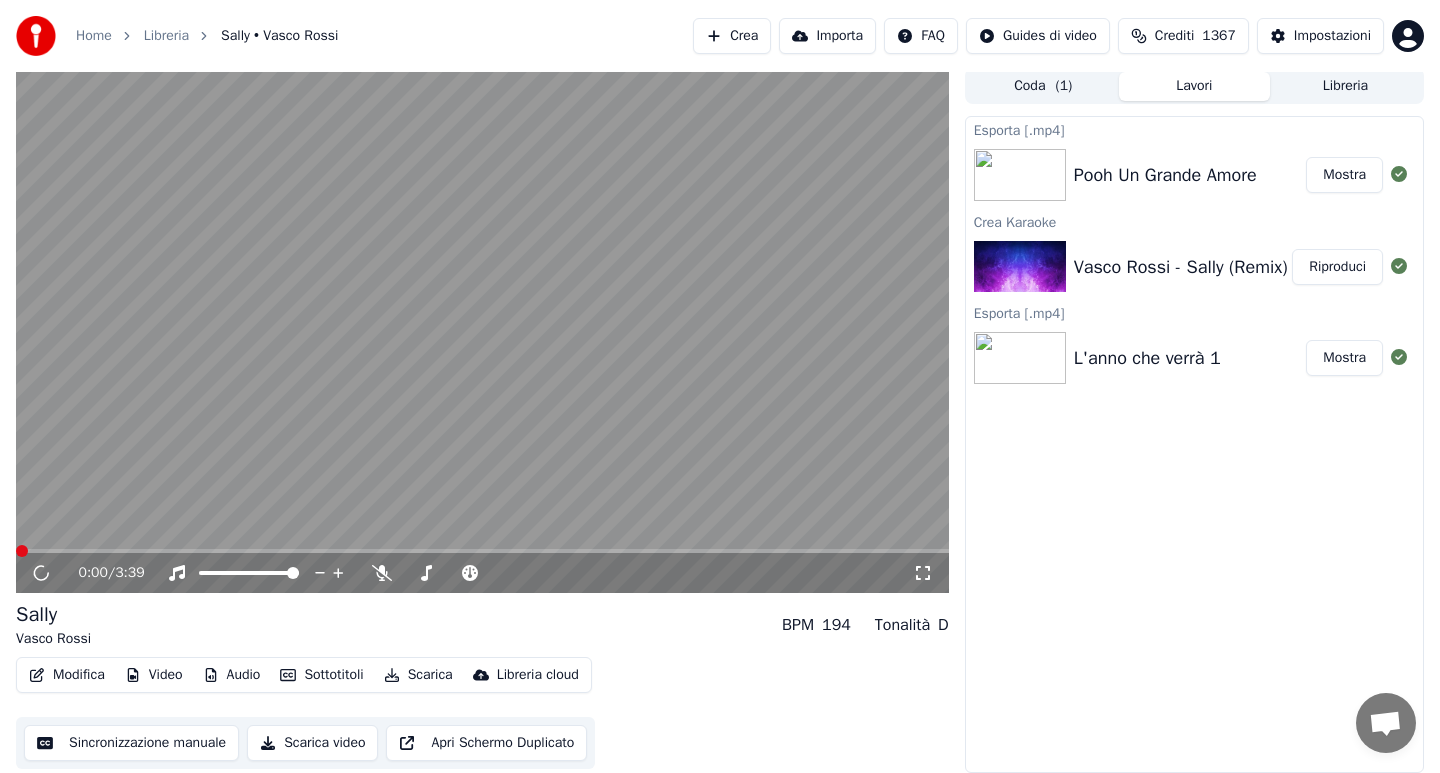 click on "Modifica" at bounding box center (67, 675) 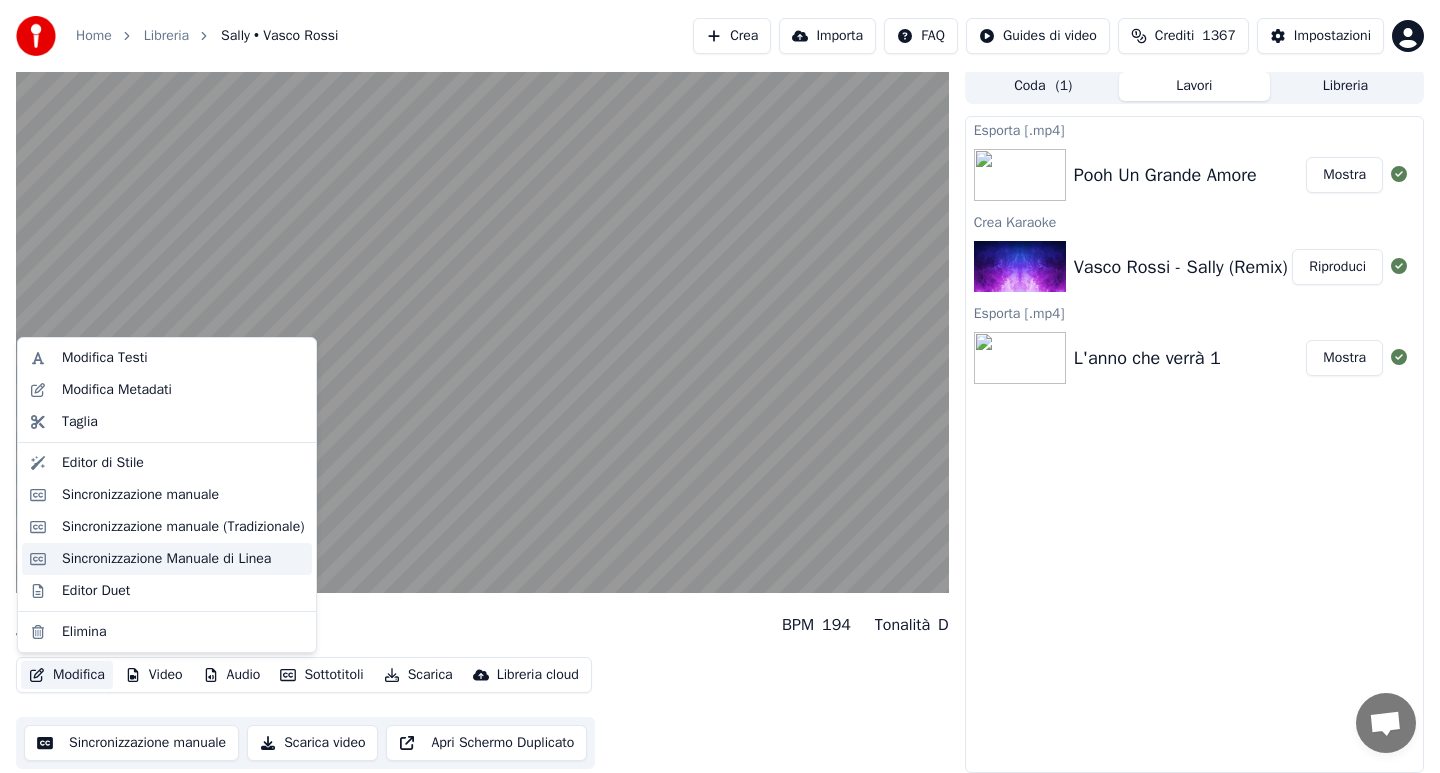 click on "Sincronizzazione Manuale di Linea" at bounding box center [166, 559] 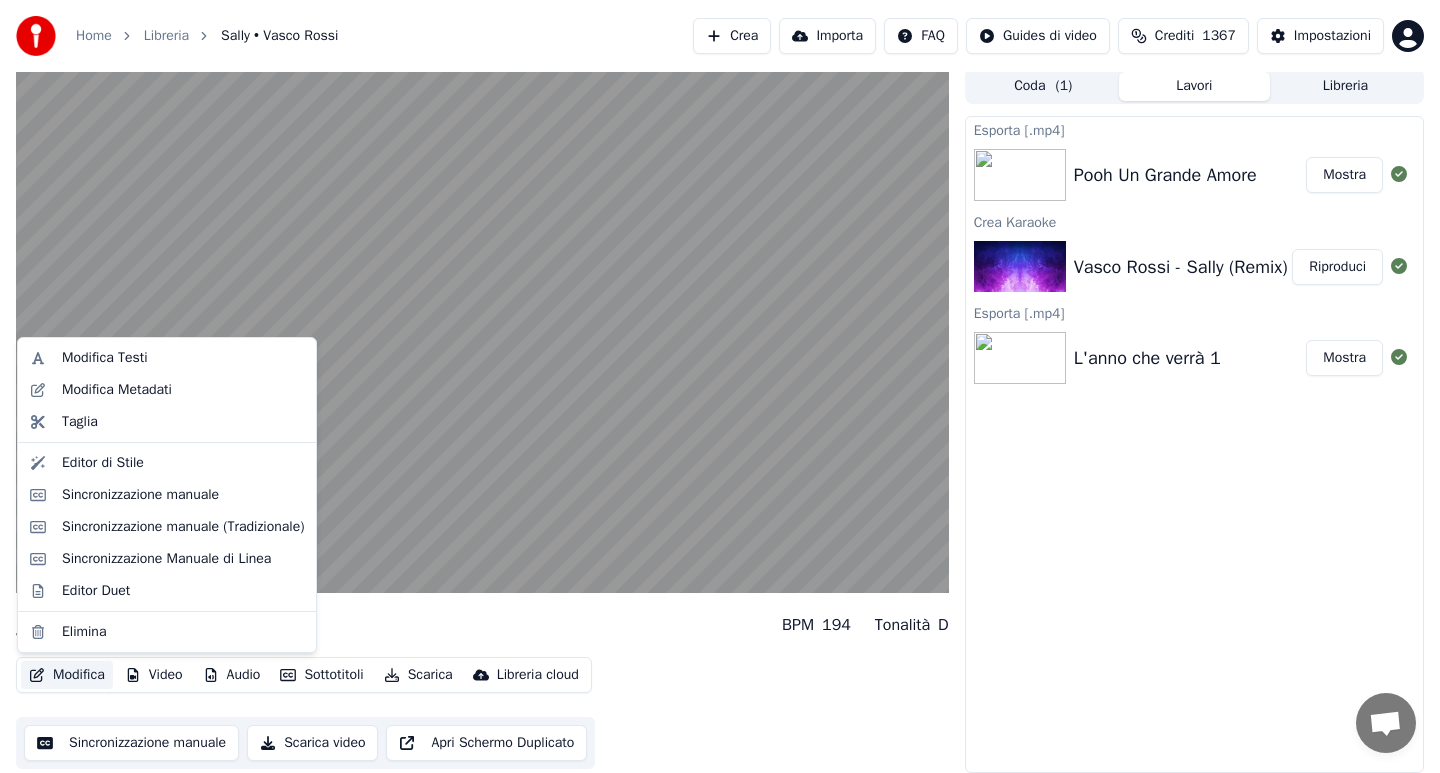 scroll, scrollTop: 0, scrollLeft: 0, axis: both 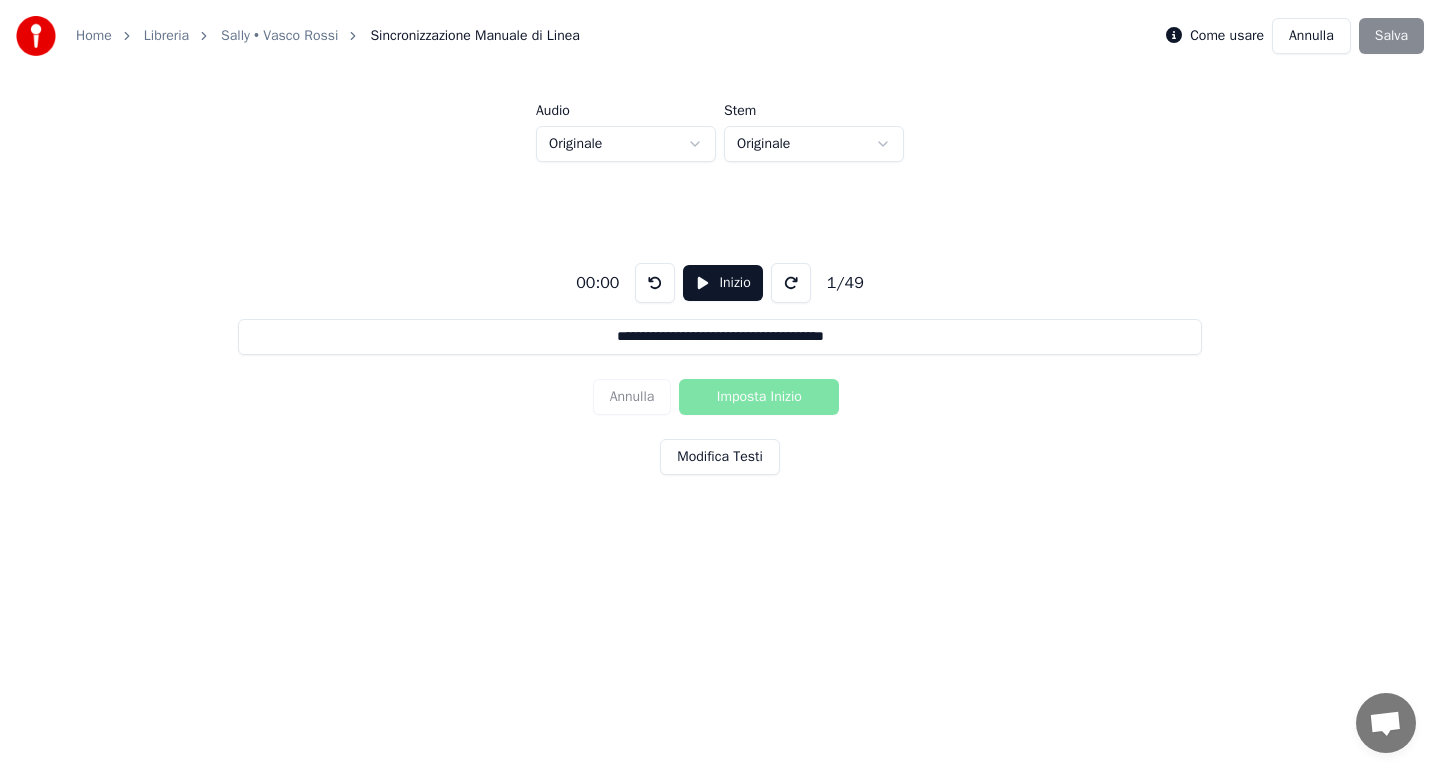 click on "Inizio" at bounding box center (722, 283) 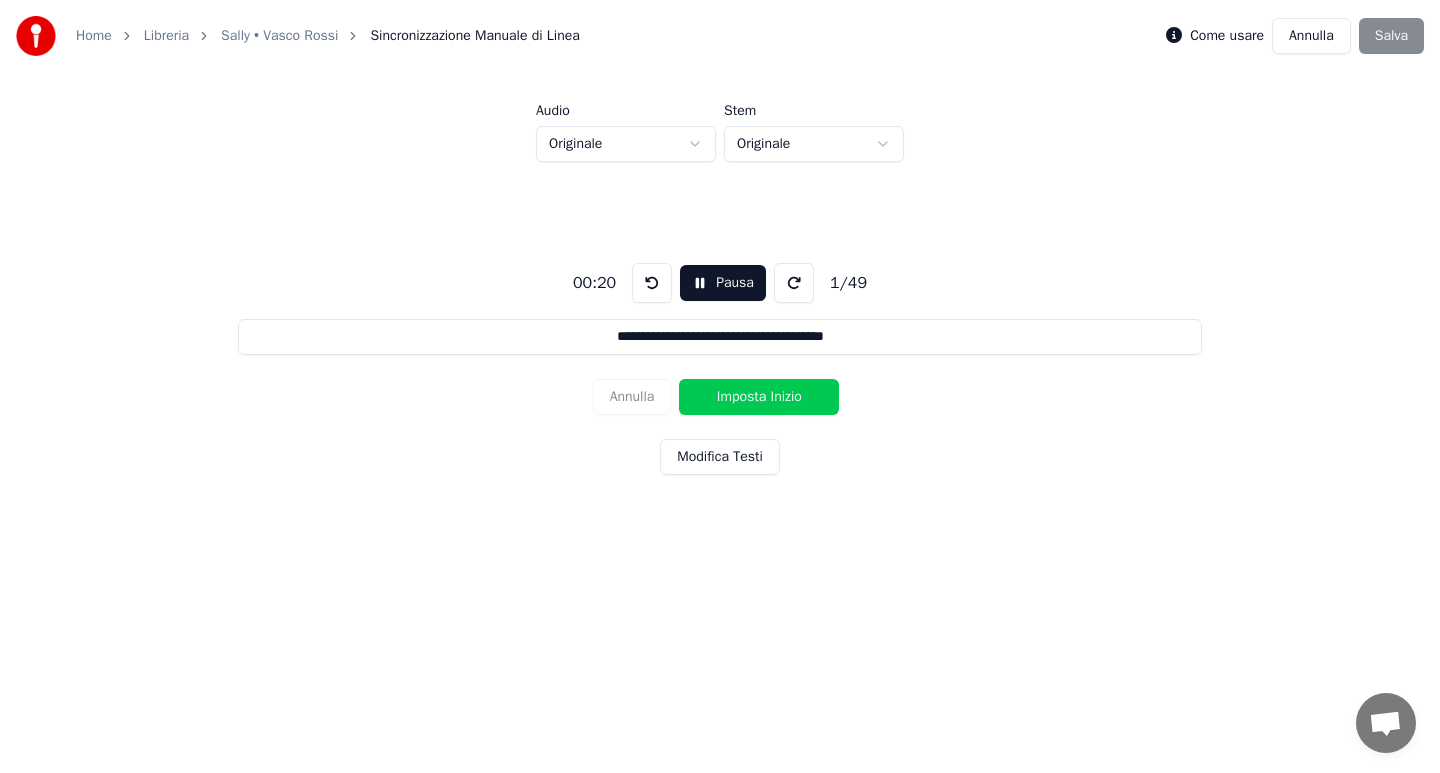 click on "Imposta Inizio" at bounding box center [759, 397] 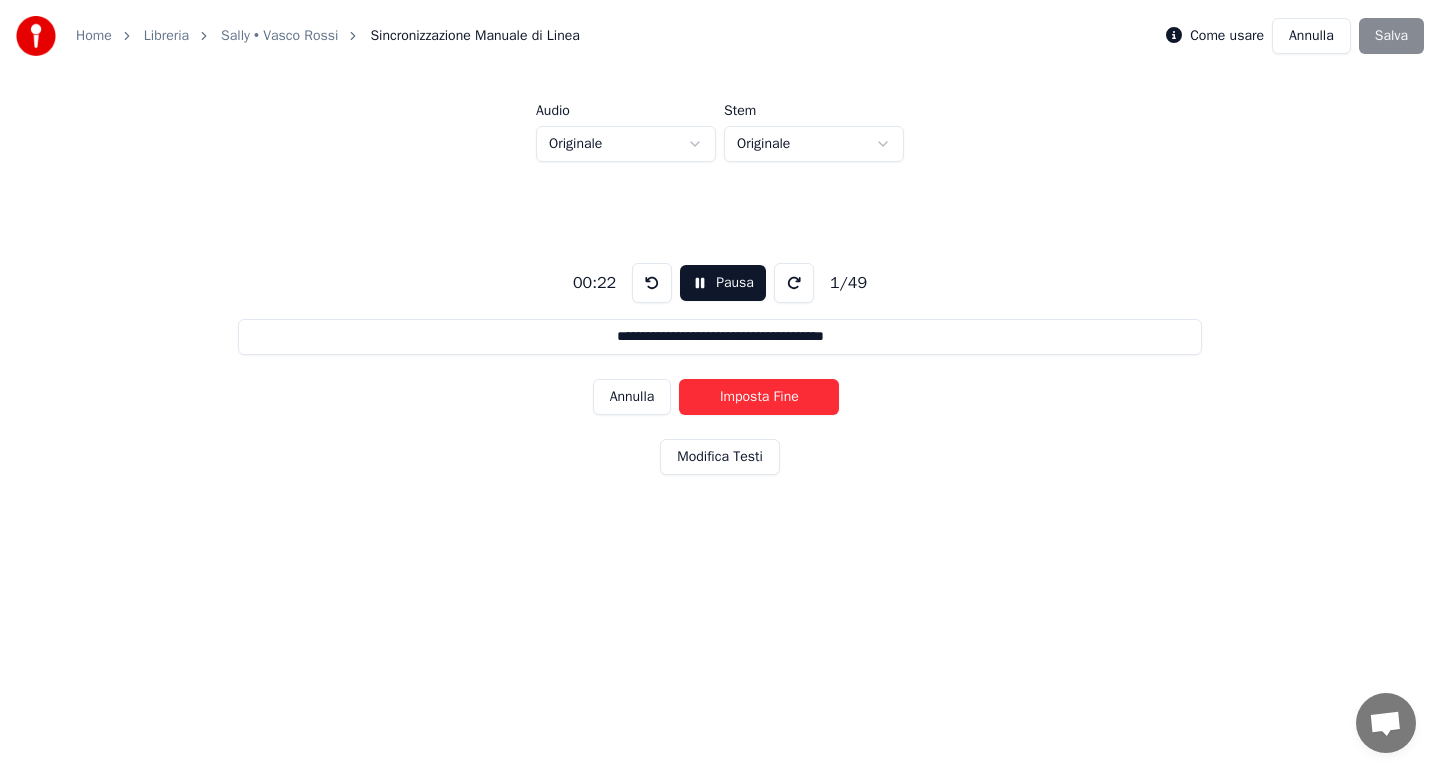 click on "Imposta Fine" at bounding box center [759, 397] 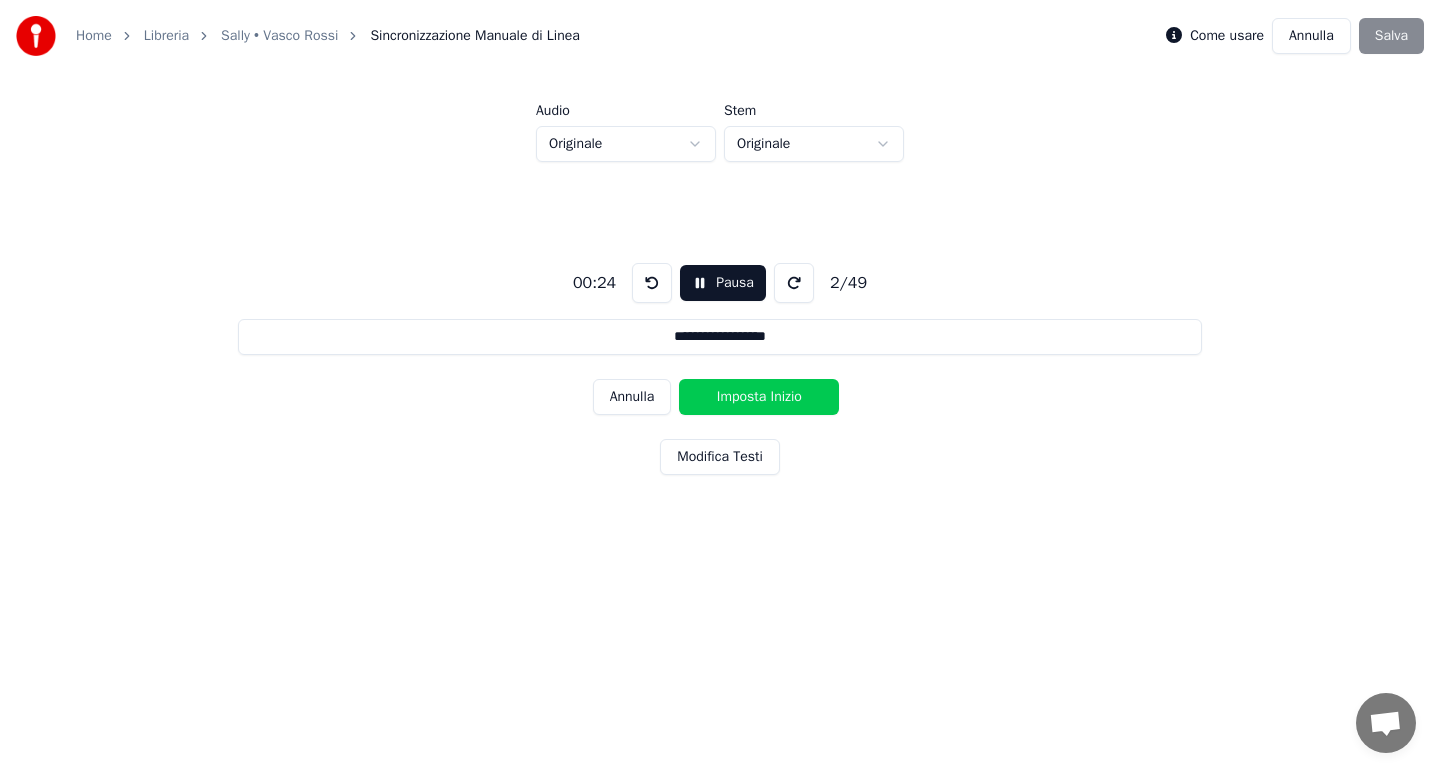 click on "Imposta Inizio" at bounding box center [759, 397] 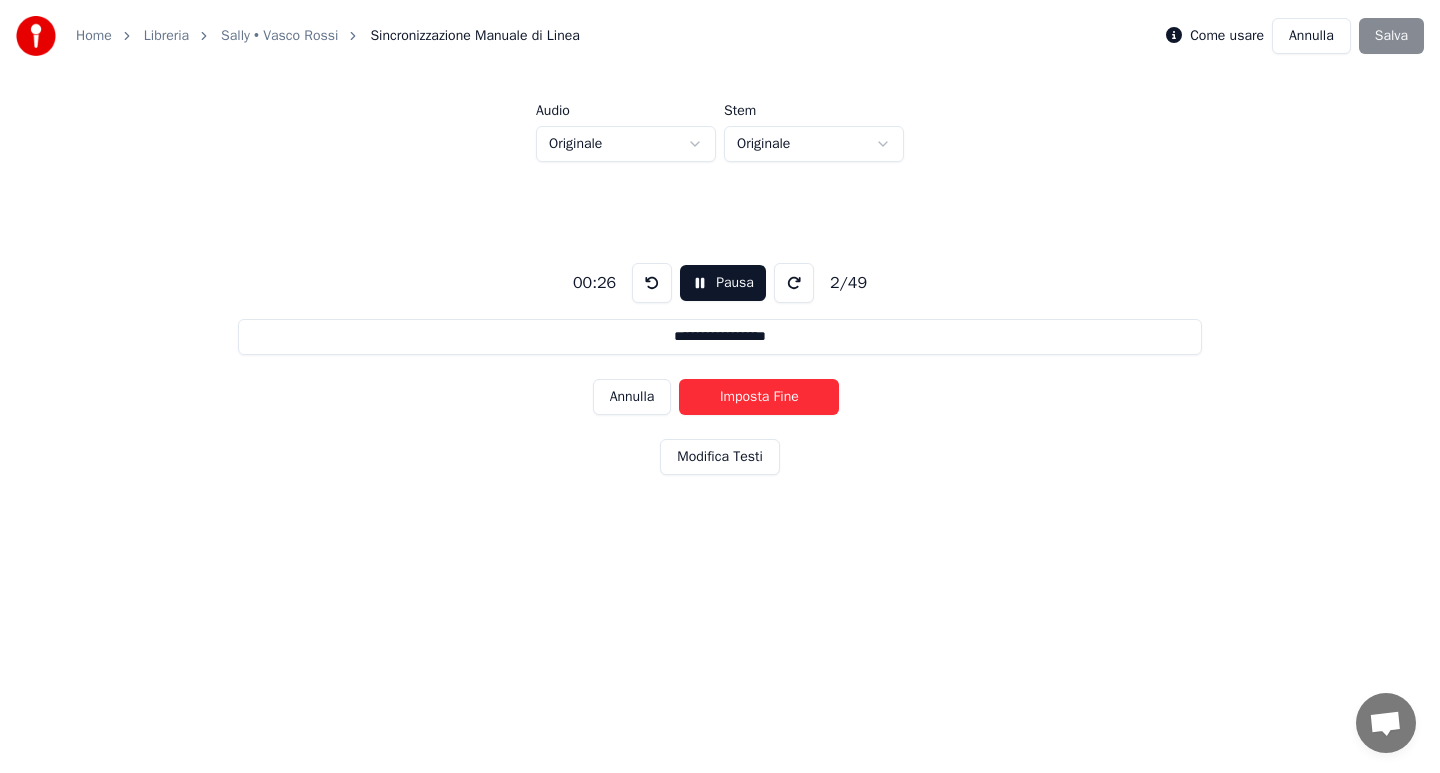 click on "Imposta Fine" at bounding box center [759, 397] 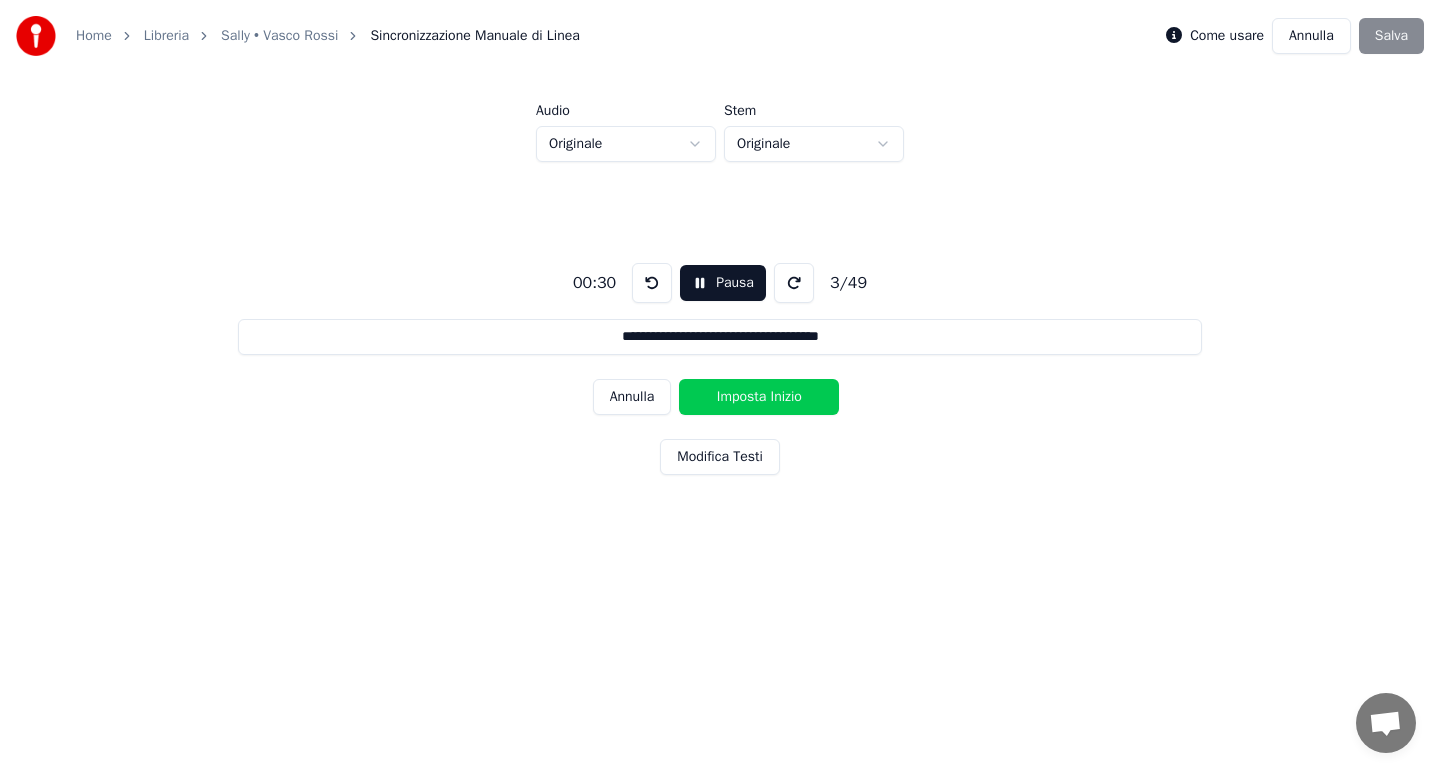 click on "Imposta Inizio" at bounding box center (759, 397) 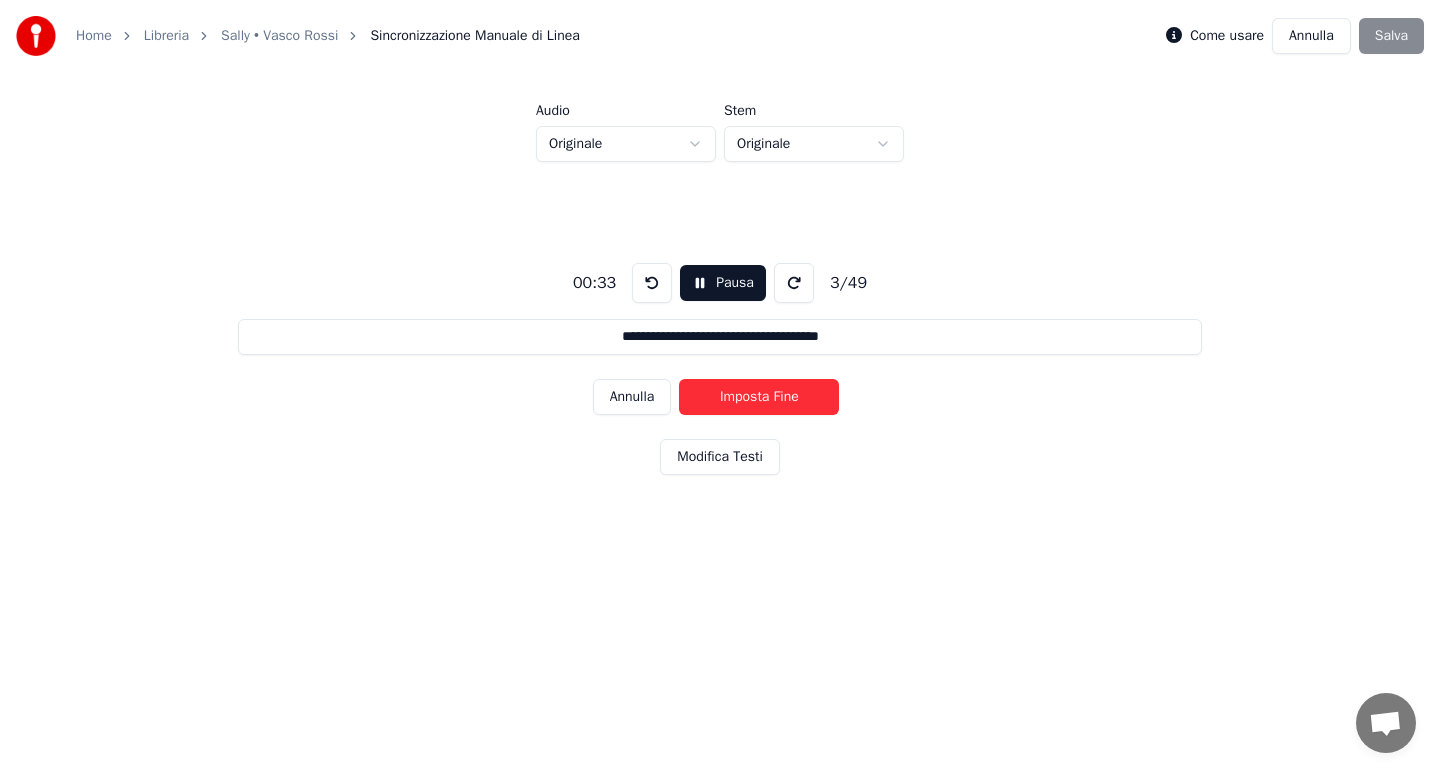 click on "Imposta Fine" at bounding box center (759, 397) 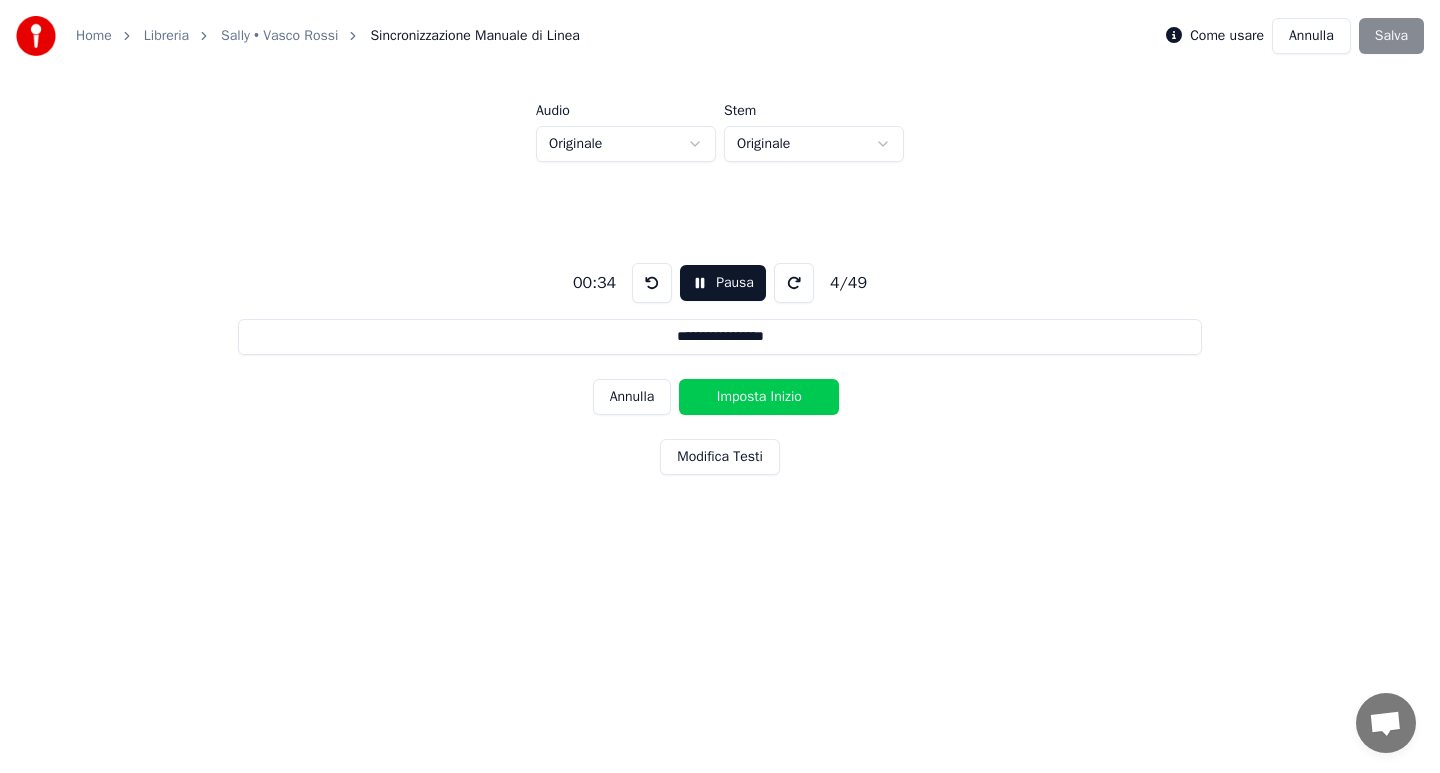 click on "Imposta Inizio" at bounding box center (759, 397) 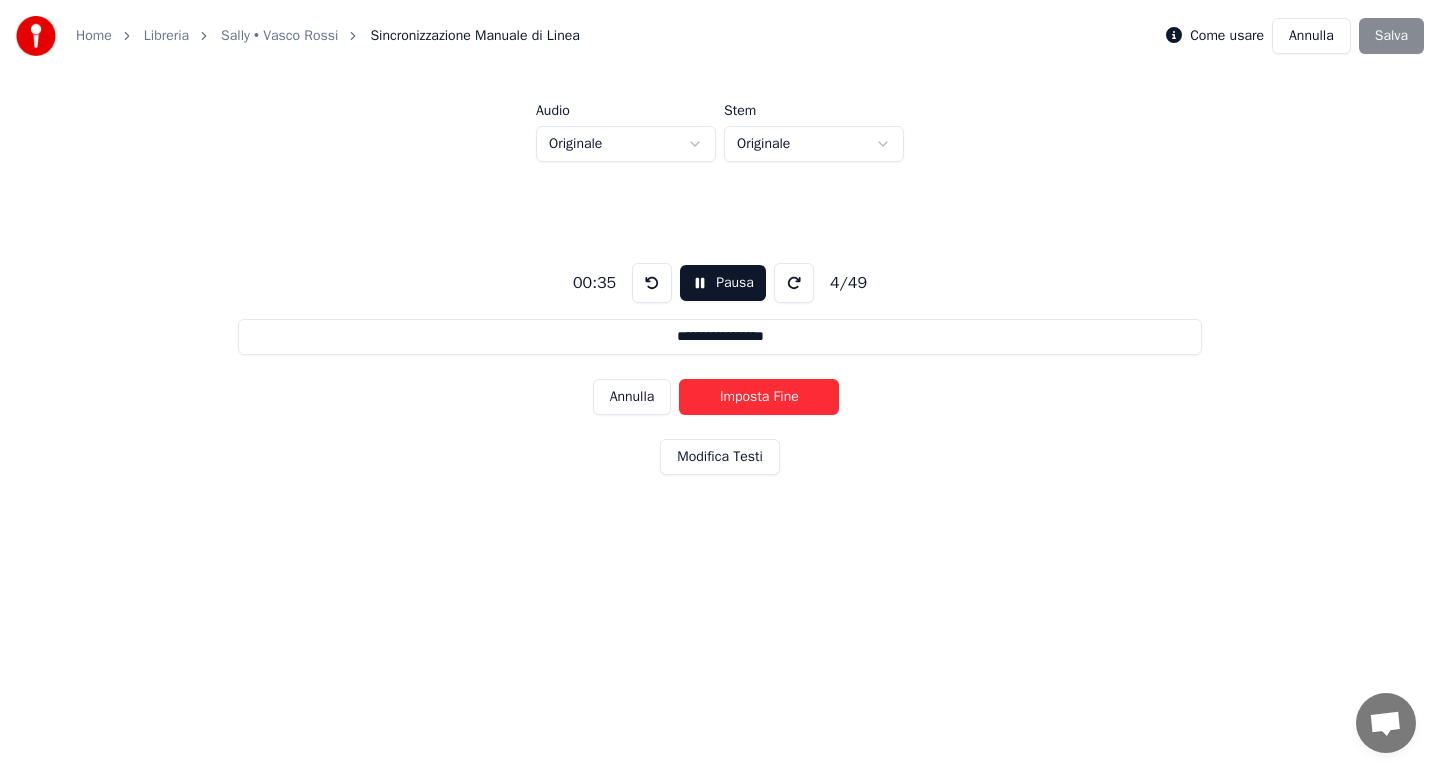 click on "Imposta Fine" at bounding box center (759, 397) 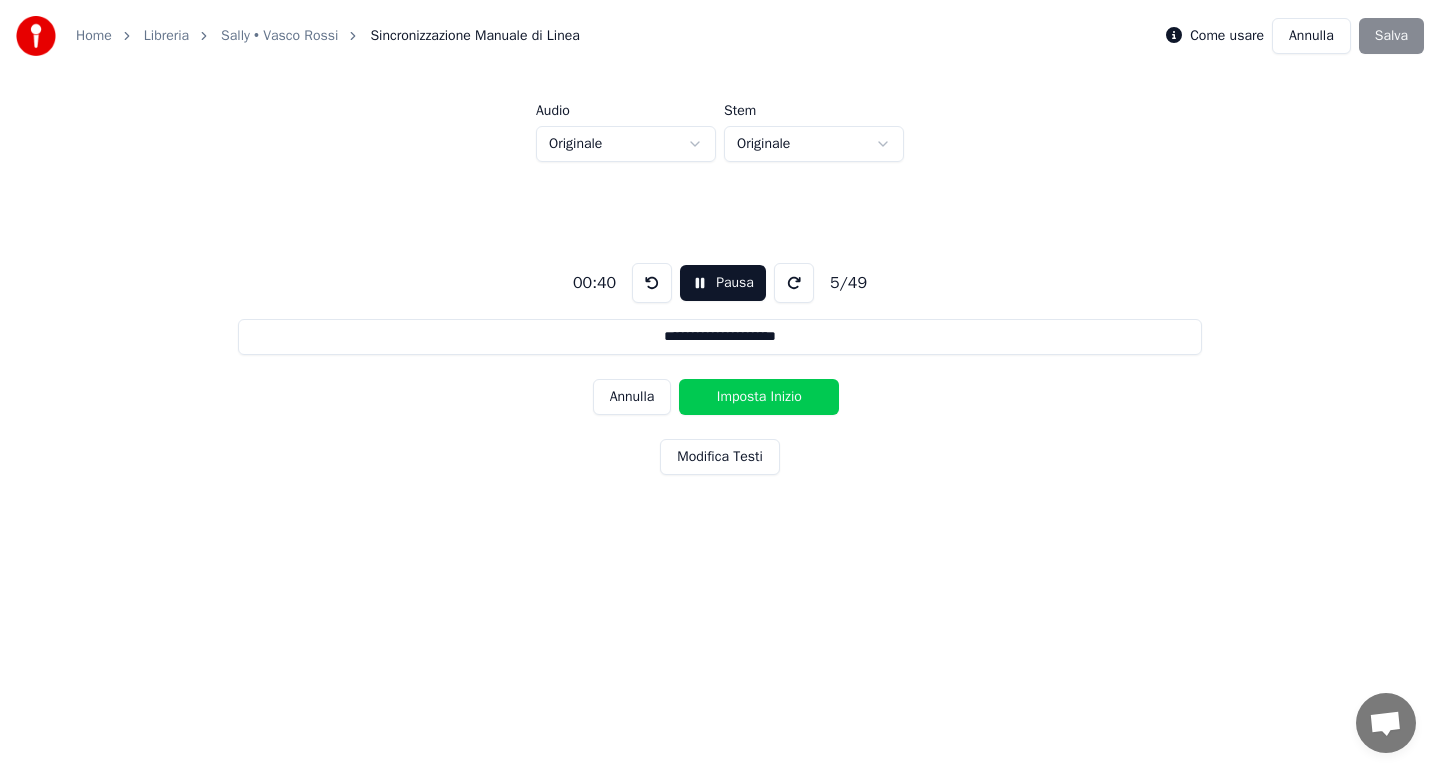 click on "Imposta Inizio" at bounding box center (759, 397) 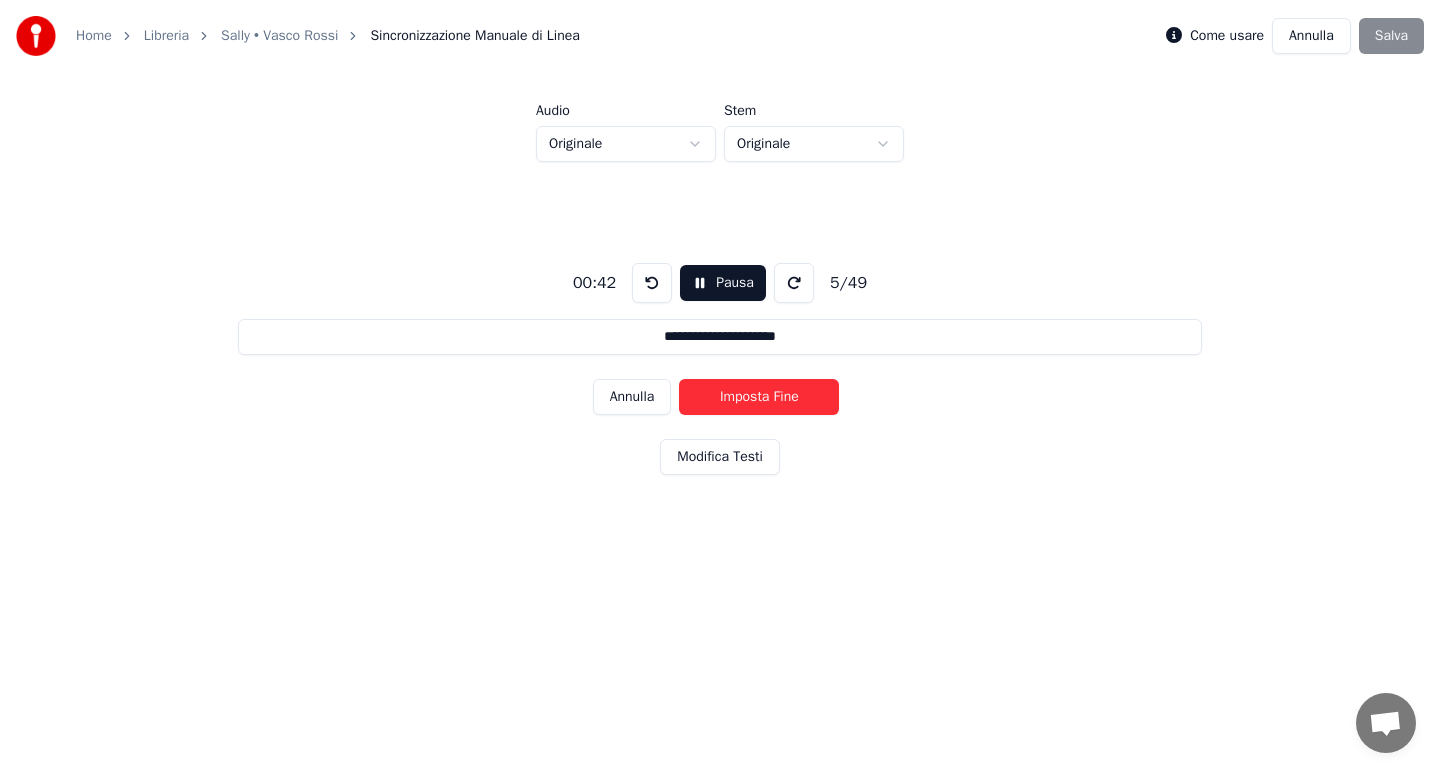 click on "Imposta Fine" at bounding box center (759, 397) 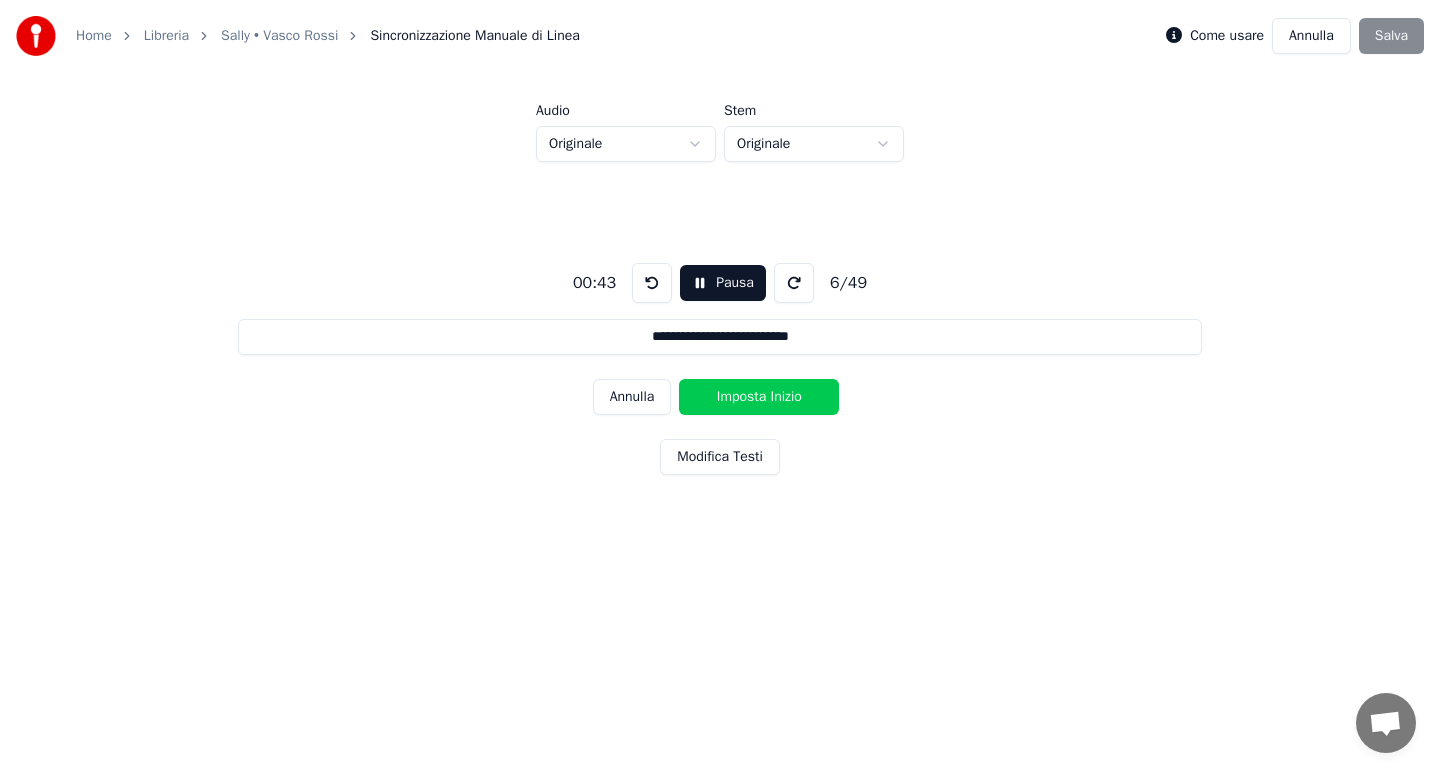 click on "Imposta Inizio" at bounding box center (759, 397) 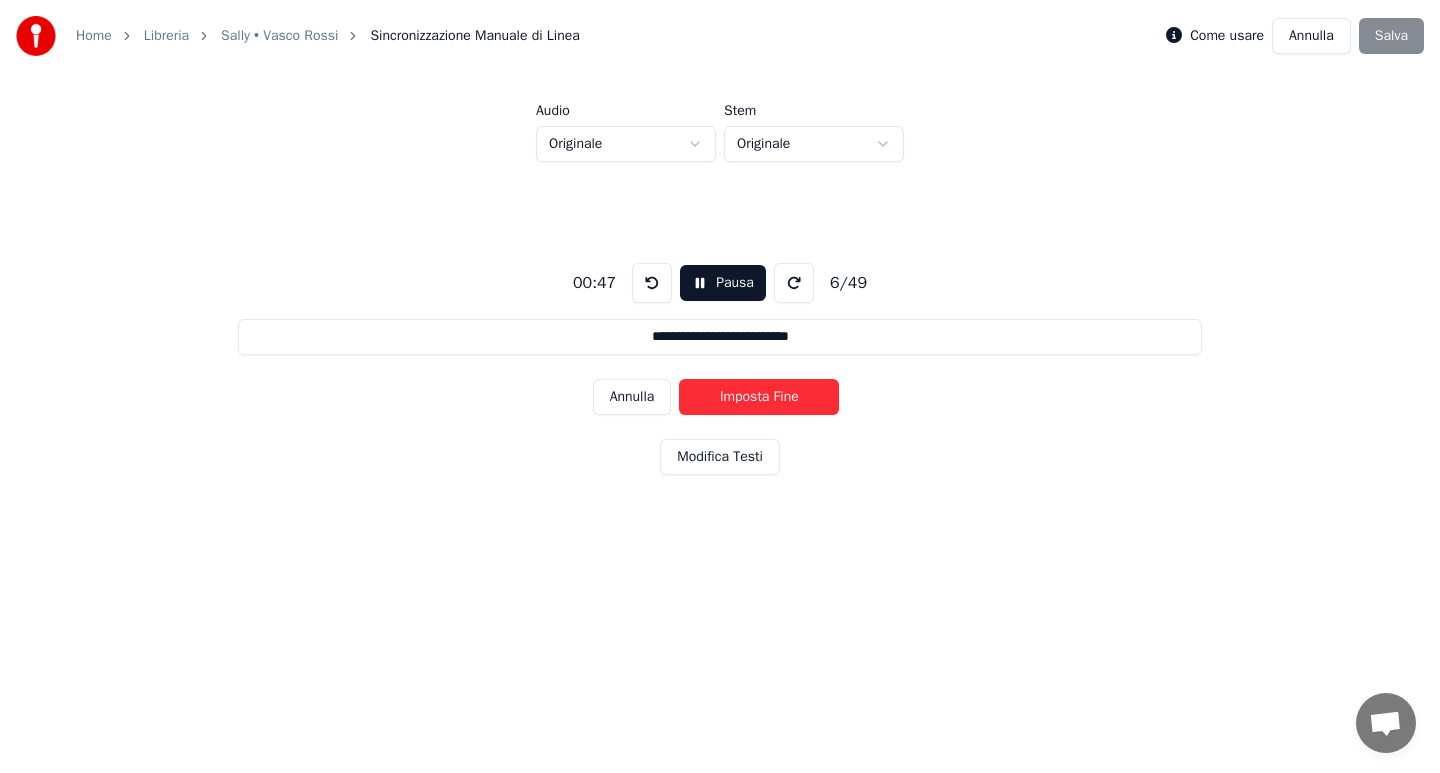 click on "Imposta Fine" at bounding box center (759, 397) 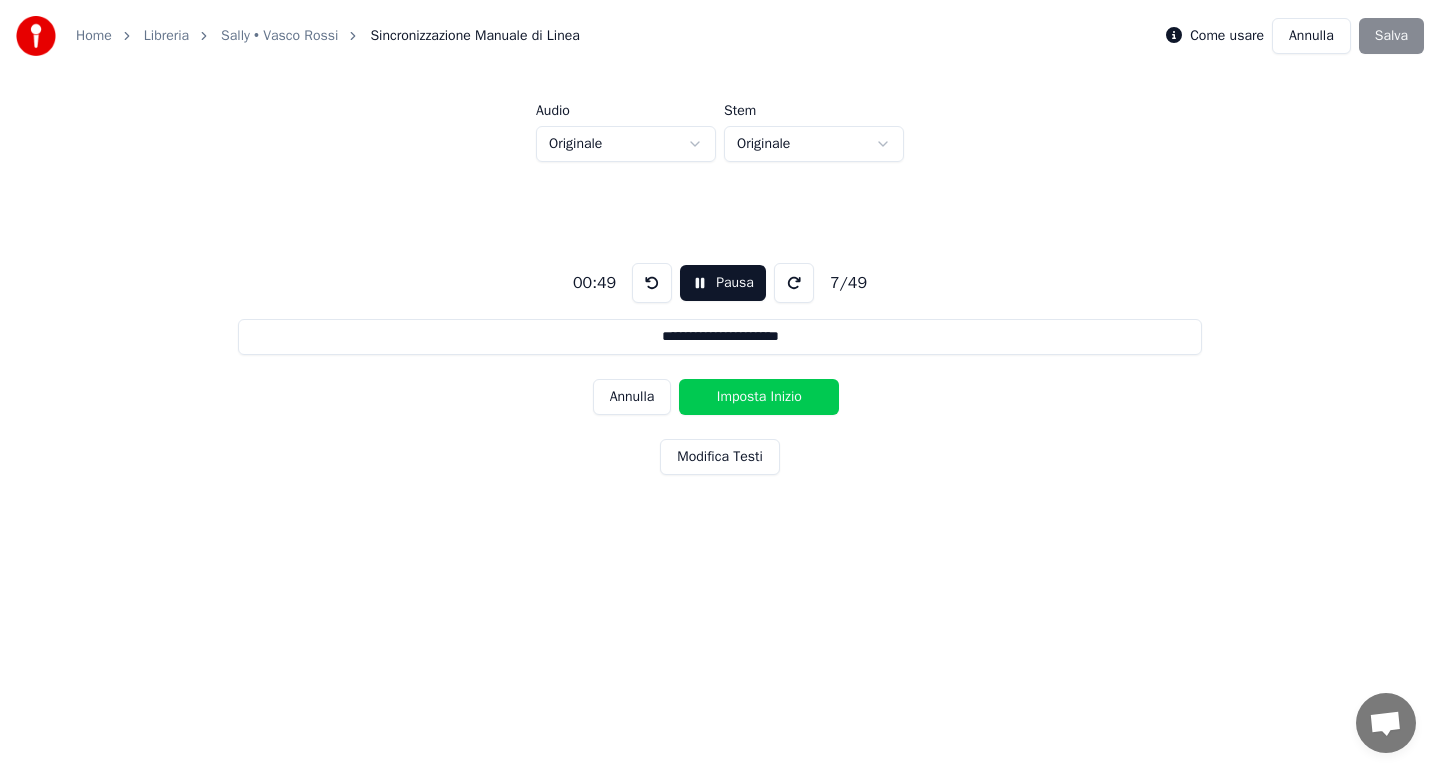 click on "Imposta Inizio" at bounding box center (759, 397) 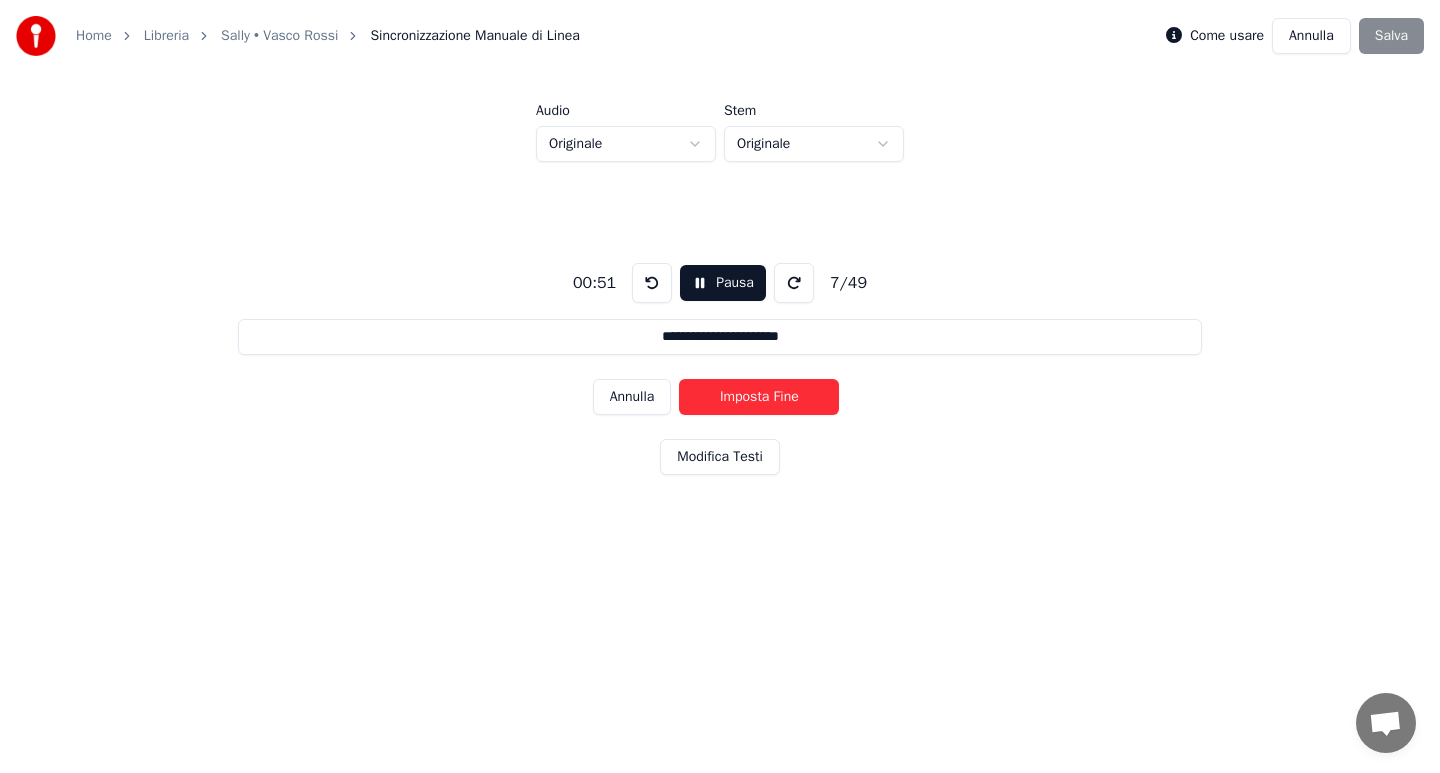 click on "Imposta Fine" at bounding box center (759, 397) 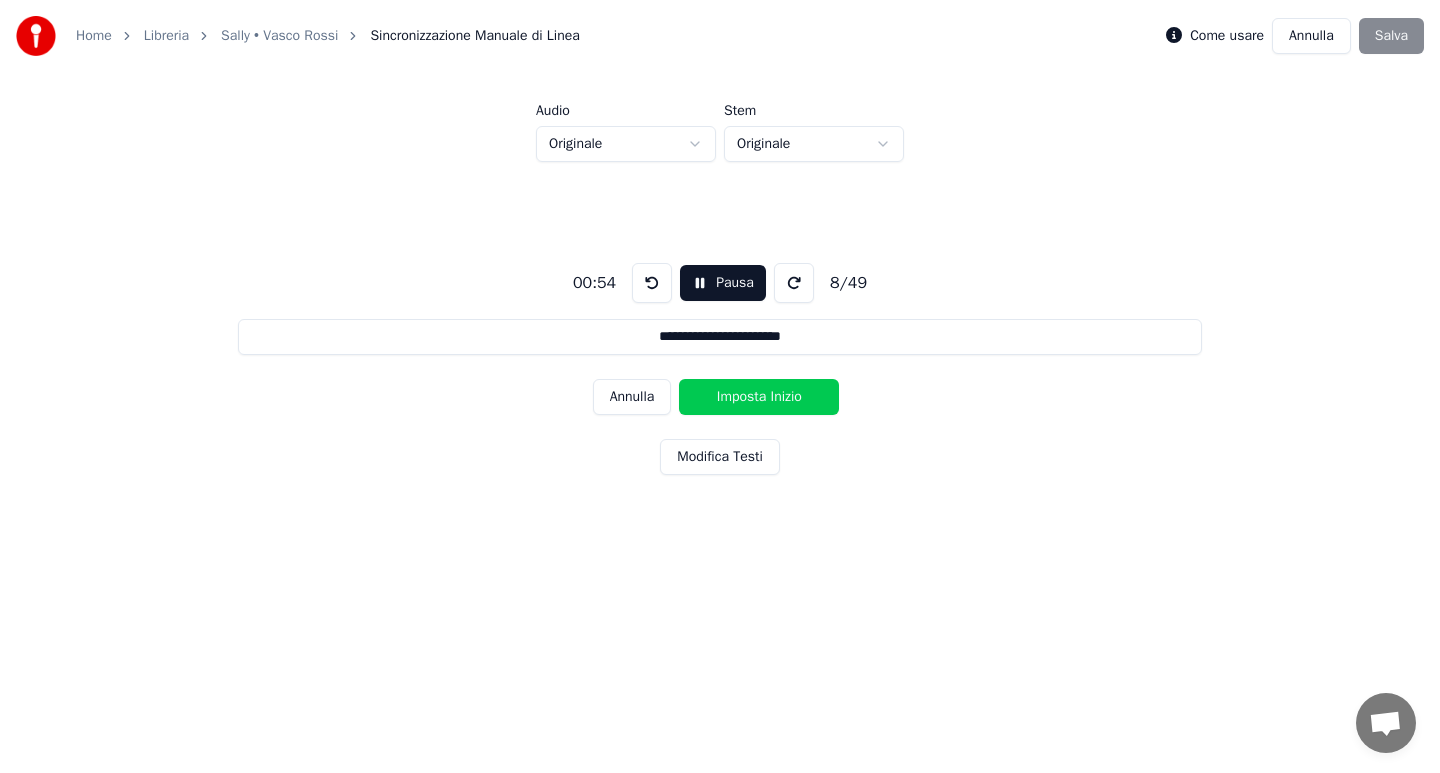 click on "Imposta Inizio" at bounding box center [759, 397] 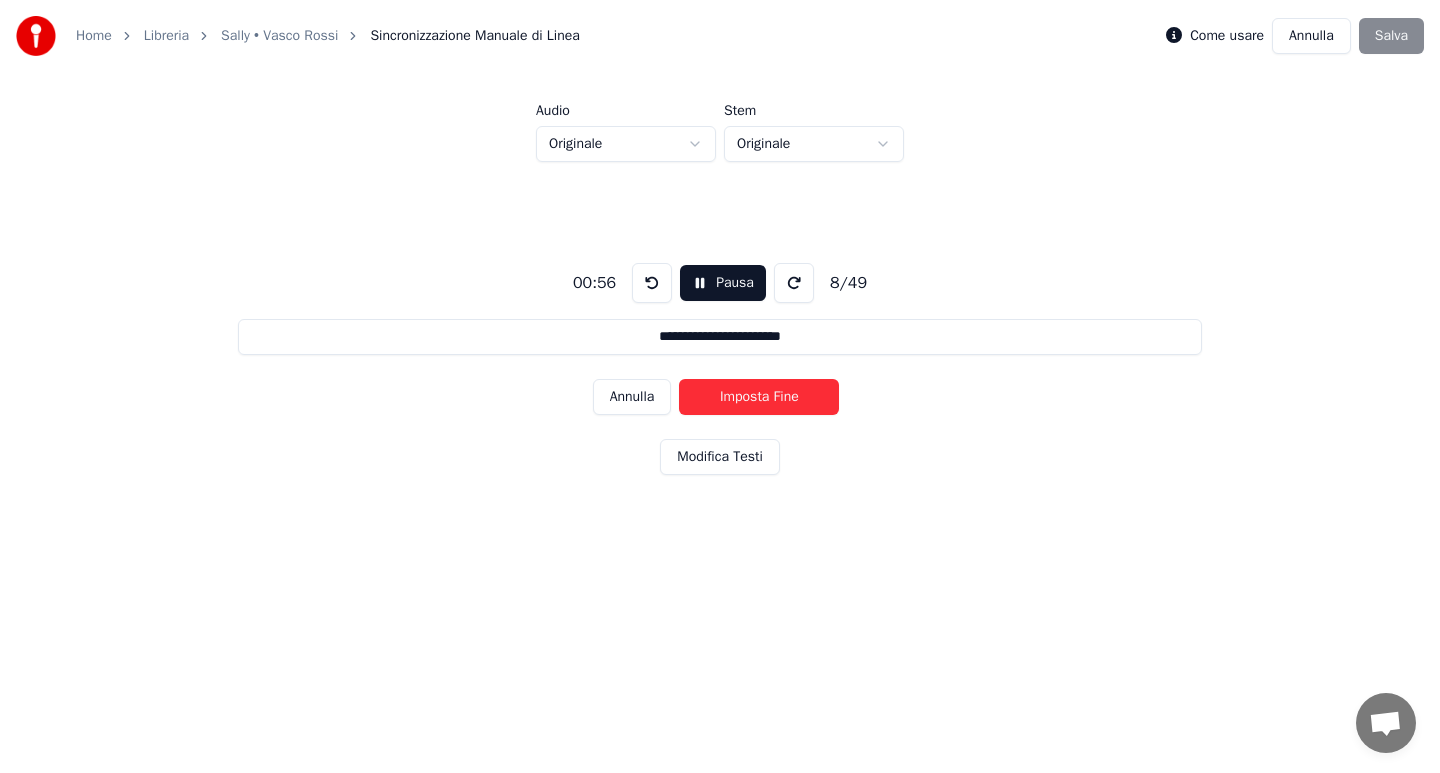 click on "Imposta Fine" at bounding box center (759, 397) 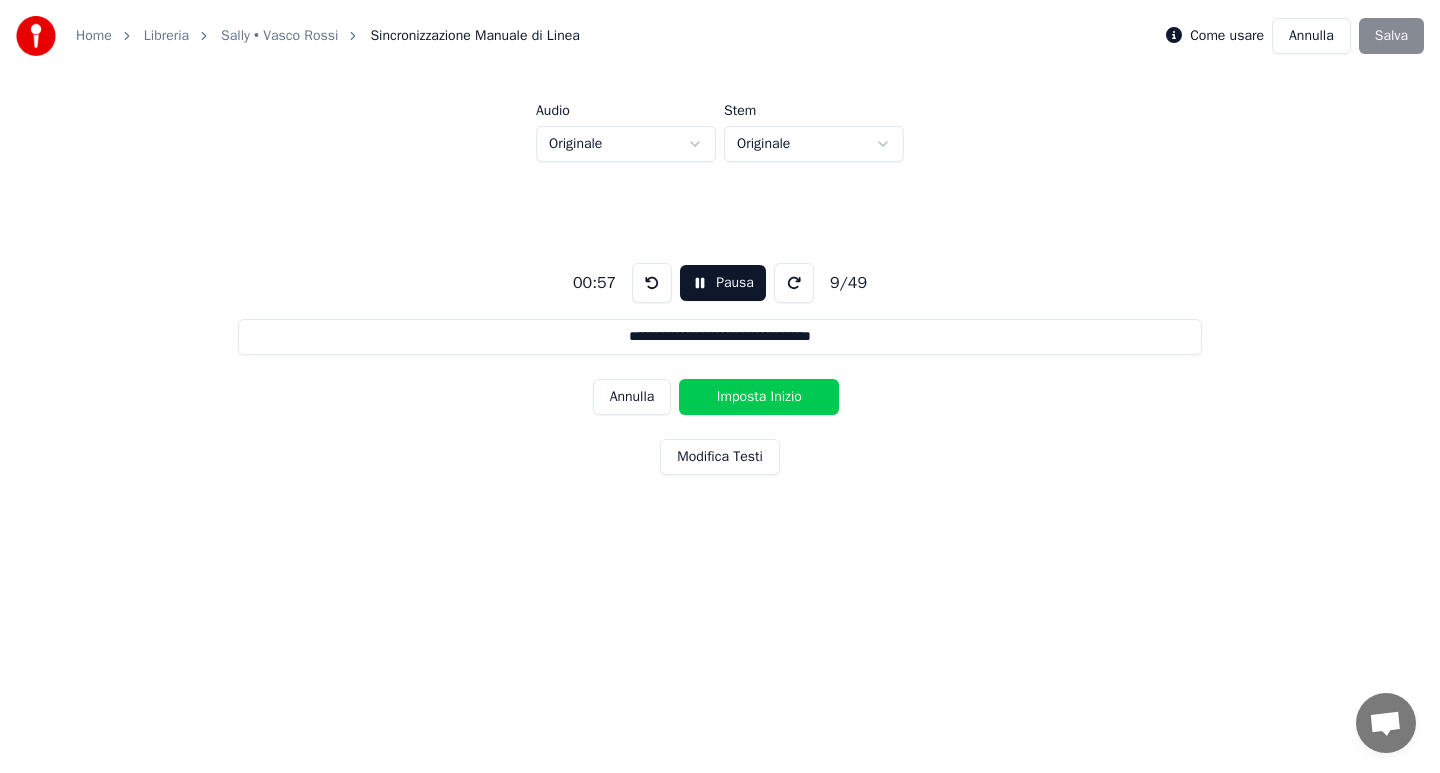 click on "Imposta Inizio" at bounding box center [759, 397] 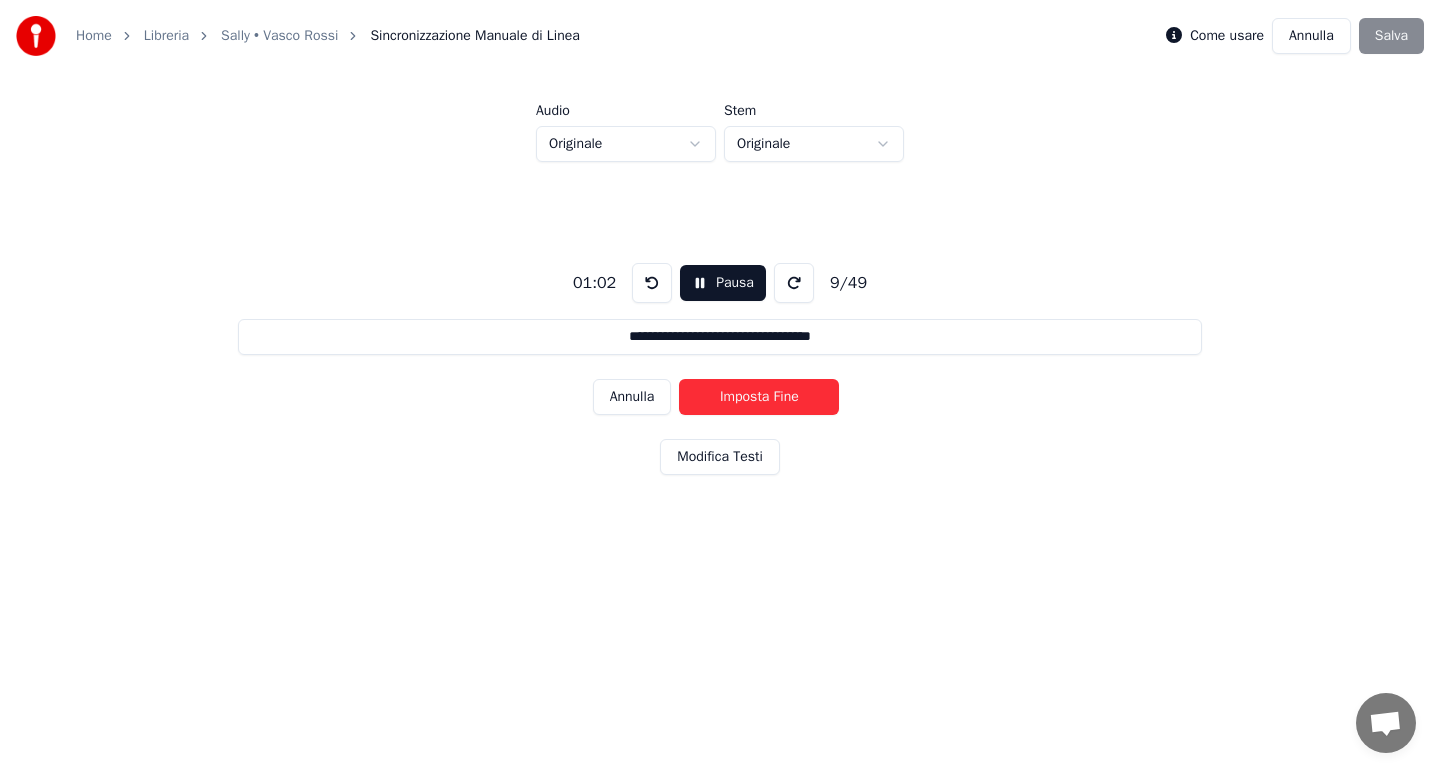 click on "Imposta Fine" at bounding box center (759, 397) 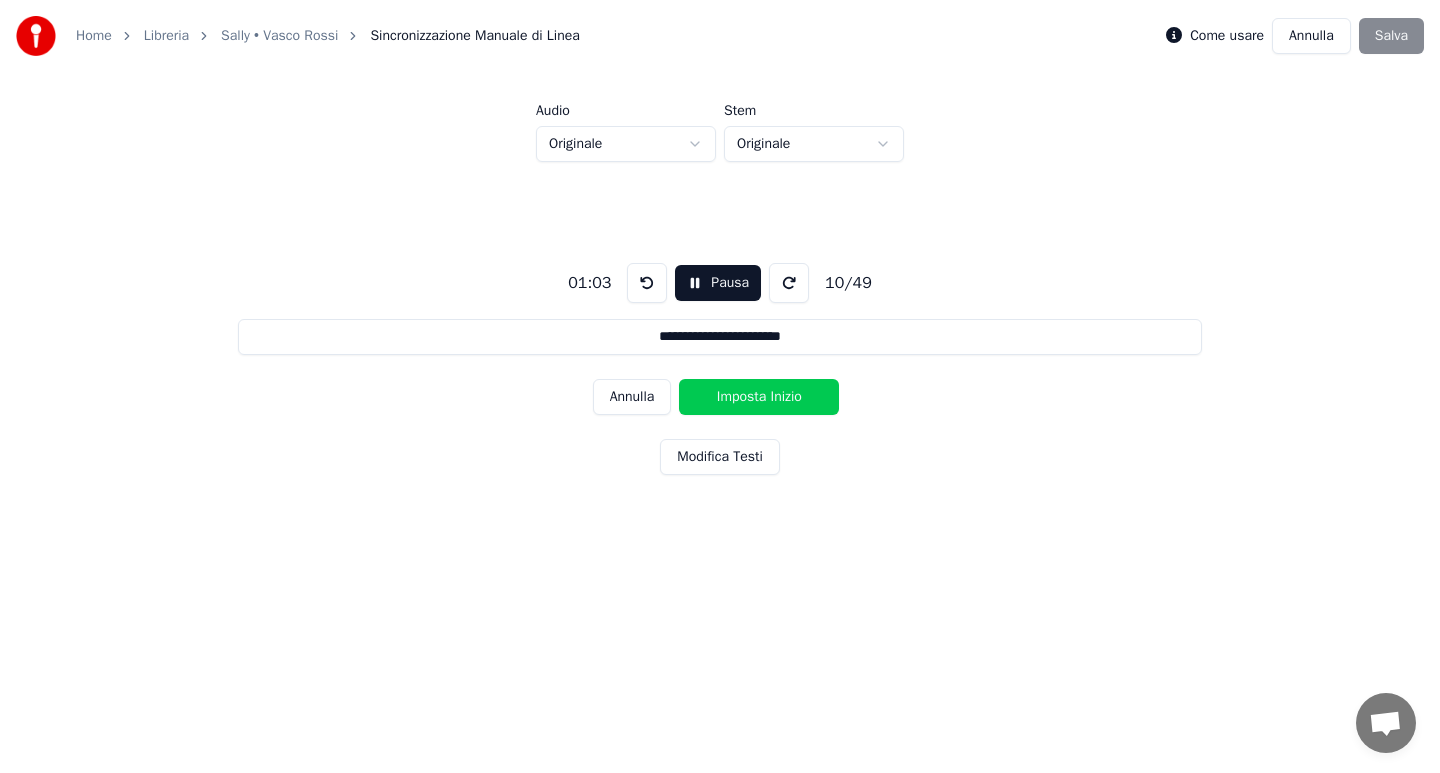 click on "Imposta Inizio" at bounding box center (759, 397) 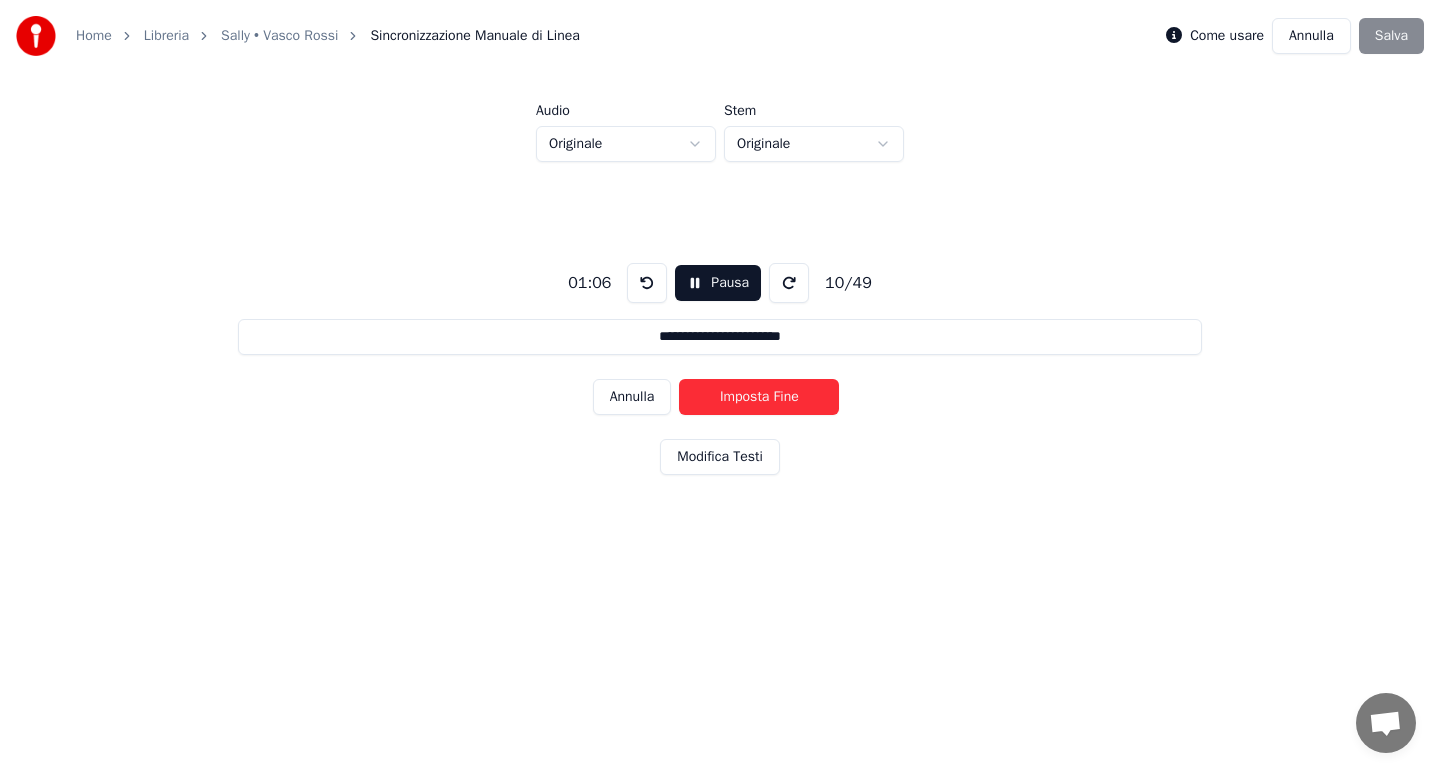 click on "Imposta Fine" at bounding box center (759, 397) 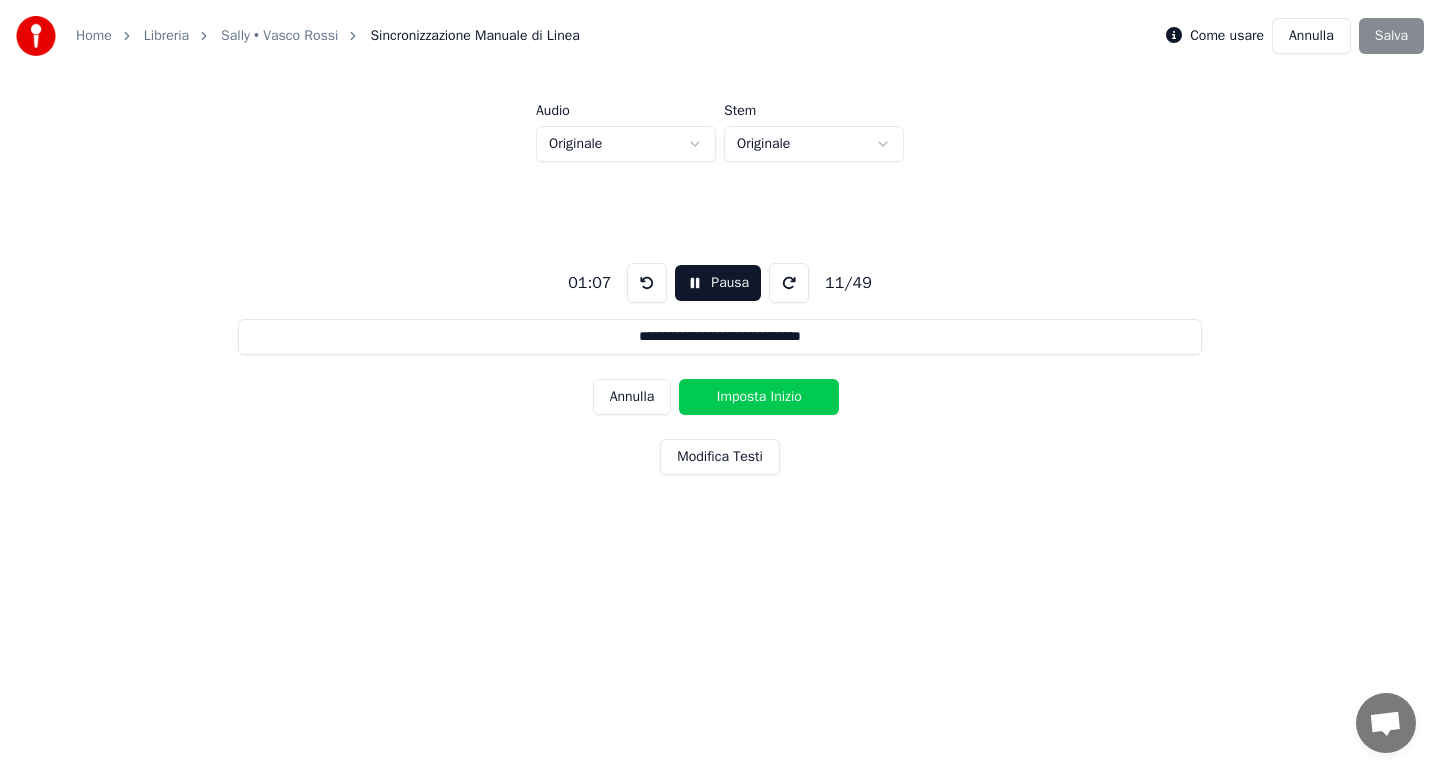 click on "Imposta Inizio" at bounding box center (759, 397) 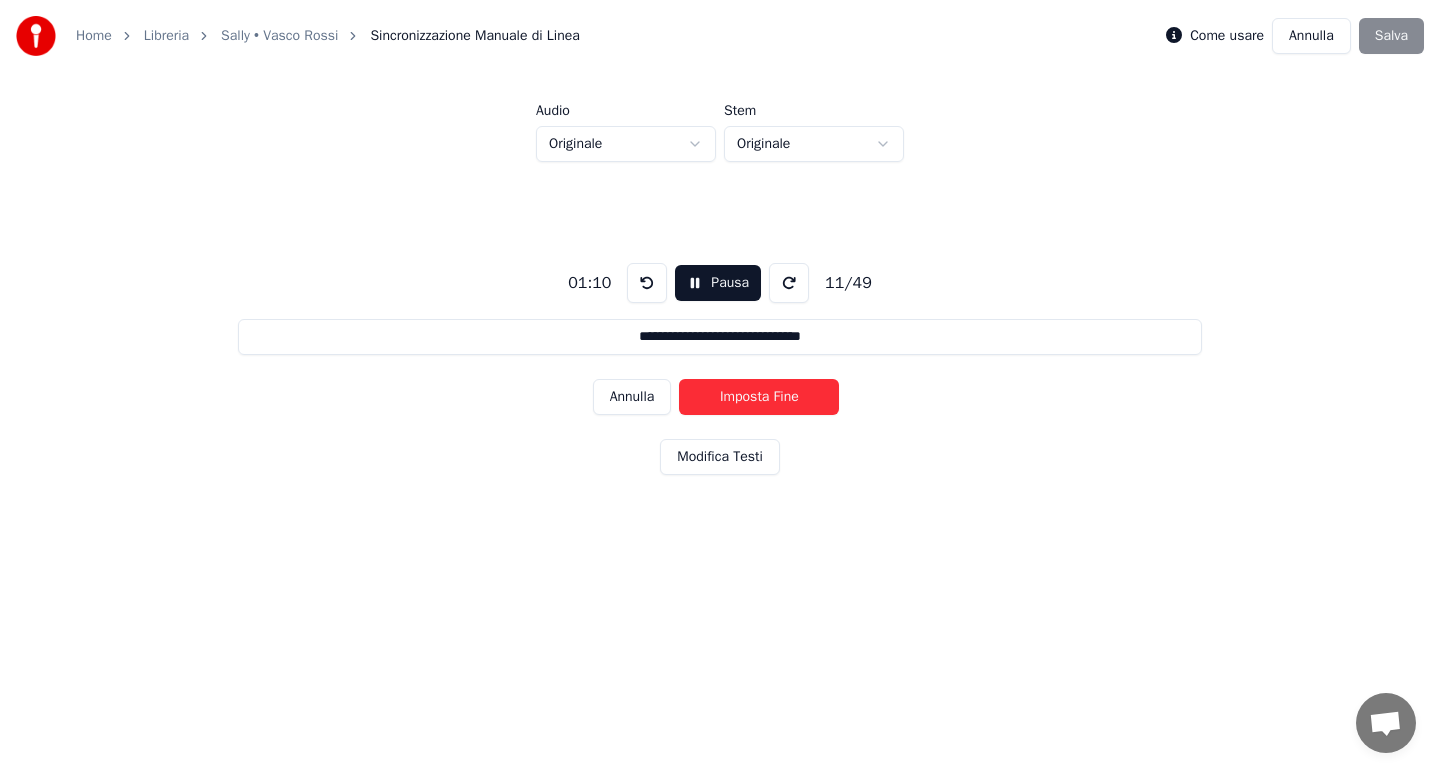 click on "Imposta Fine" at bounding box center [759, 397] 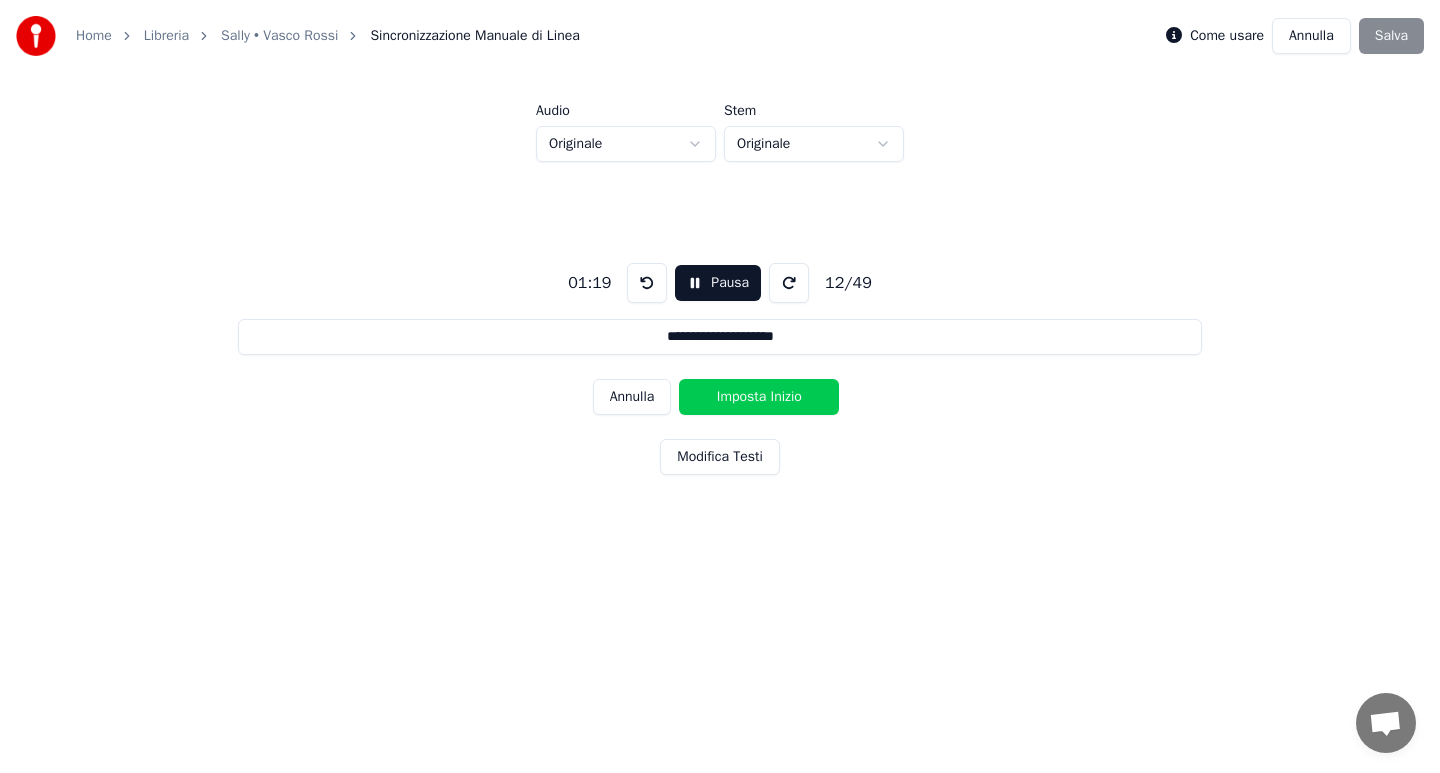 click on "Imposta Inizio" at bounding box center [759, 397] 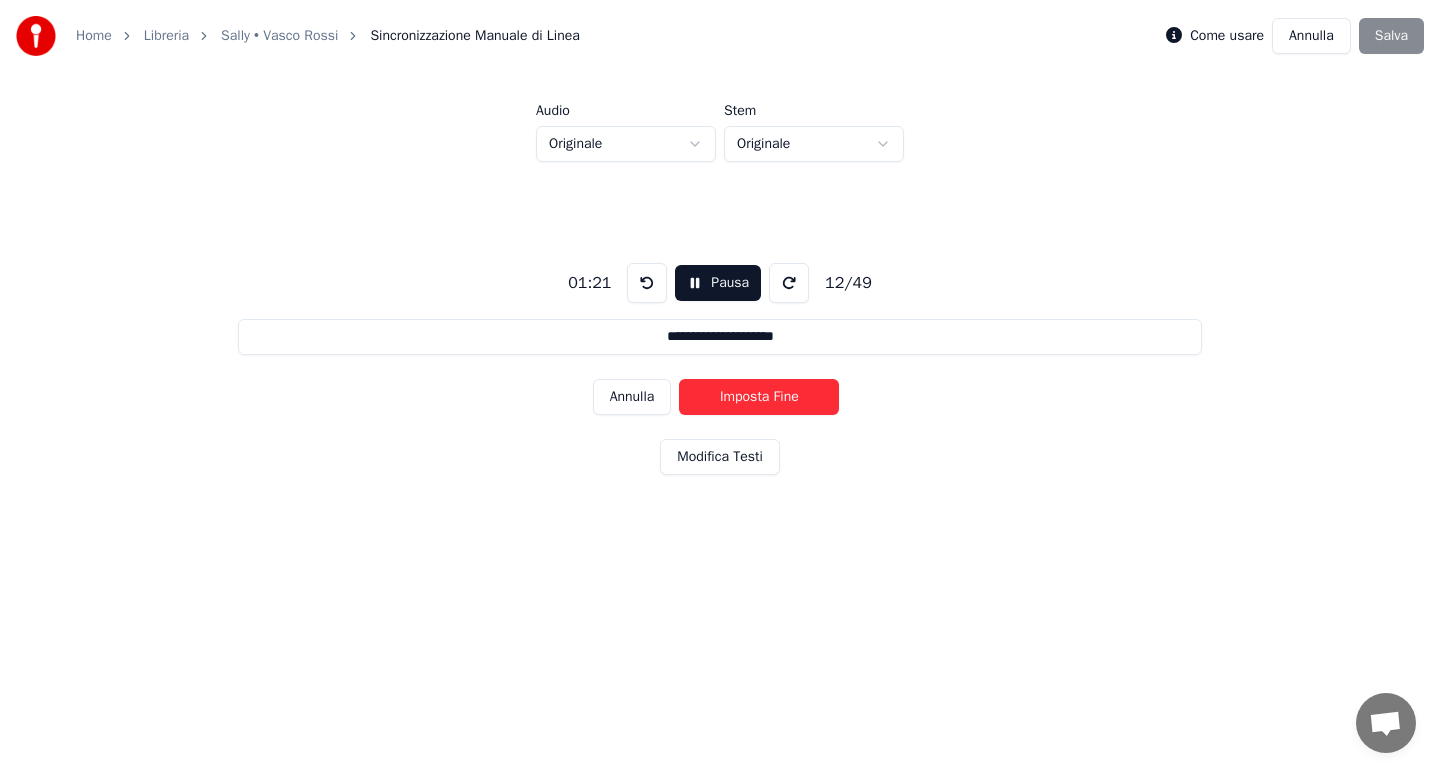 click on "Imposta Fine" at bounding box center [759, 397] 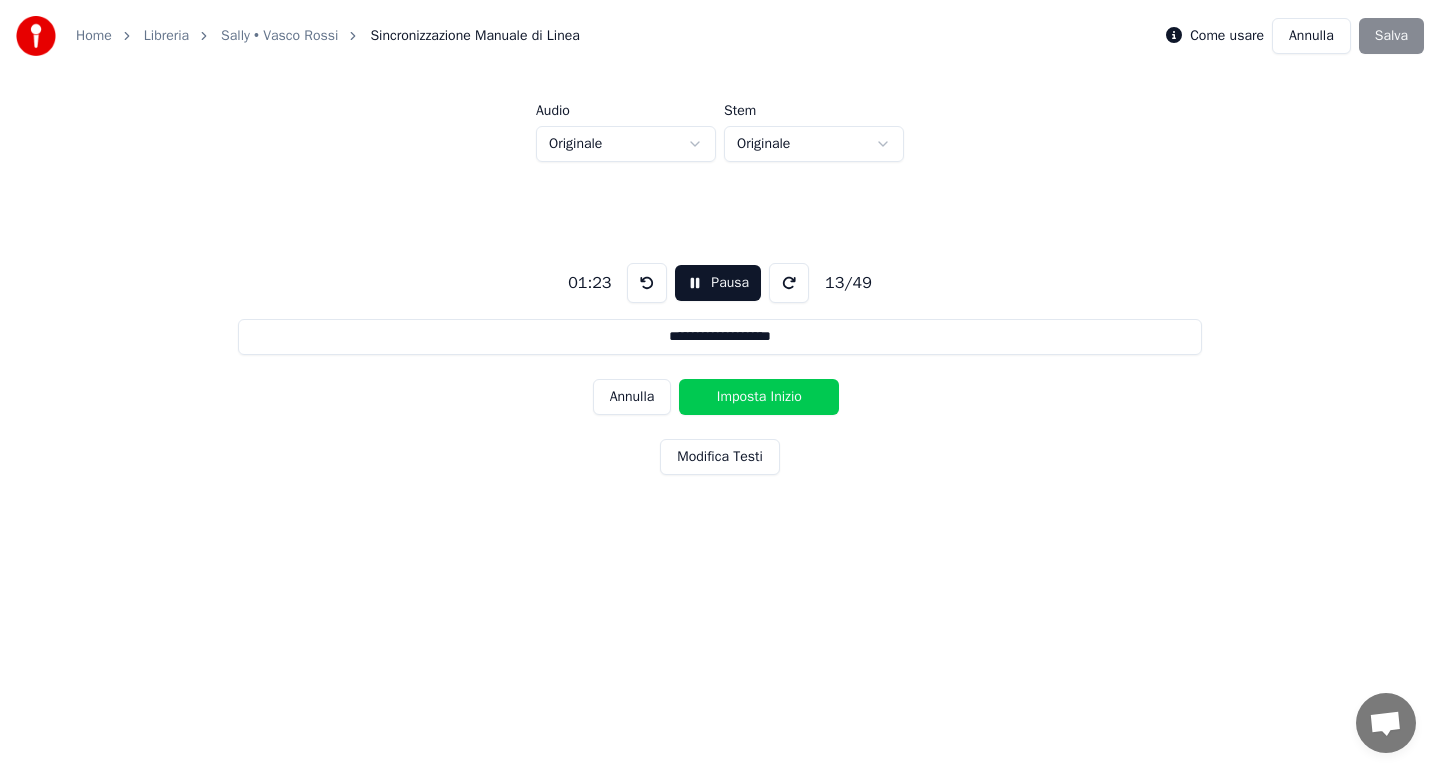 click on "Imposta Inizio" at bounding box center [759, 397] 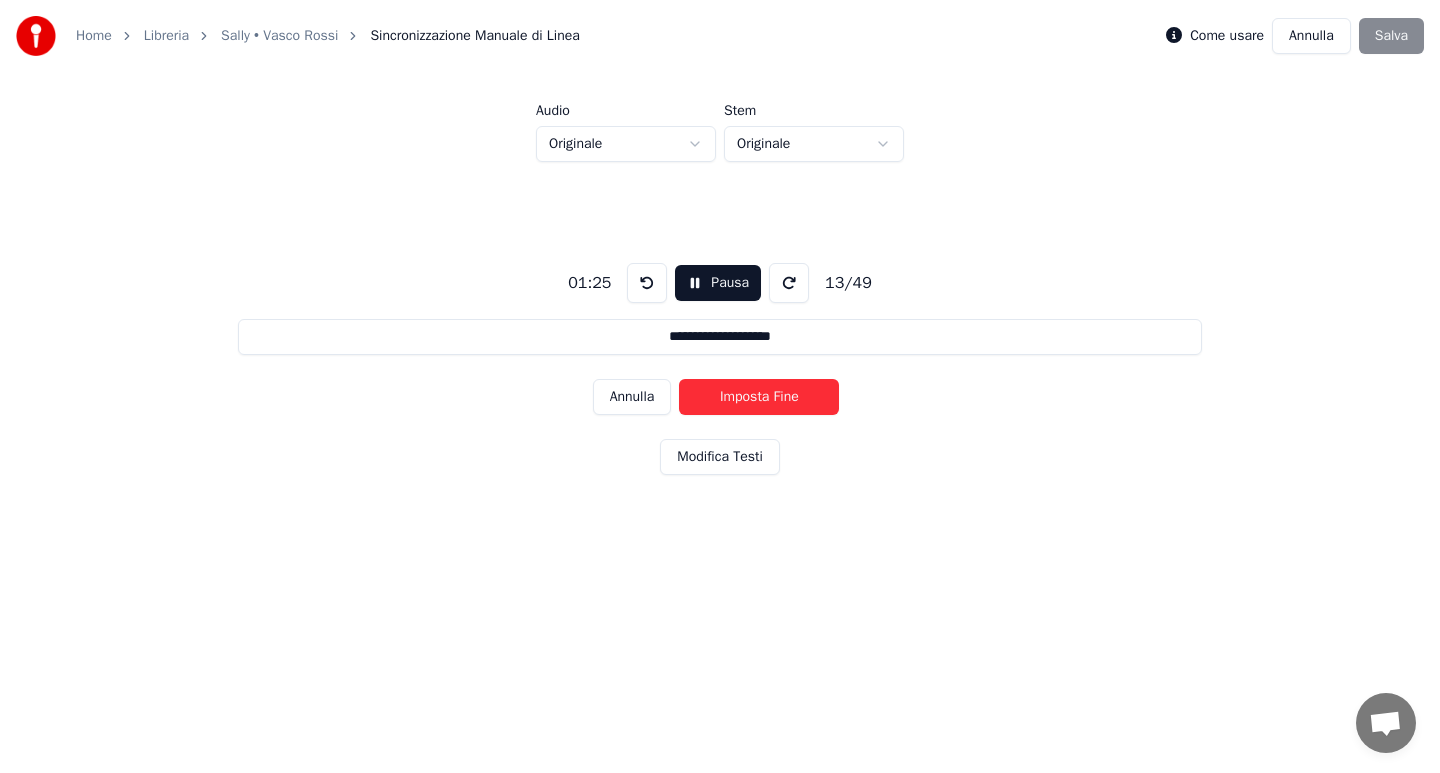 click on "Imposta Fine" at bounding box center [759, 397] 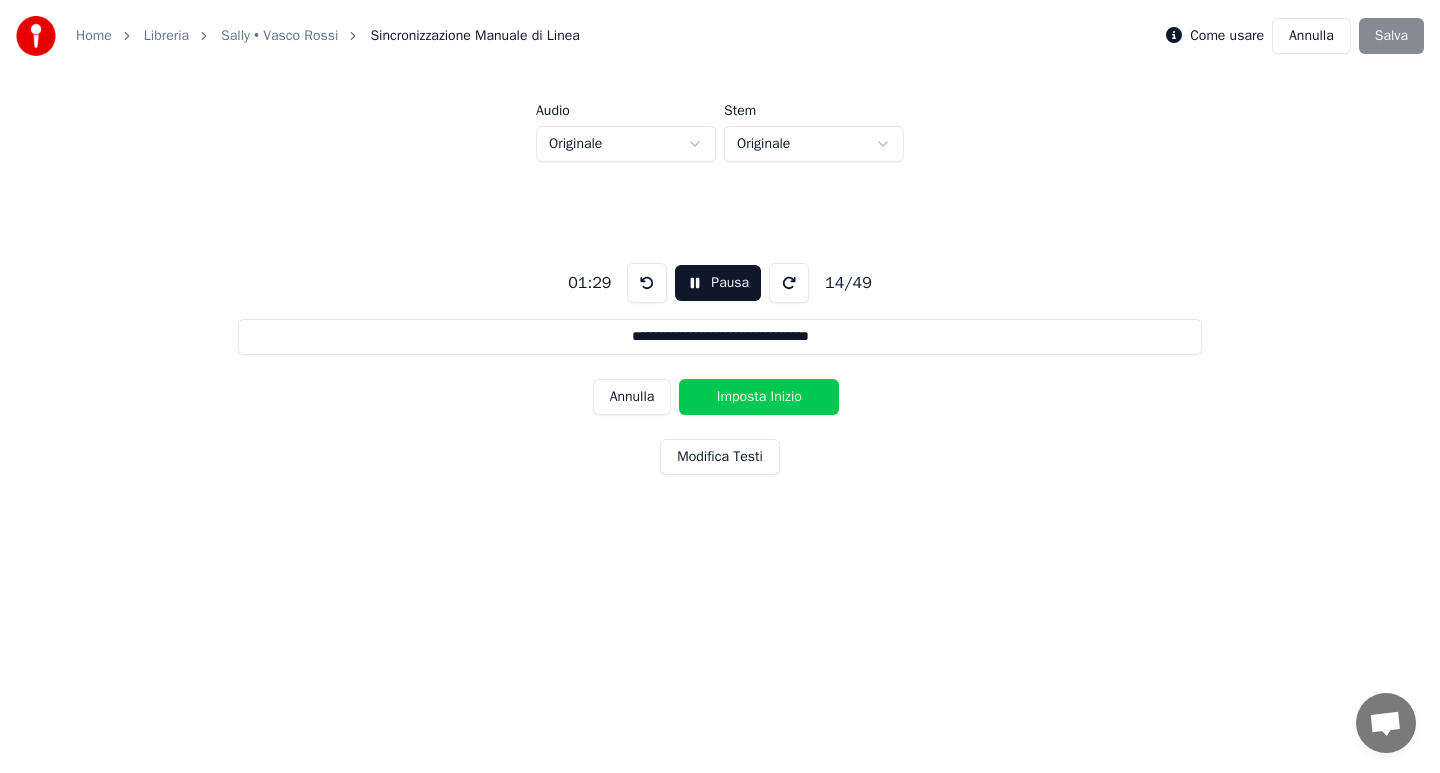 click on "Imposta Inizio" at bounding box center [759, 397] 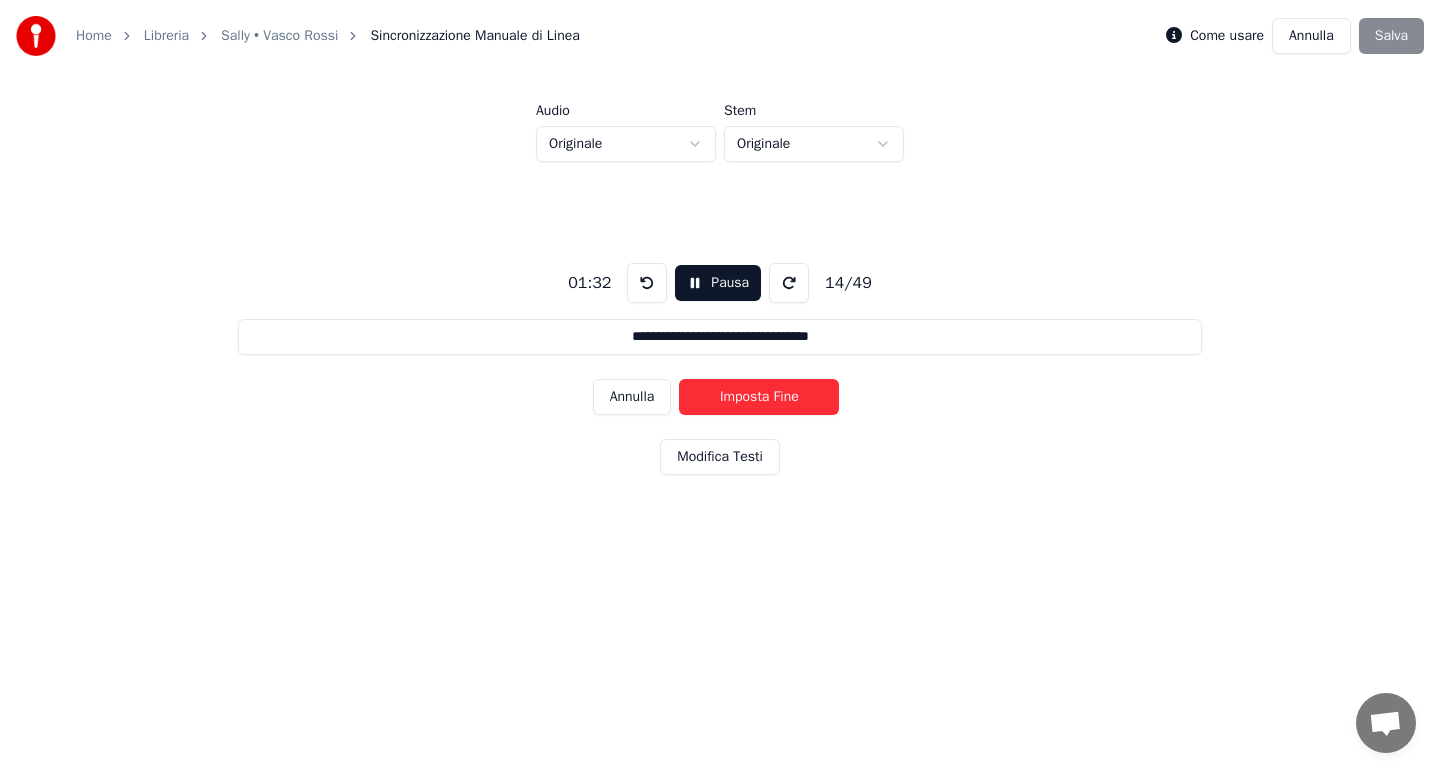 click on "Imposta Fine" at bounding box center [759, 397] 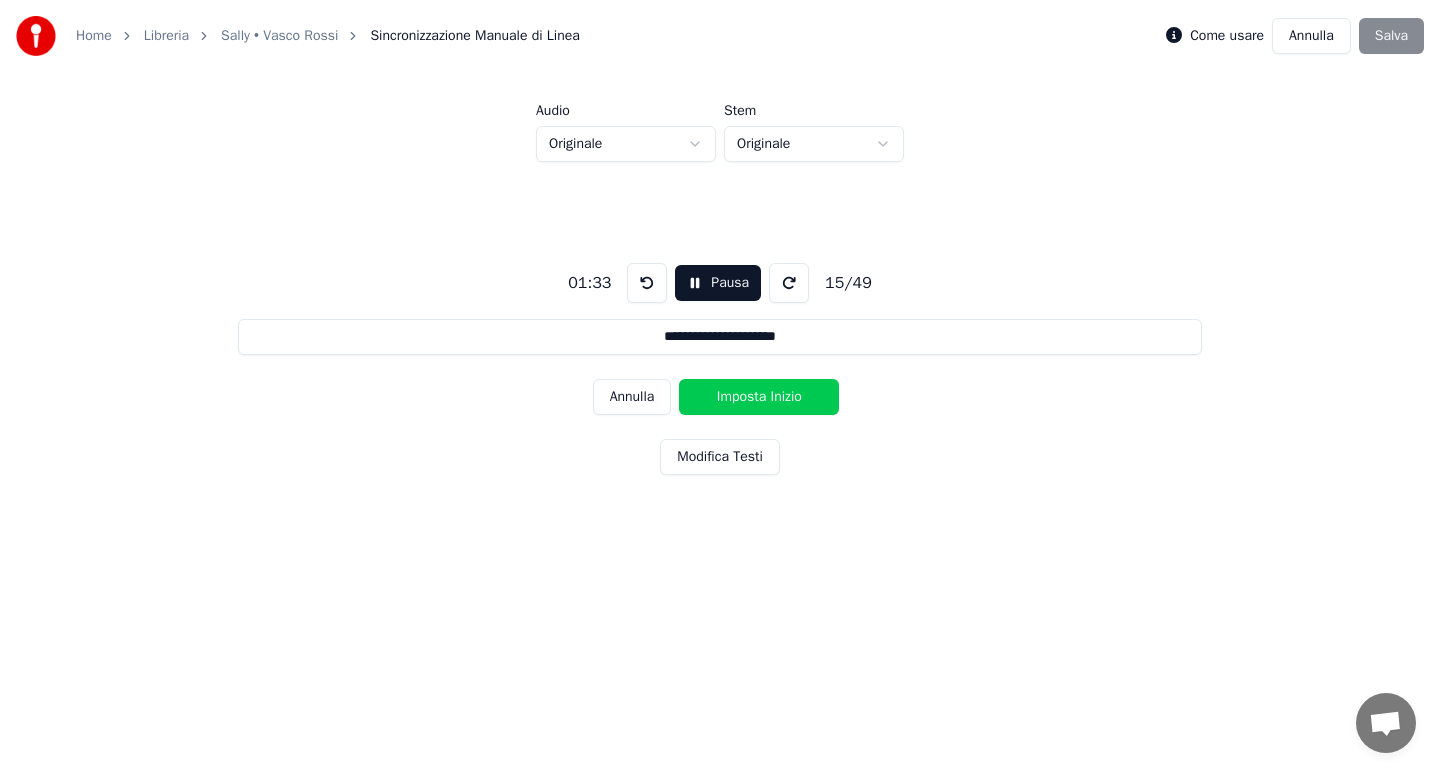 click on "Imposta Inizio" at bounding box center (759, 397) 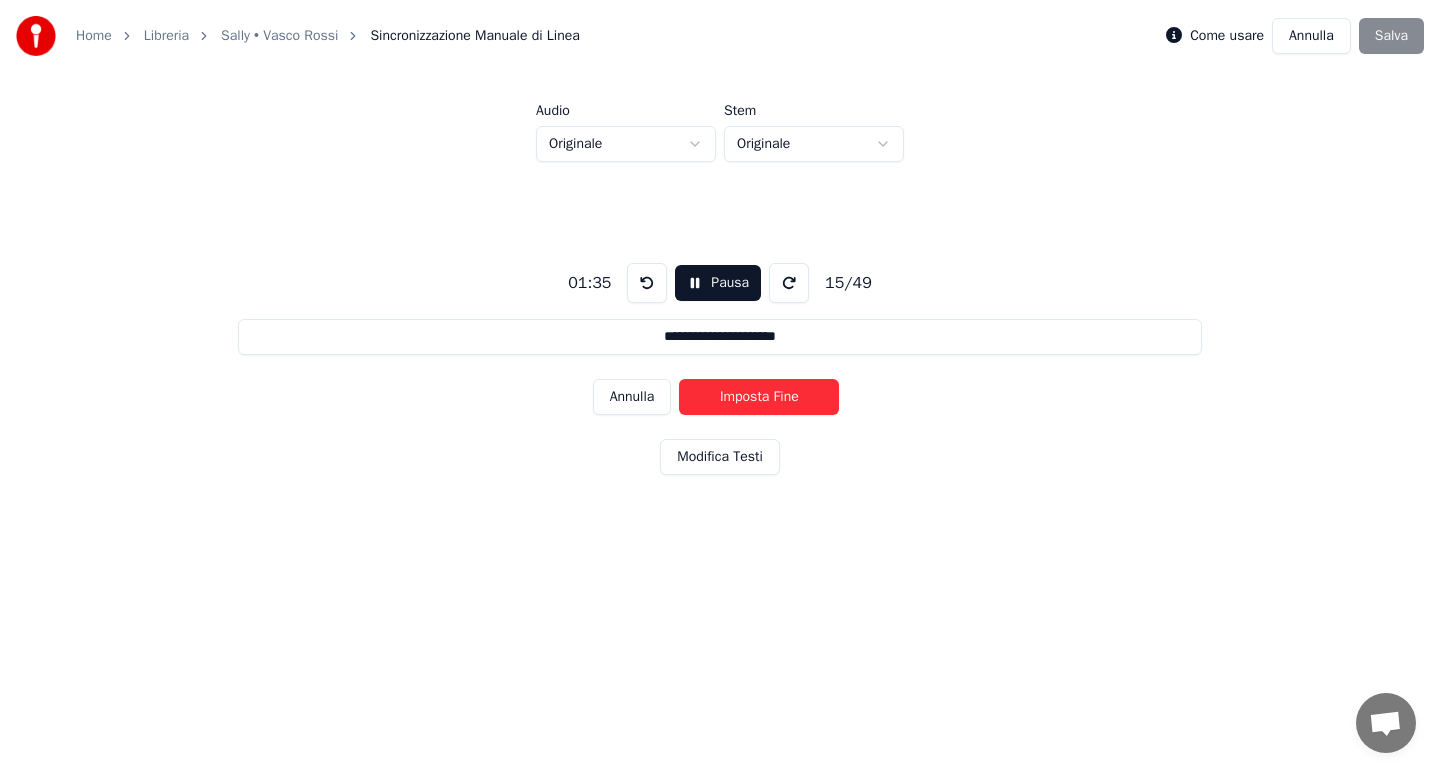 click on "Imposta Fine" at bounding box center (759, 397) 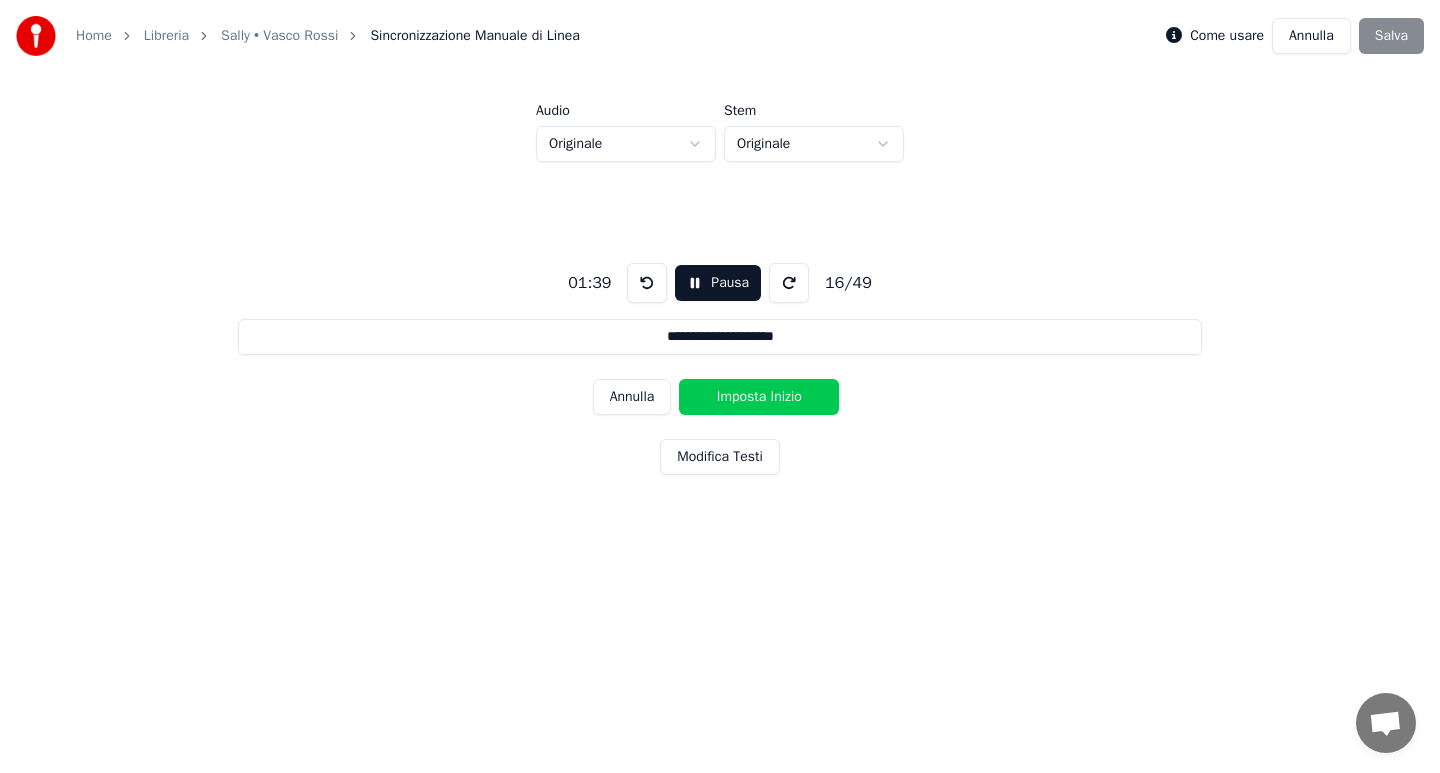 click on "Imposta Inizio" at bounding box center [759, 397] 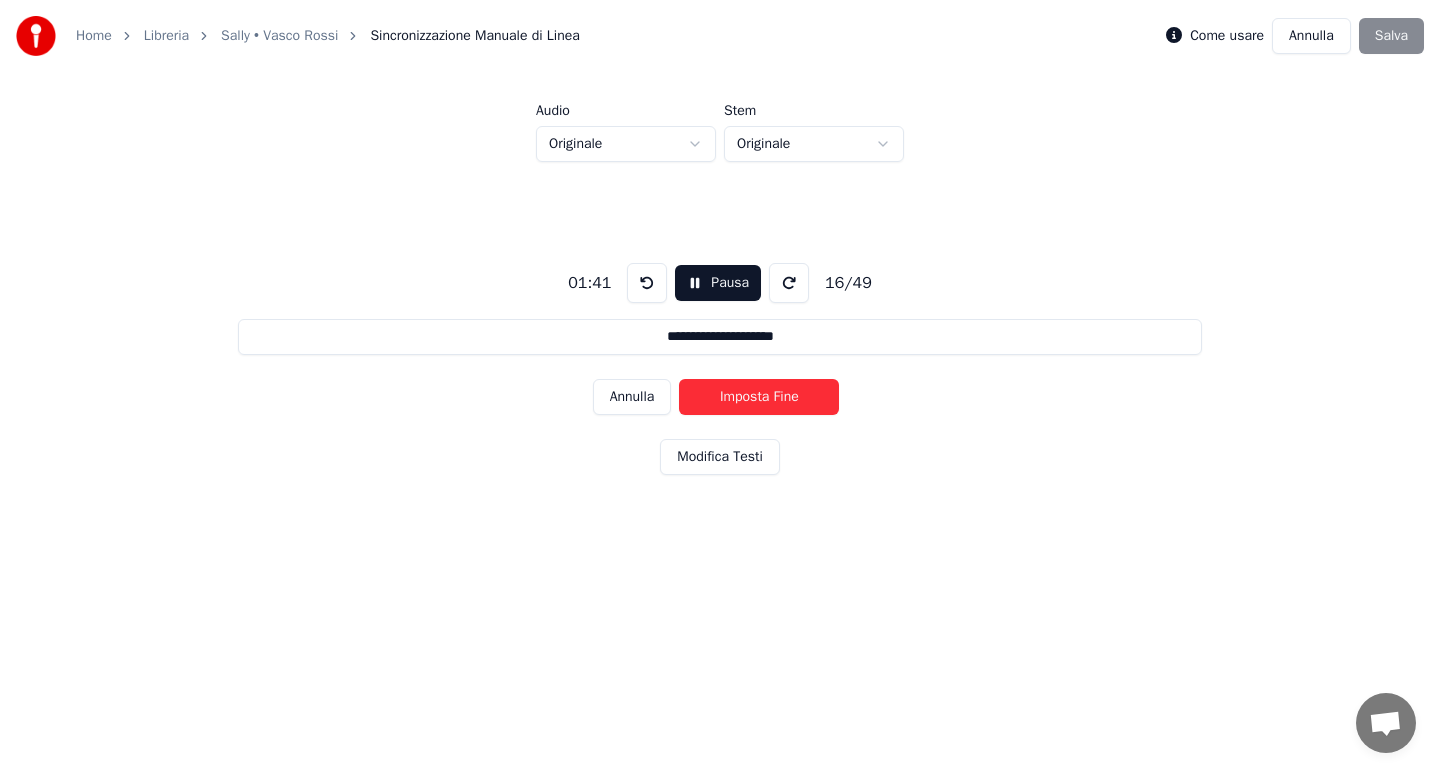 click on "Imposta Fine" at bounding box center [759, 397] 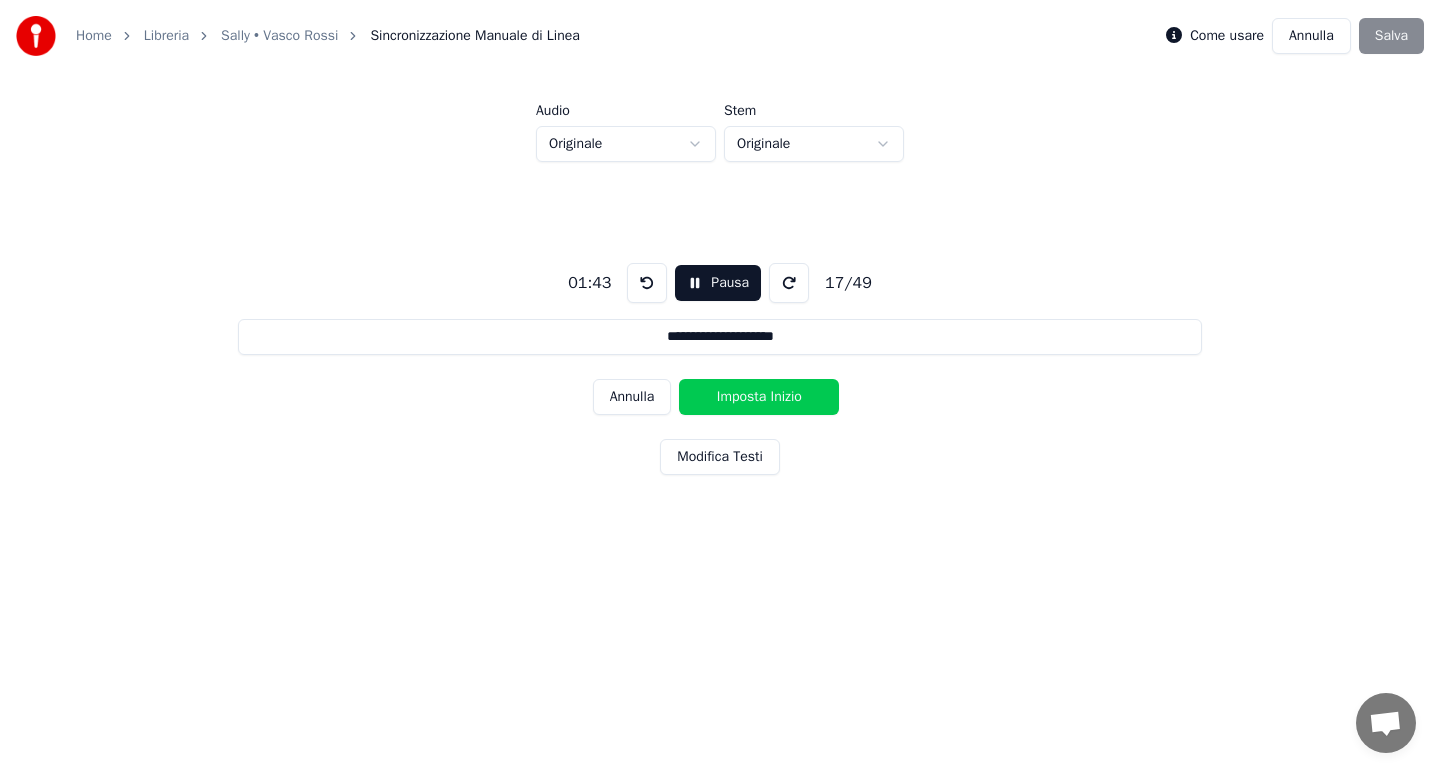 click on "Imposta Inizio" at bounding box center [759, 397] 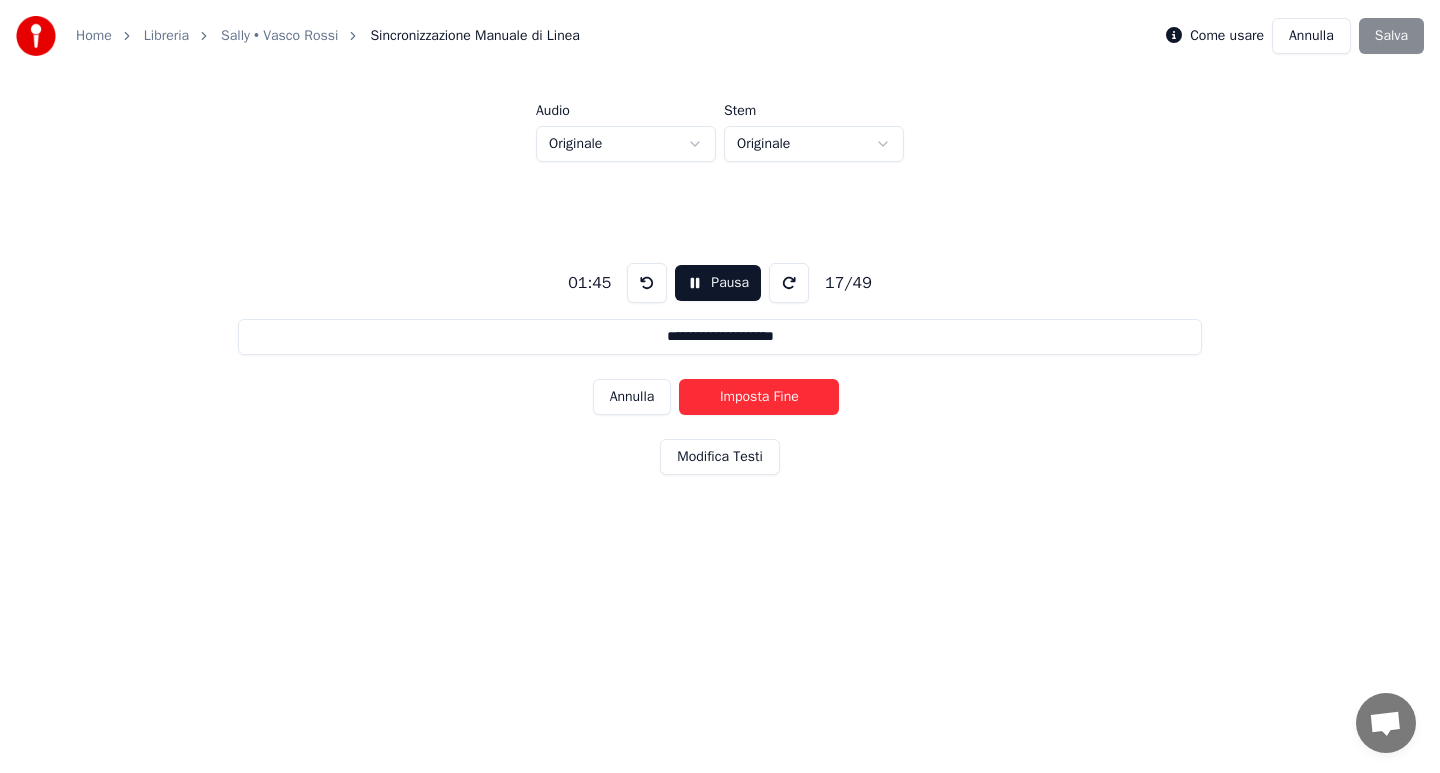 click on "Imposta Fine" at bounding box center [759, 397] 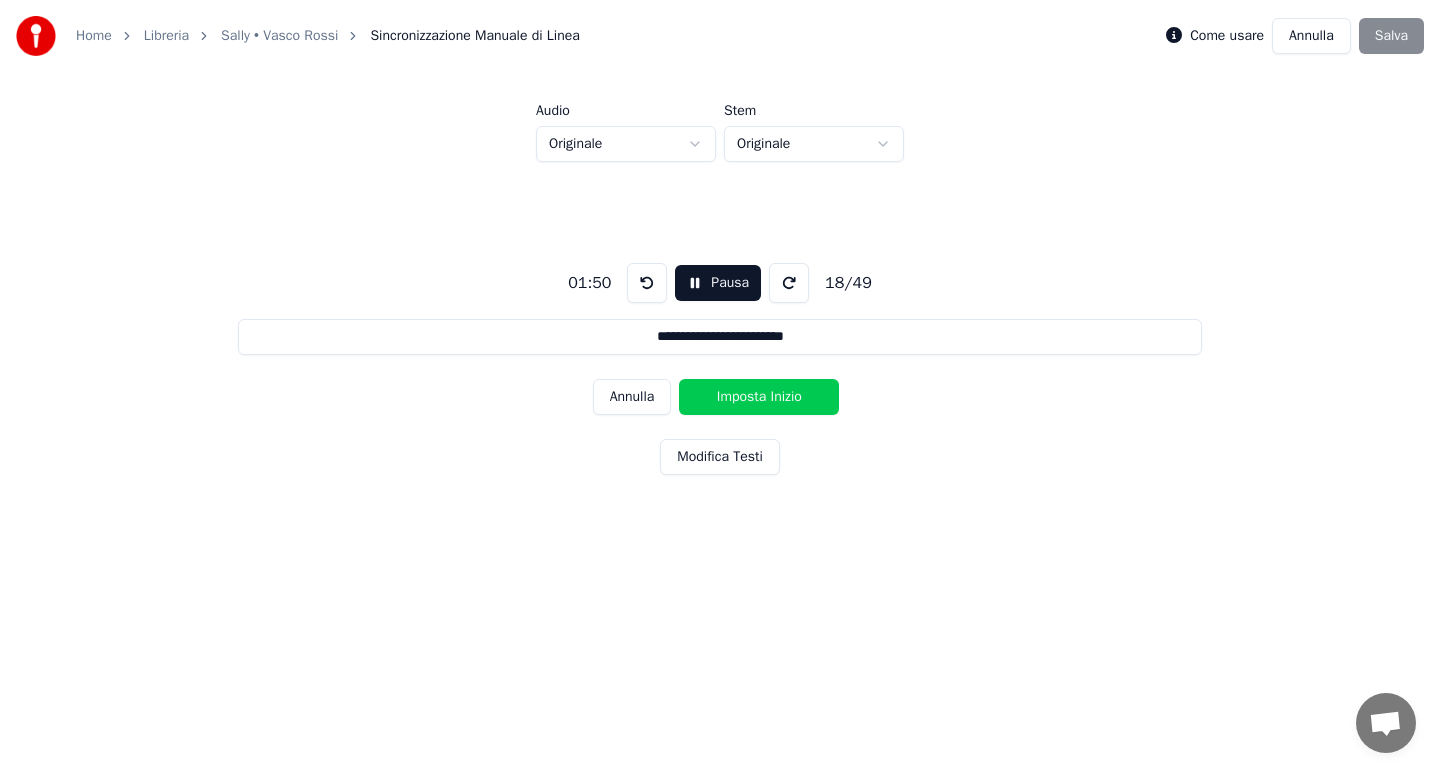 click on "Imposta Inizio" at bounding box center [759, 397] 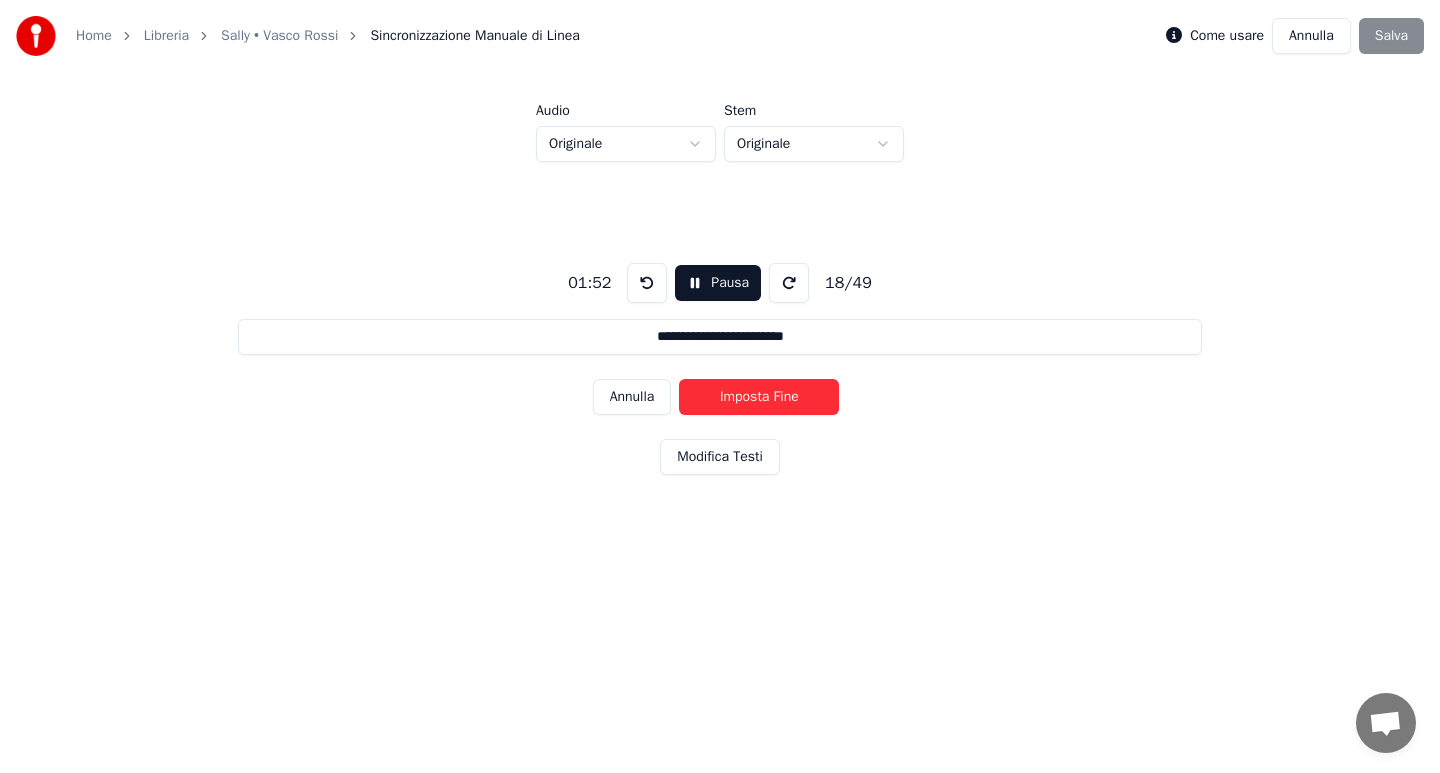 click on "Imposta Fine" at bounding box center (759, 397) 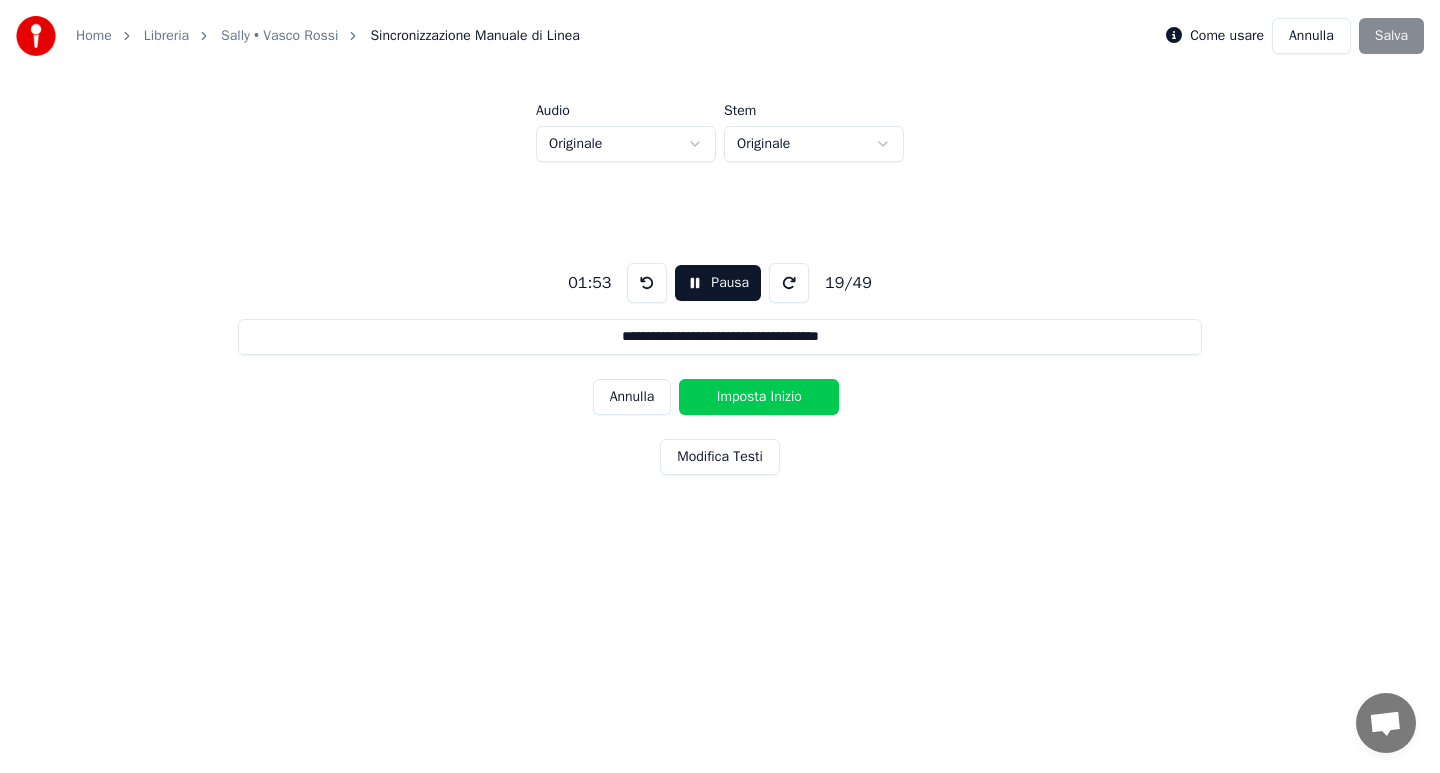 click on "Imposta Inizio" at bounding box center [759, 397] 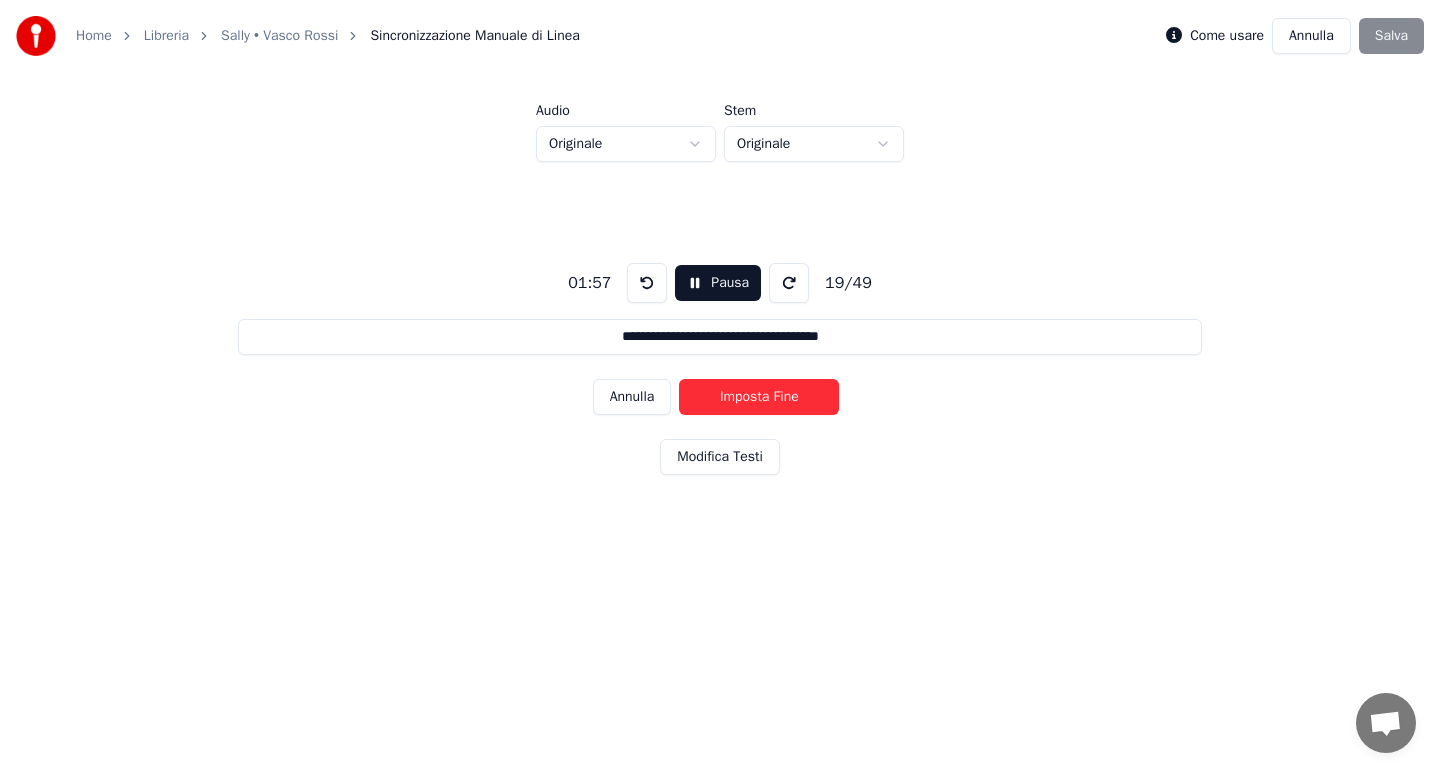 click on "Imposta Fine" at bounding box center (759, 397) 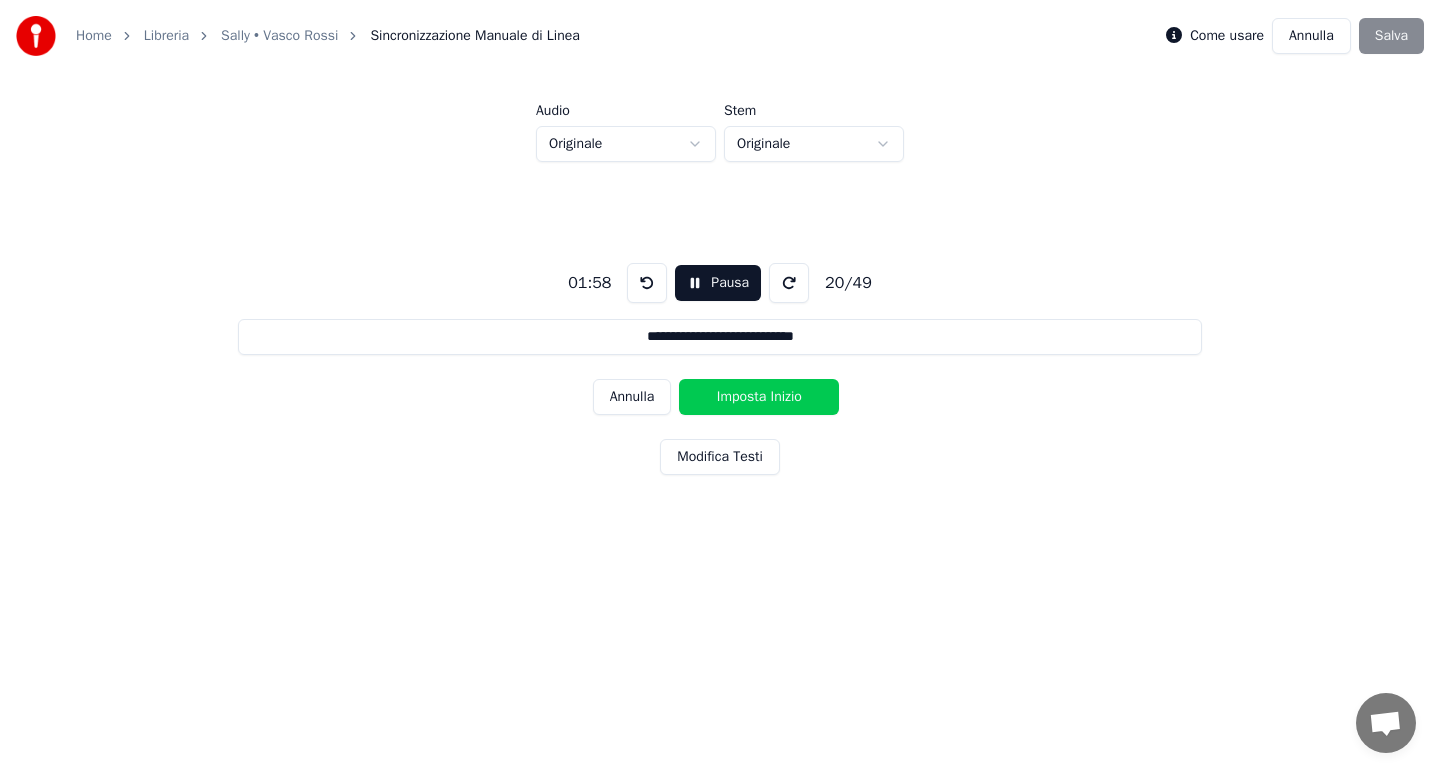 click on "Imposta Inizio" at bounding box center (759, 397) 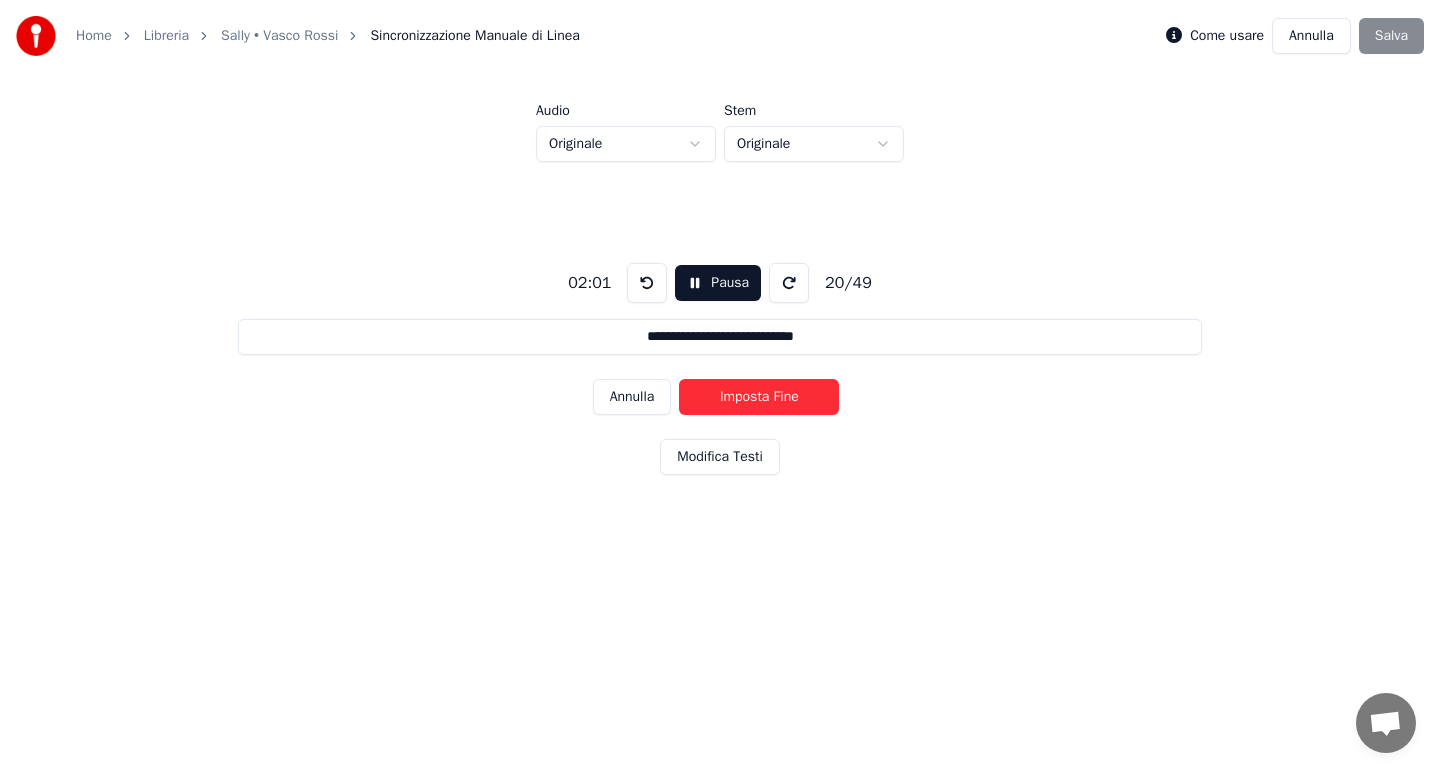click on "Imposta Fine" at bounding box center (759, 397) 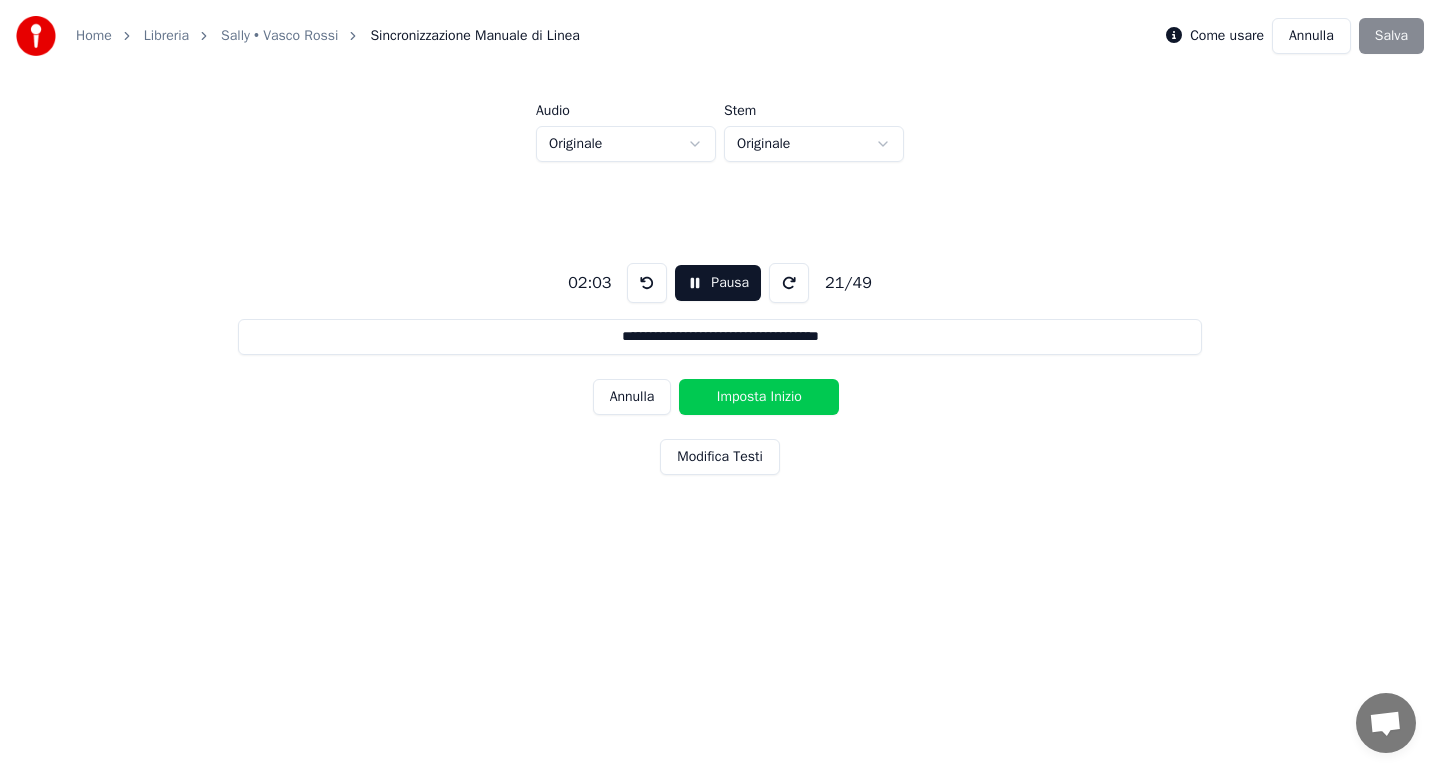 click on "Imposta Inizio" at bounding box center [759, 397] 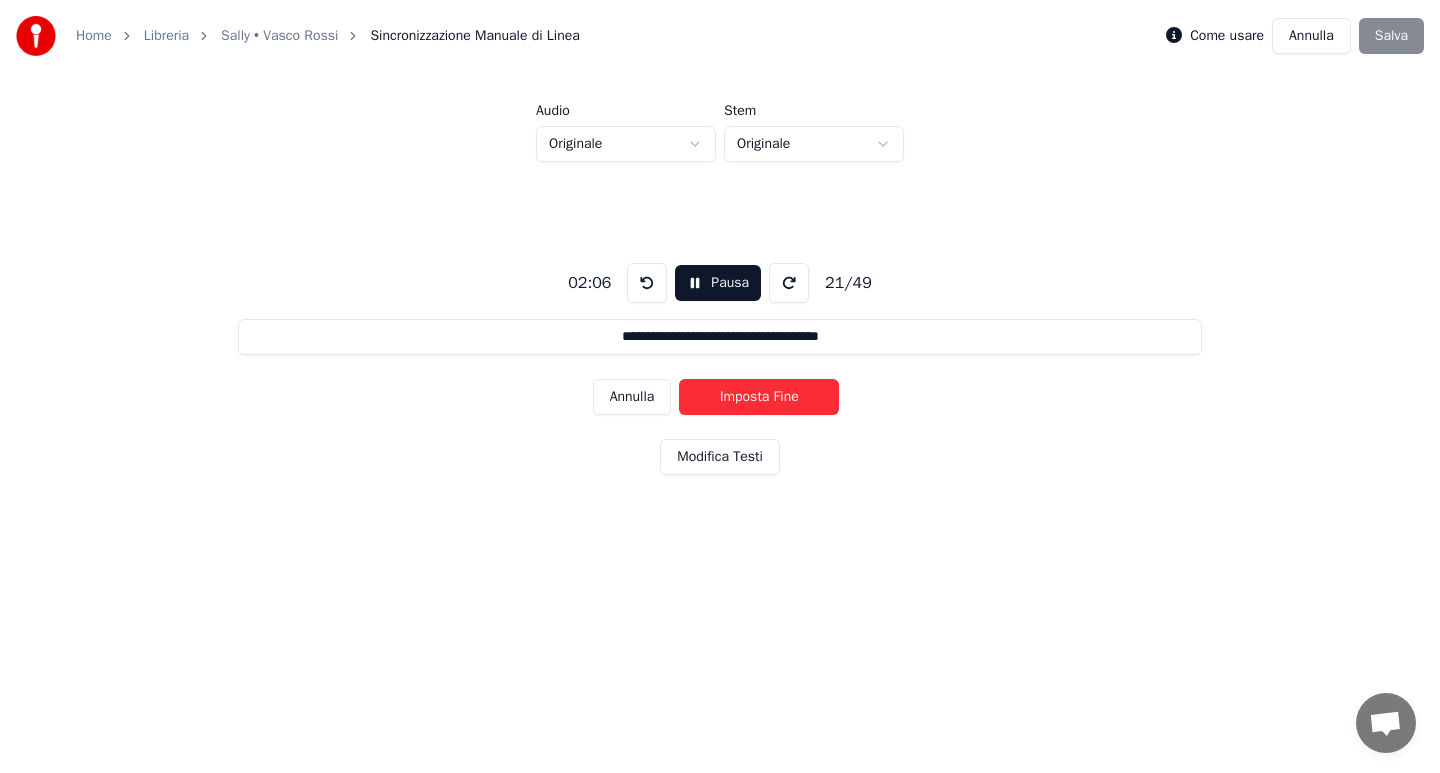 click on "Imposta Fine" at bounding box center [759, 397] 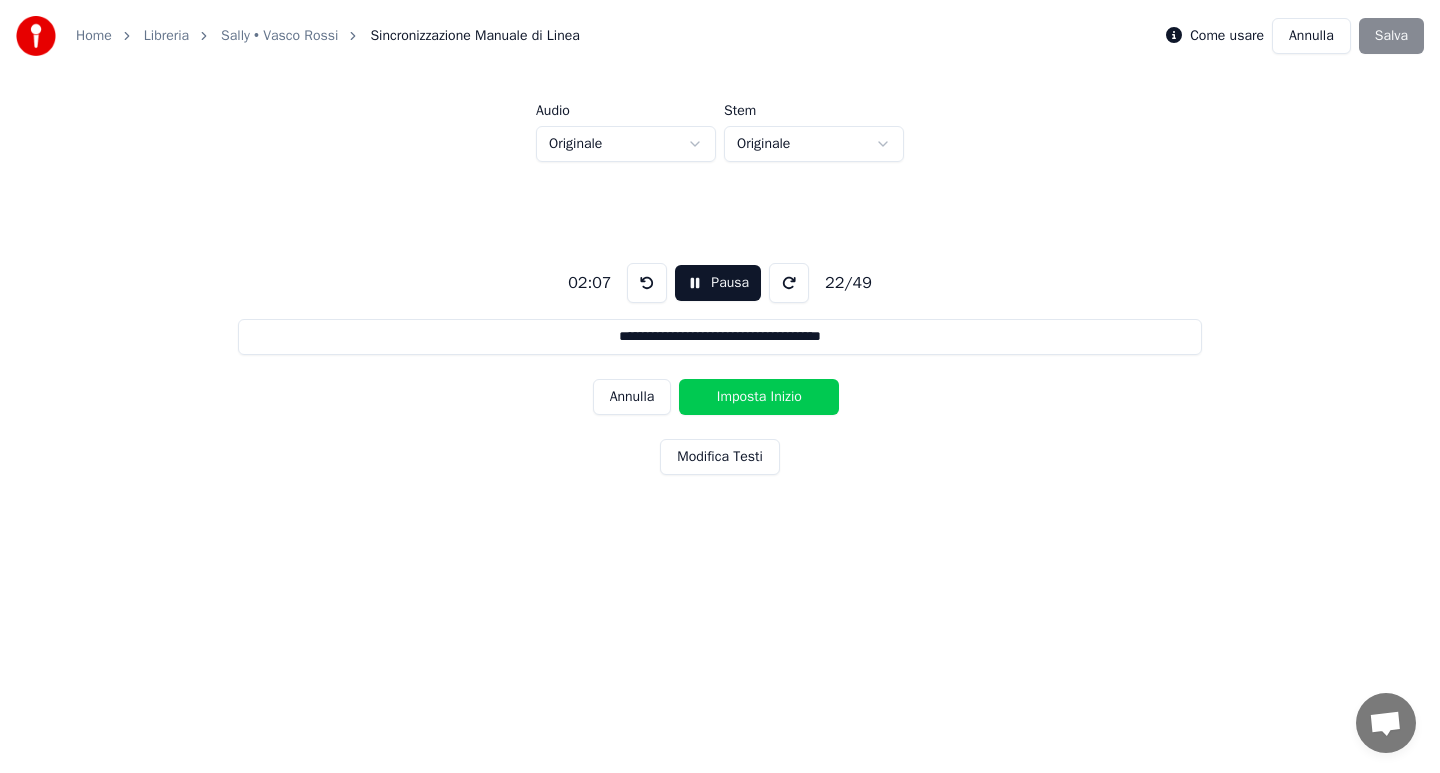 click on "Imposta Inizio" at bounding box center [759, 397] 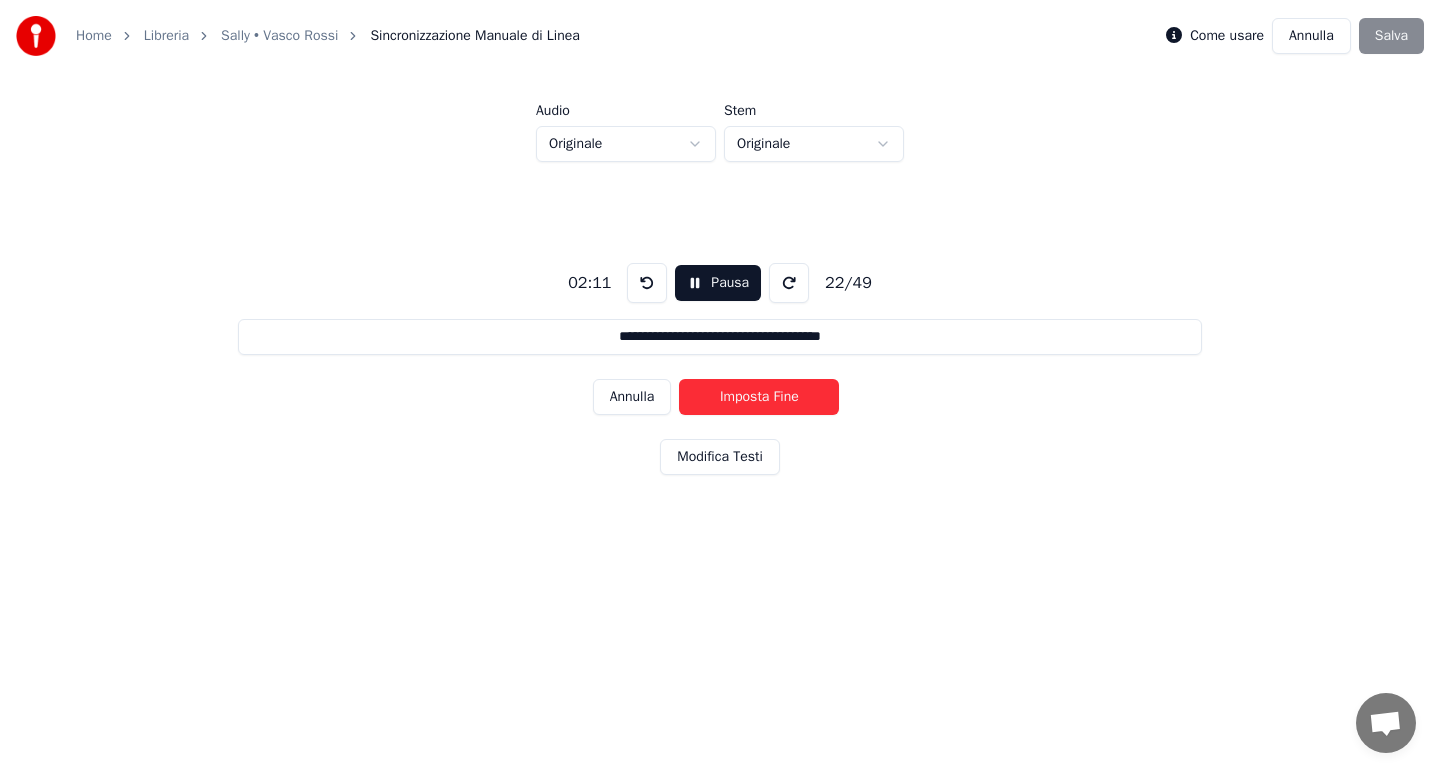 click on "Imposta Fine" at bounding box center (759, 397) 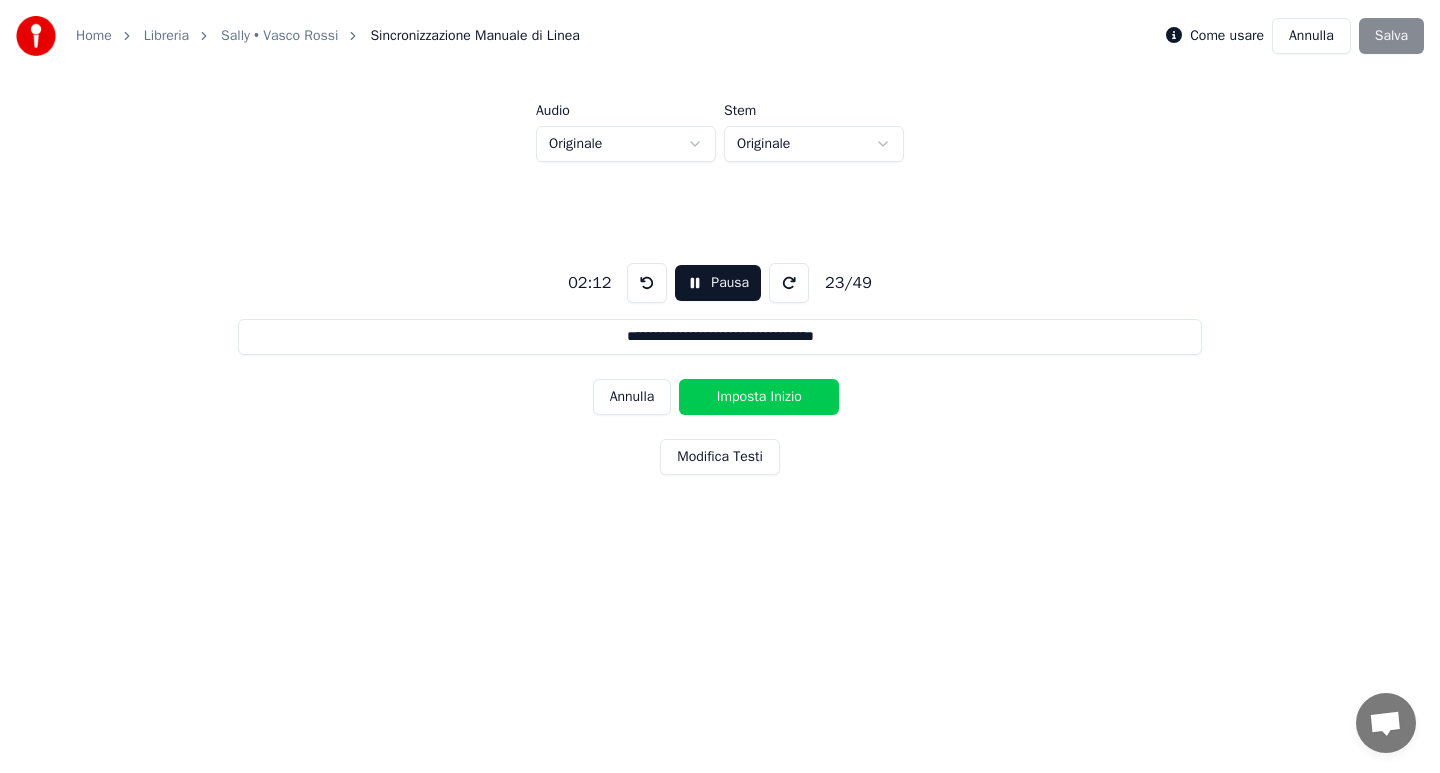 click on "Imposta Inizio" at bounding box center (759, 397) 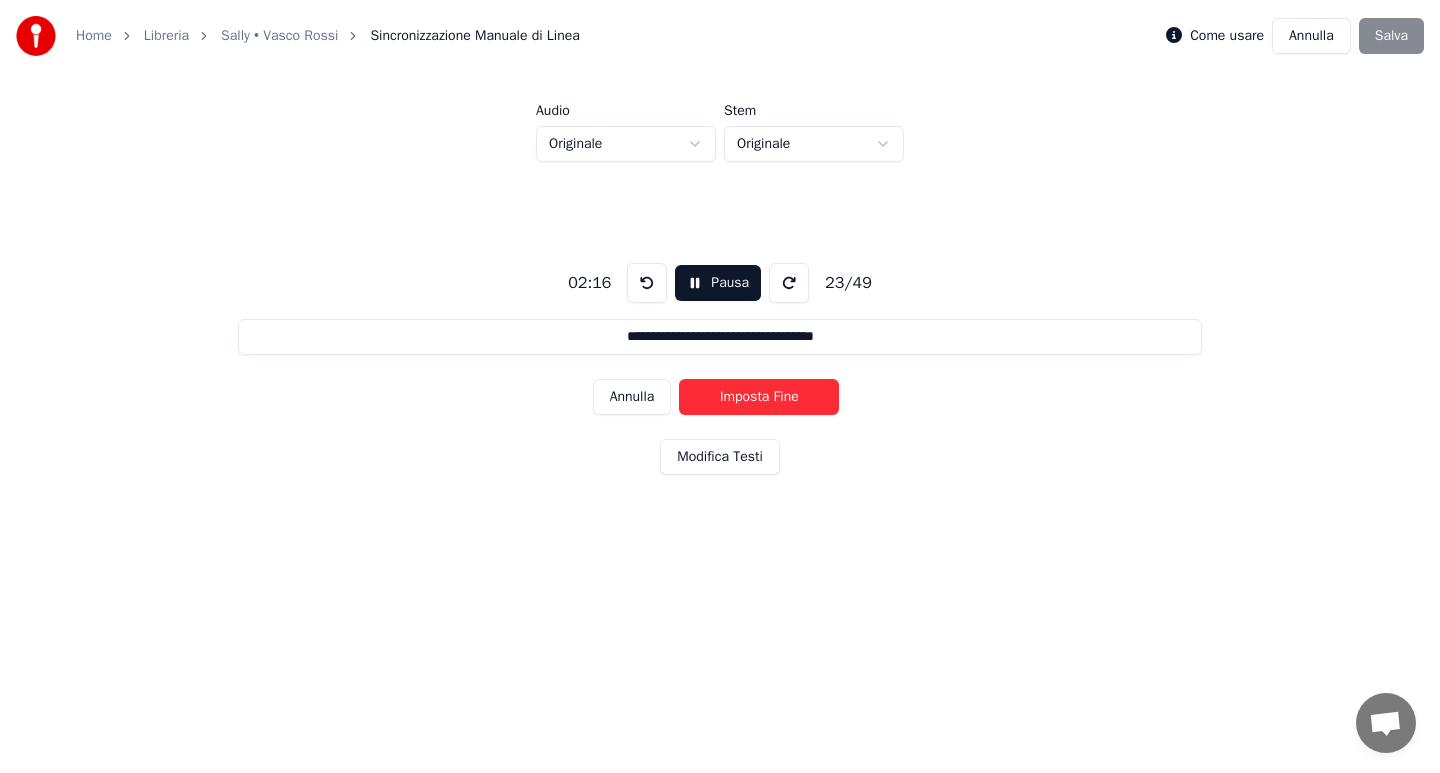 click on "Imposta Fine" at bounding box center [759, 397] 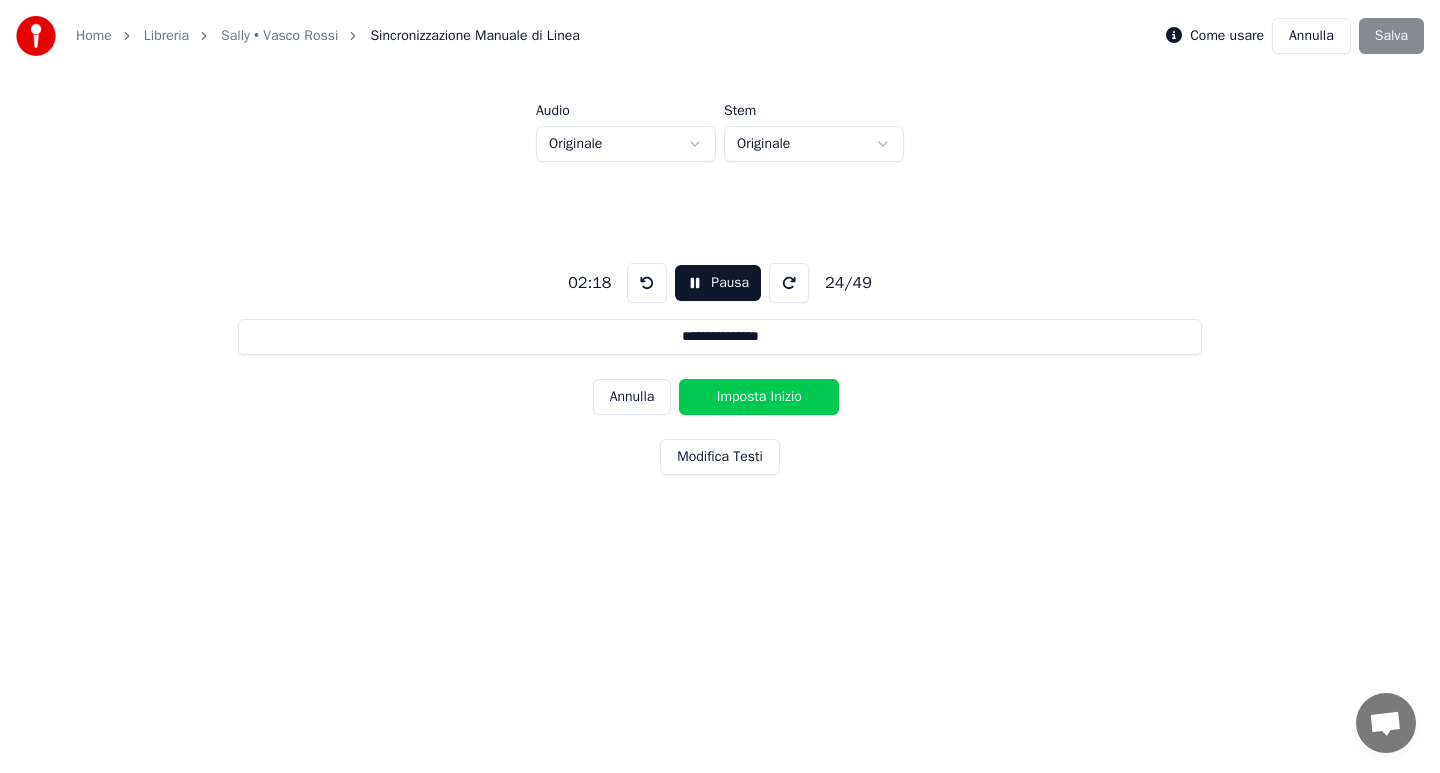 click on "Imposta Inizio" at bounding box center [759, 397] 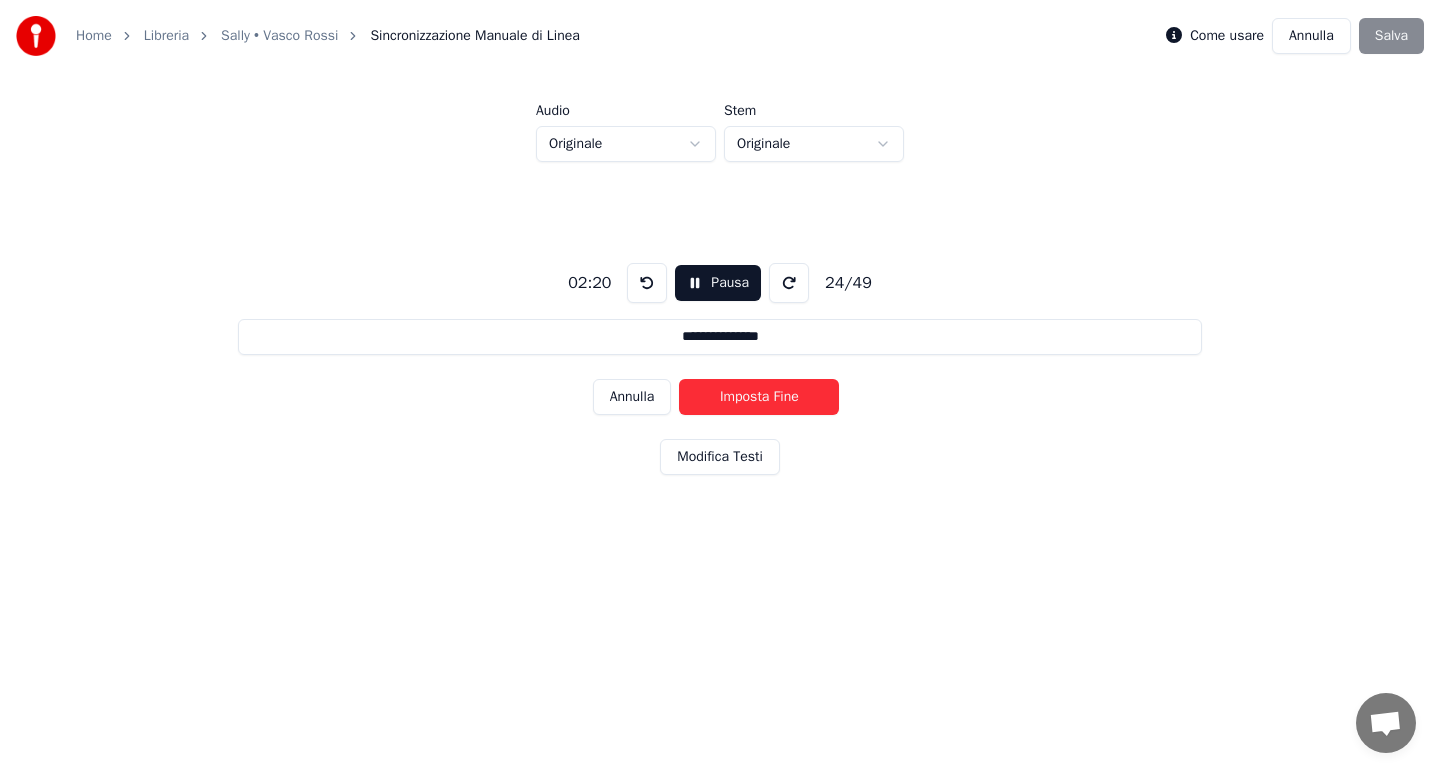 click on "Imposta Fine" at bounding box center (759, 397) 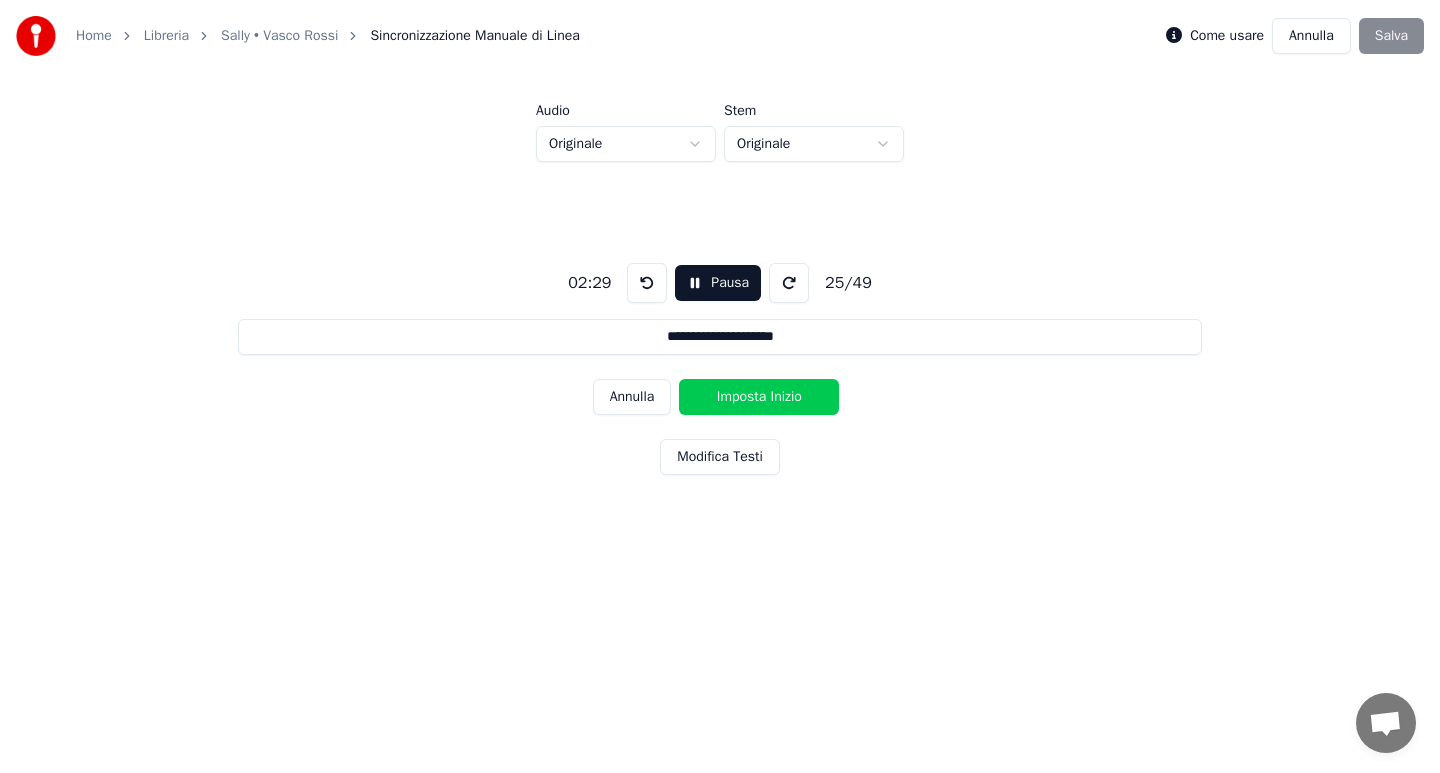 click on "Imposta Inizio" at bounding box center (759, 397) 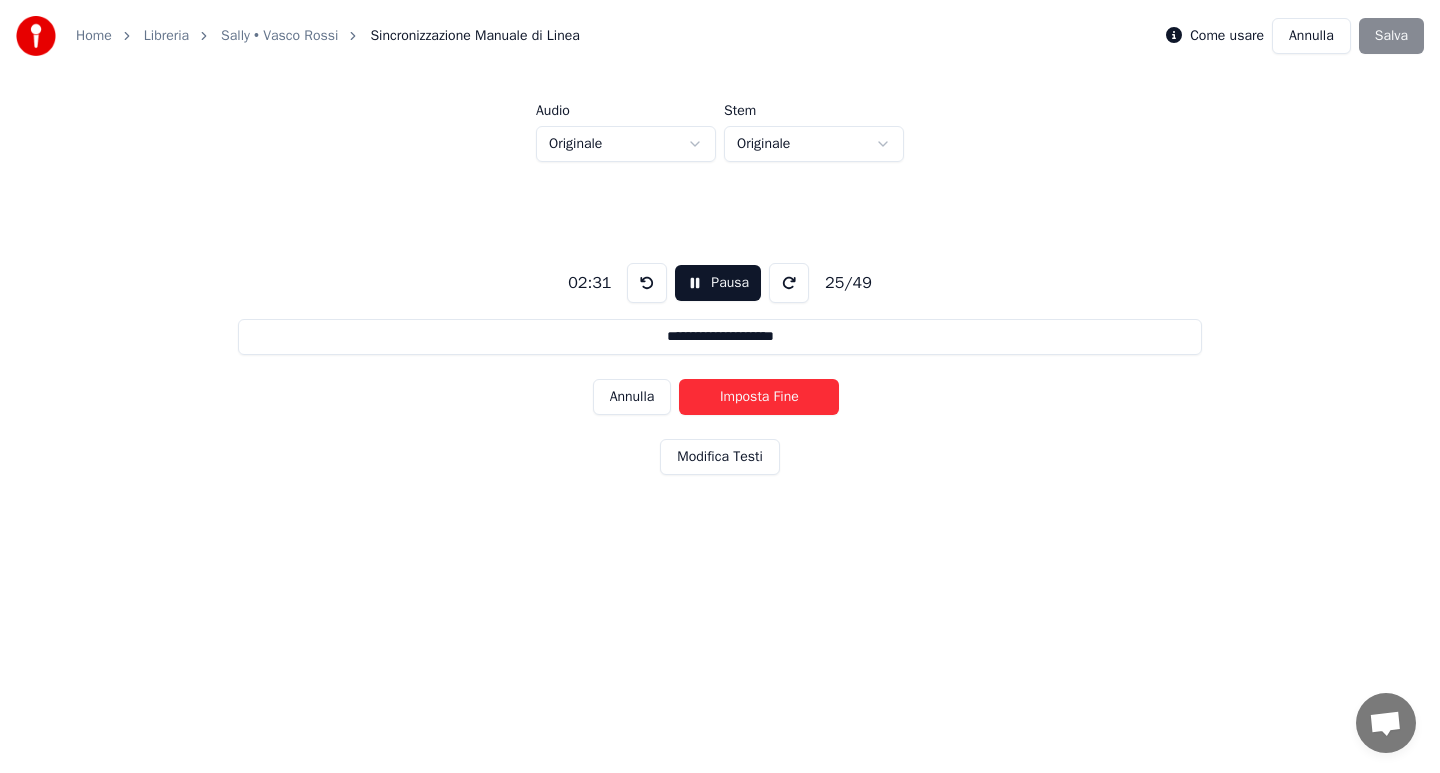 click on "Imposta Fine" at bounding box center (759, 397) 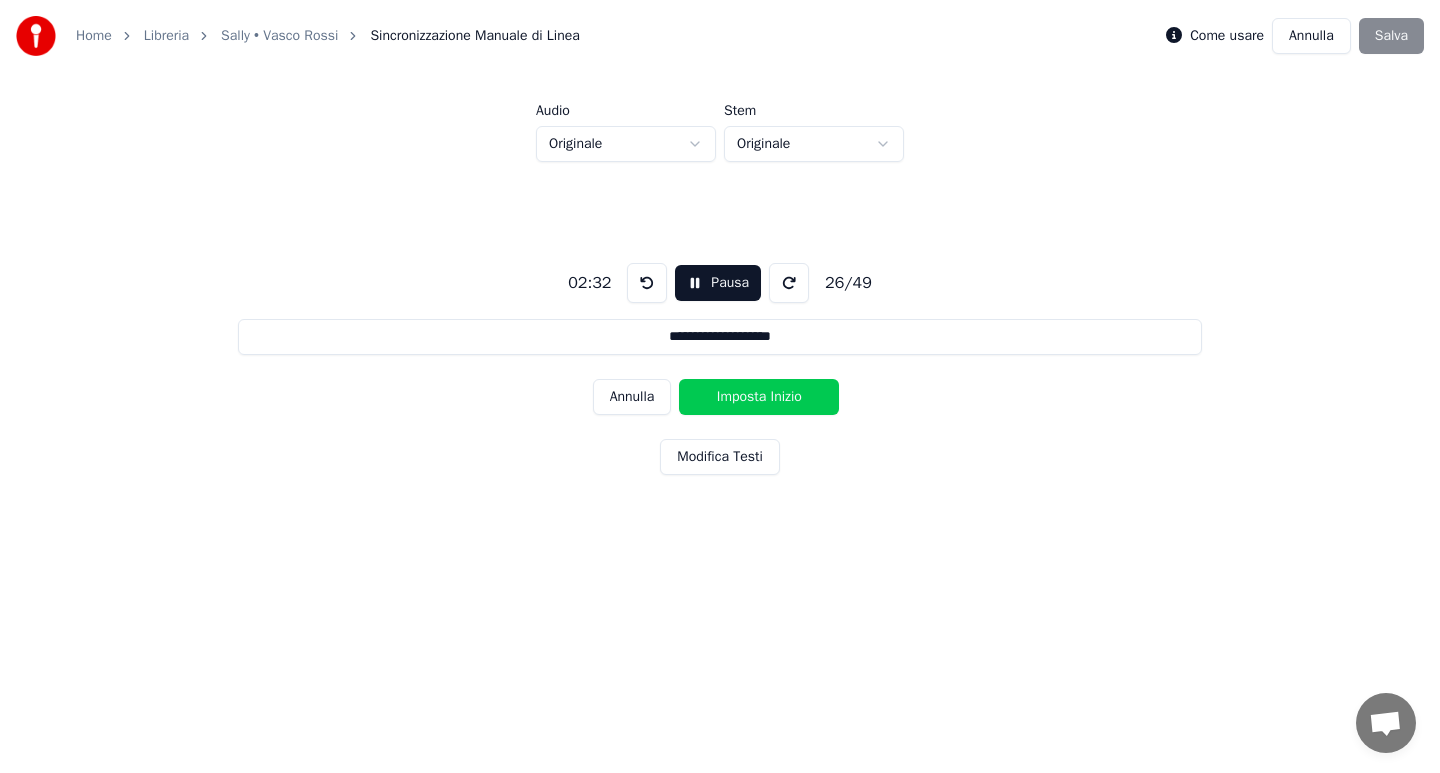 click on "Imposta Inizio" at bounding box center (759, 397) 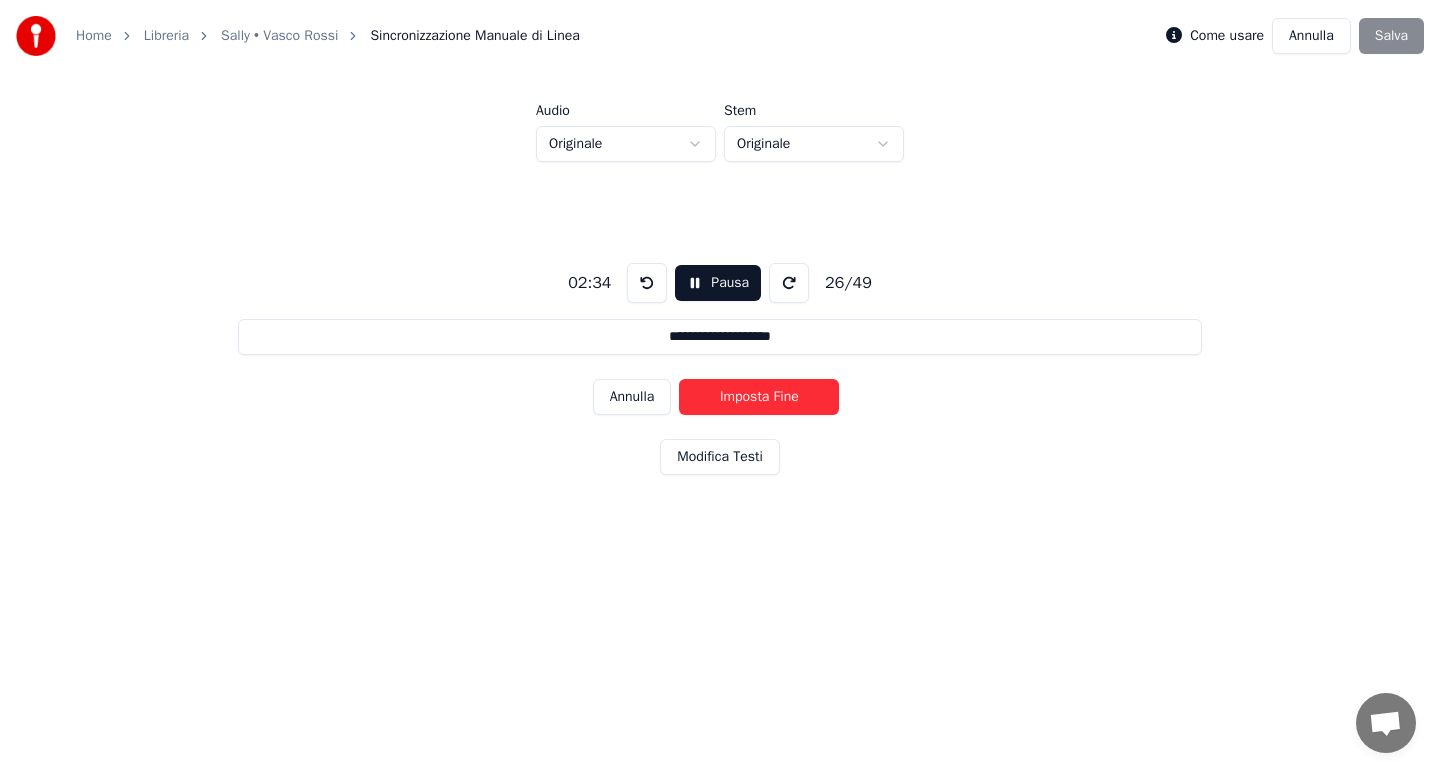 click on "Imposta Fine" at bounding box center [759, 397] 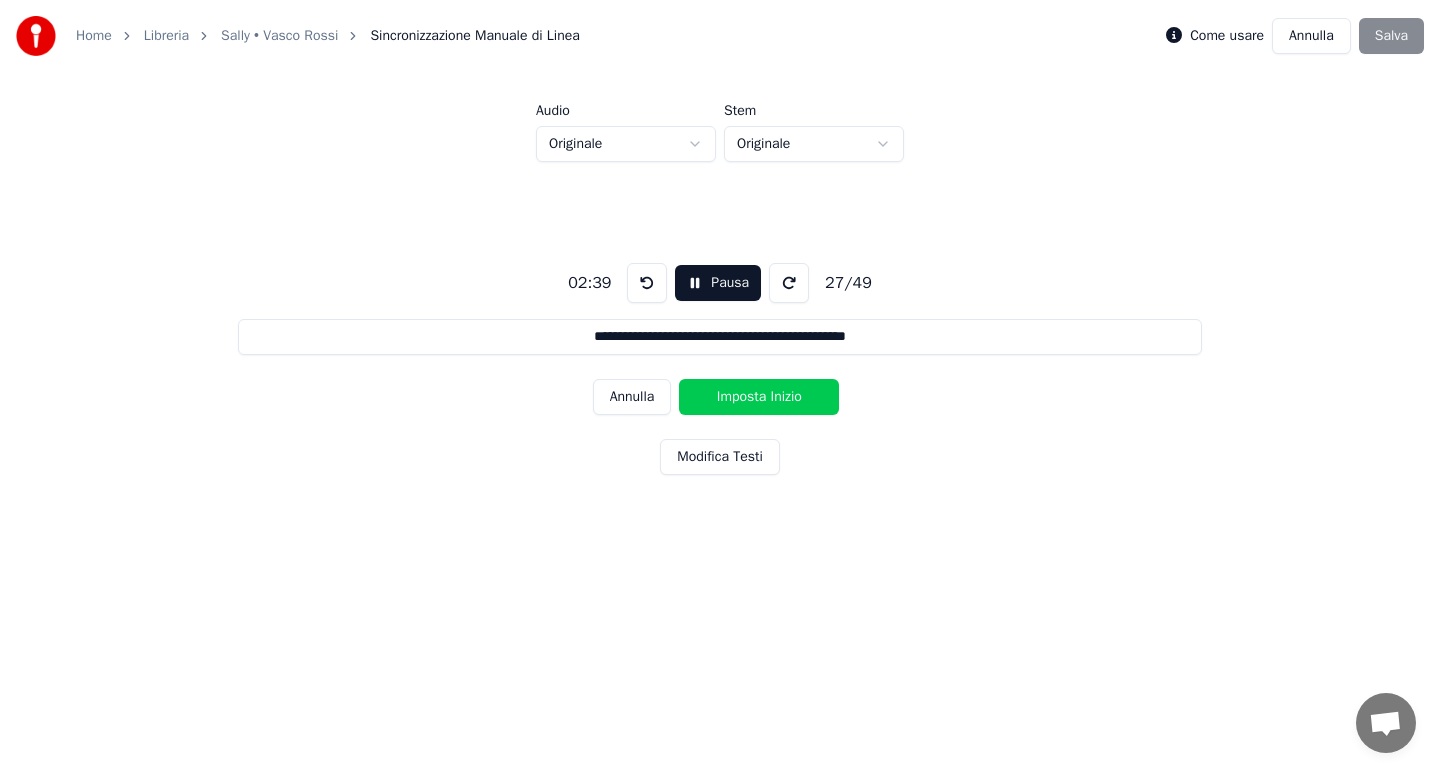 click on "Imposta Inizio" at bounding box center (759, 397) 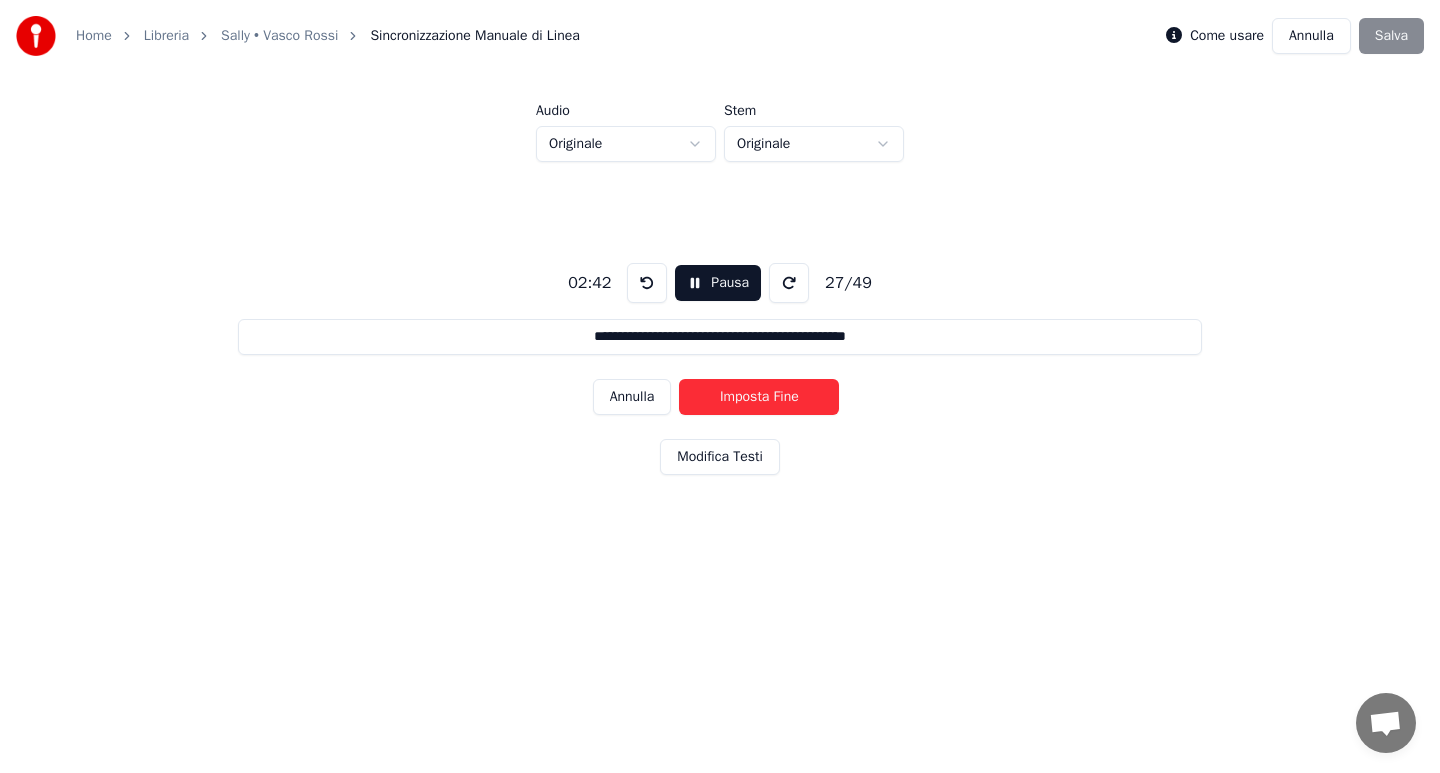 click on "Imposta Fine" at bounding box center (759, 397) 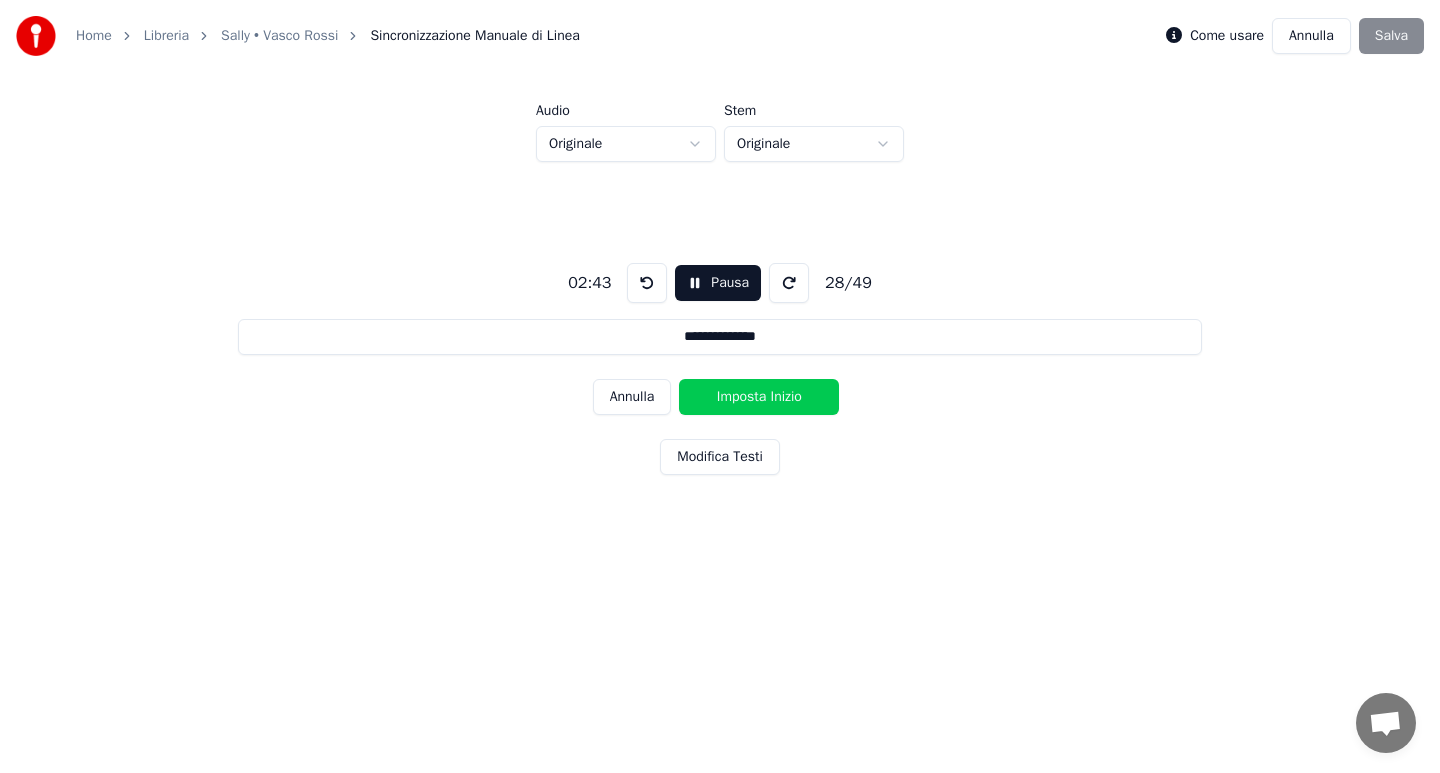 click on "Imposta Inizio" at bounding box center [759, 397] 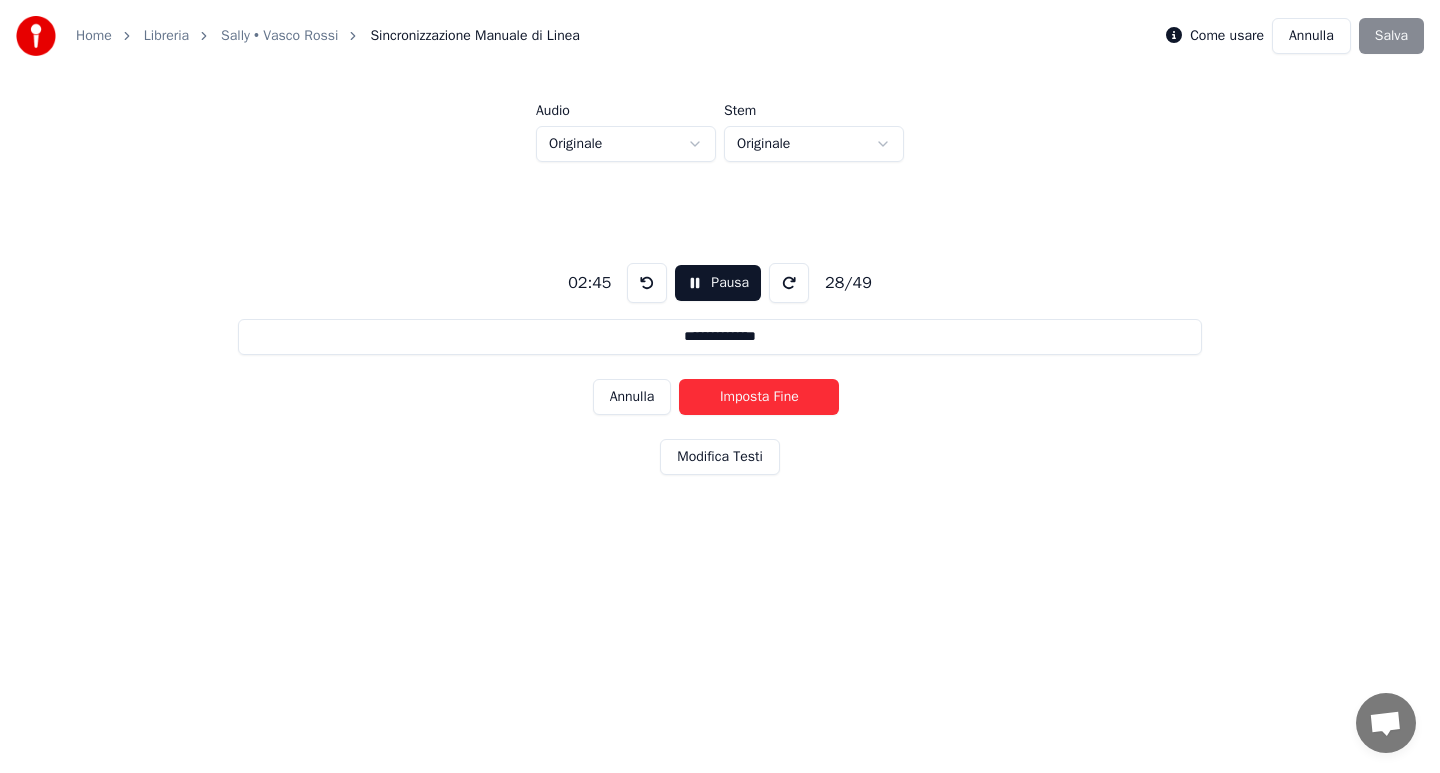 click on "Imposta Fine" at bounding box center (759, 397) 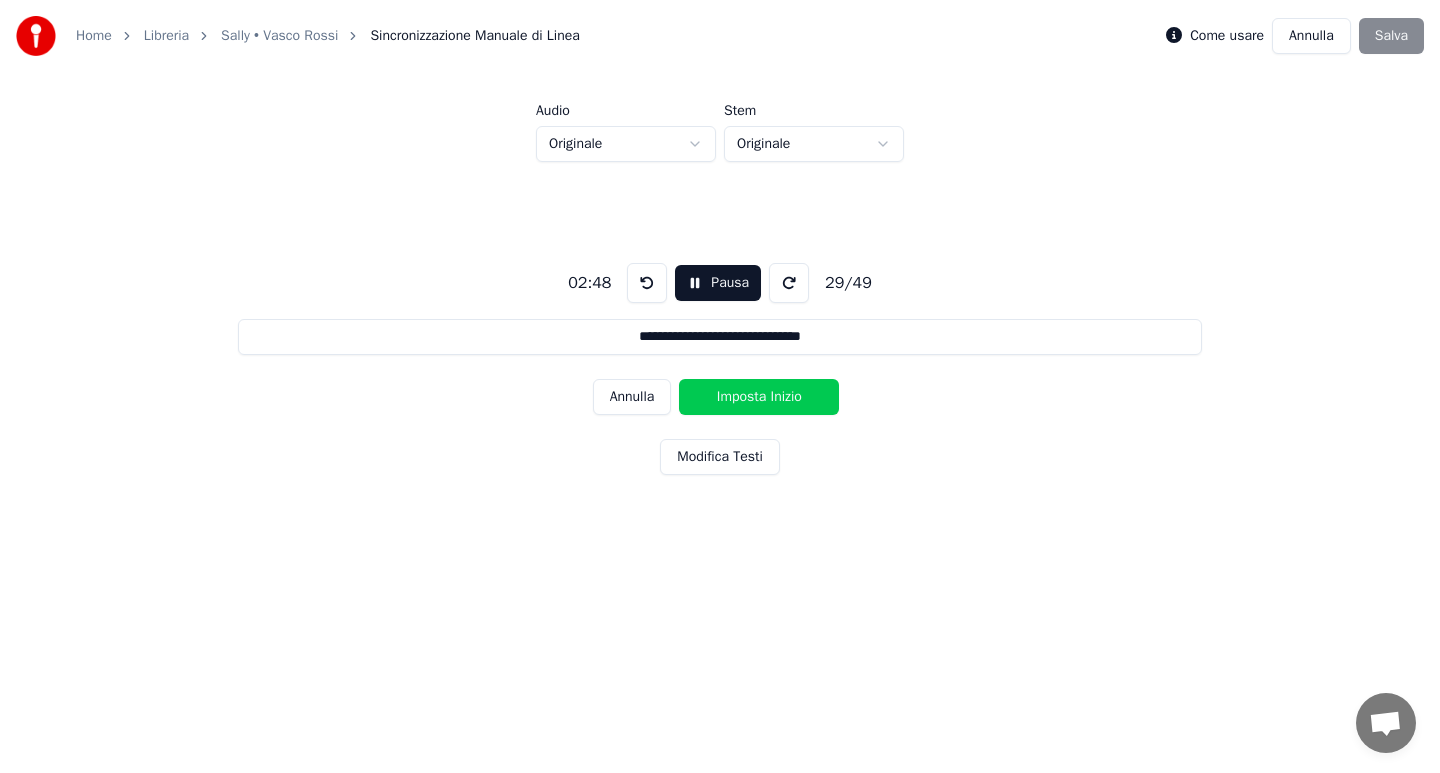 click on "Imposta Inizio" at bounding box center (759, 397) 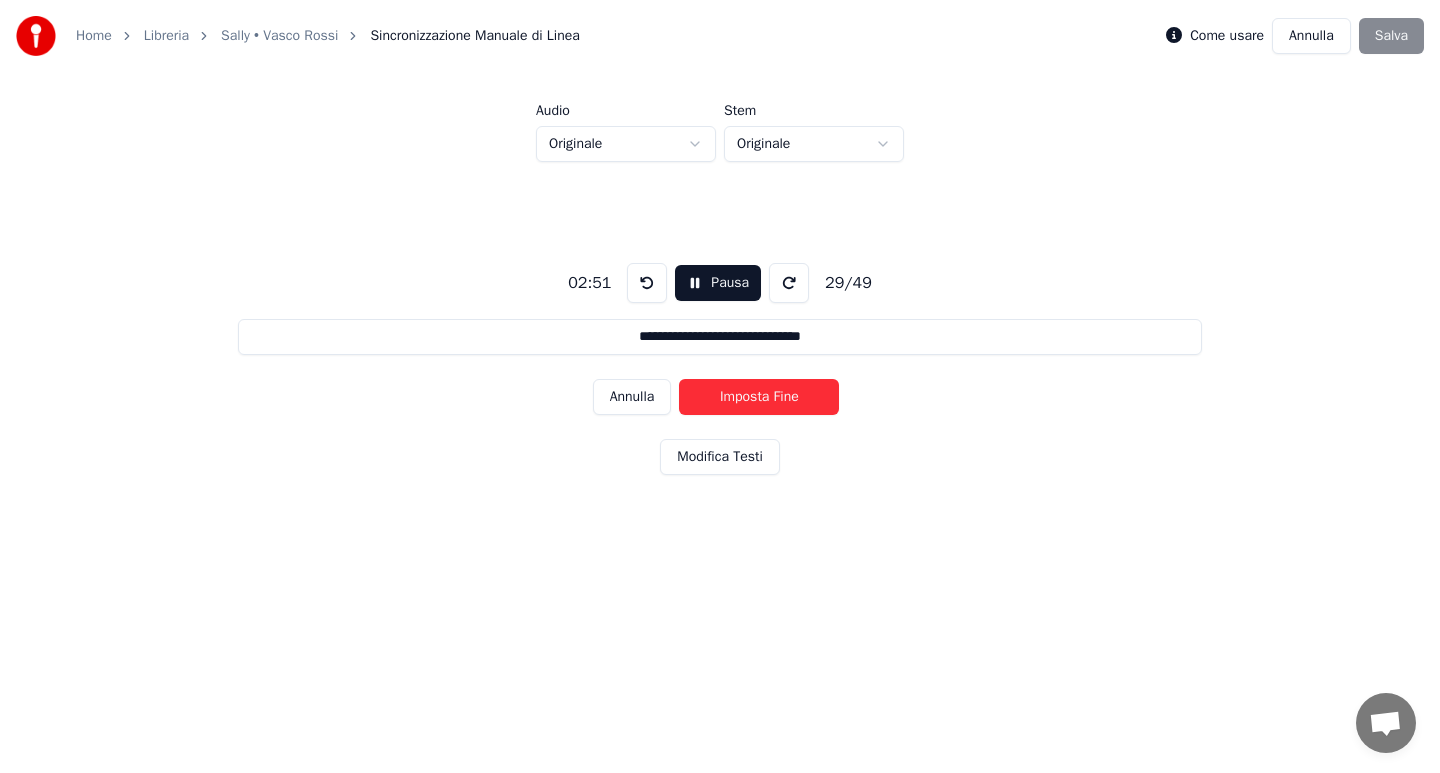 click on "Imposta Fine" at bounding box center [759, 397] 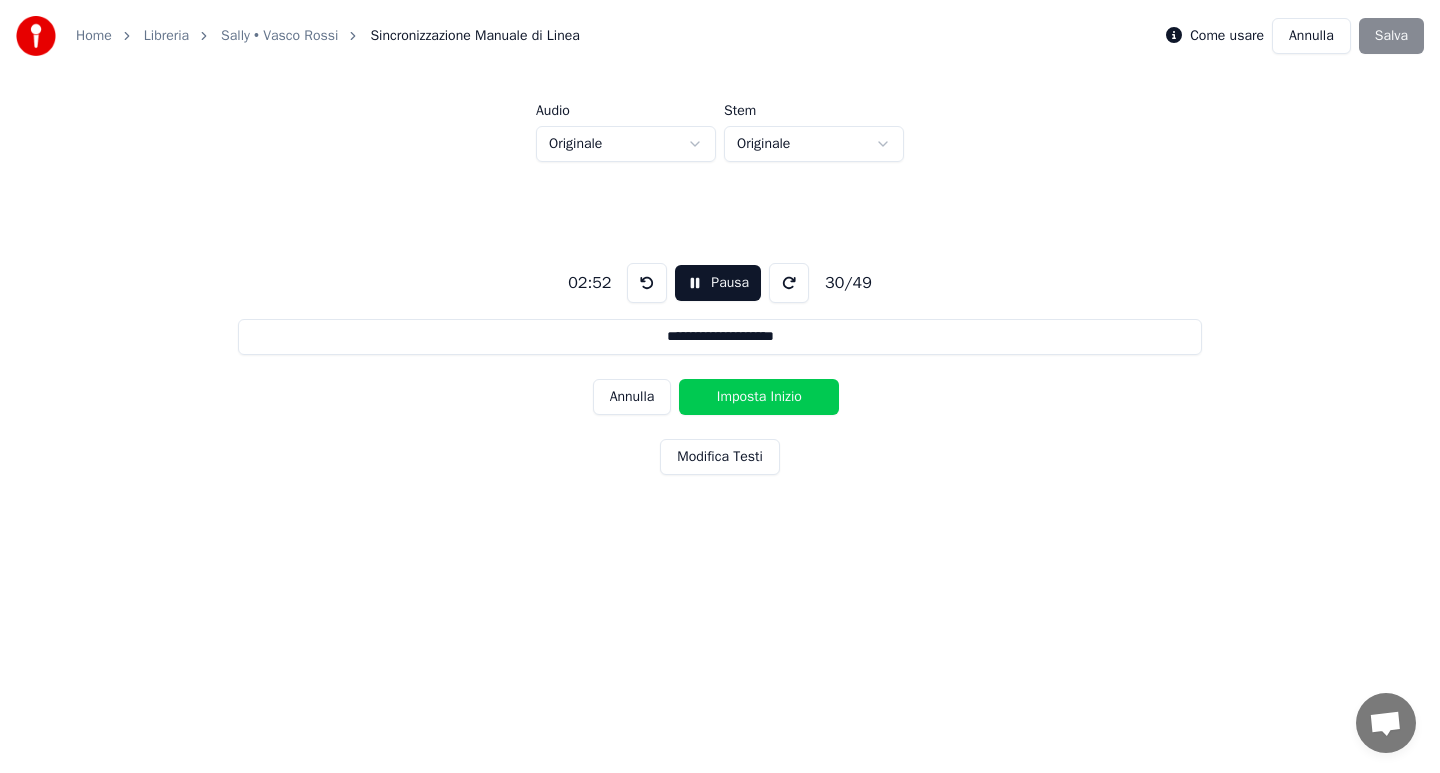 click on "Imposta Inizio" at bounding box center [759, 397] 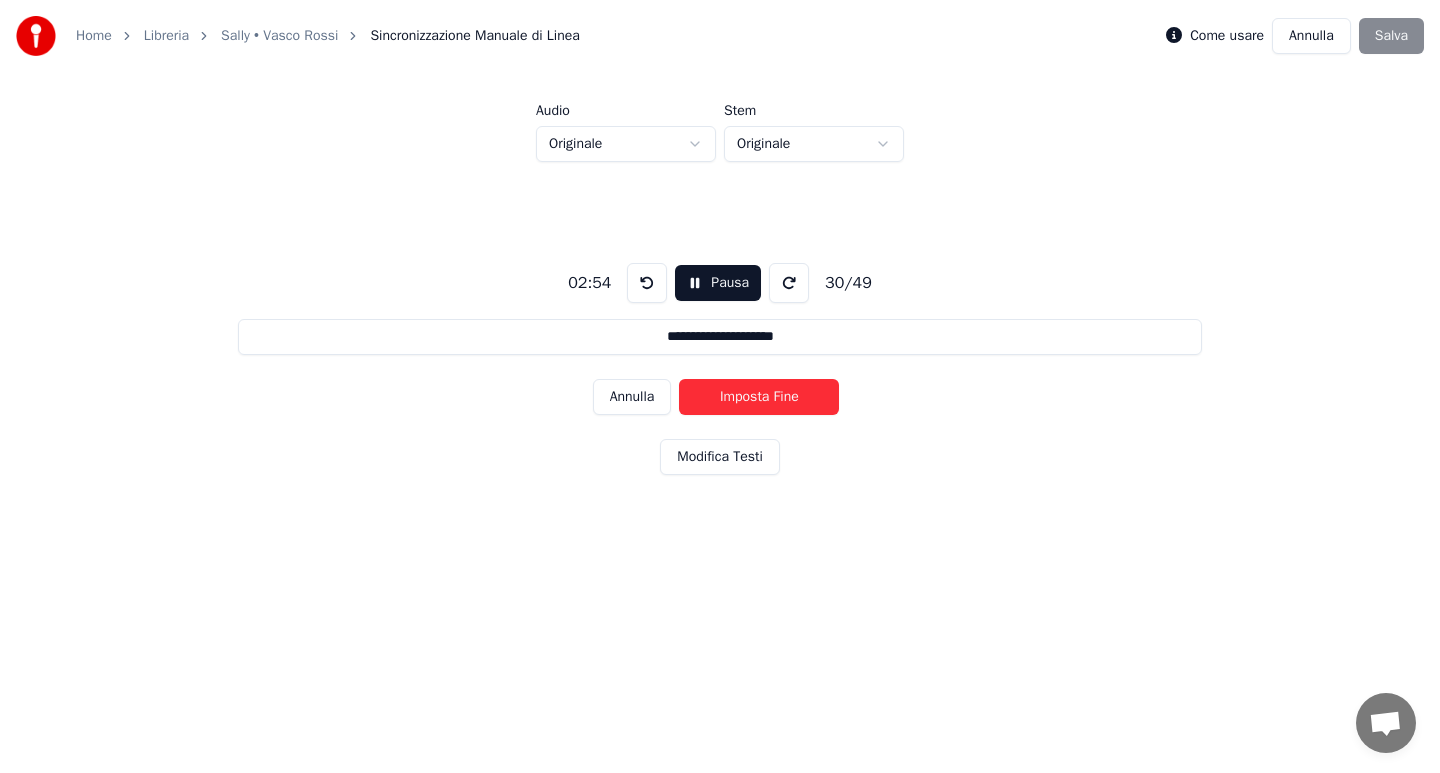 click on "Imposta Fine" at bounding box center [759, 397] 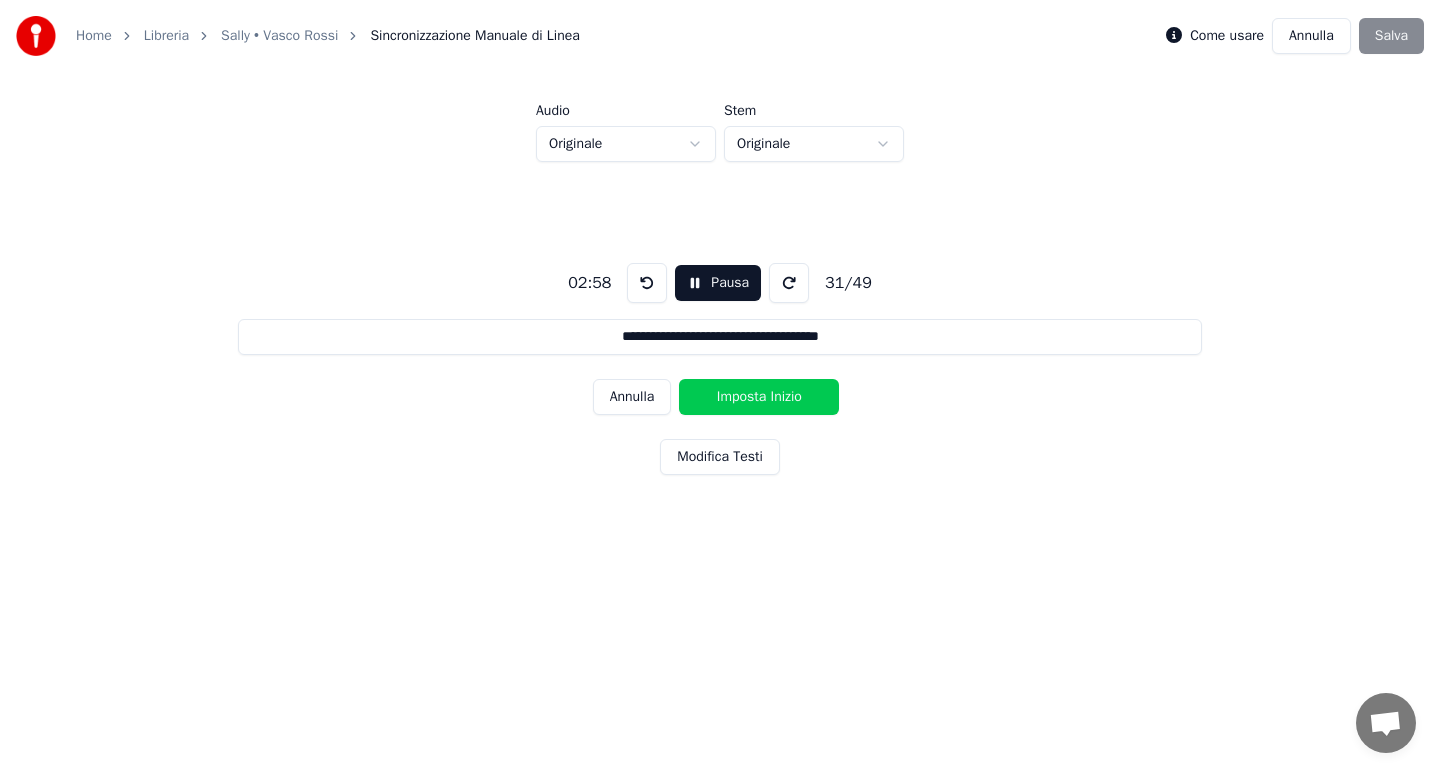 click on "Imposta Inizio" at bounding box center (759, 397) 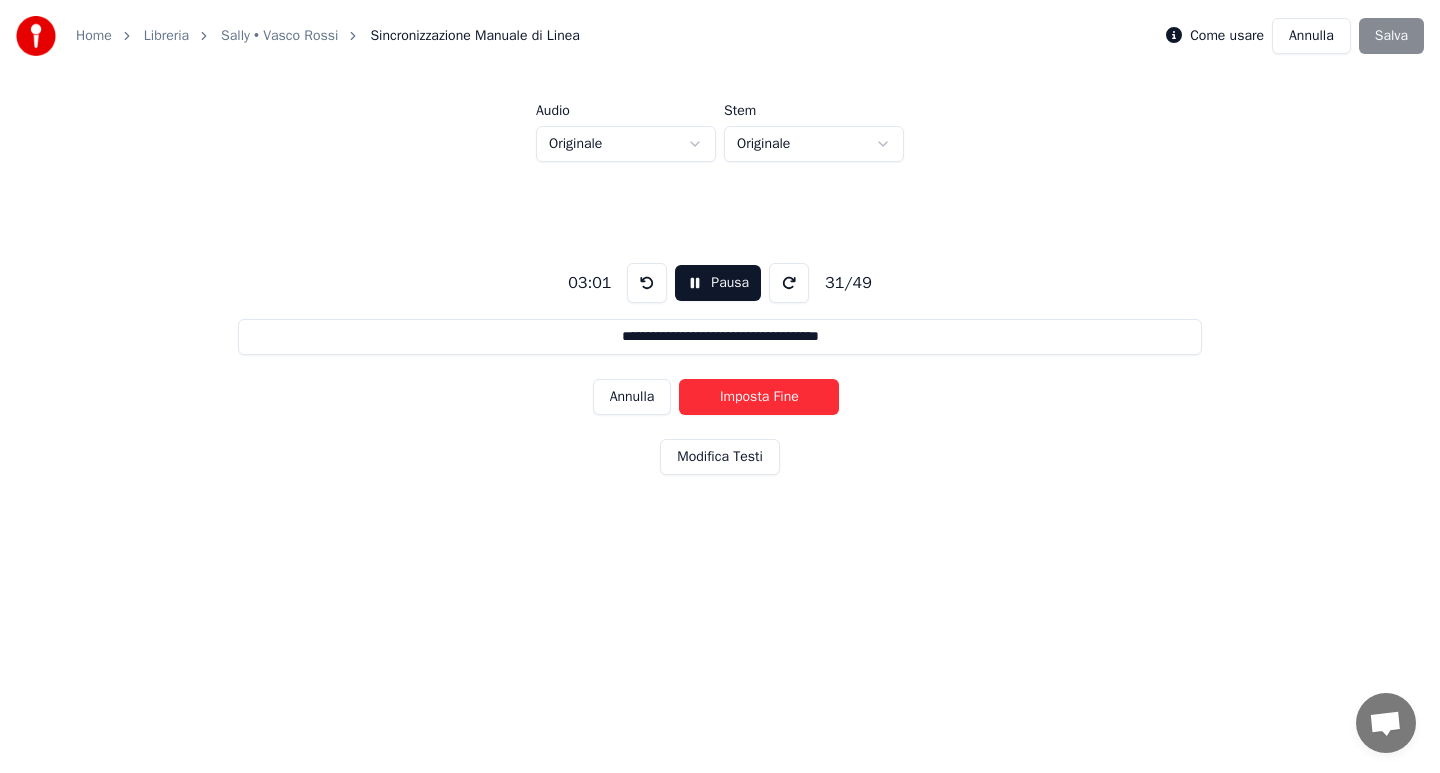 click on "Imposta Fine" at bounding box center [759, 397] 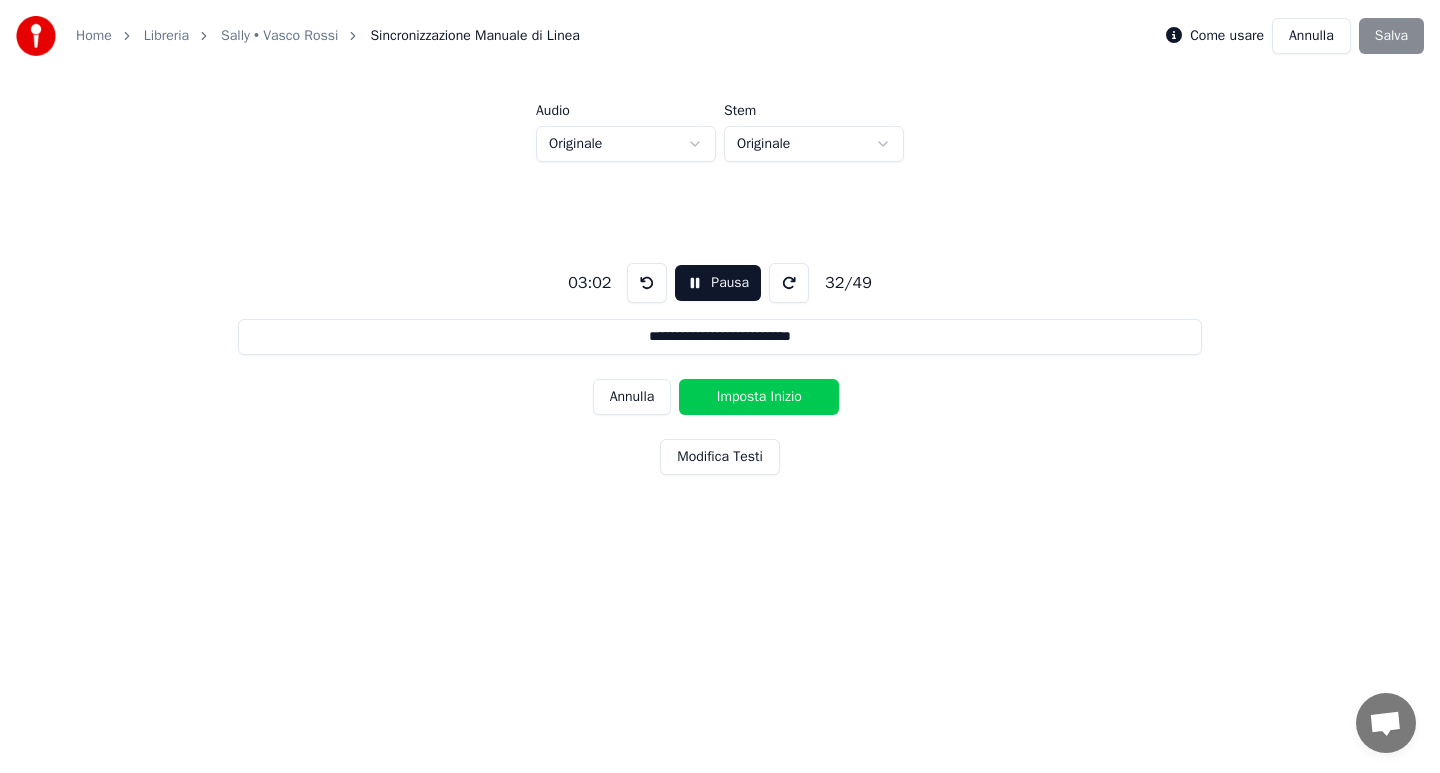 click on "Imposta Inizio" at bounding box center (759, 397) 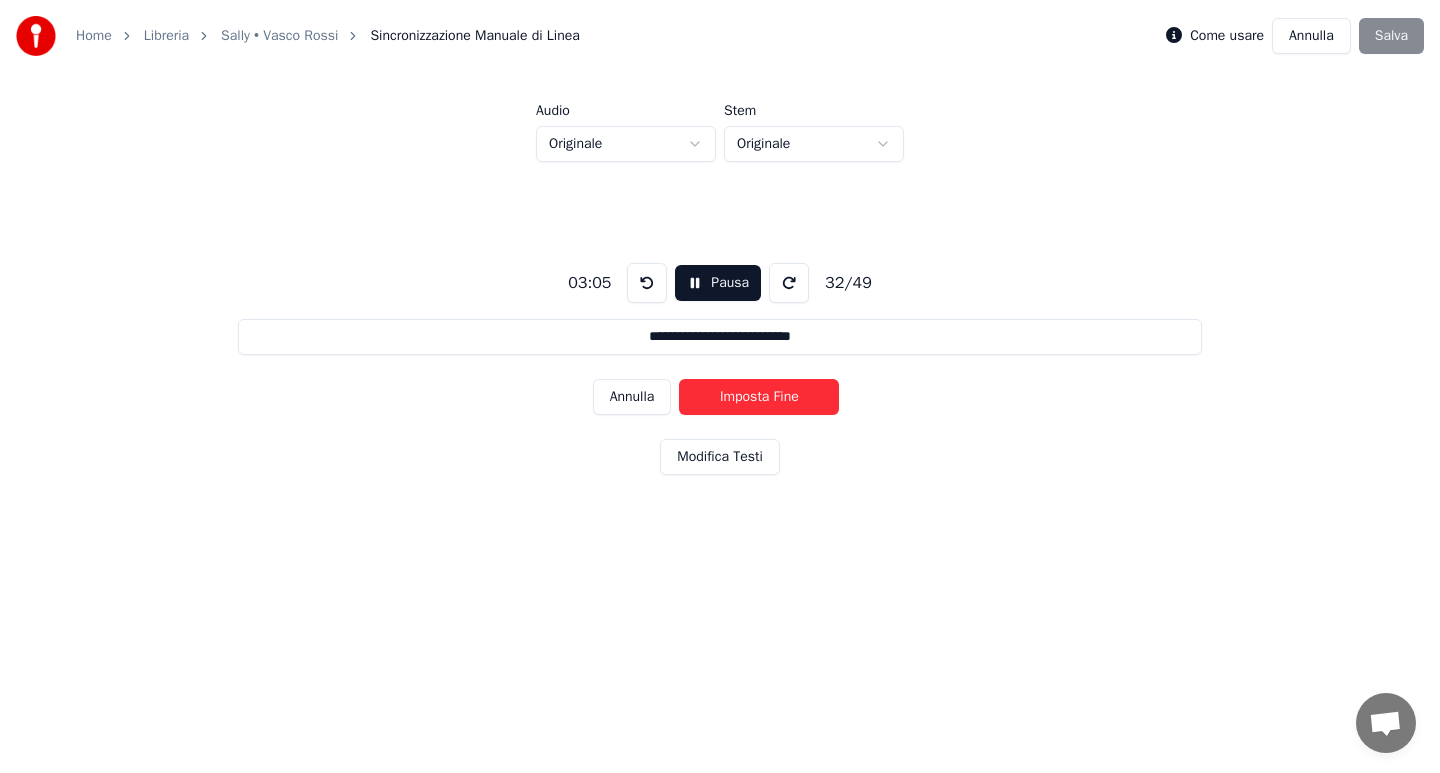 click on "Imposta Fine" at bounding box center [759, 397] 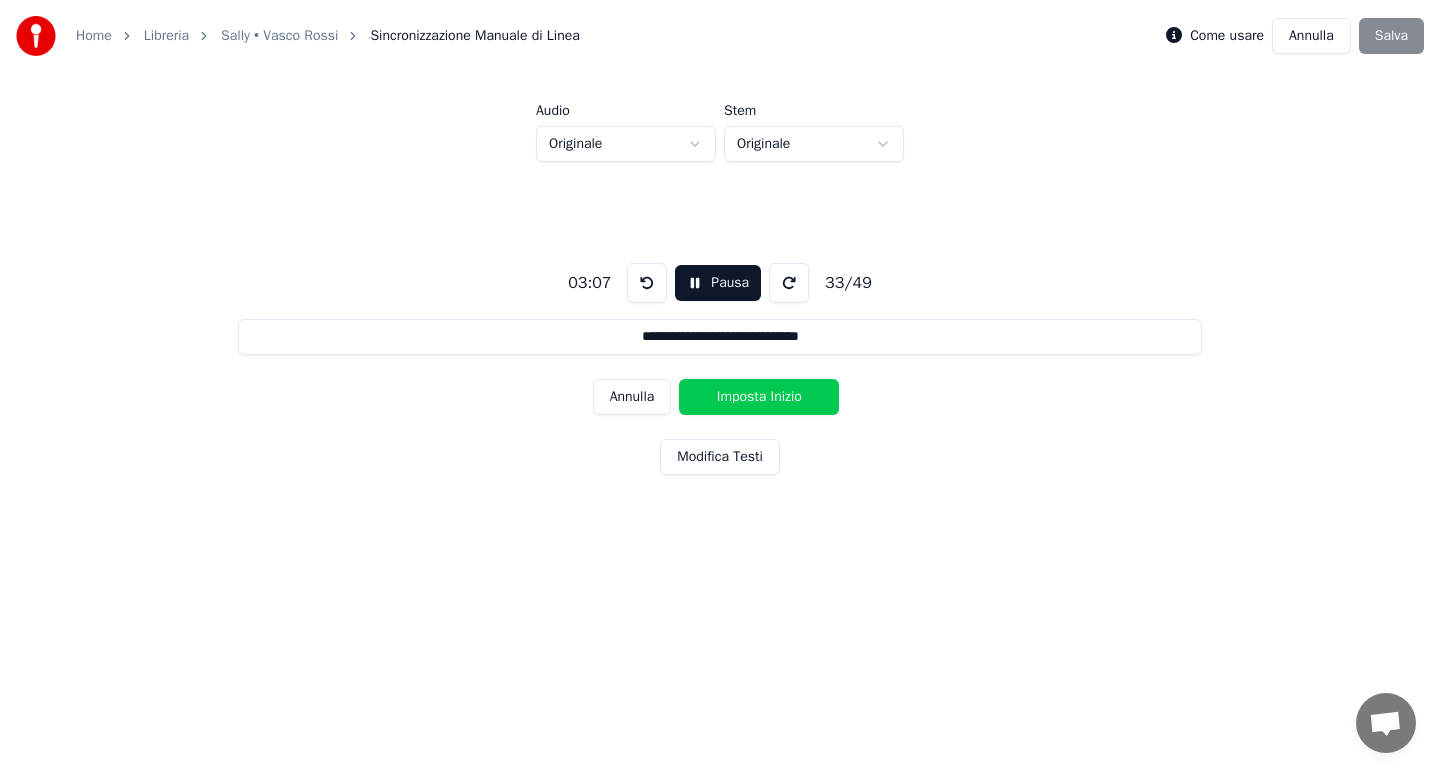 click on "Imposta Inizio" at bounding box center (759, 397) 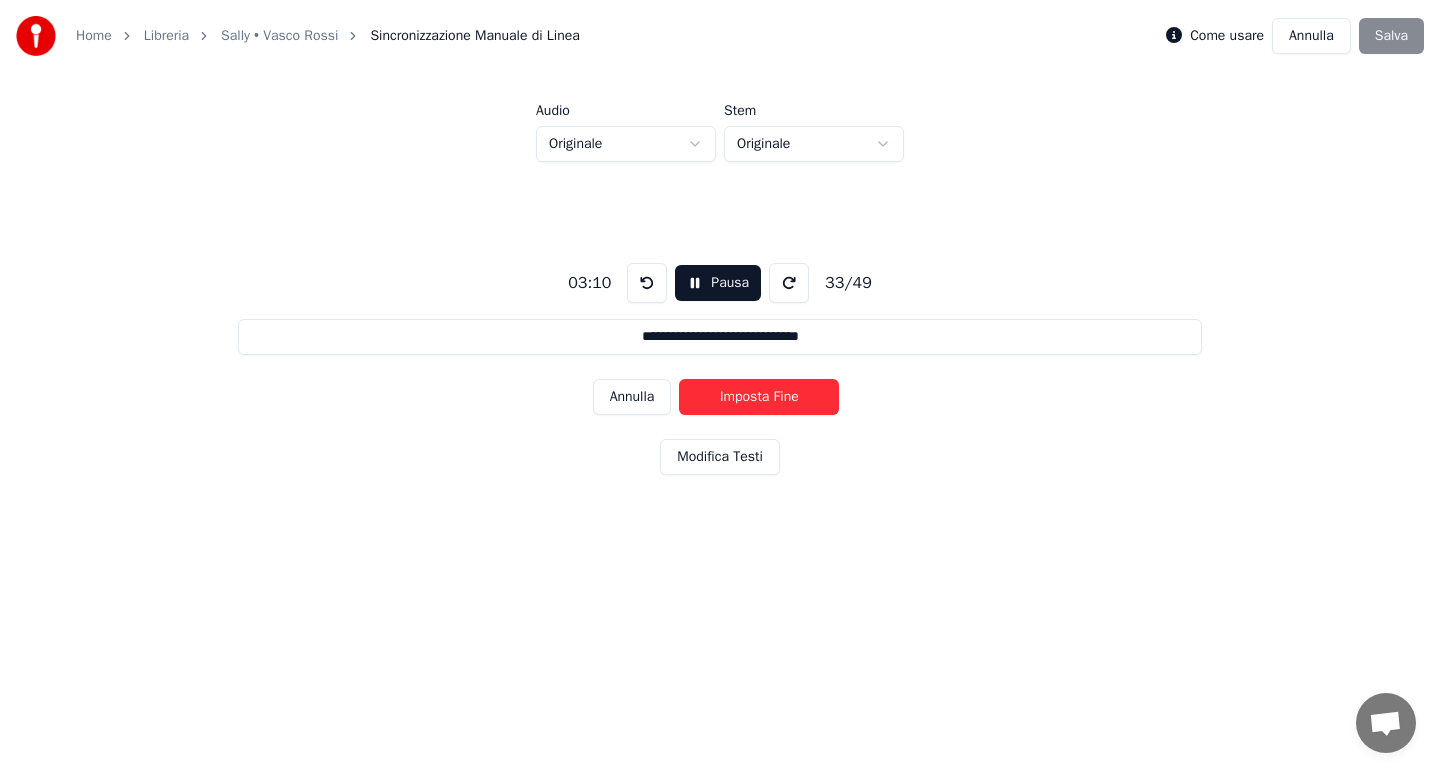 click on "Imposta Fine" at bounding box center [759, 397] 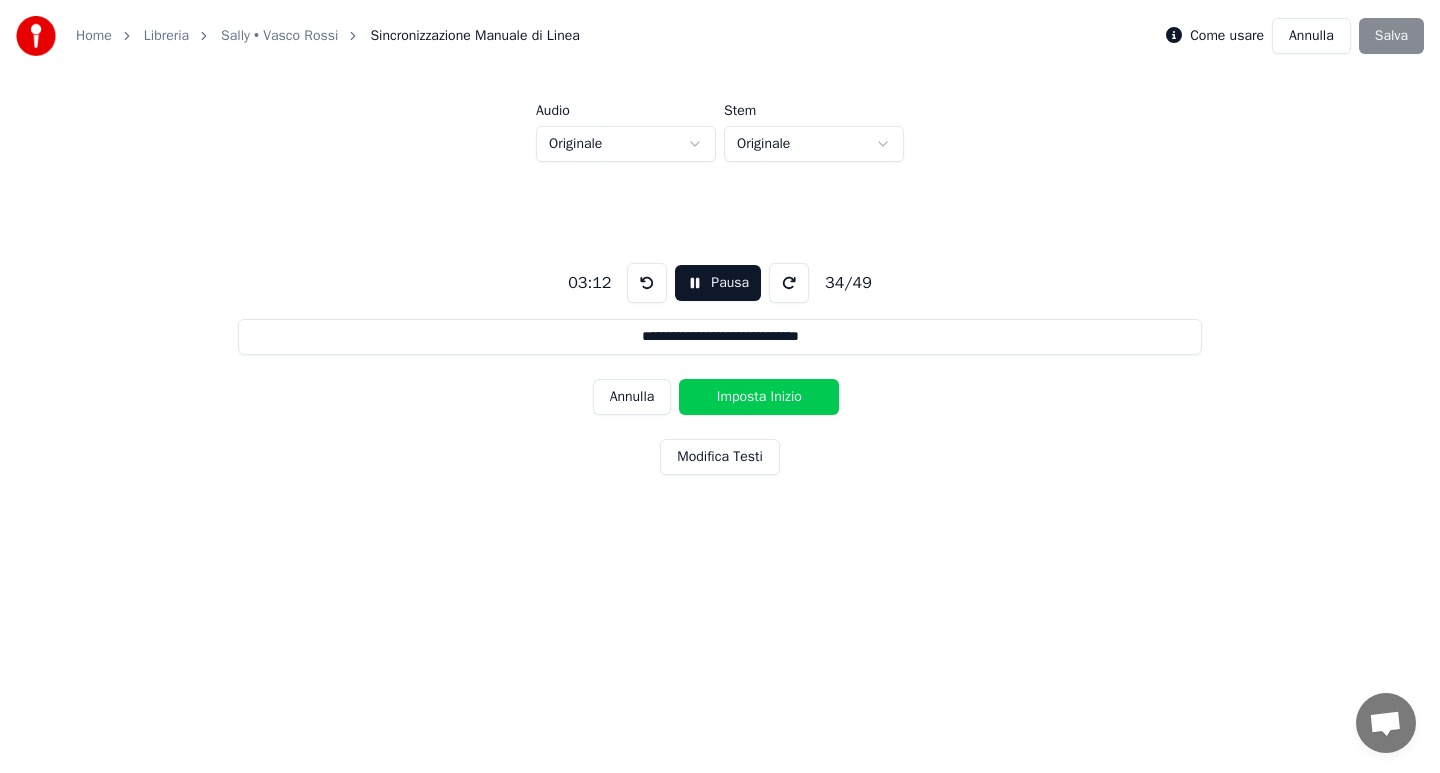 click on "Imposta Inizio" at bounding box center [759, 397] 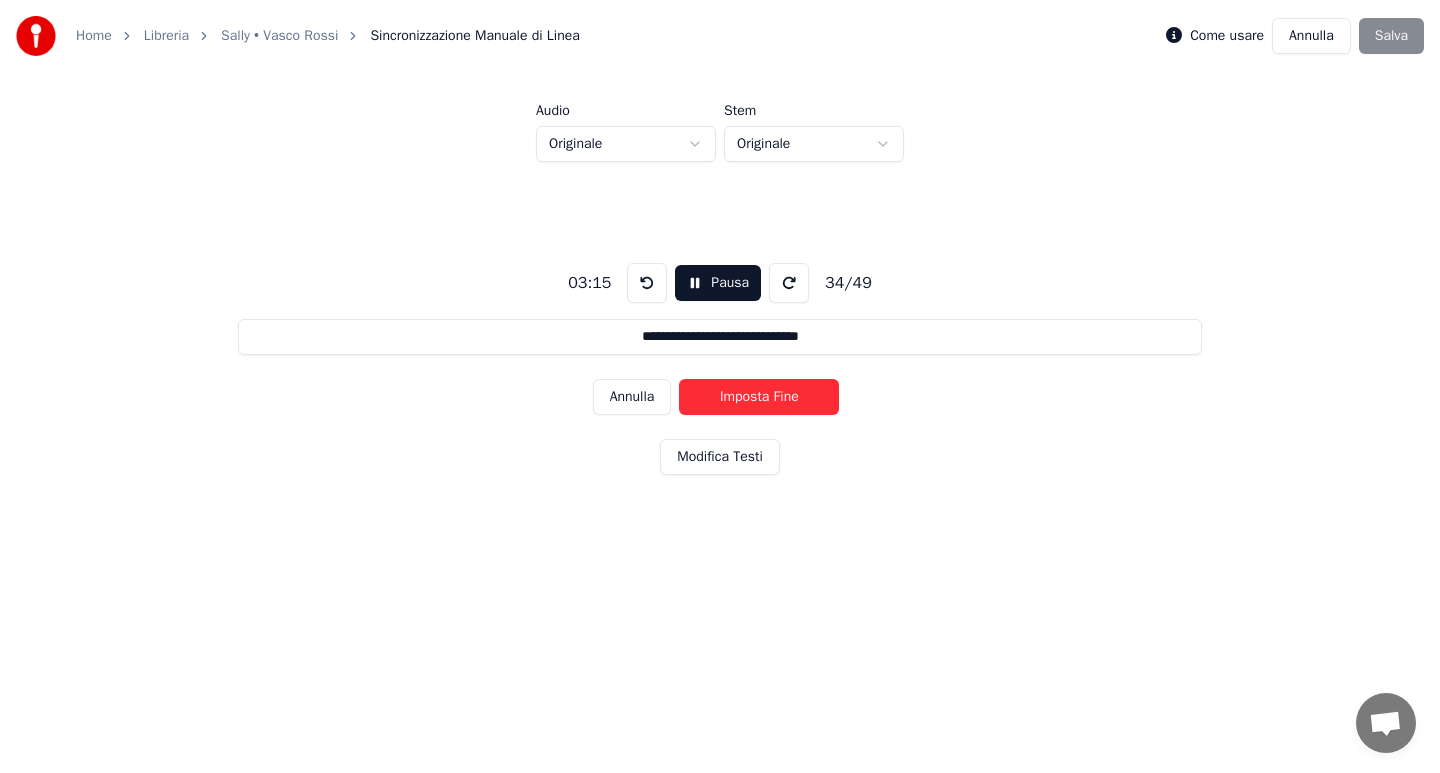 click on "Imposta Fine" at bounding box center (759, 397) 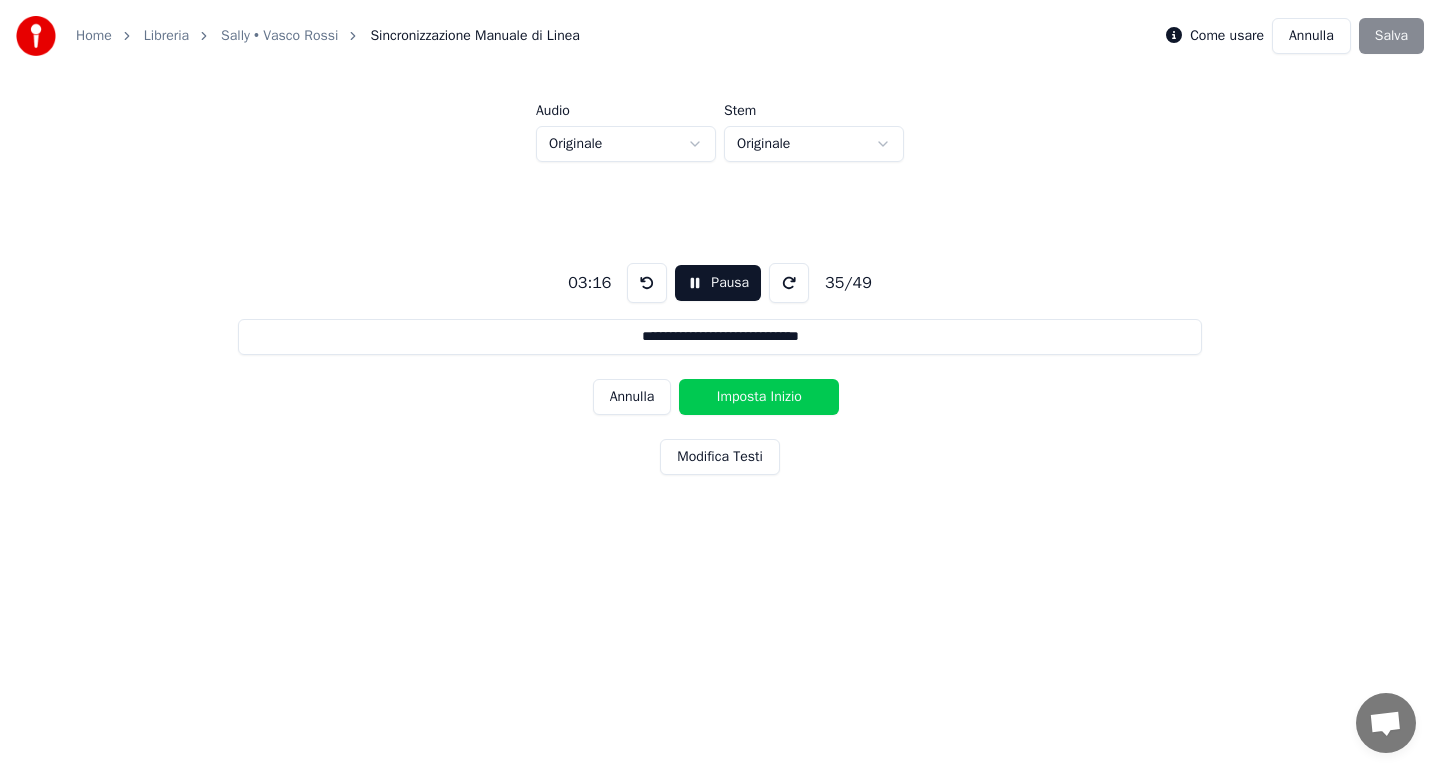 click on "Imposta Inizio" at bounding box center [759, 397] 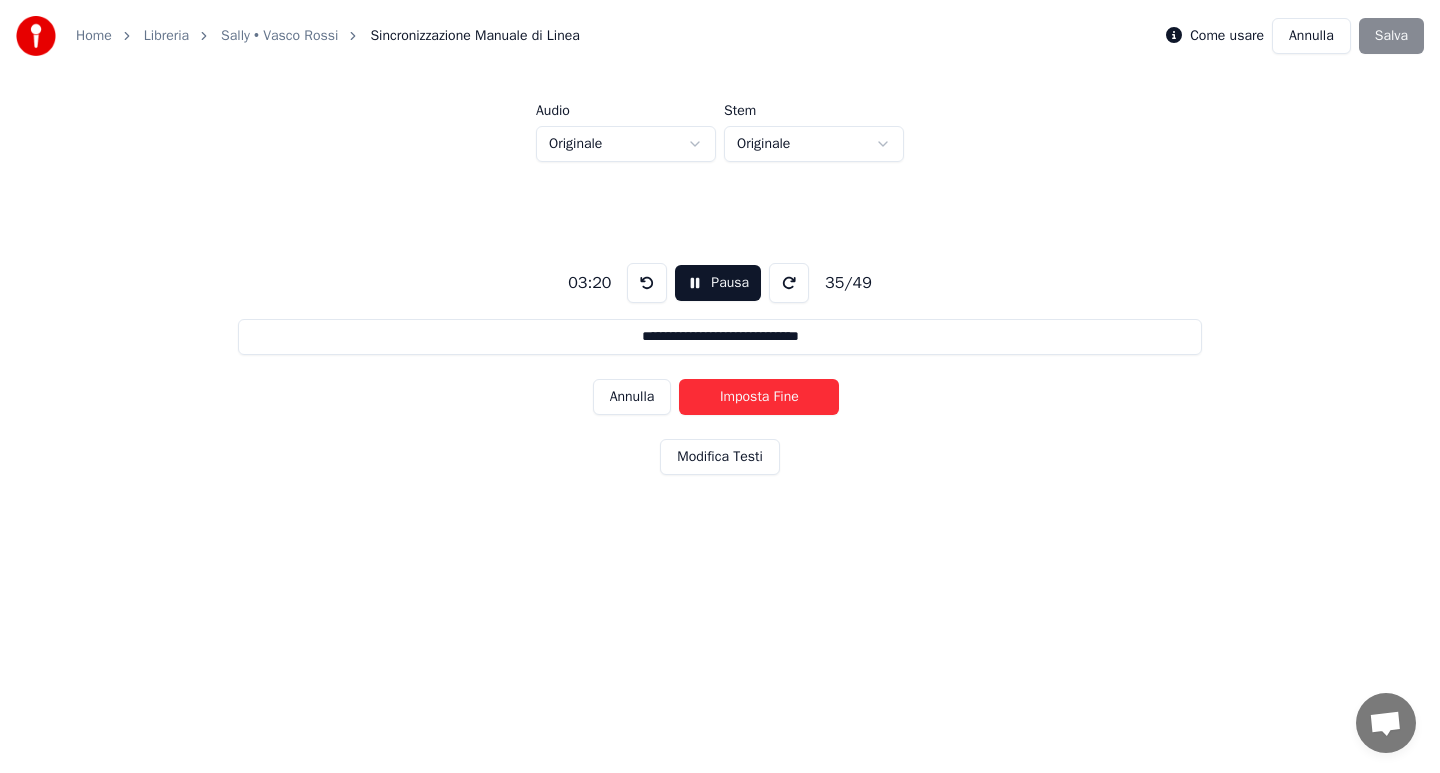 click on "Imposta Fine" at bounding box center (759, 397) 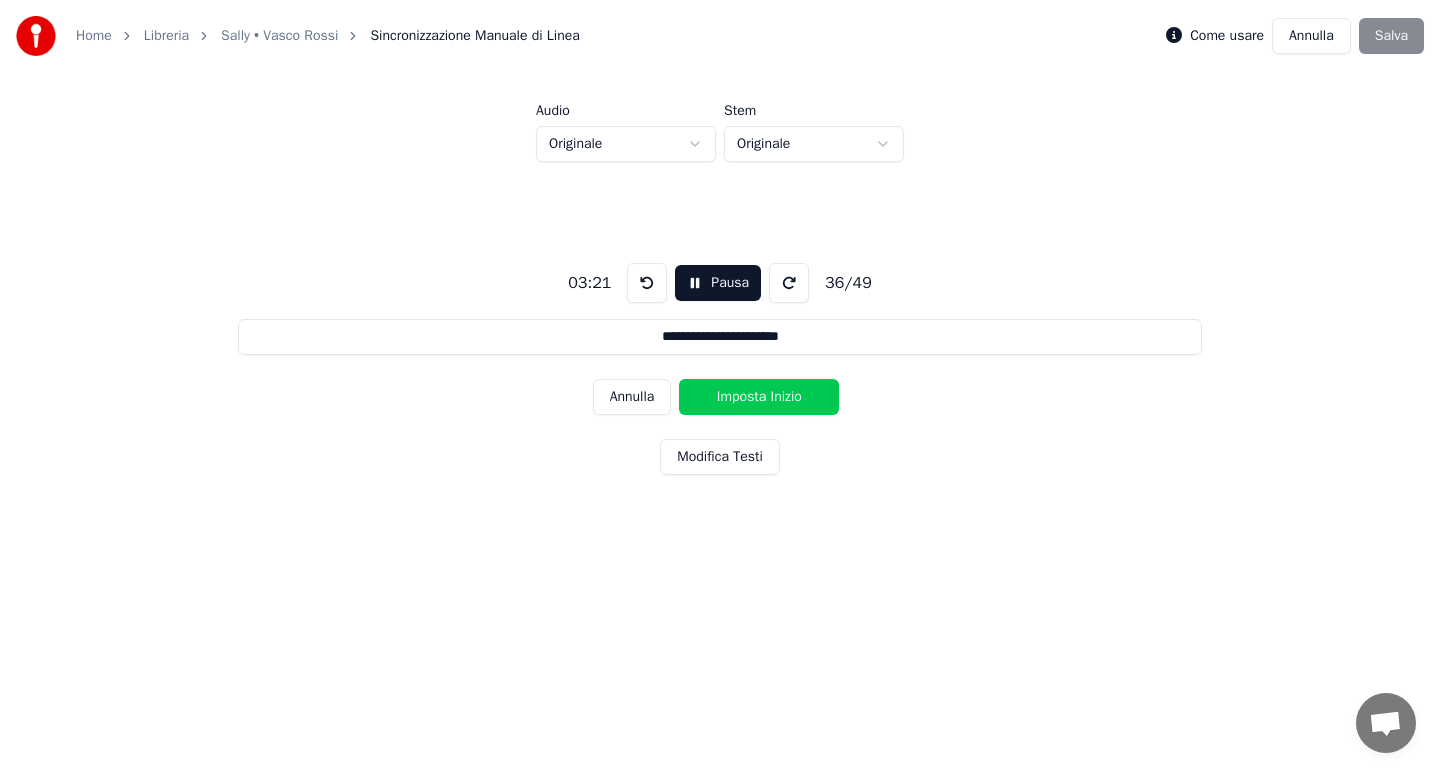 click on "Imposta Inizio" at bounding box center (759, 397) 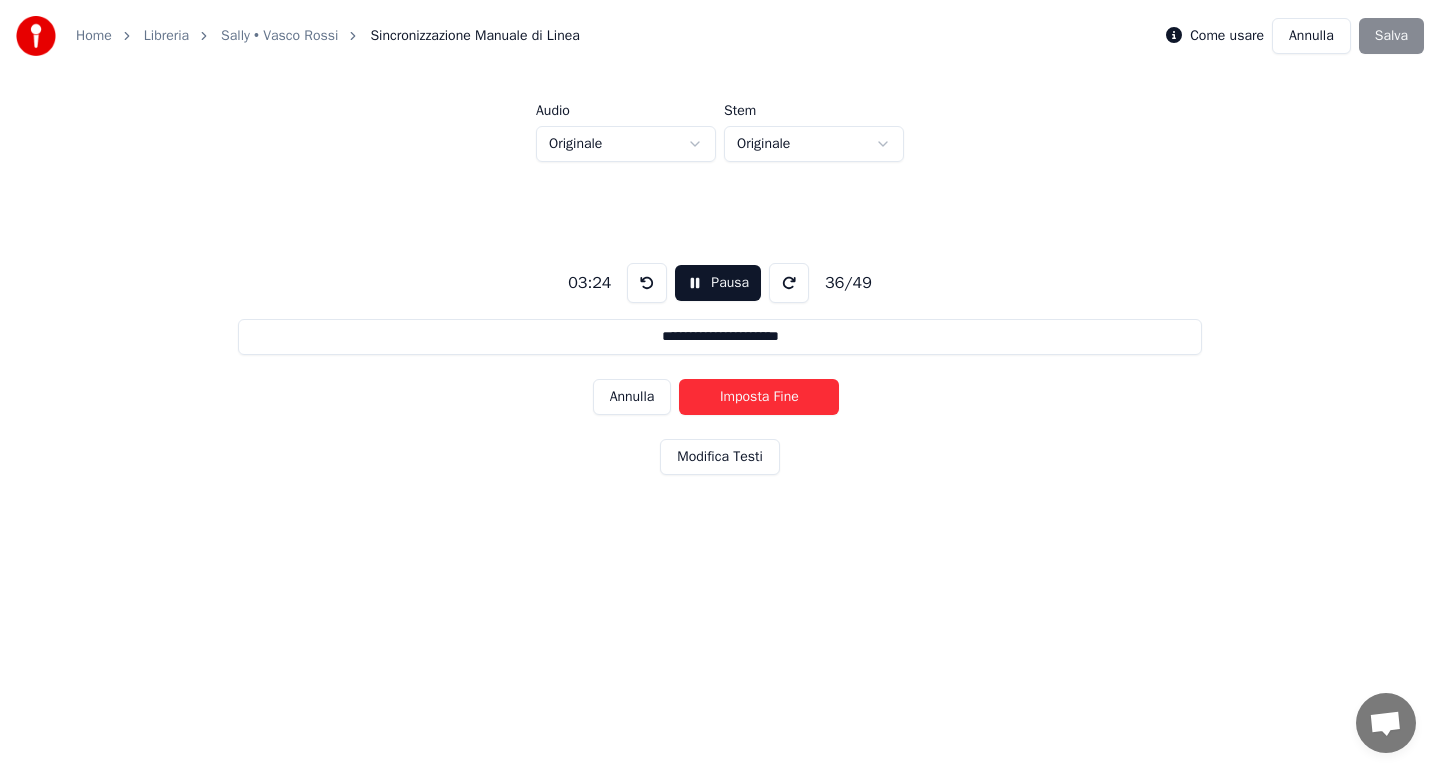 click on "Imposta Fine" at bounding box center (759, 397) 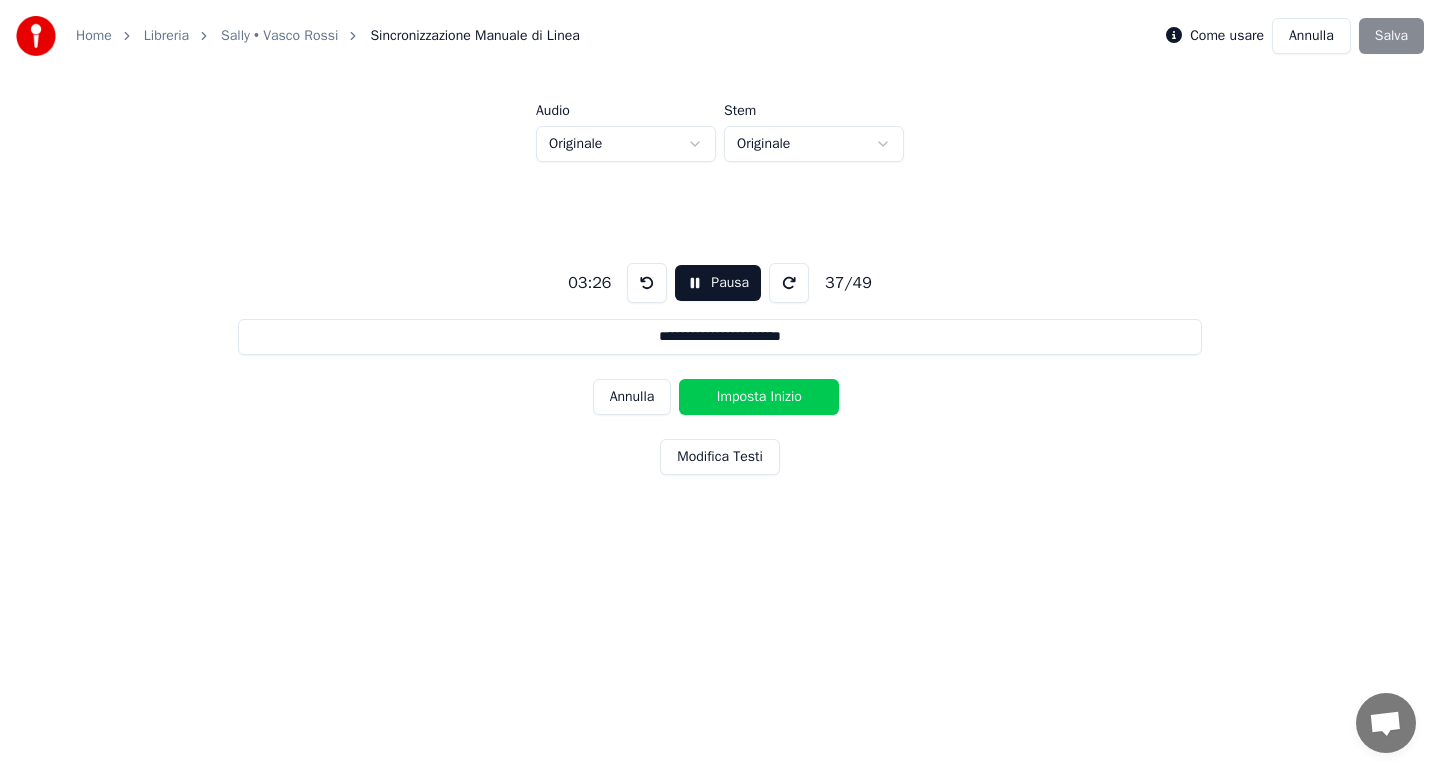 click on "Imposta Inizio" at bounding box center [759, 397] 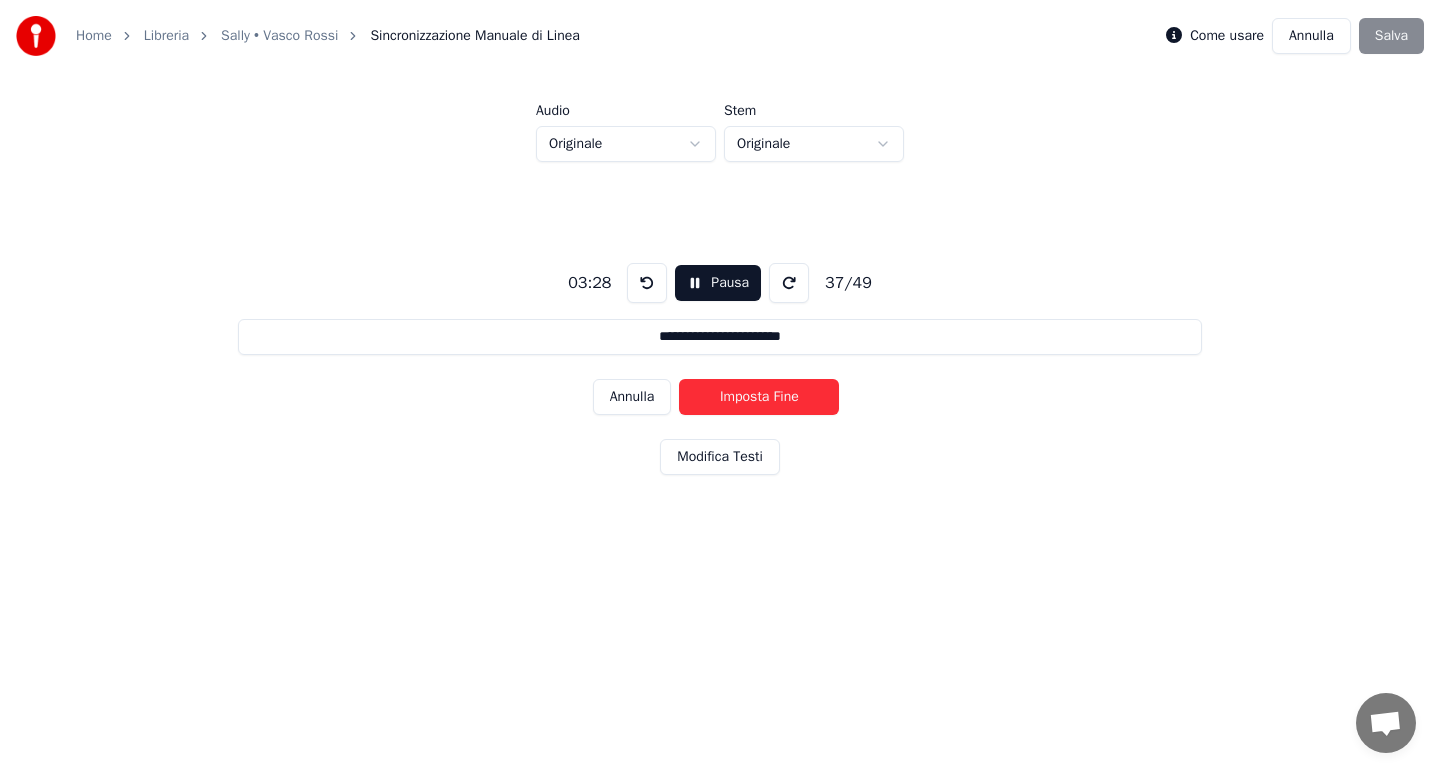 click on "Imposta Fine" at bounding box center (759, 397) 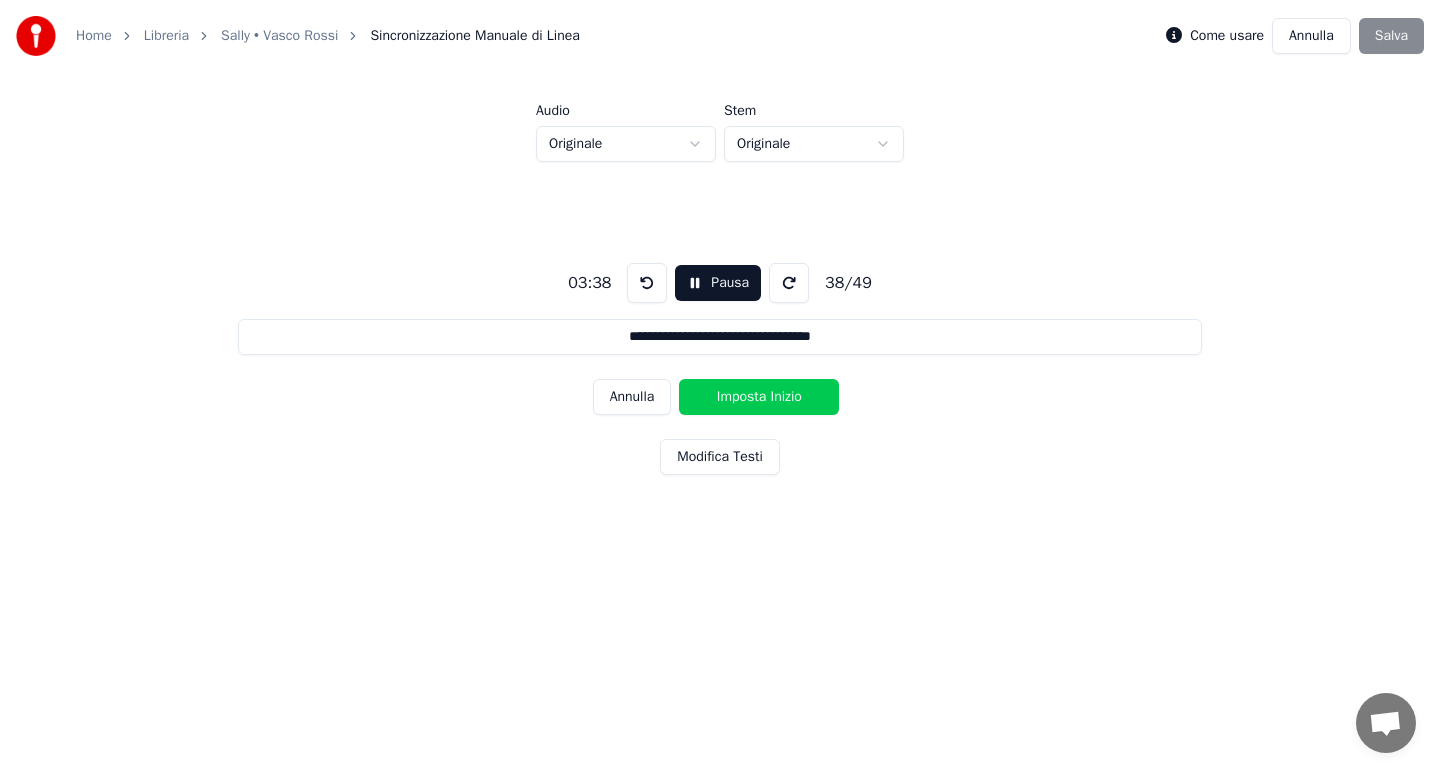 click on "Come usare Annulla Salva" at bounding box center [1295, 36] 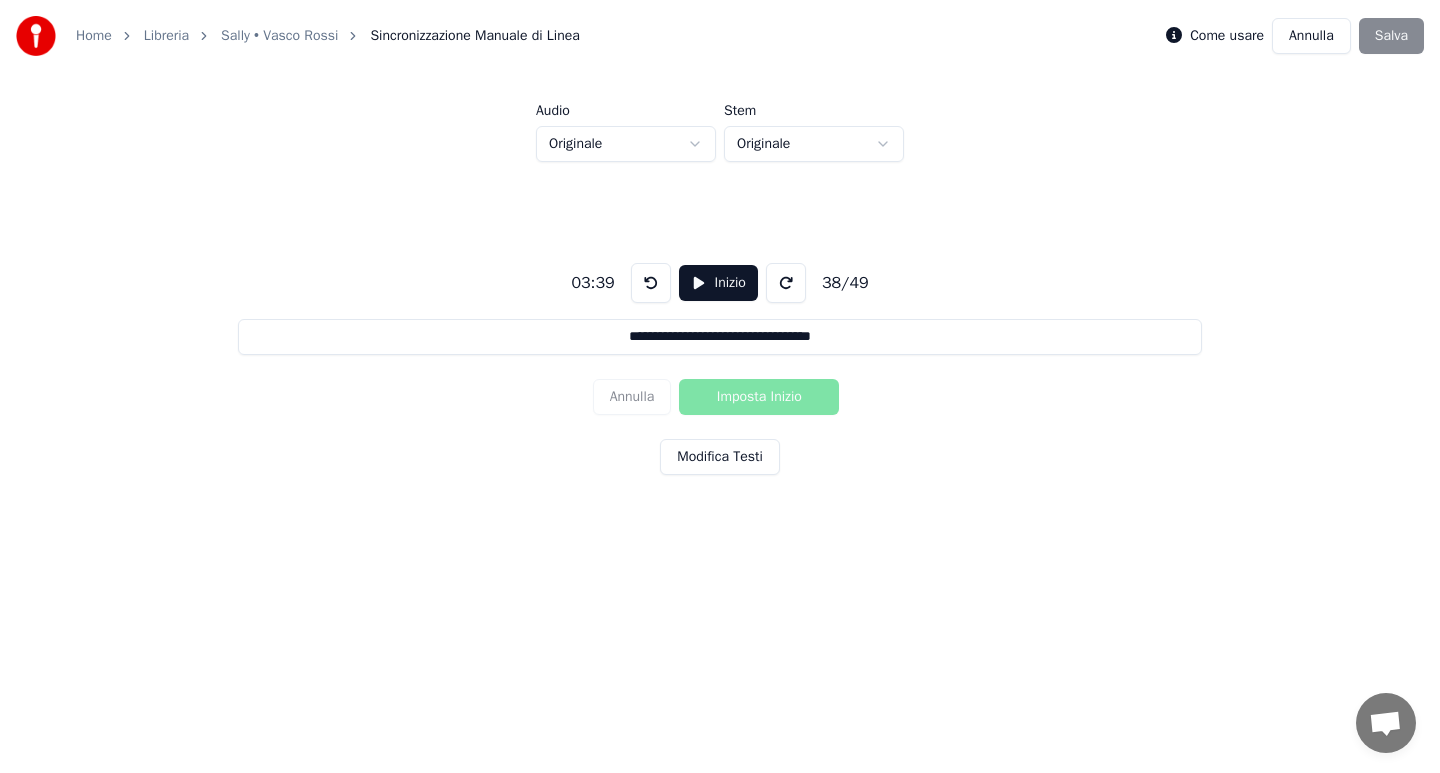click on "Inizio" at bounding box center [718, 283] 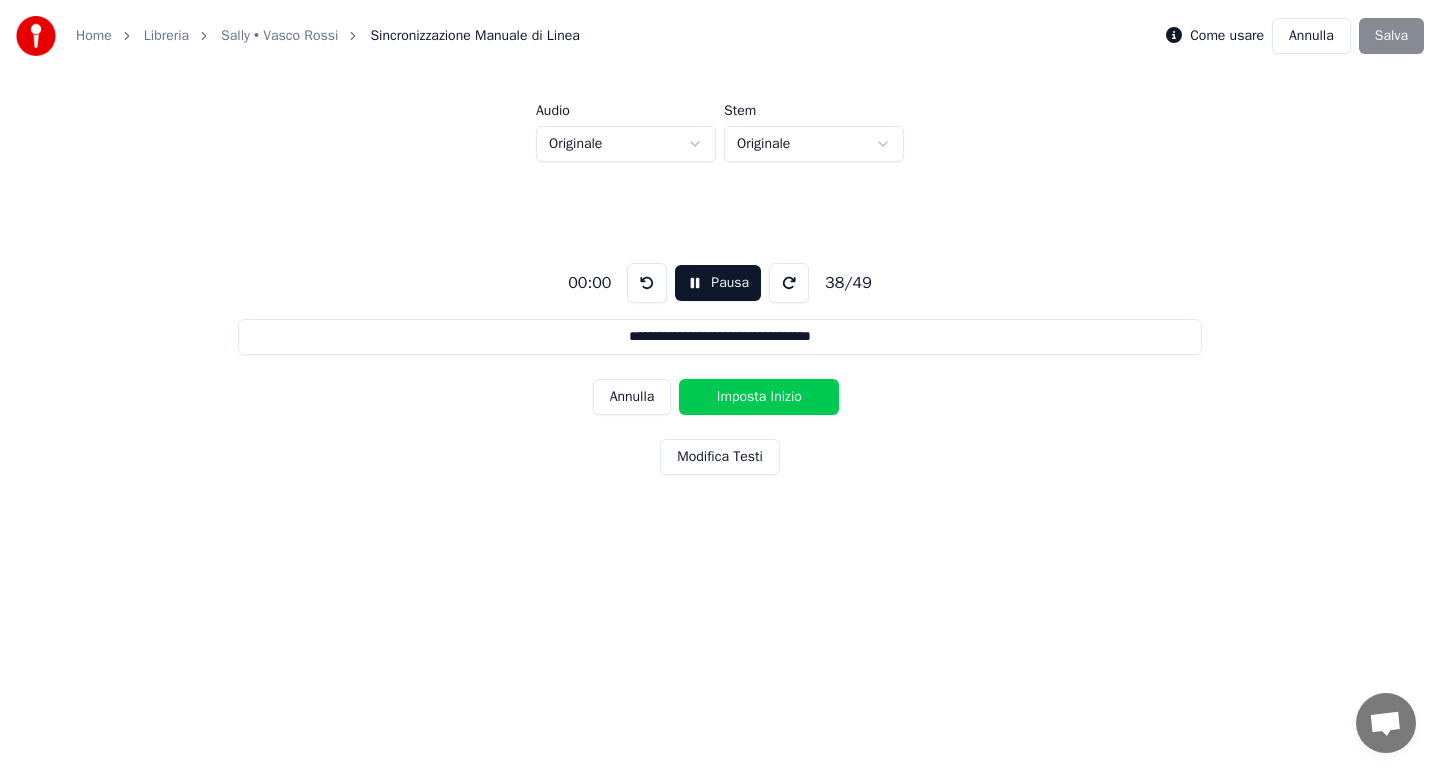 click on "Pausa" at bounding box center [718, 283] 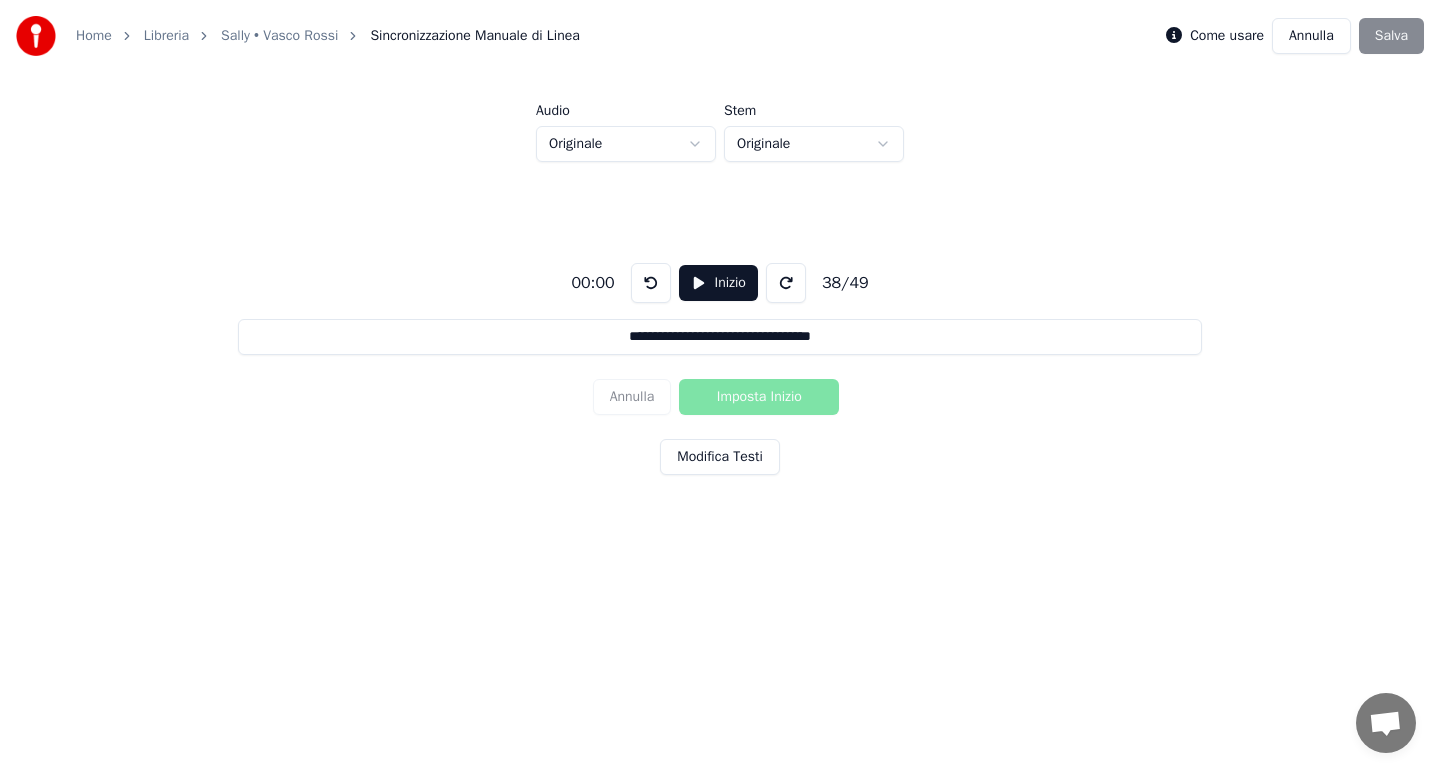 click on "Inizio" at bounding box center (718, 283) 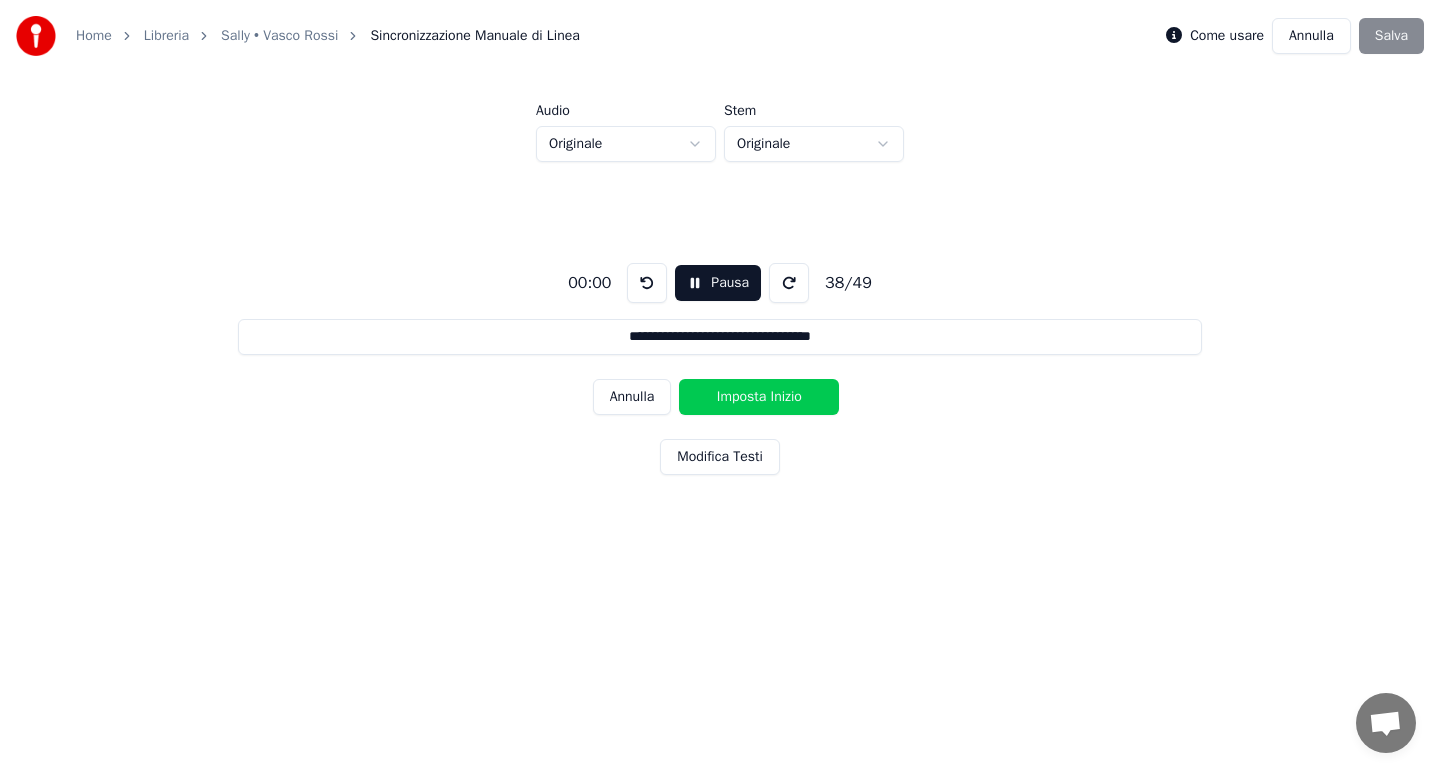 click on "Pausa" at bounding box center (718, 283) 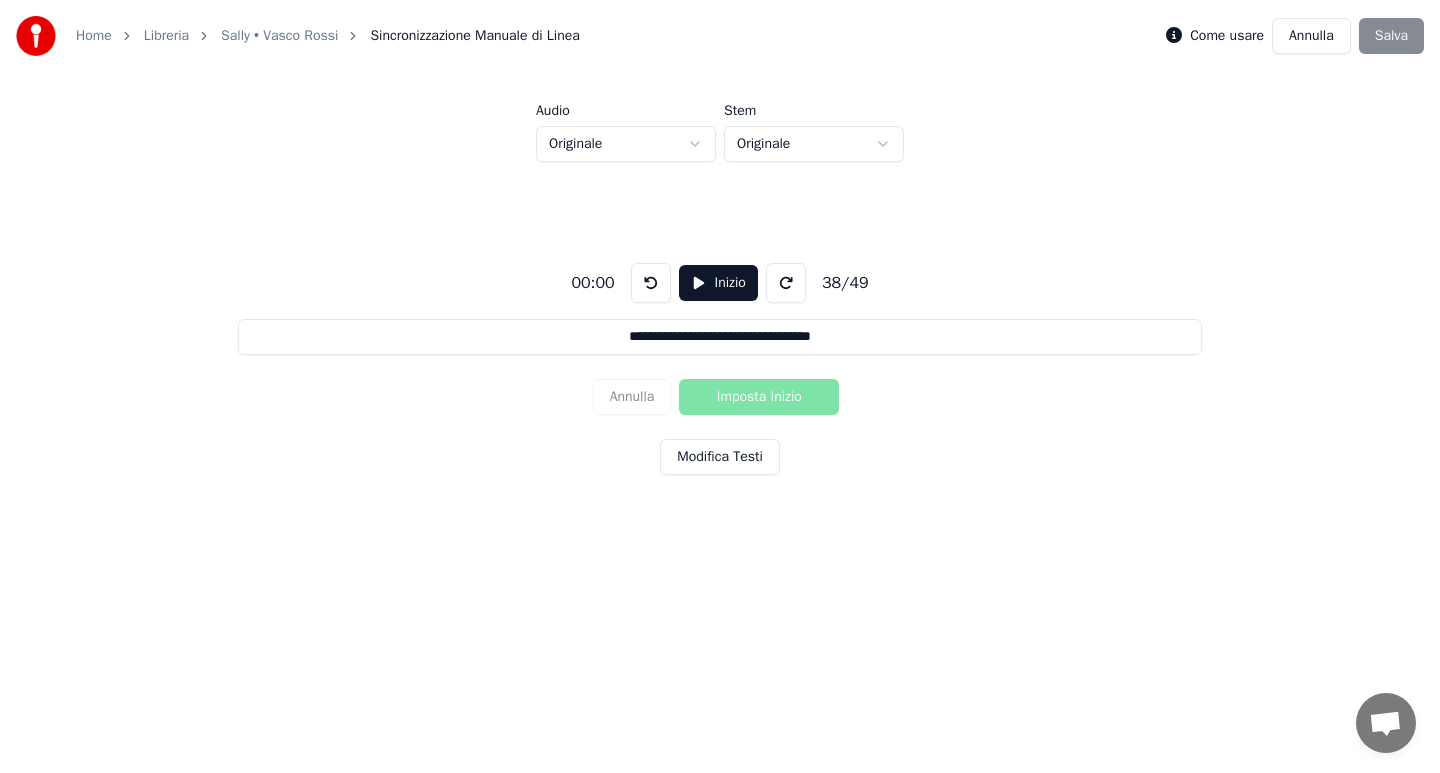 click on "Come usare Annulla Salva" at bounding box center (1295, 36) 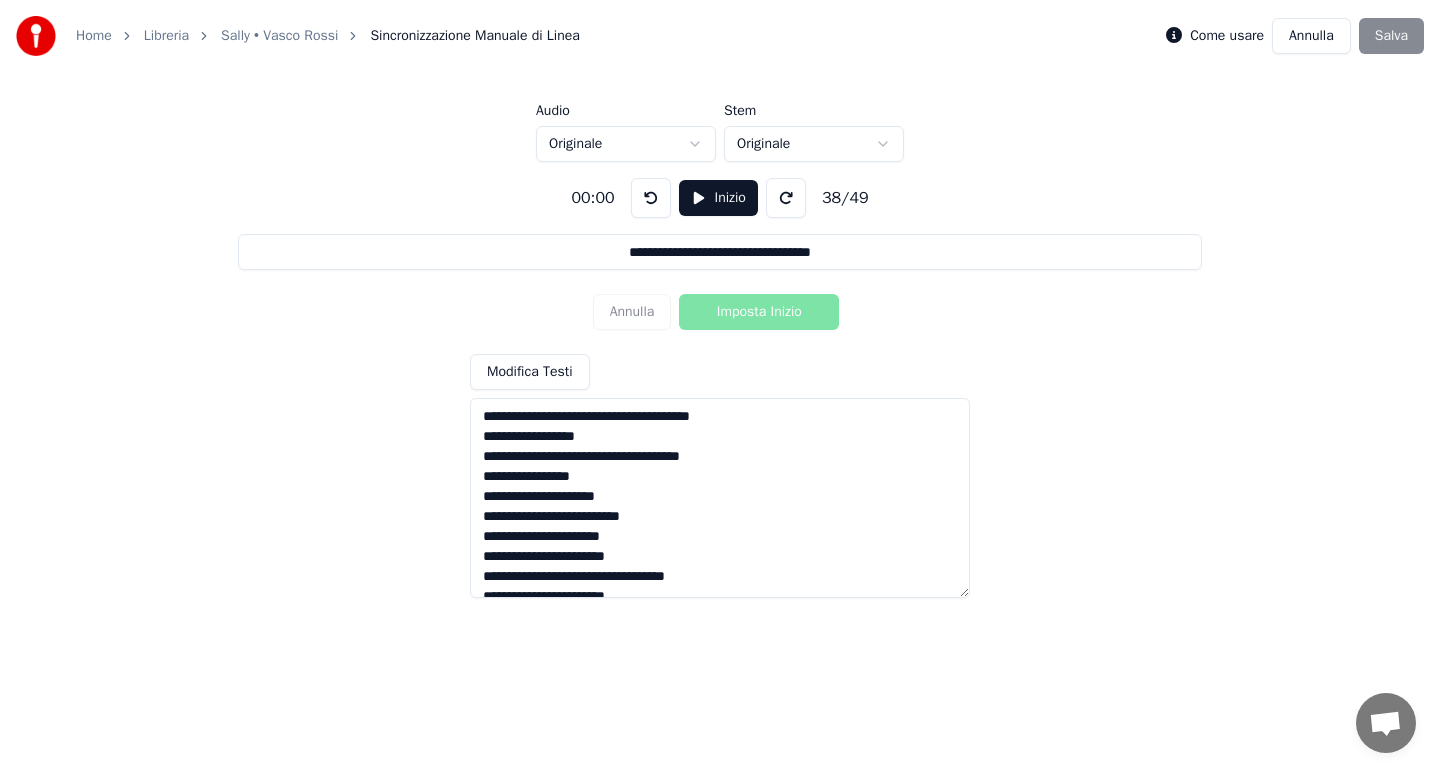click at bounding box center (720, 498) 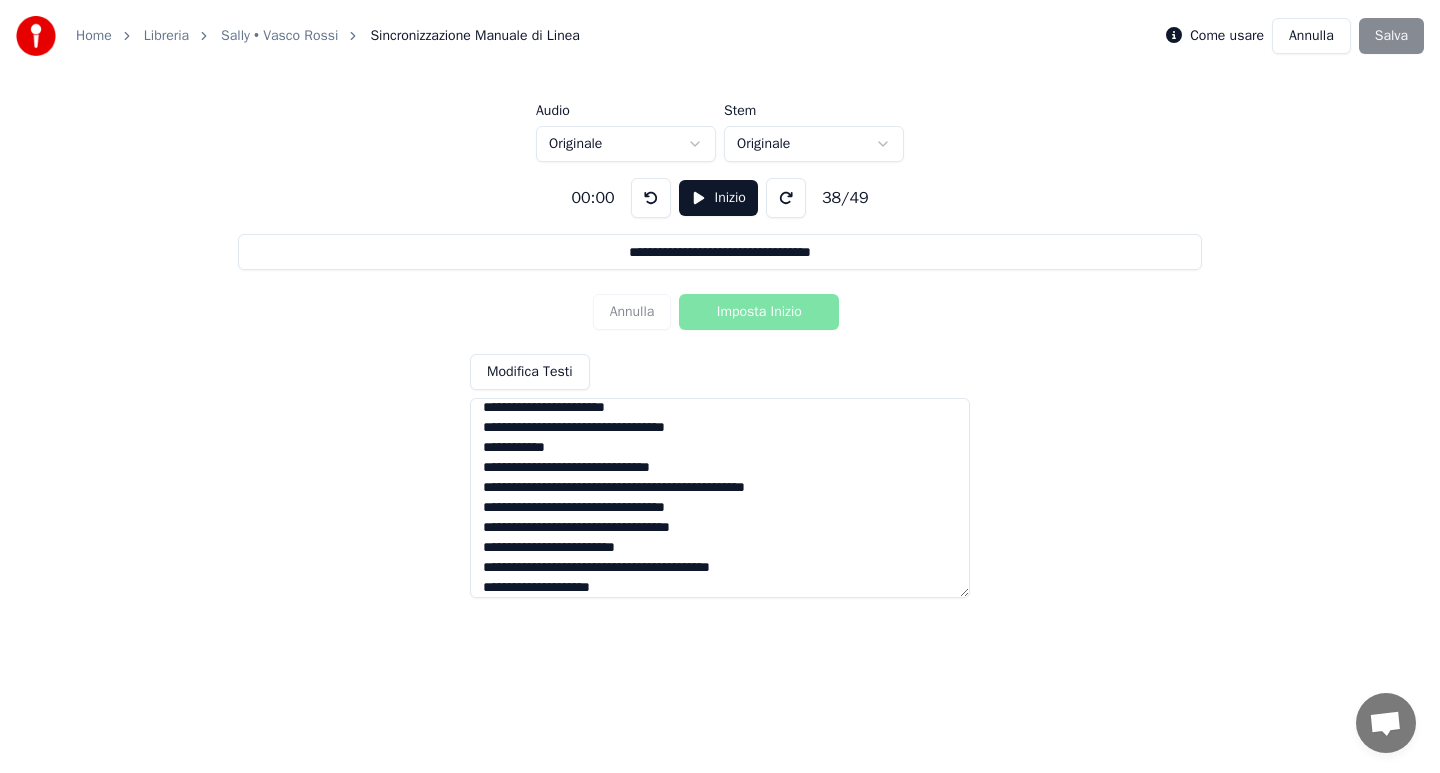 scroll, scrollTop: 797, scrollLeft: 0, axis: vertical 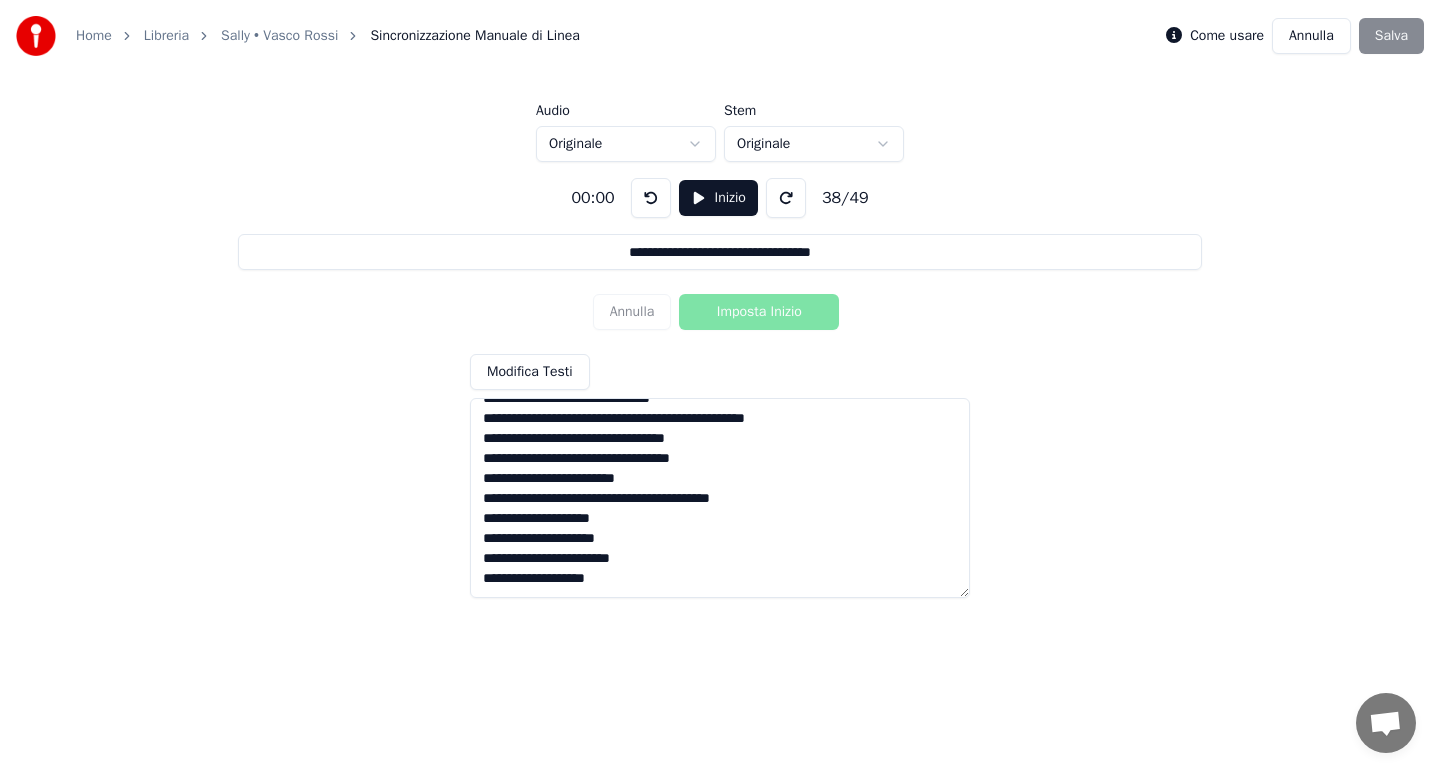 click at bounding box center (720, 498) 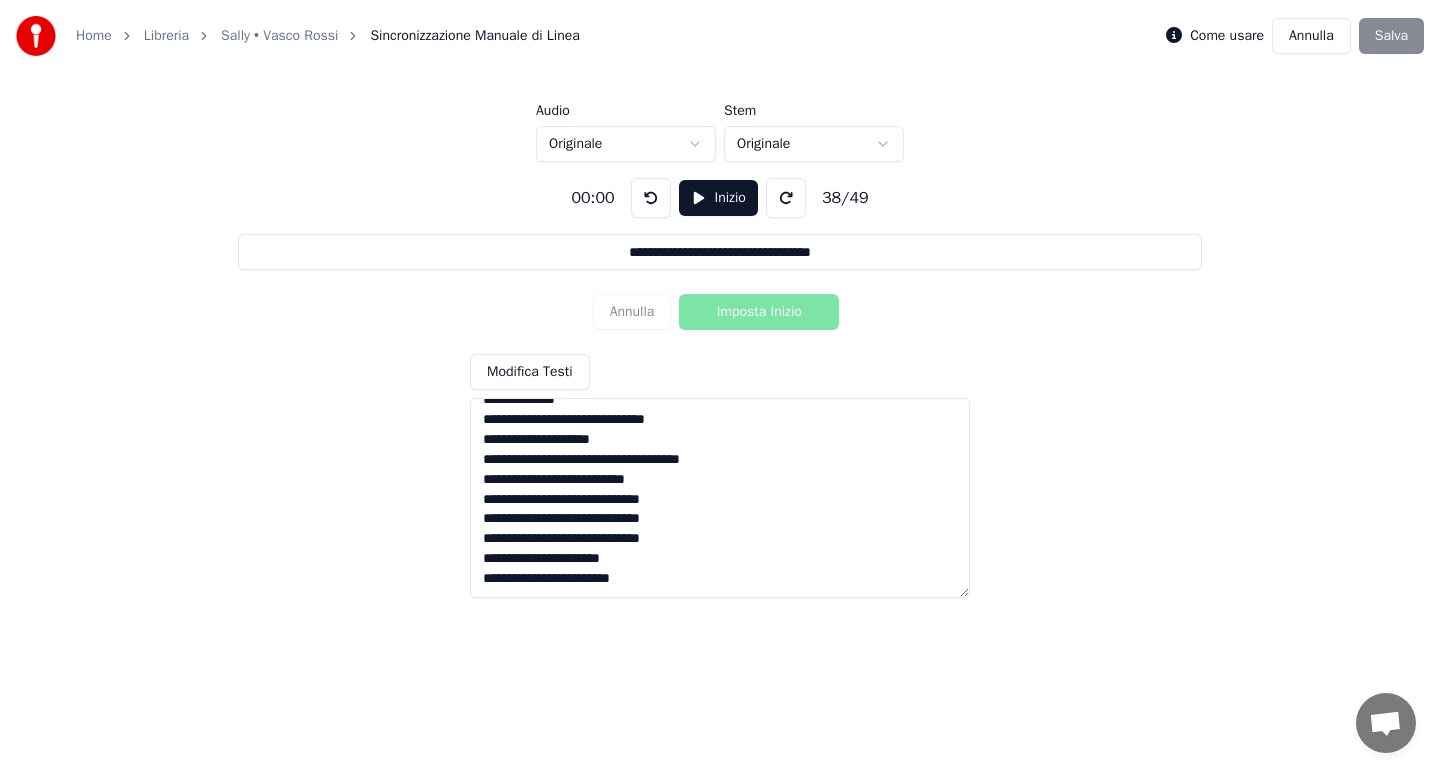 scroll, scrollTop: 577, scrollLeft: 0, axis: vertical 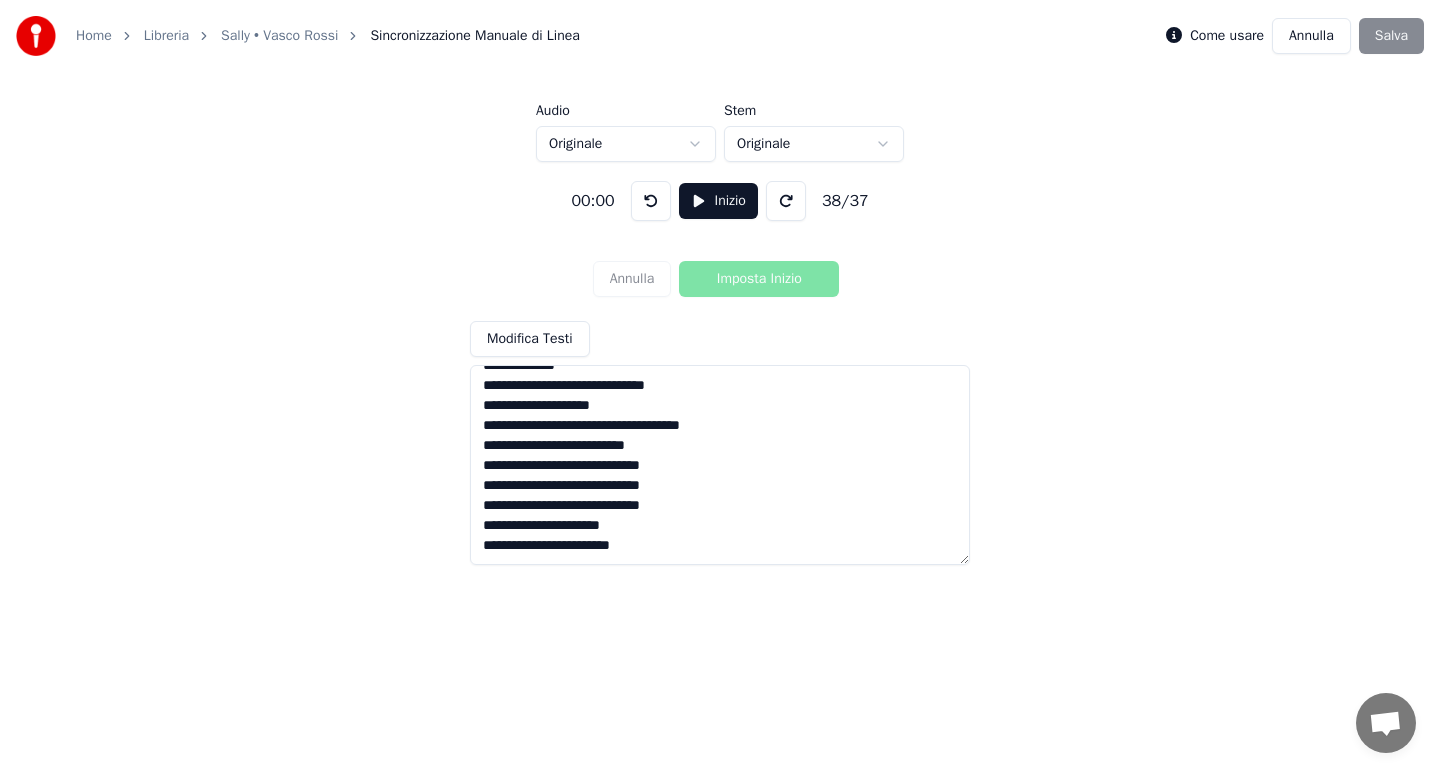 type on "**********" 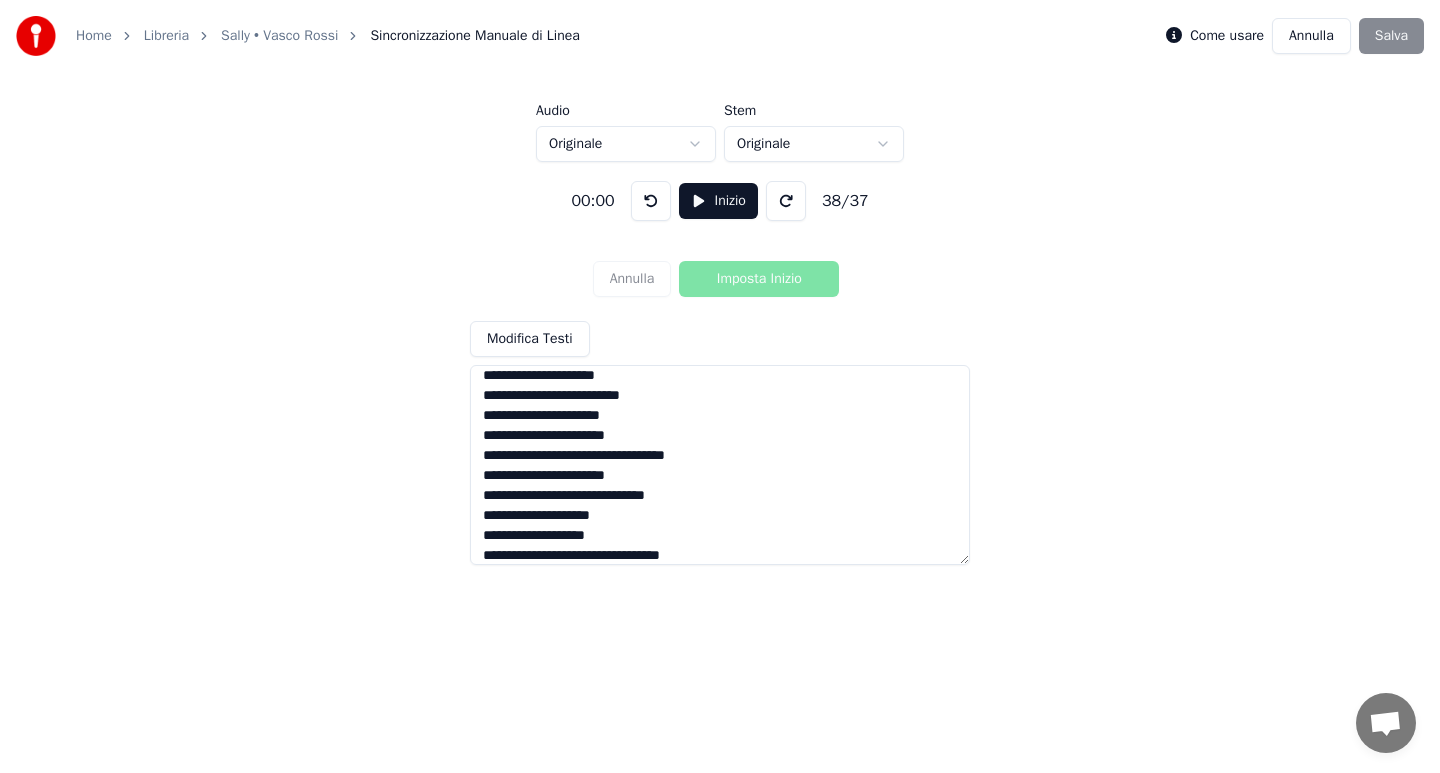 scroll, scrollTop: 0, scrollLeft: 0, axis: both 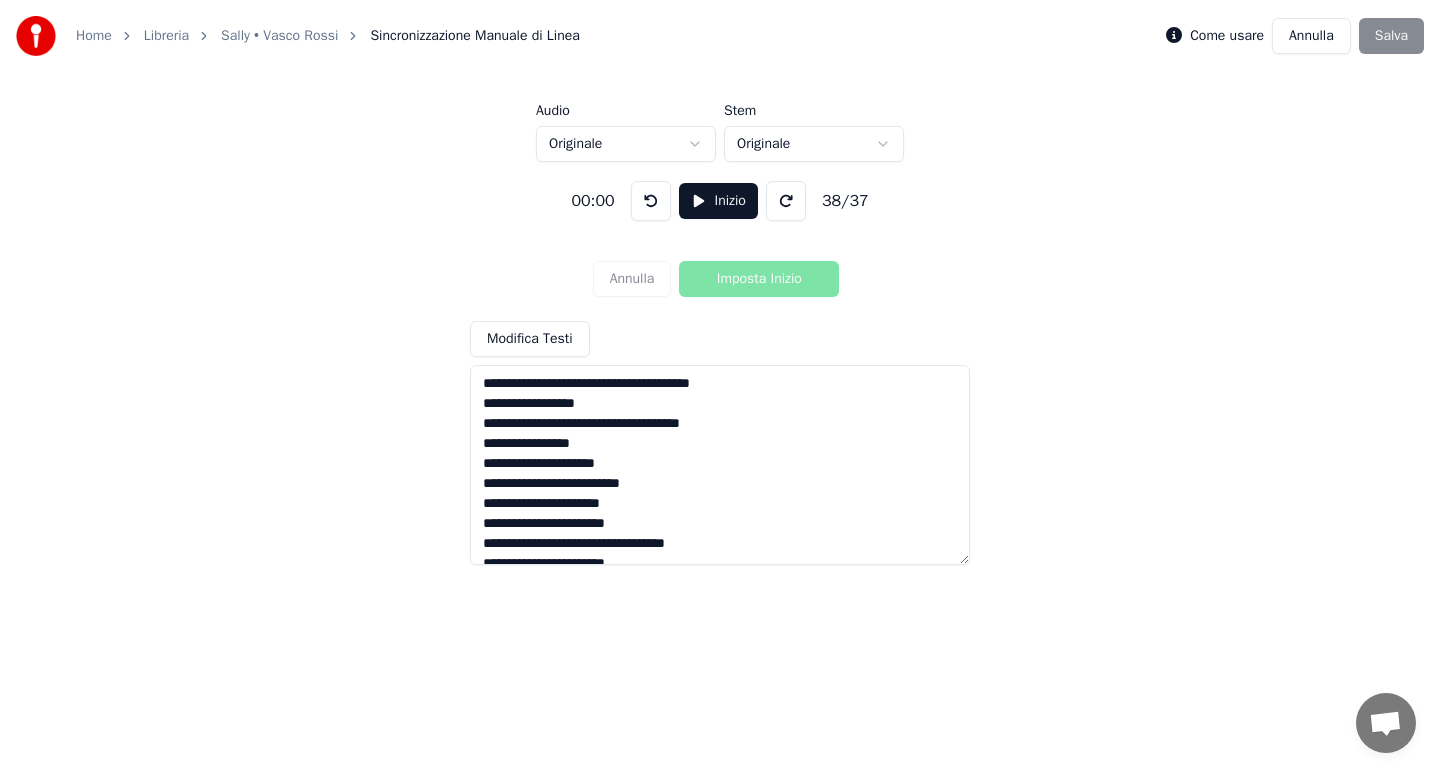 click on "Annulla Imposta Inizio" at bounding box center [720, 279] 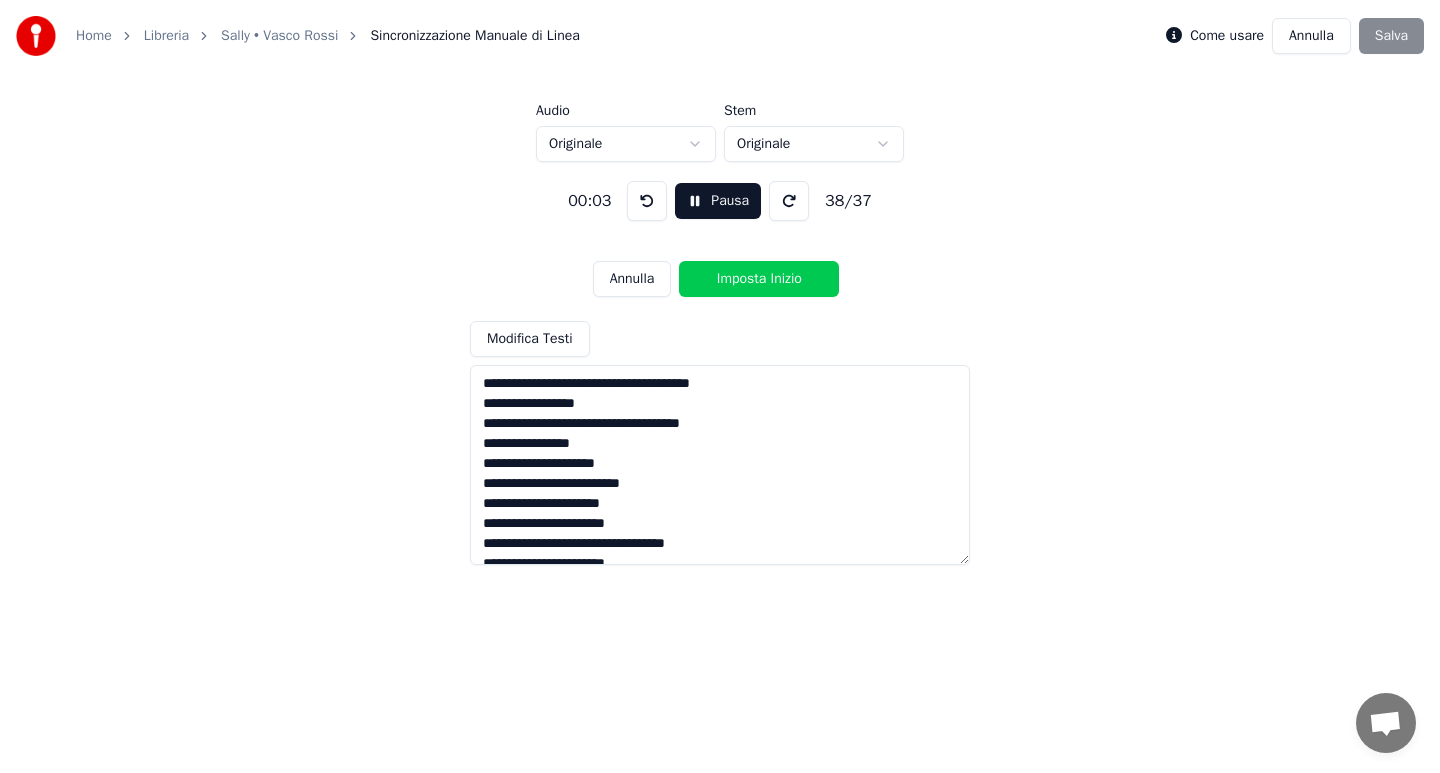 click at bounding box center (720, 465) 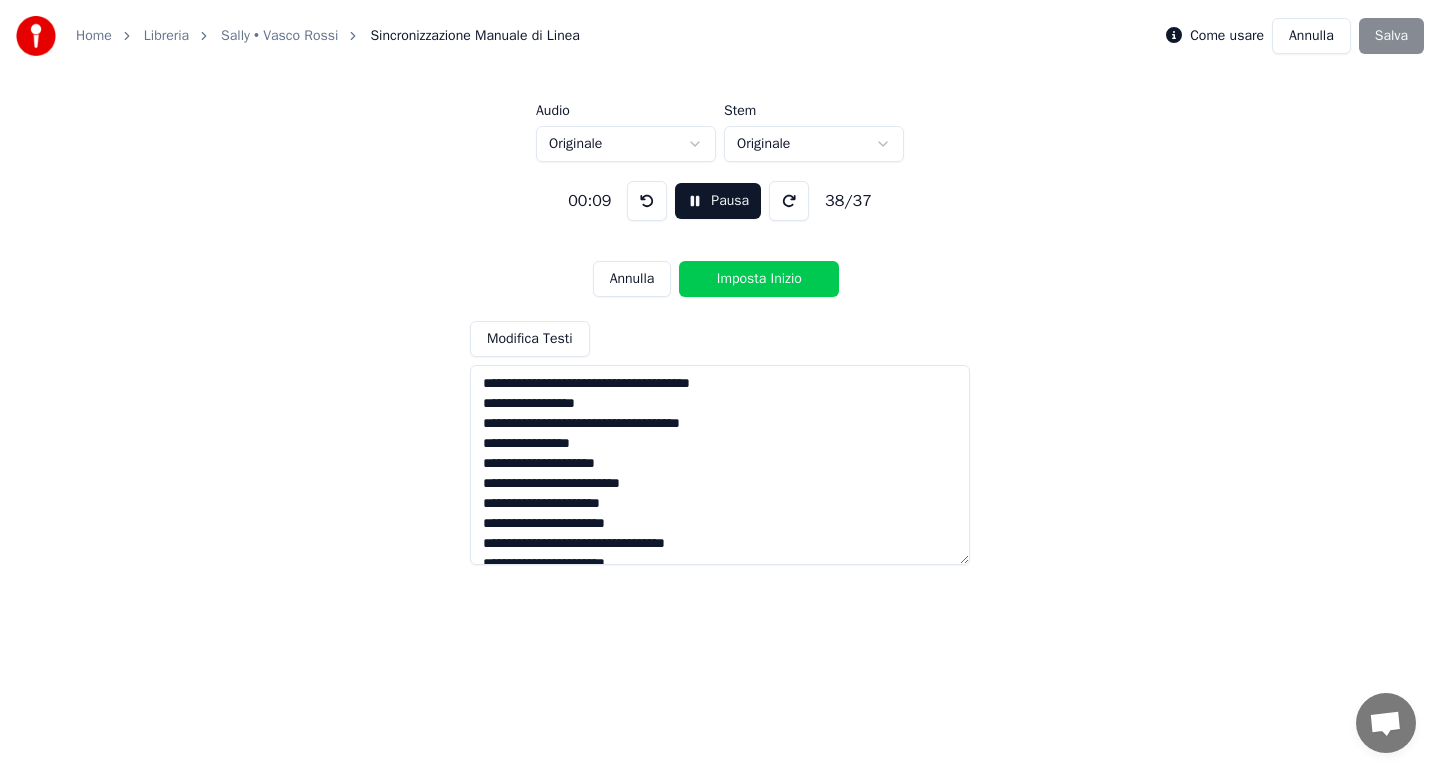 click on "Modifica Testi" at bounding box center (530, 339) 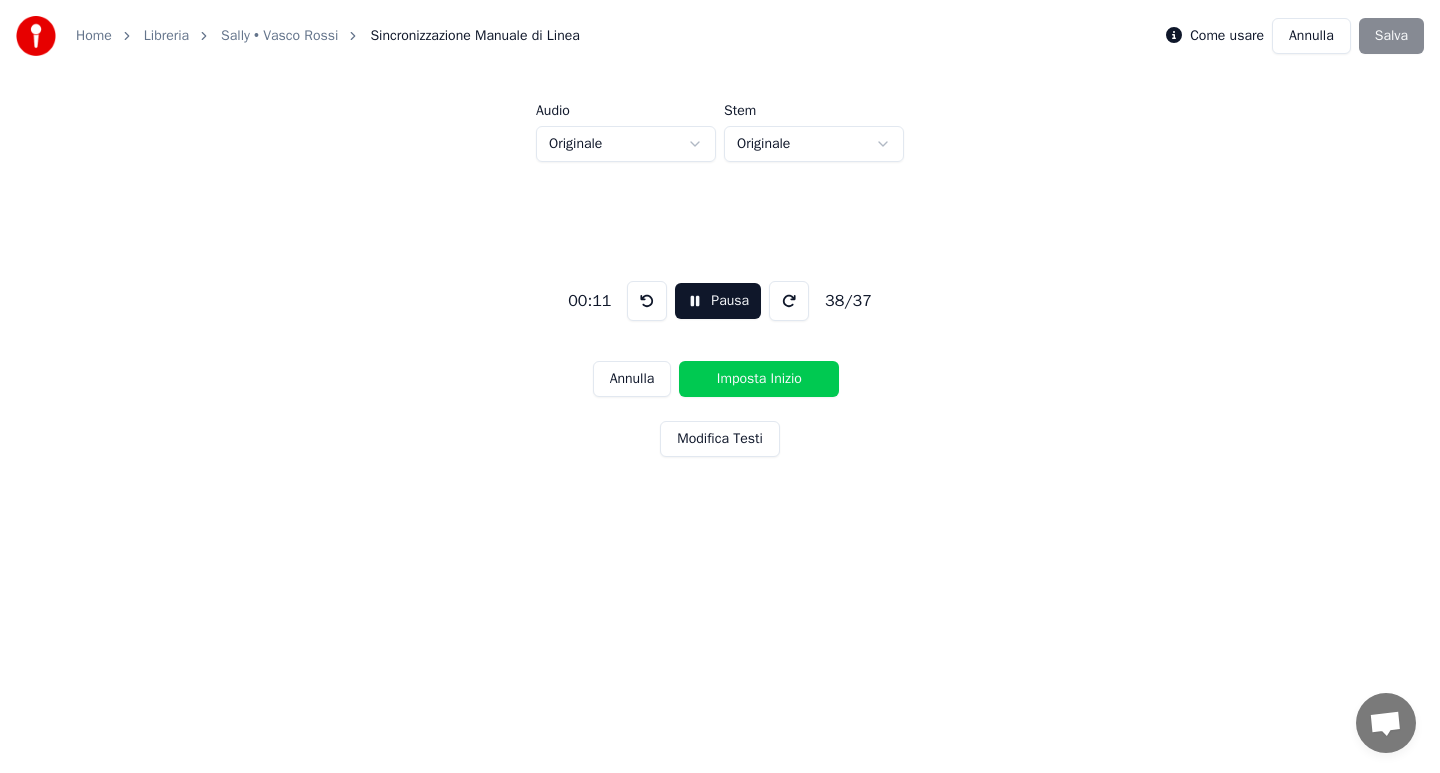 click on "Modifica Testi" at bounding box center (720, 439) 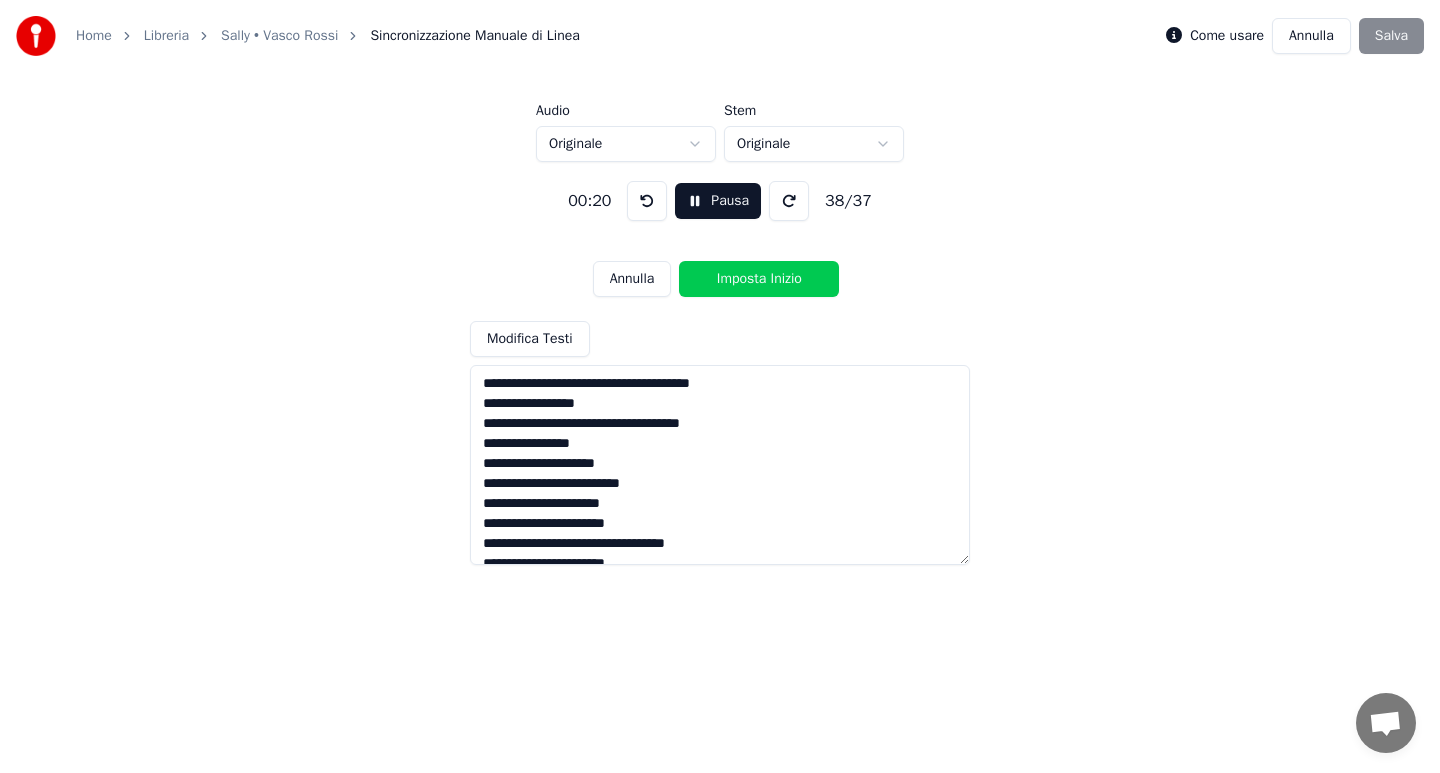 click on "Imposta Inizio" at bounding box center [759, 279] 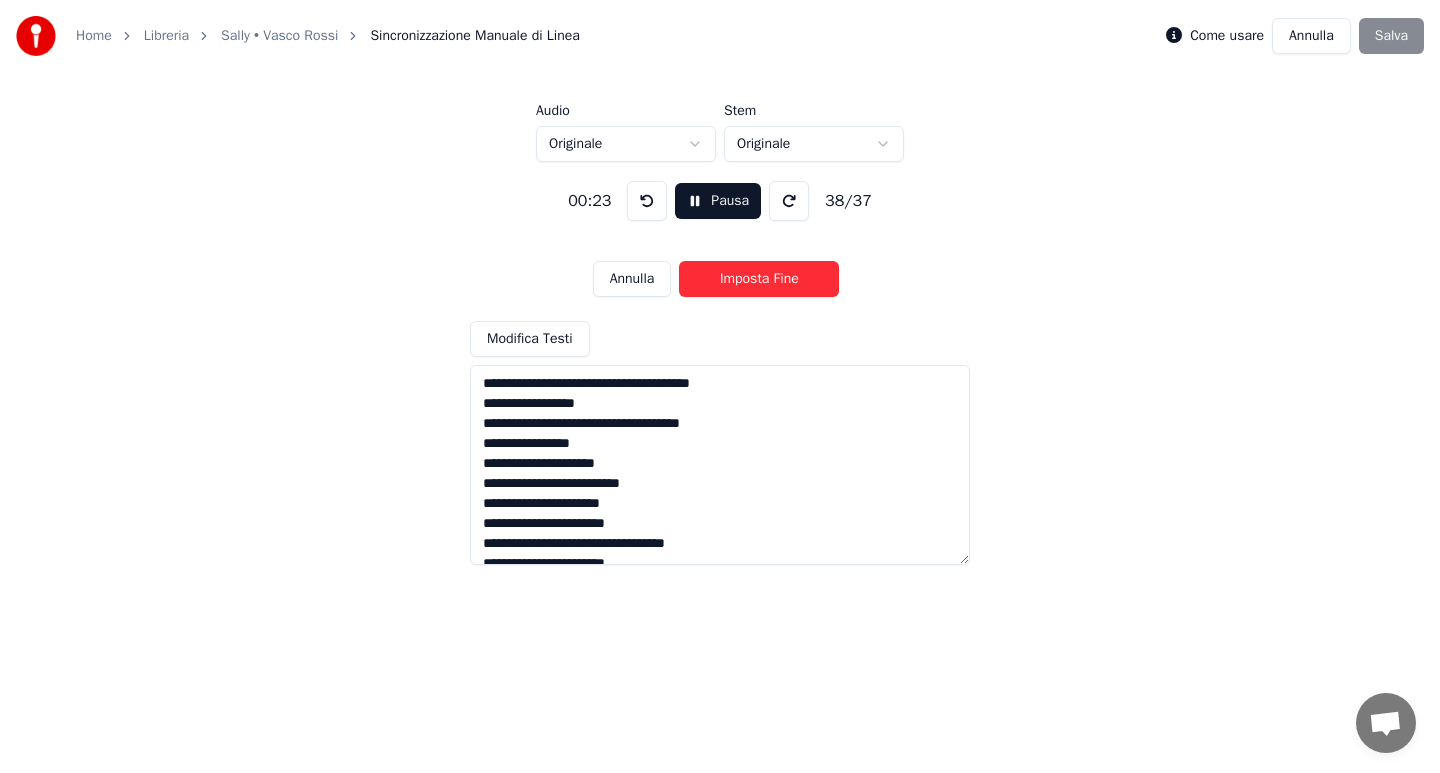 click on "Imposta Fine" at bounding box center (759, 279) 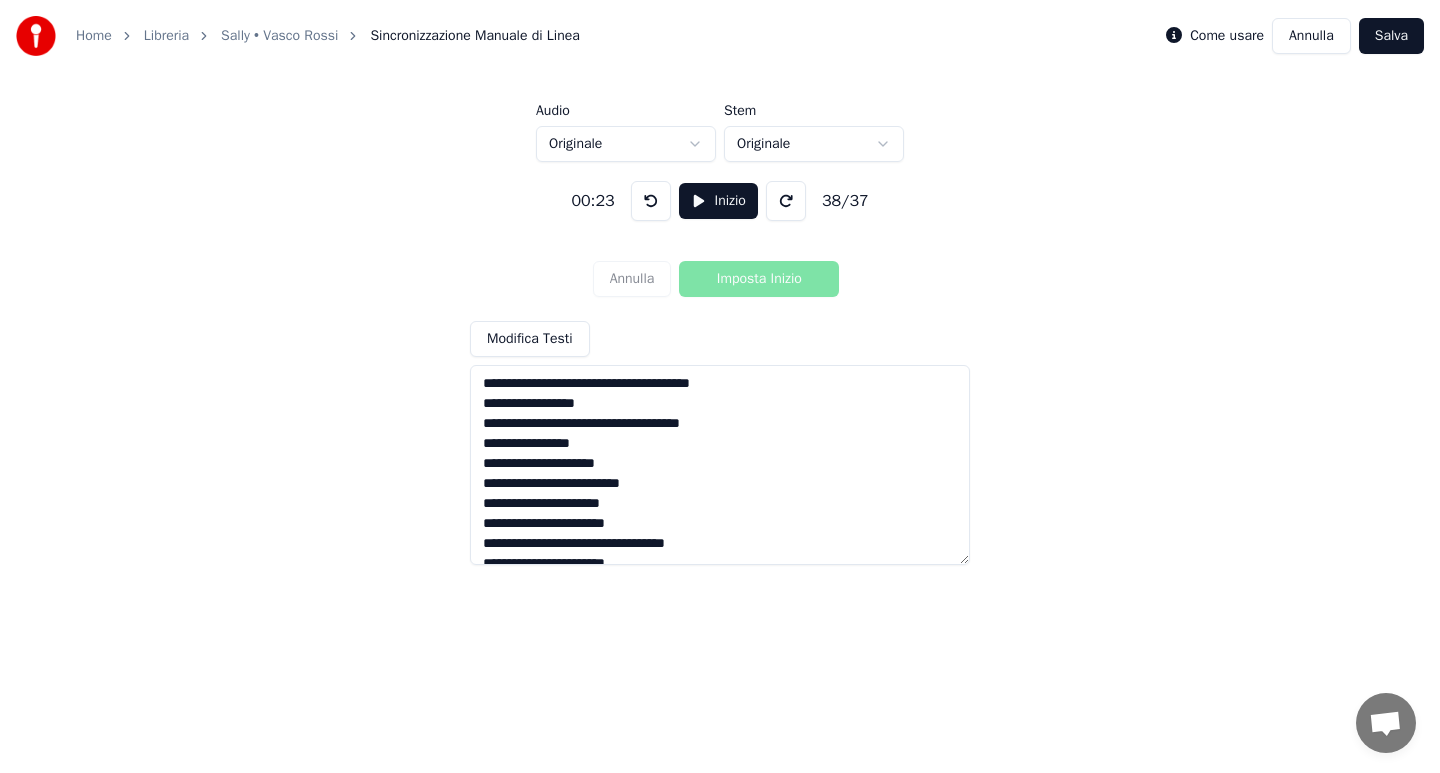 click on "Annulla" at bounding box center [1311, 36] 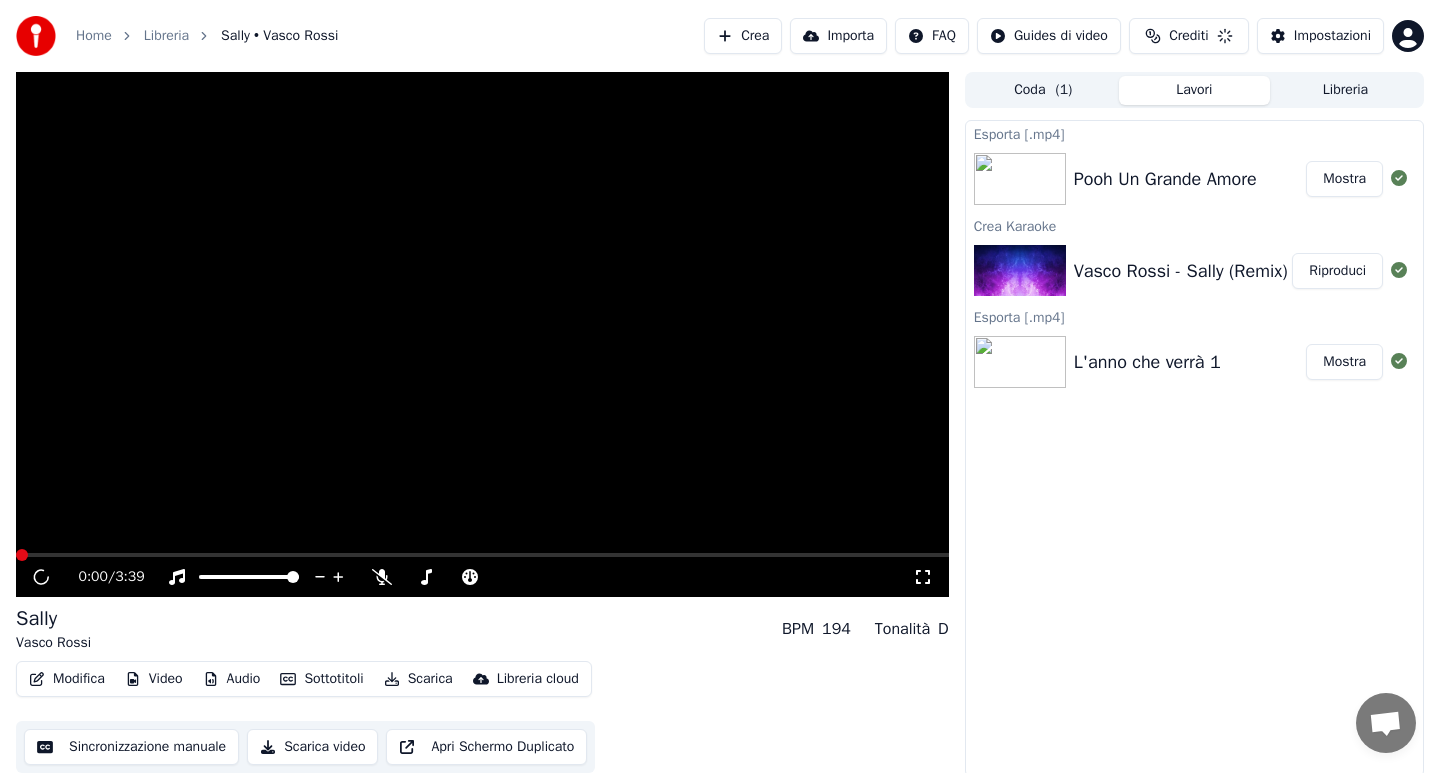 scroll, scrollTop: 4, scrollLeft: 0, axis: vertical 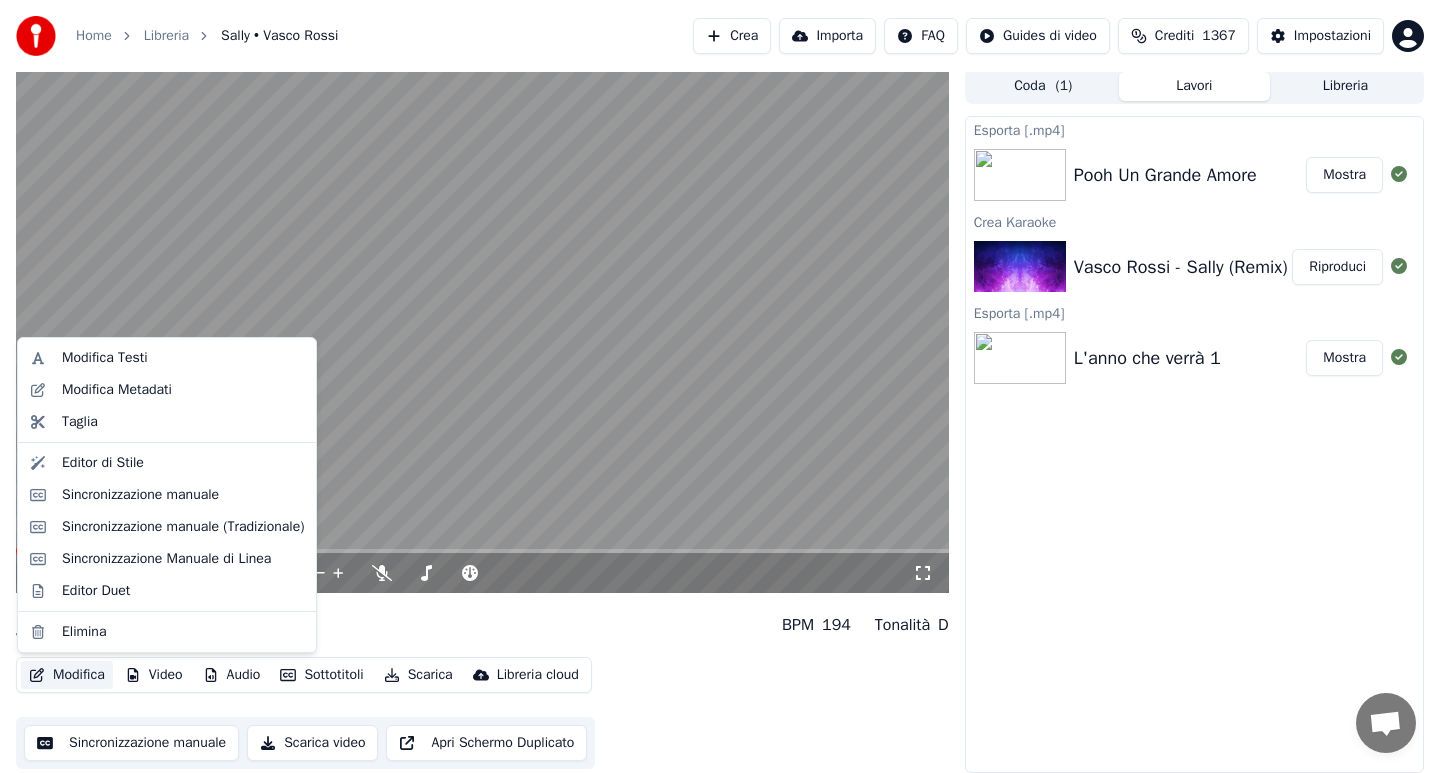 click on "Modifica" at bounding box center (67, 675) 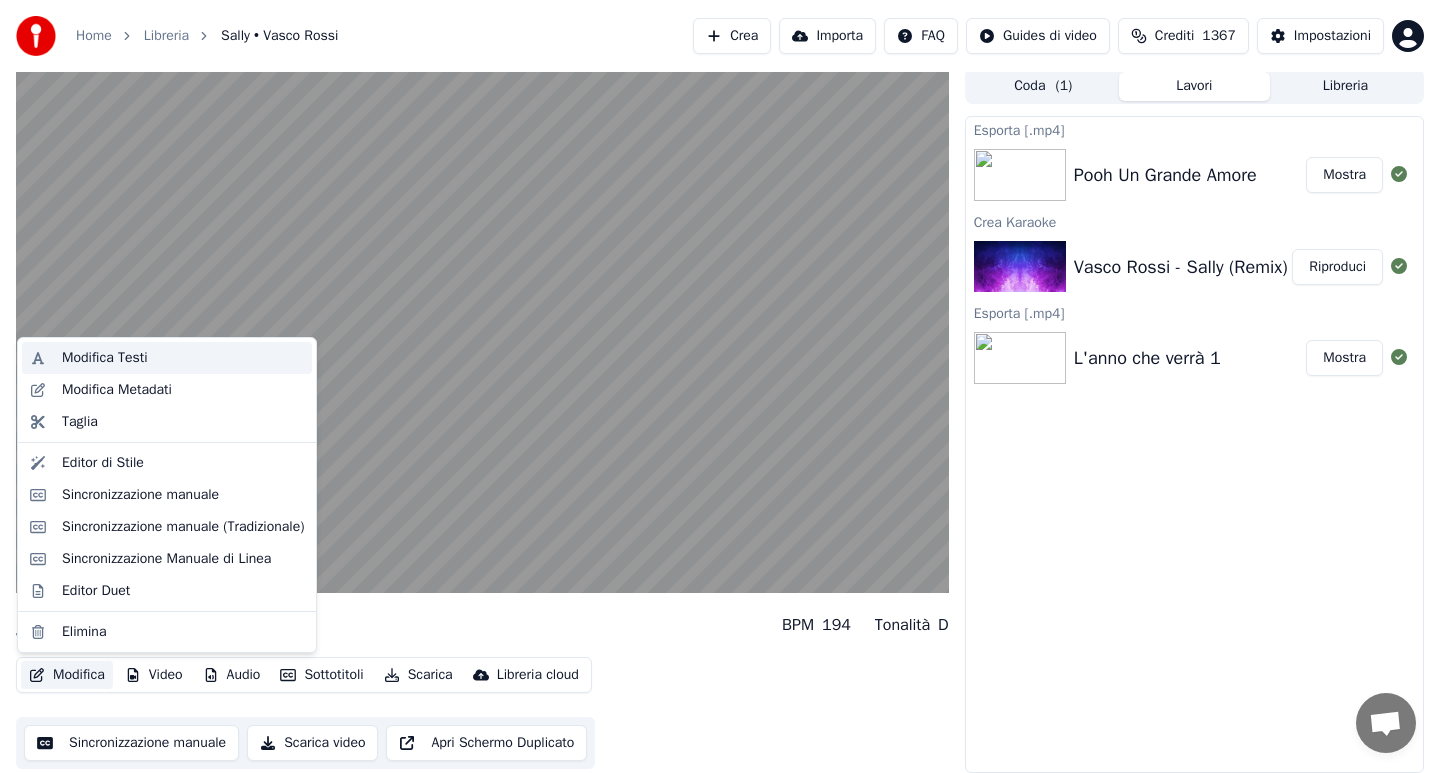click on "Modifica Testi" at bounding box center [105, 358] 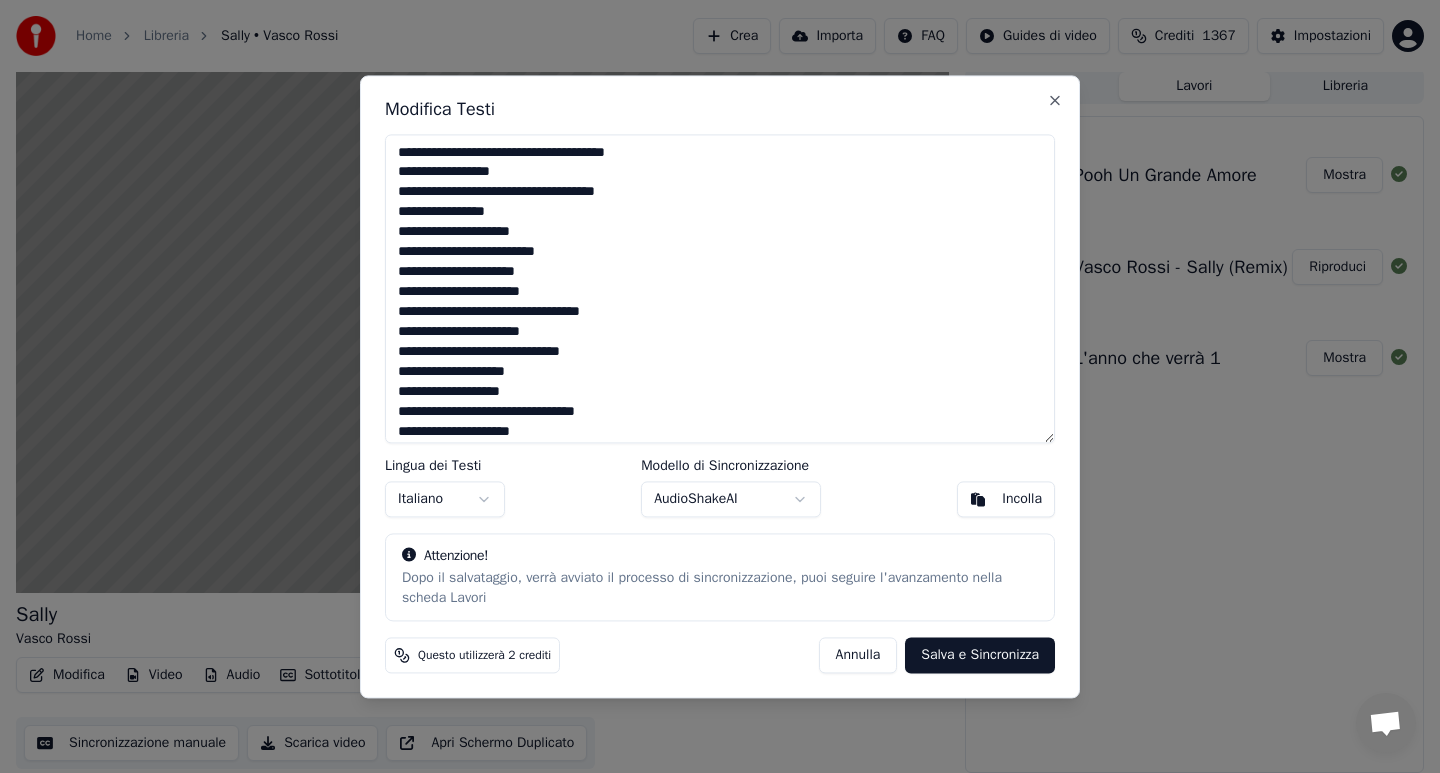 click at bounding box center (720, 288) 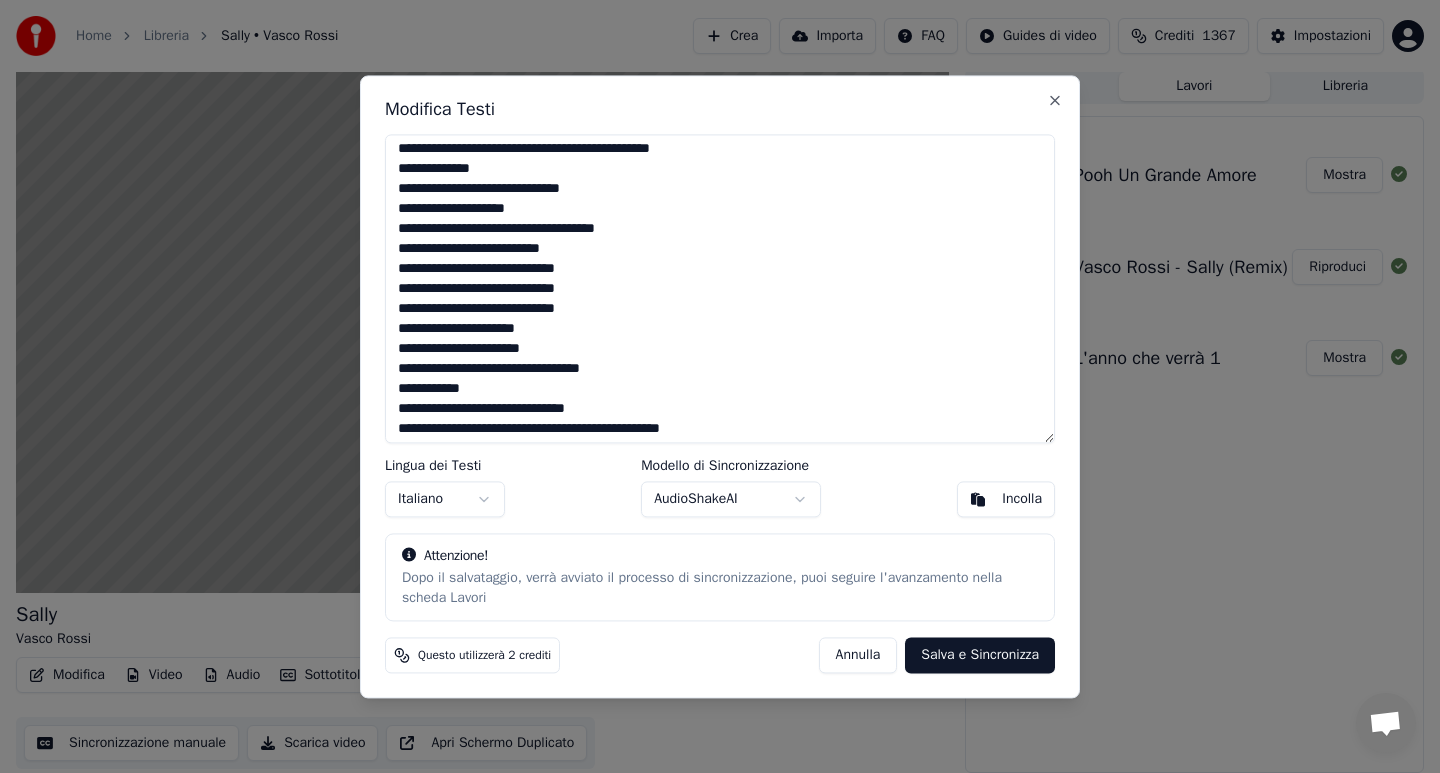 scroll, scrollTop: 688, scrollLeft: 0, axis: vertical 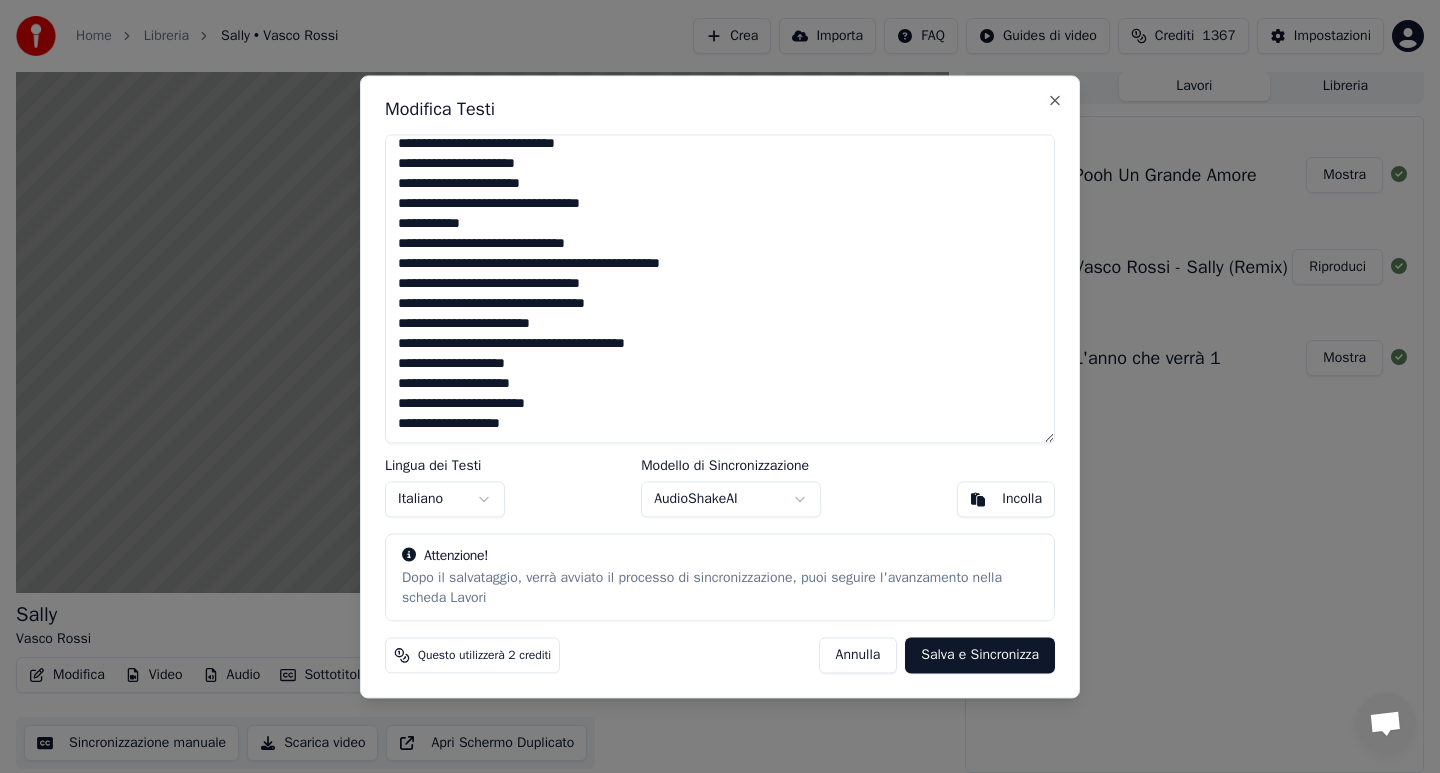 drag, startPoint x: 398, startPoint y: 203, endPoint x: 640, endPoint y: 435, distance: 335.2432 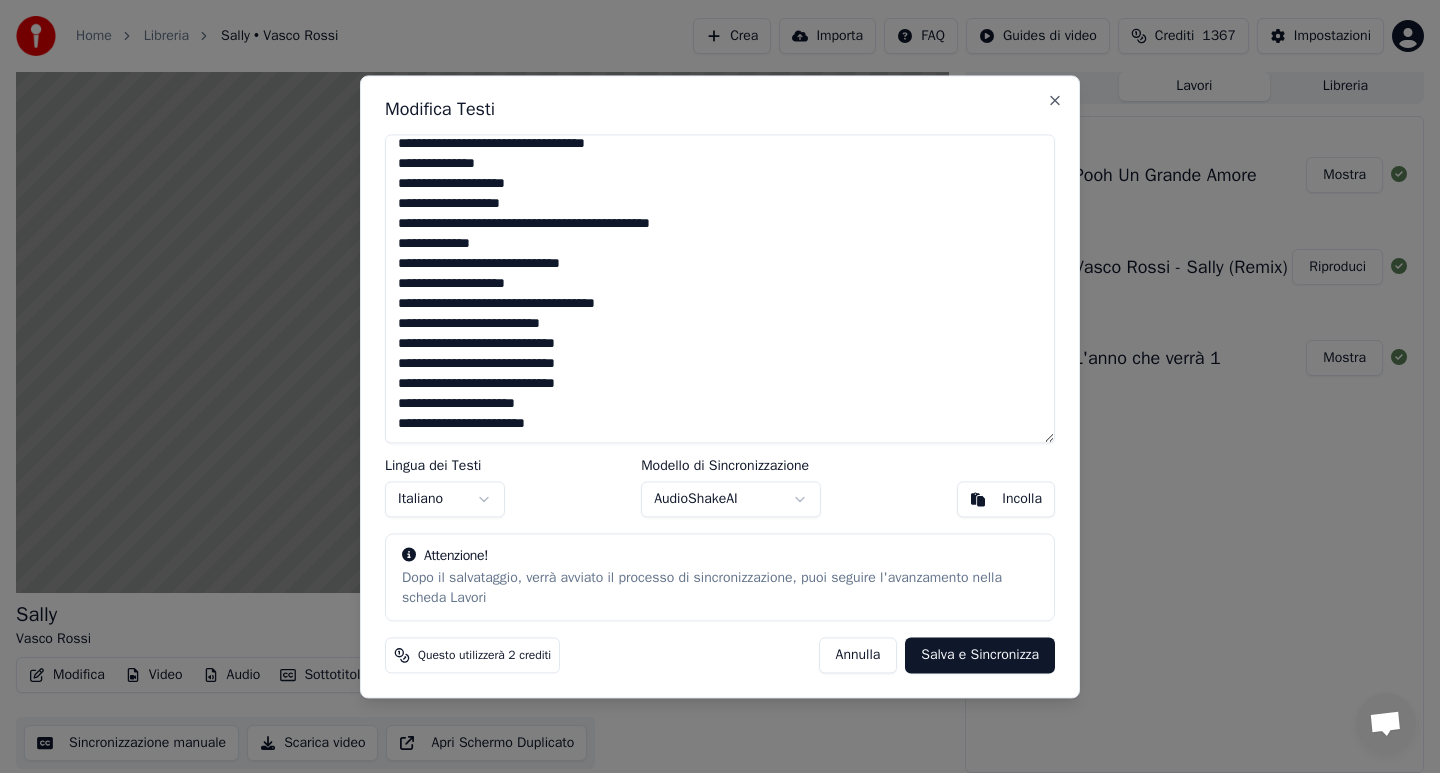 scroll, scrollTop: 468, scrollLeft: 0, axis: vertical 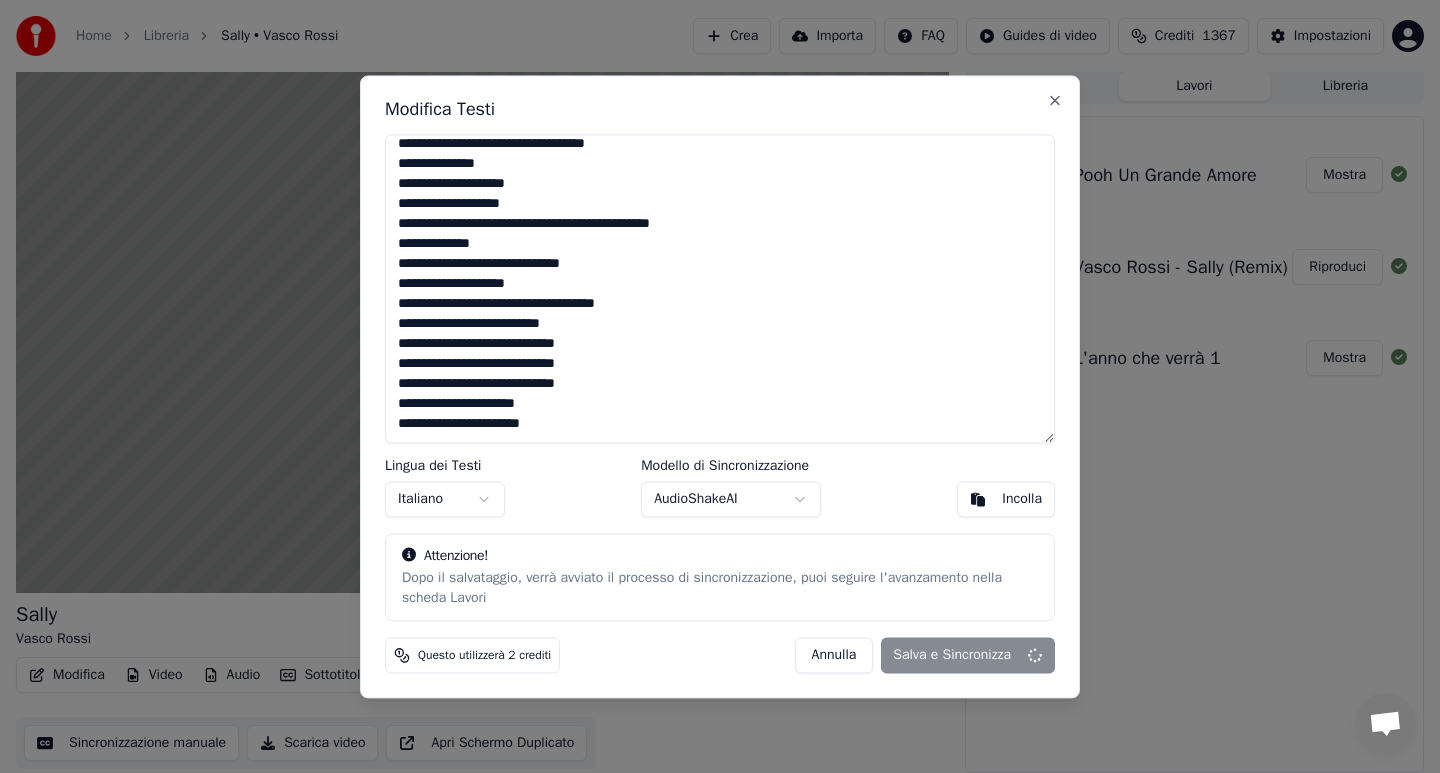 type on "**********" 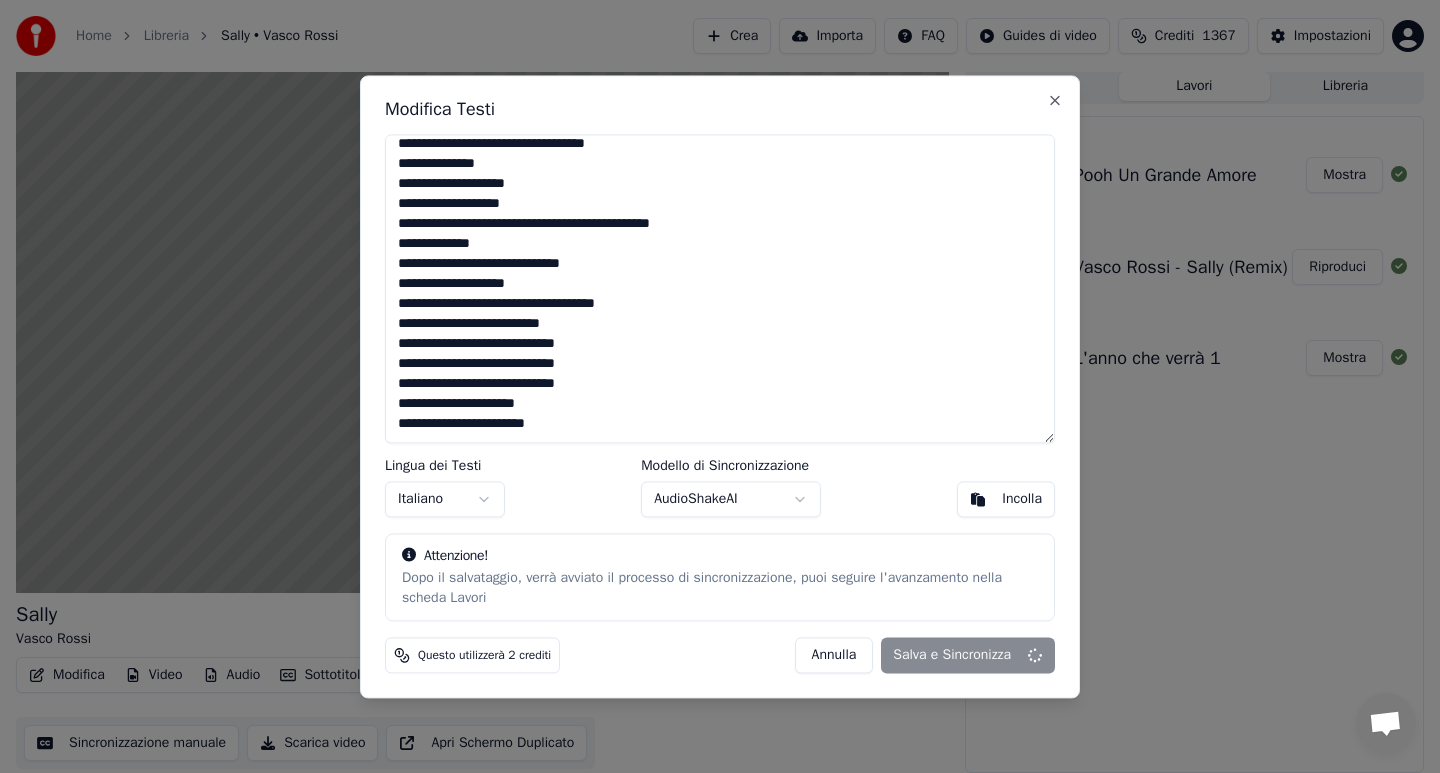 scroll, scrollTop: 468, scrollLeft: 0, axis: vertical 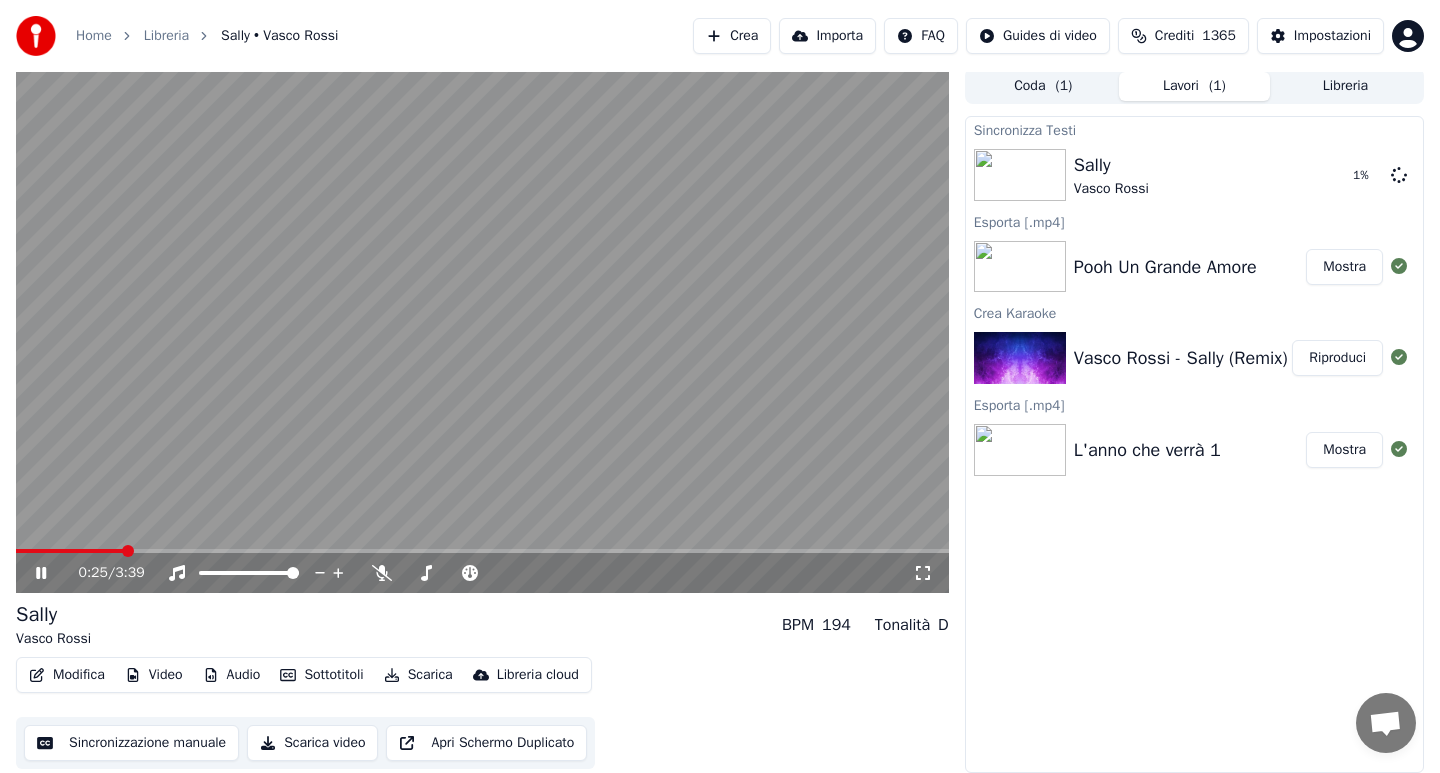 click at bounding box center [482, 551] 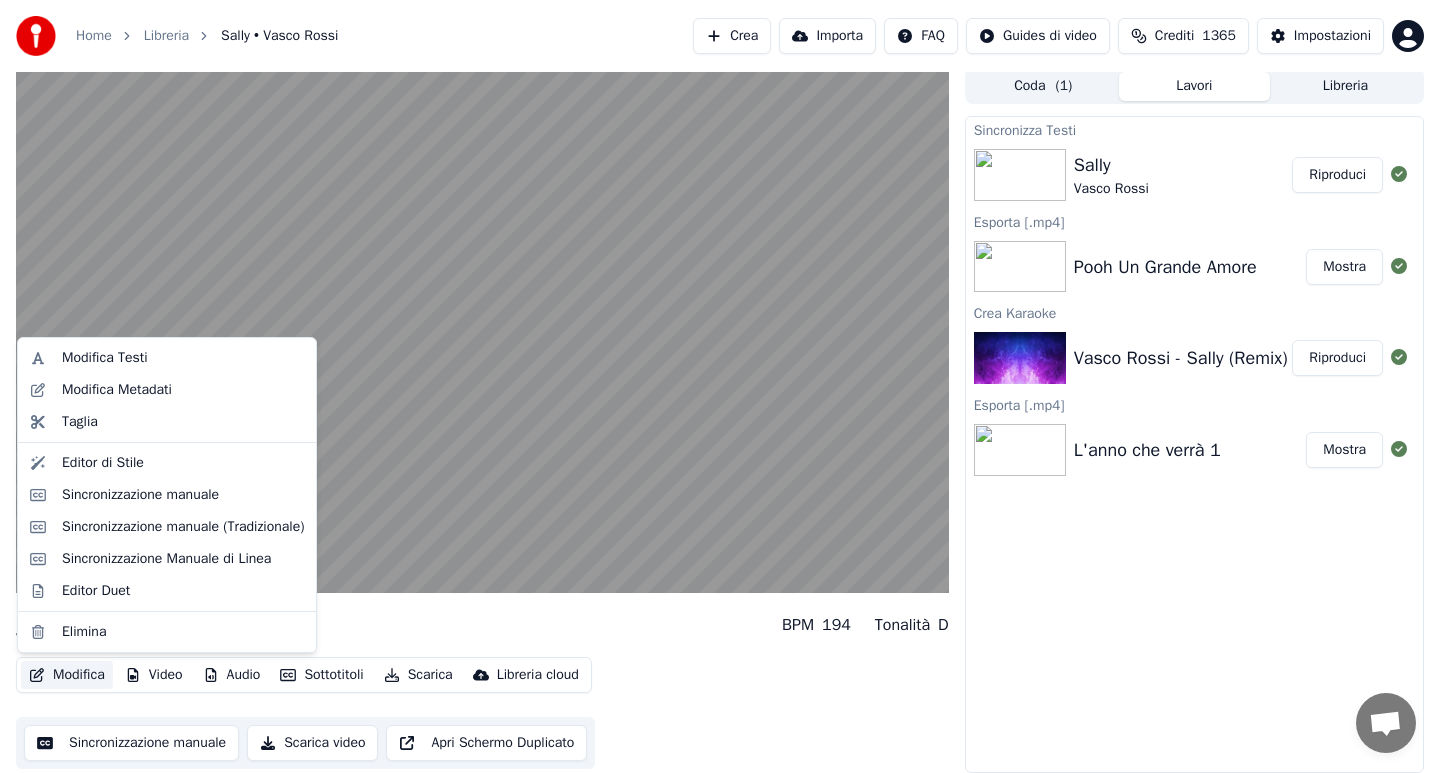 click on "Modifica" at bounding box center [67, 675] 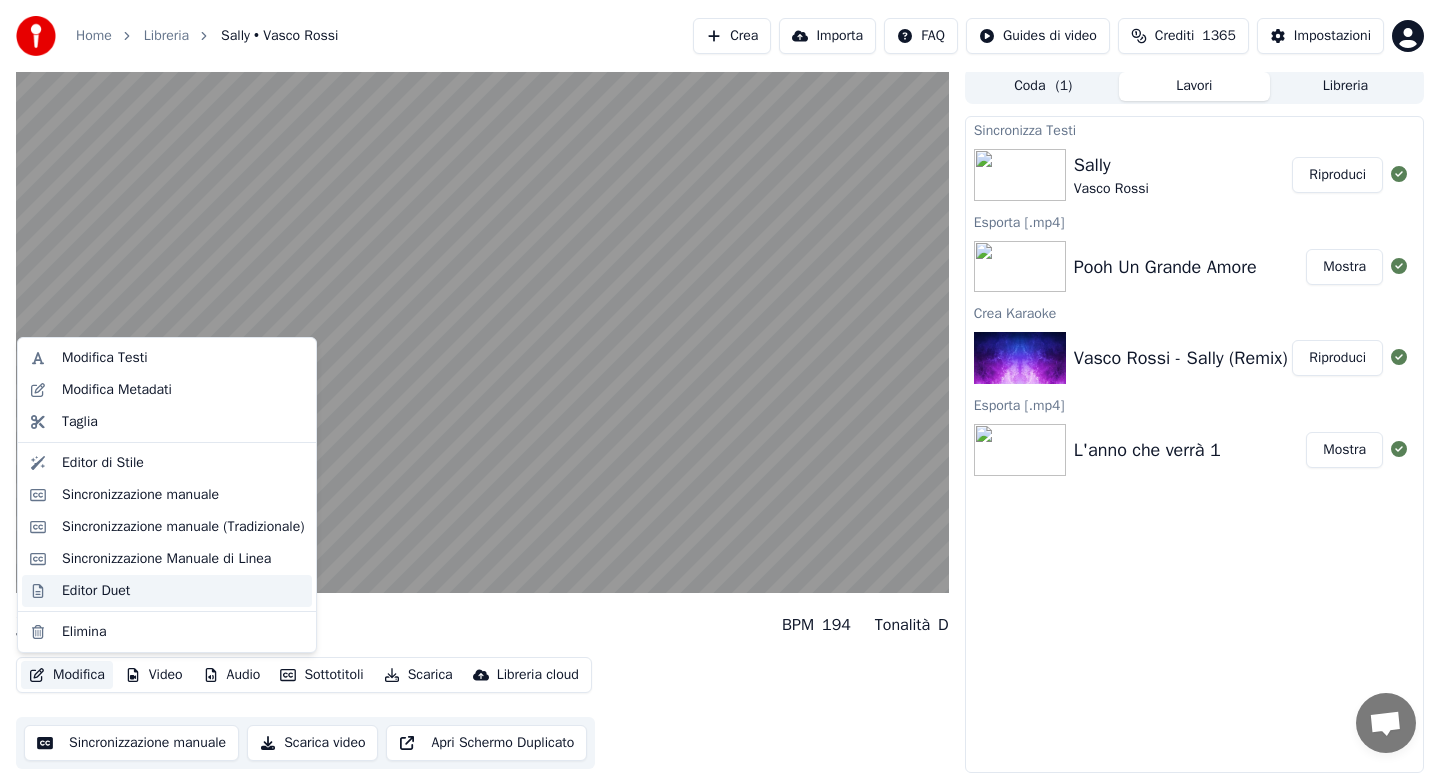 click on "Editor Duet" at bounding box center (96, 591) 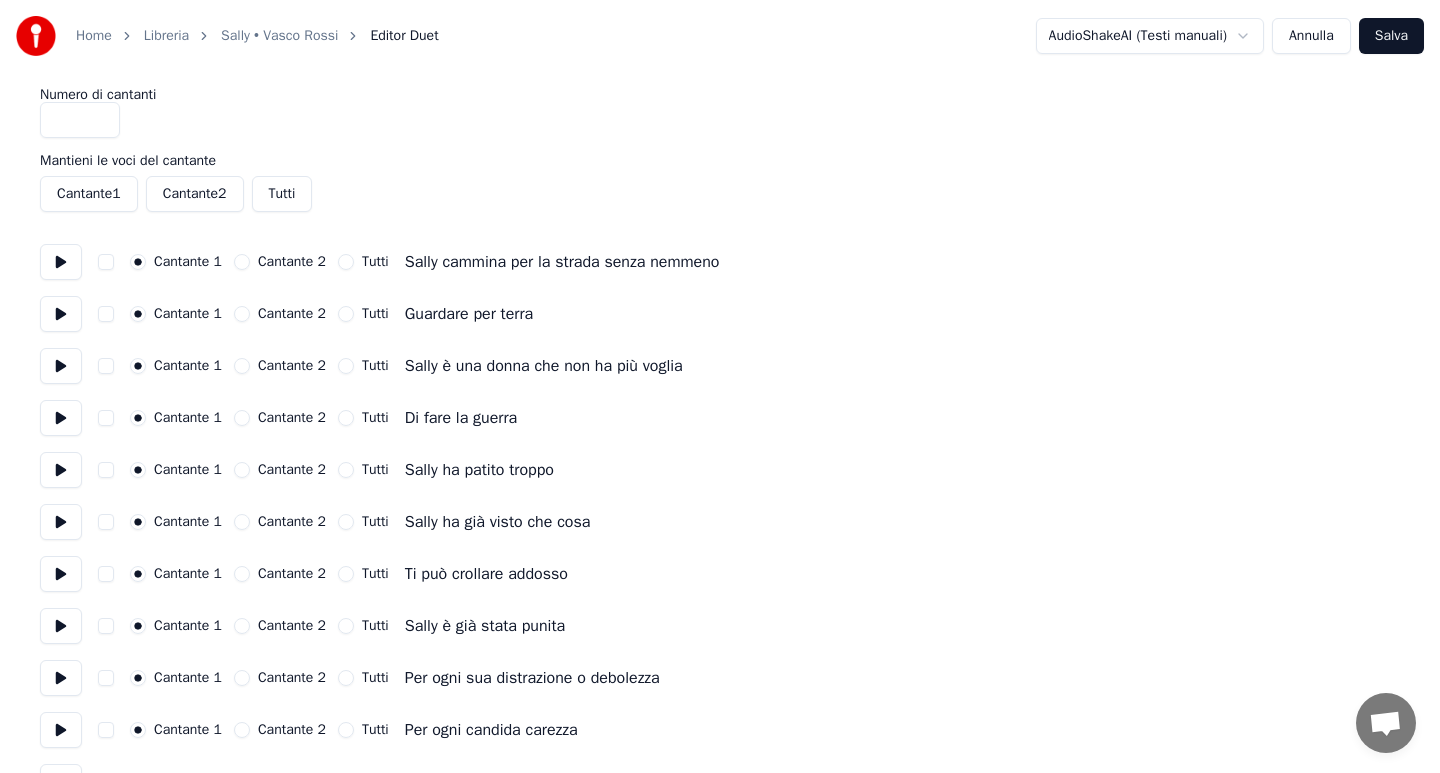scroll, scrollTop: 0, scrollLeft: 0, axis: both 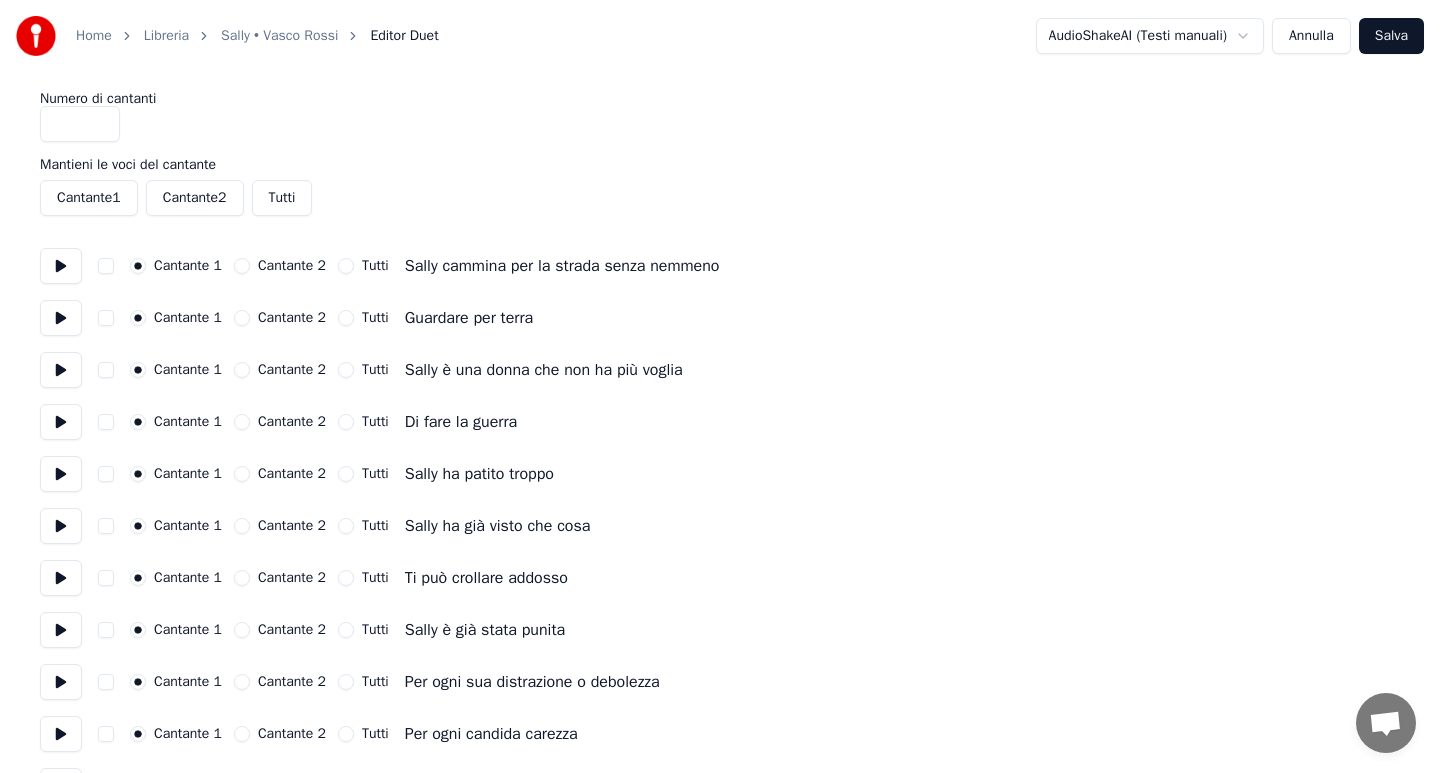click on "Sally • Vasco Rossi" at bounding box center (279, 36) 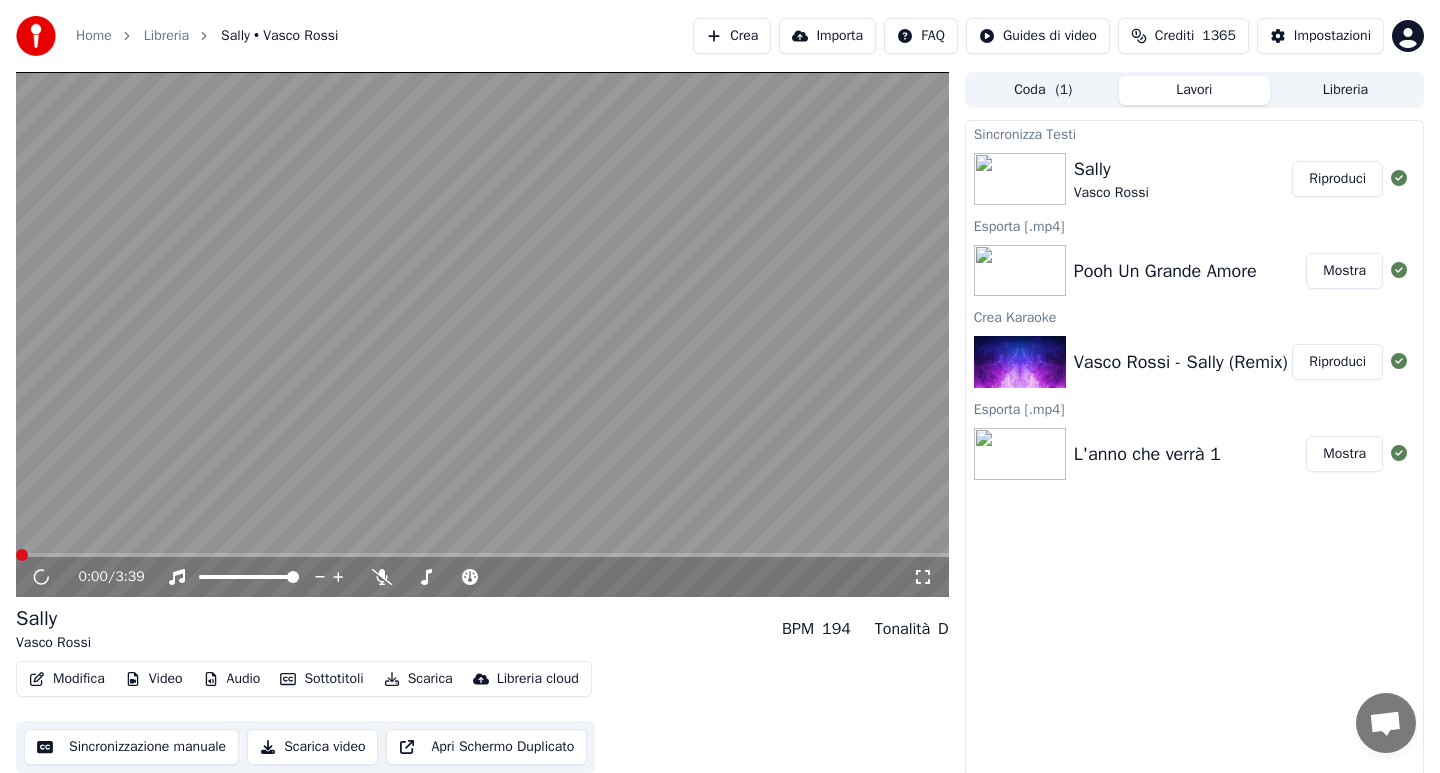 click on "Modifica" at bounding box center [67, 679] 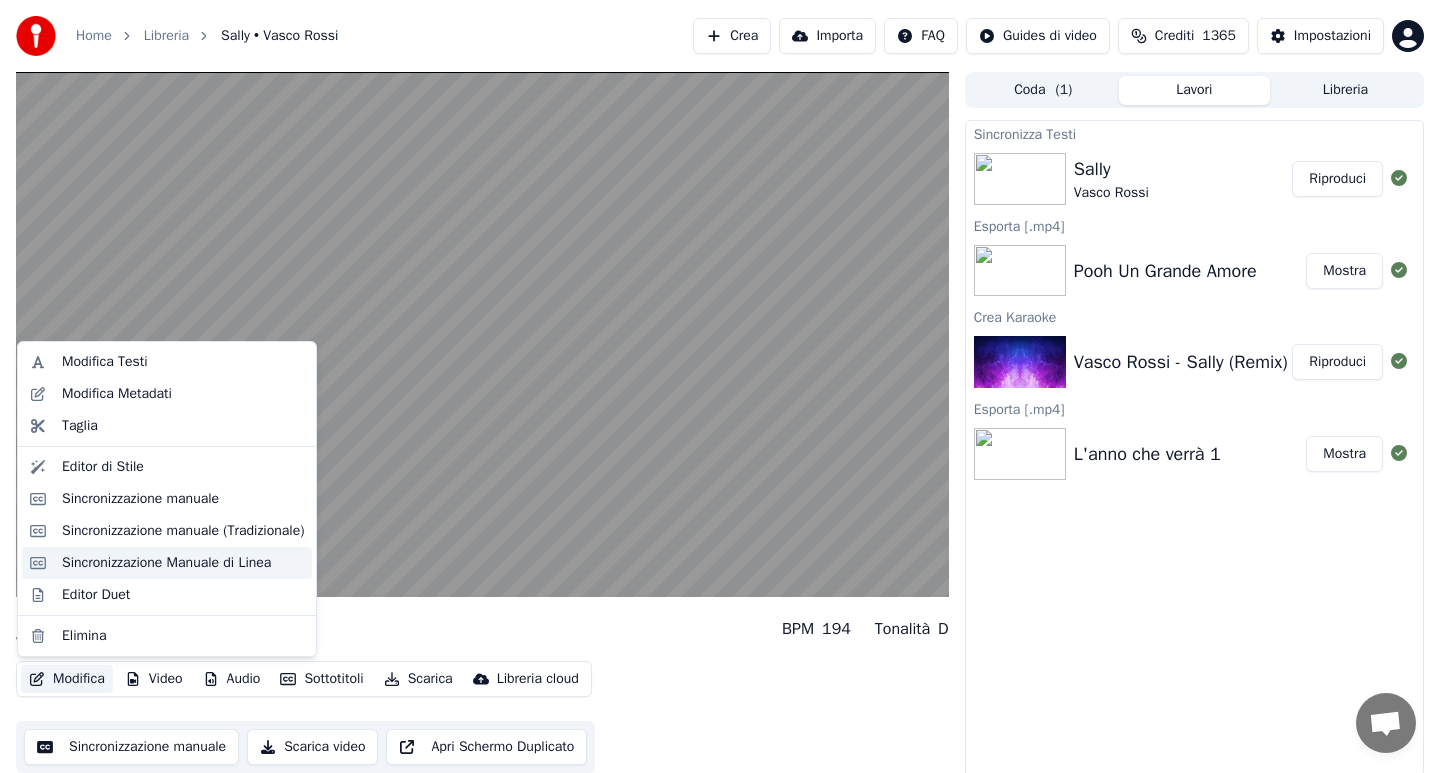 click on "Sincronizzazione Manuale di Linea" at bounding box center [166, 563] 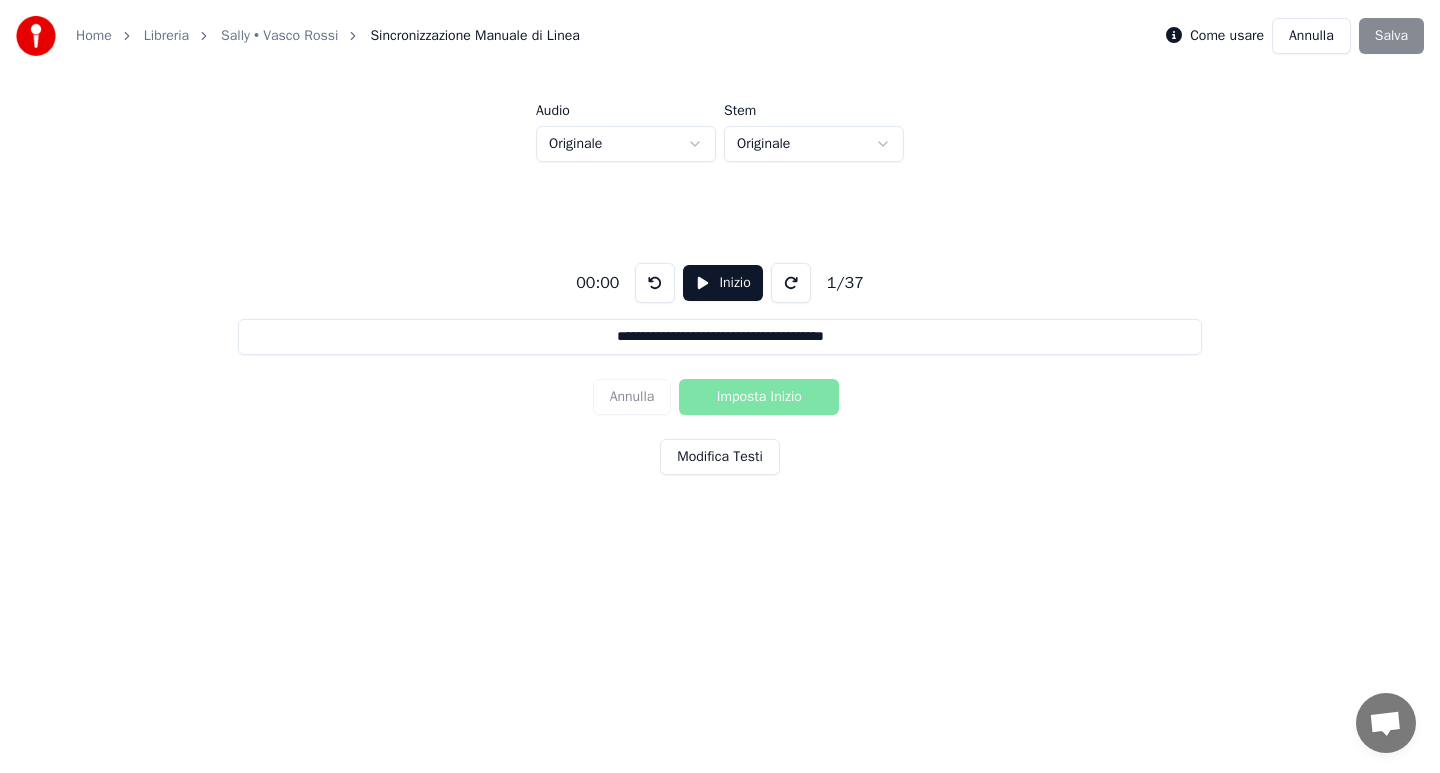 click on "Inizio" at bounding box center (722, 283) 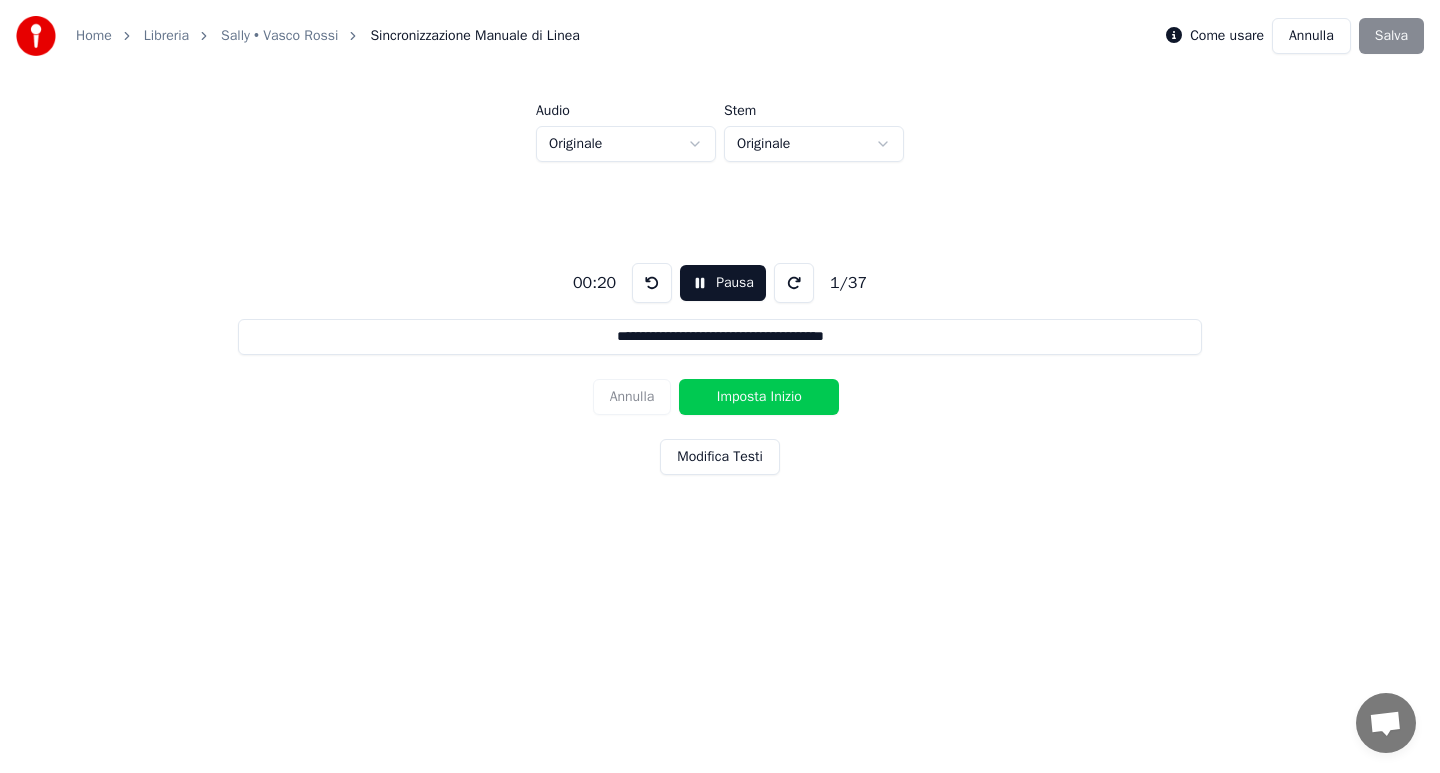 click on "Imposta Inizio" at bounding box center [759, 397] 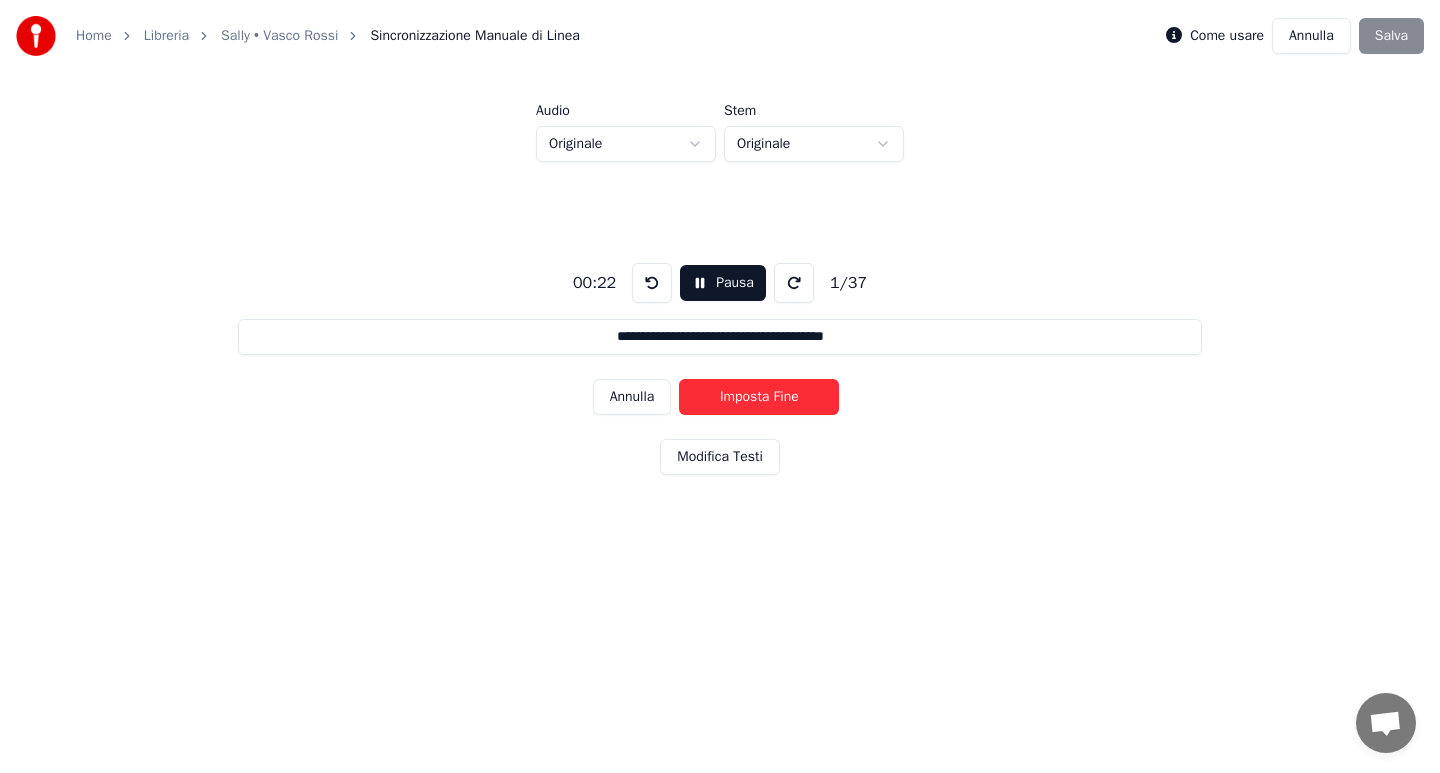 click on "Imposta Fine" at bounding box center (759, 397) 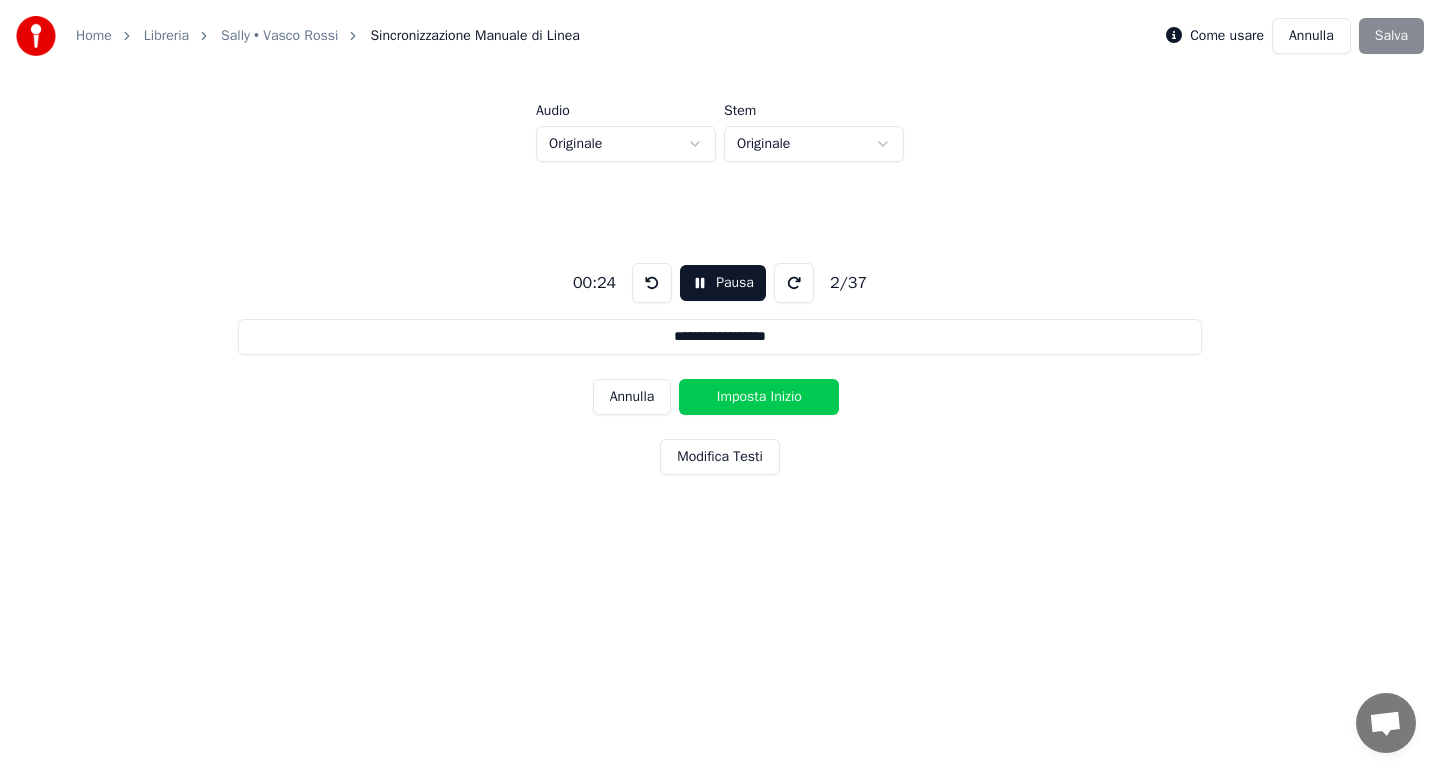 click on "Imposta Inizio" at bounding box center (759, 397) 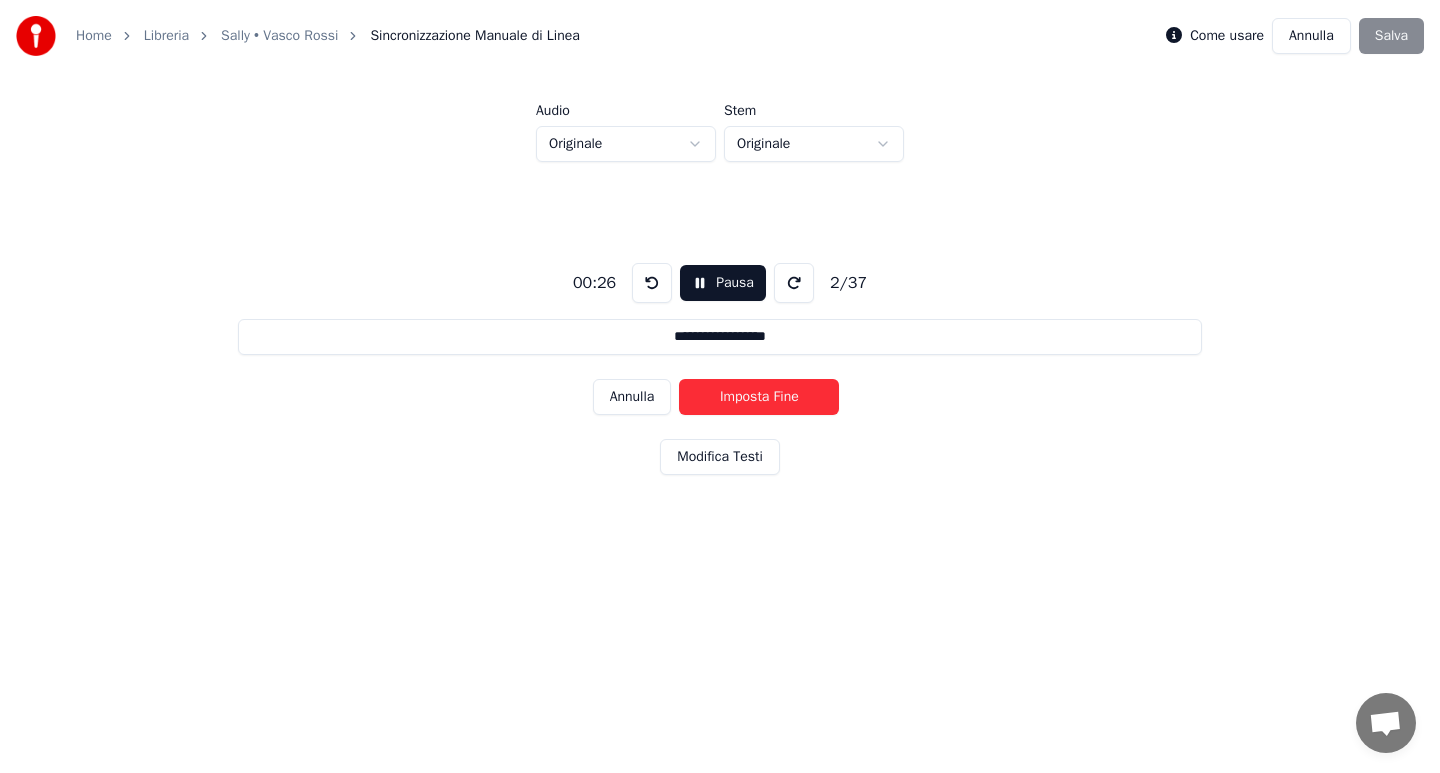 click on "Imposta Fine" at bounding box center [759, 397] 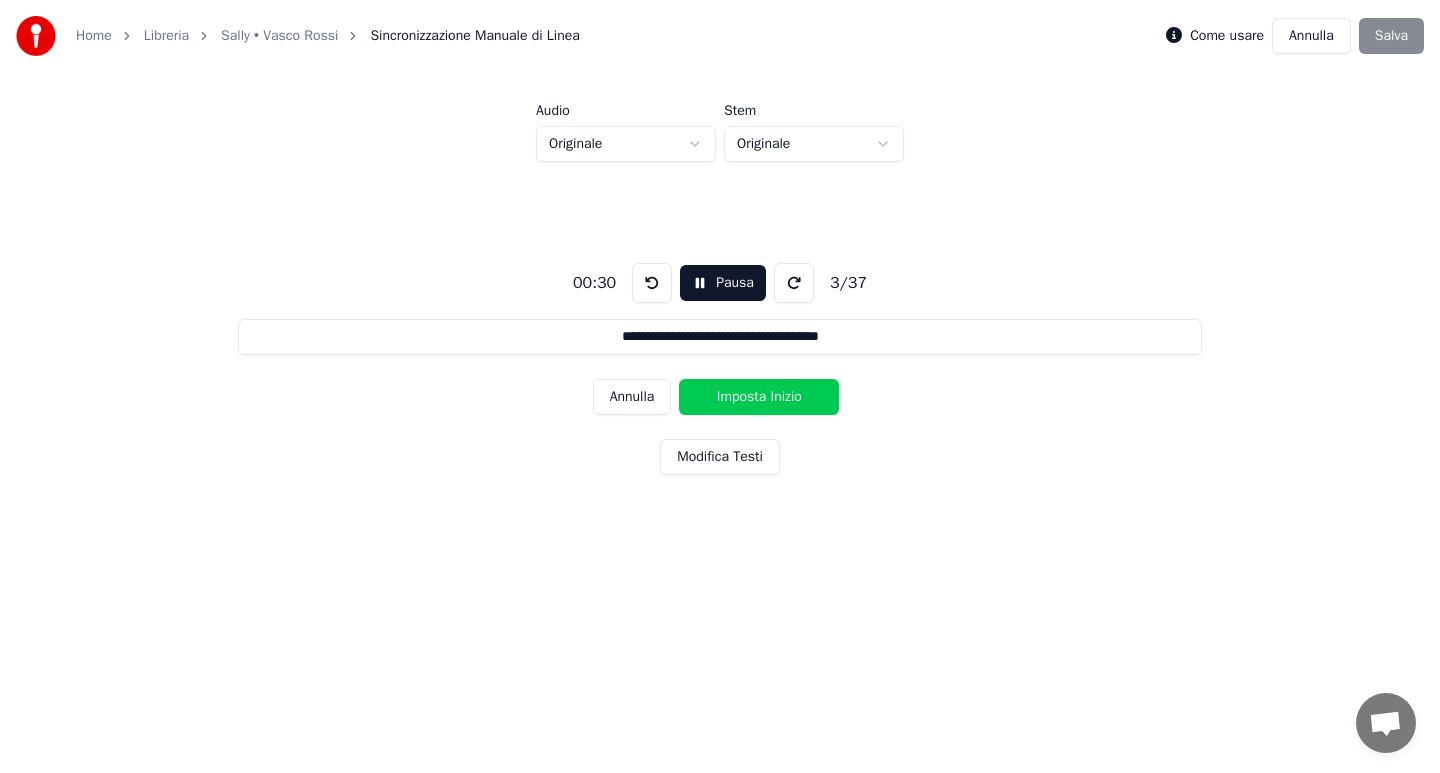 click on "Imposta Inizio" at bounding box center (759, 397) 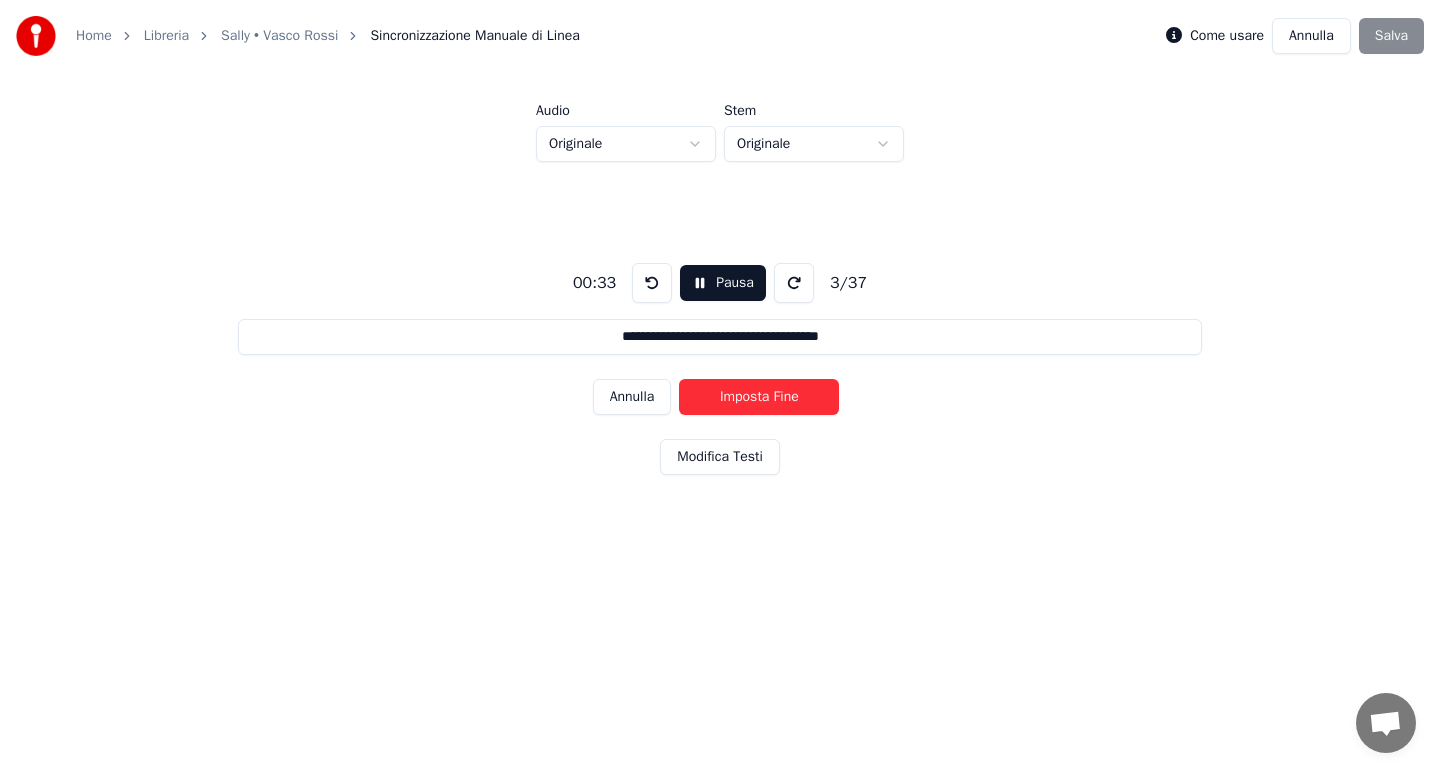 click on "Imposta Fine" at bounding box center (759, 397) 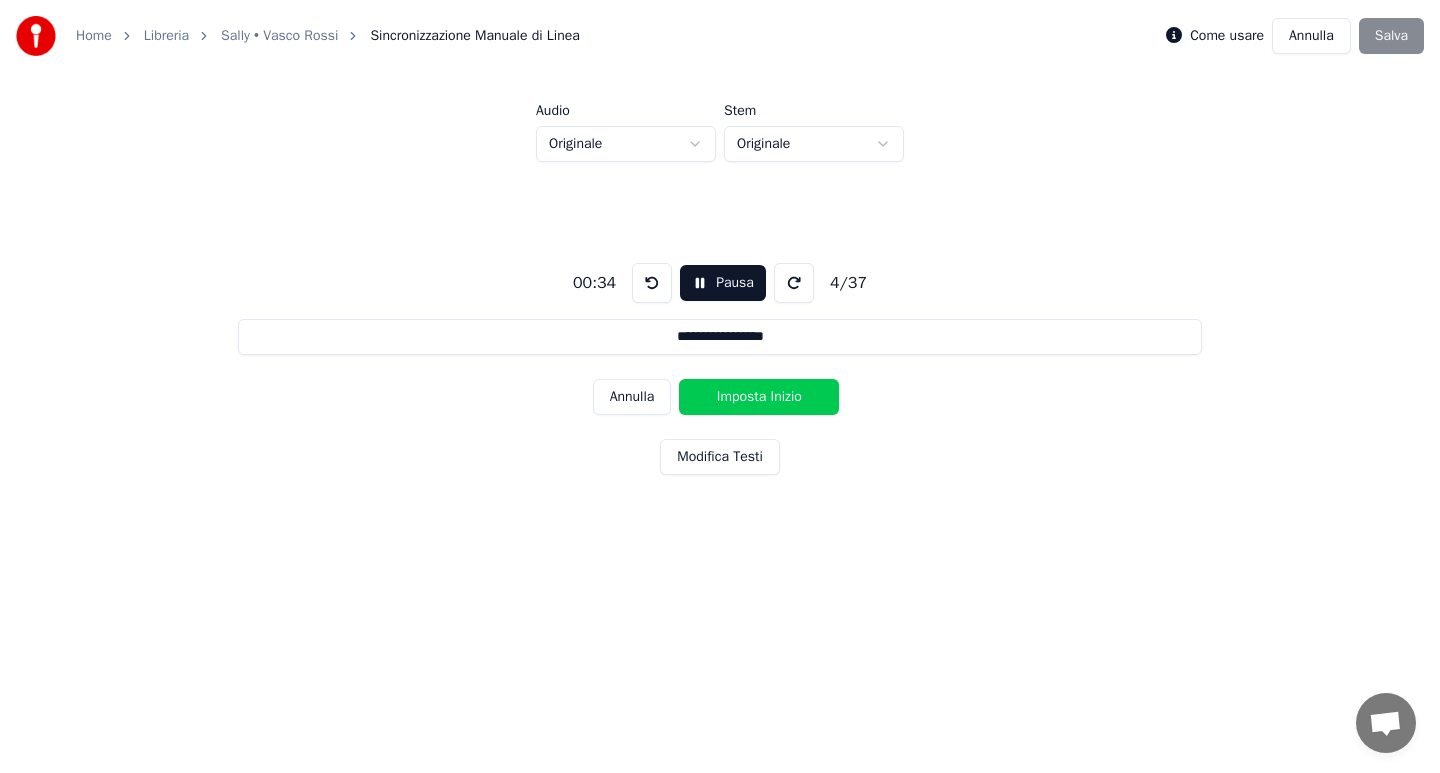 click on "Imposta Inizio" at bounding box center [759, 397] 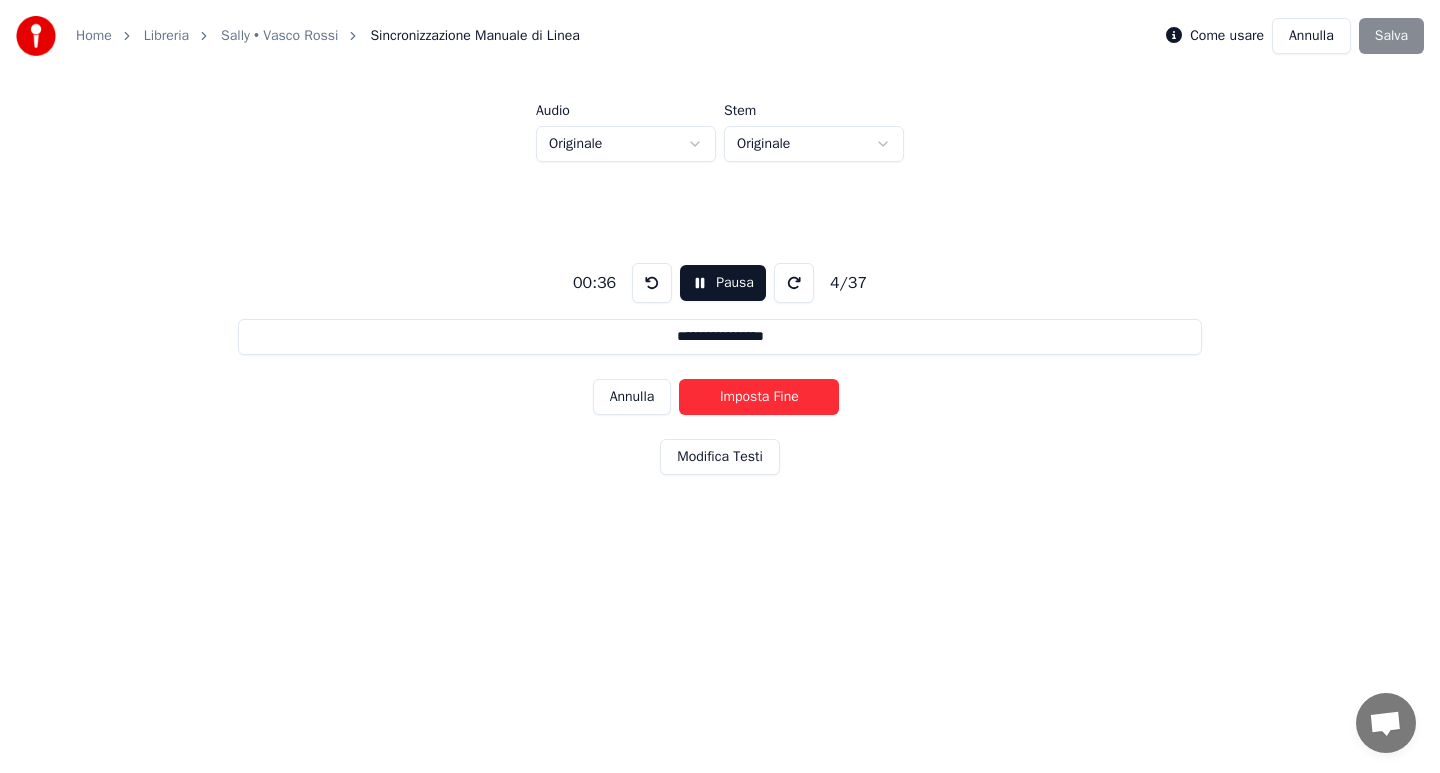 click on "Imposta Fine" at bounding box center [759, 397] 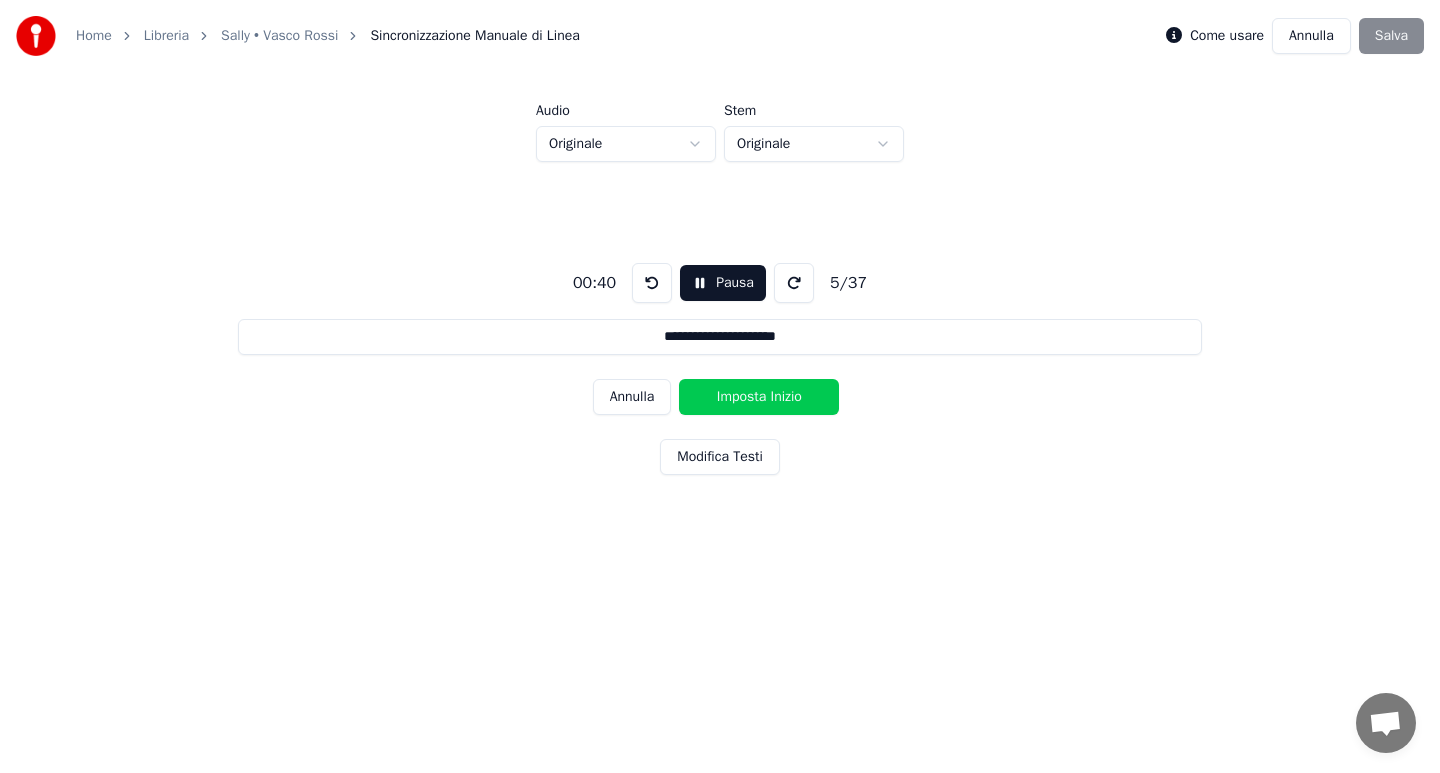 click on "Imposta Inizio" at bounding box center (759, 397) 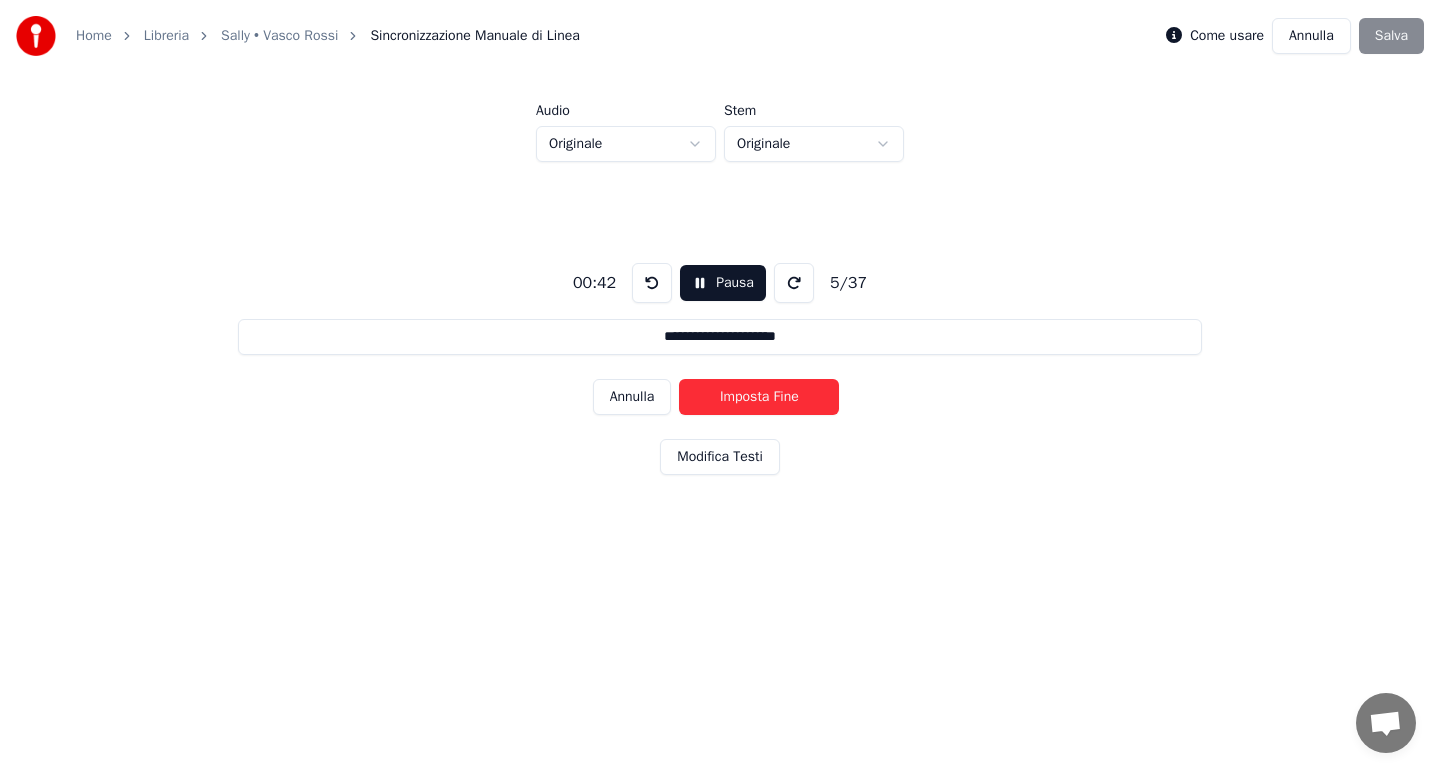 click on "Imposta Fine" at bounding box center (759, 397) 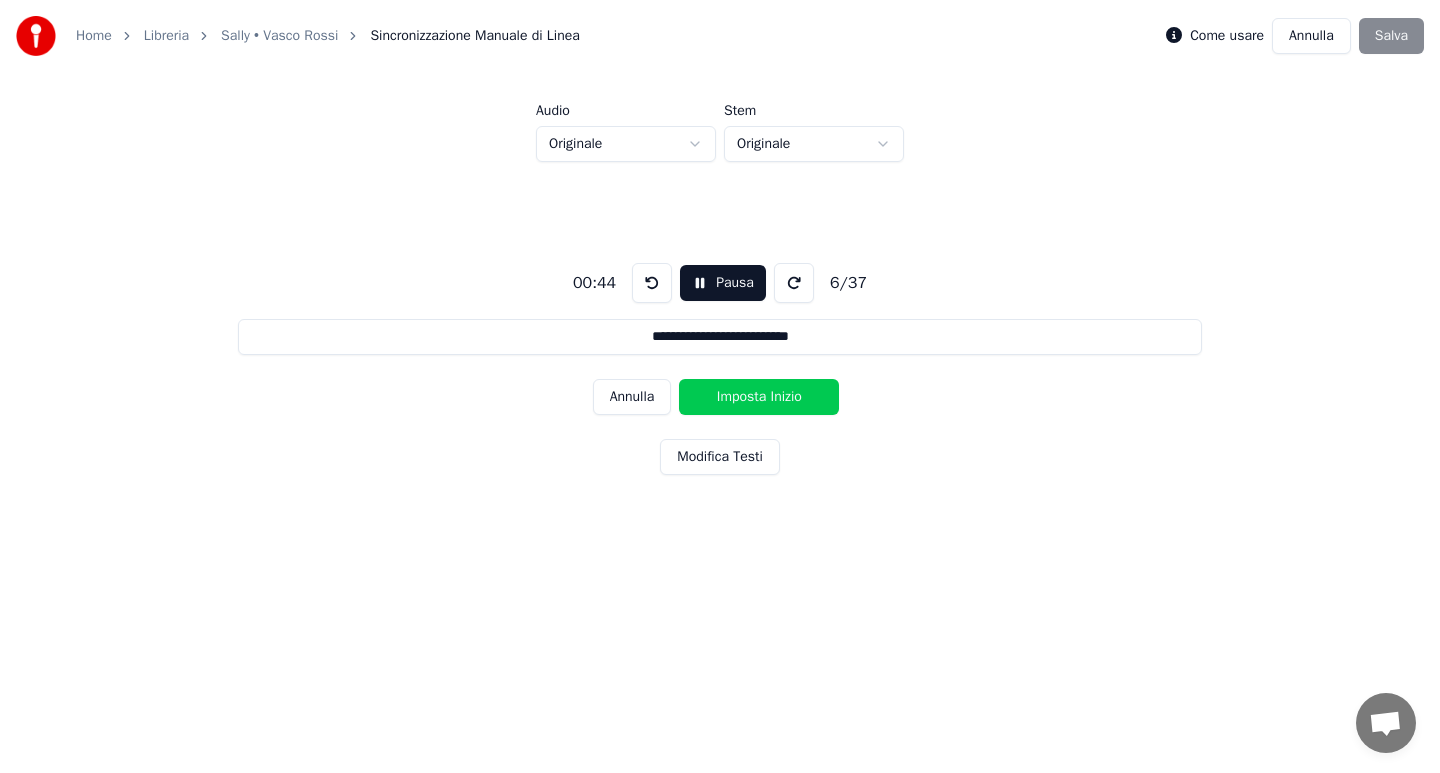 click on "Imposta Inizio" at bounding box center [759, 397] 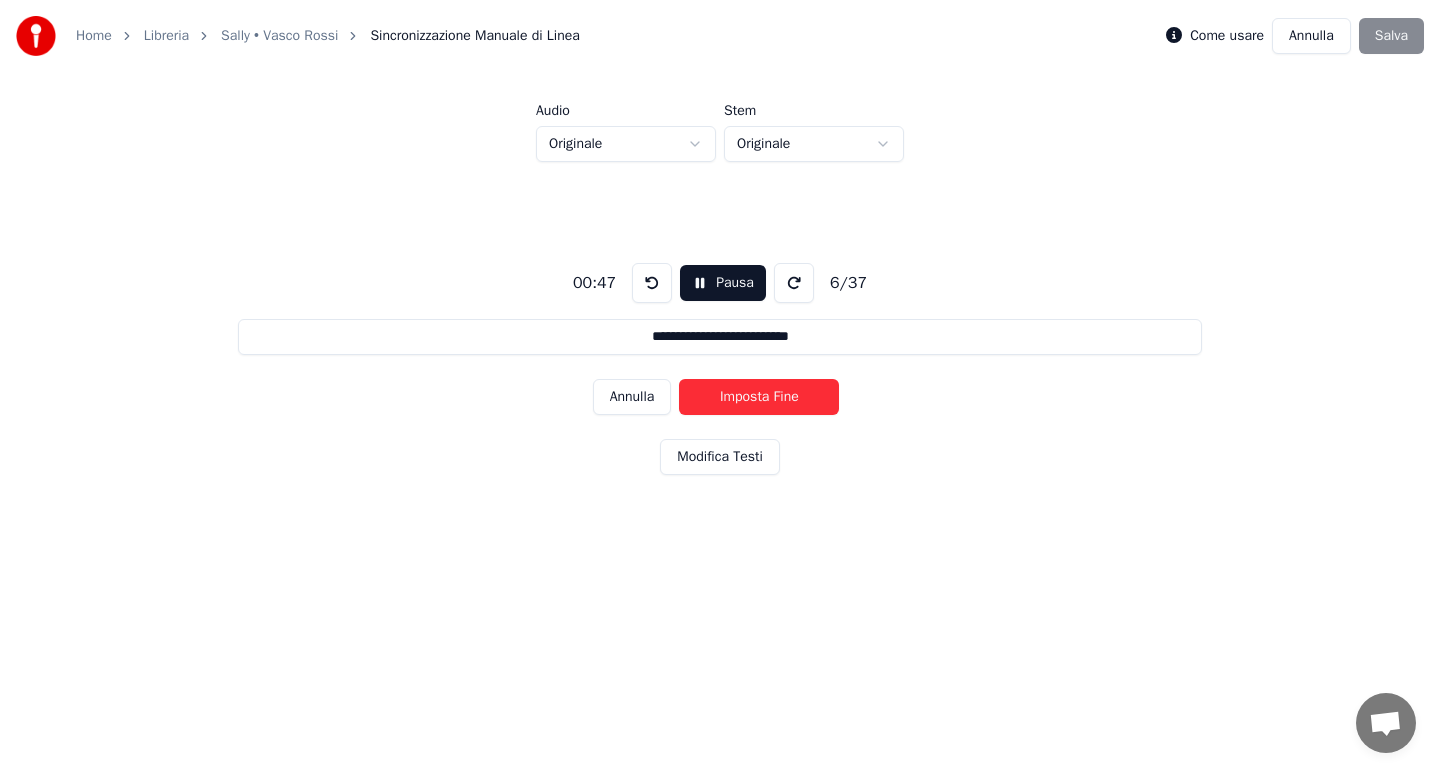 click on "Imposta Fine" at bounding box center (759, 397) 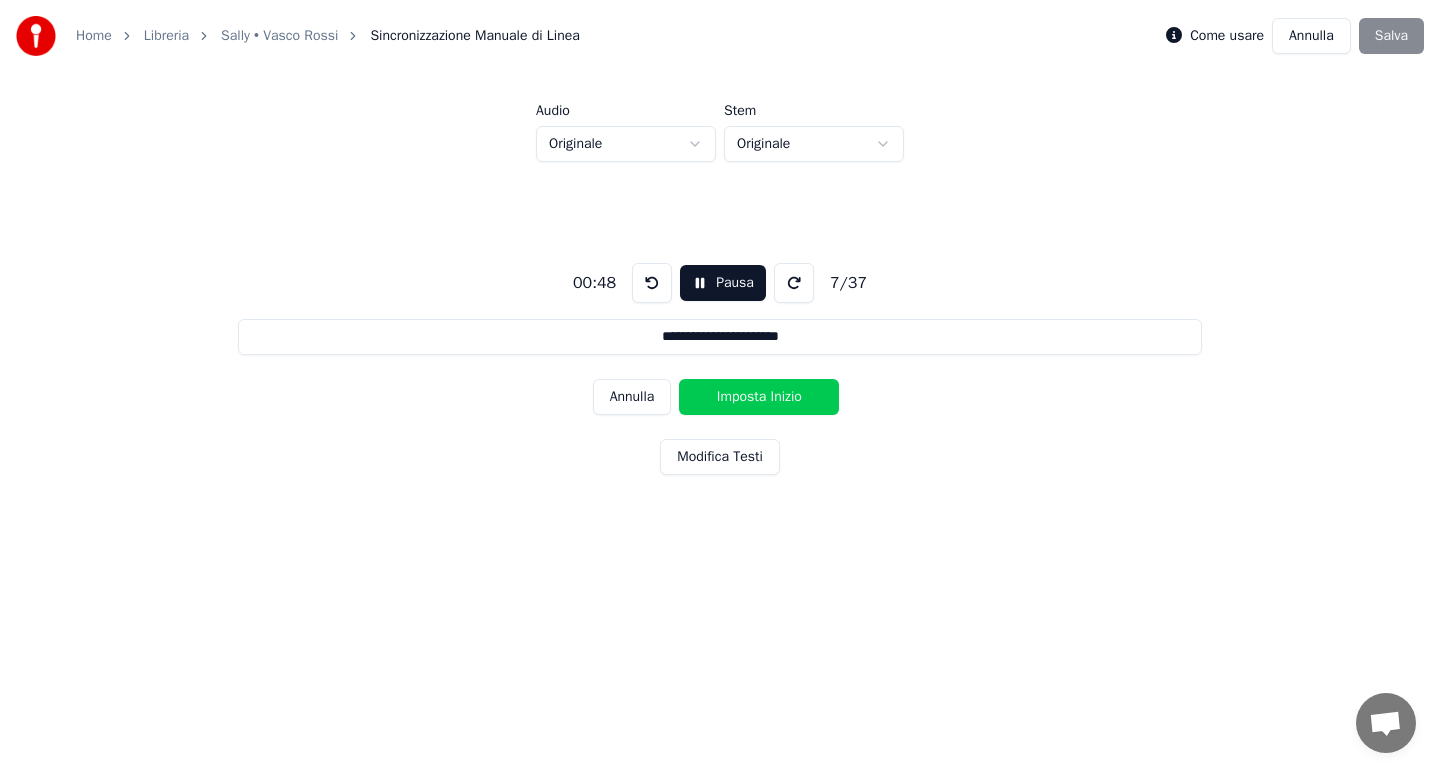 click on "Imposta Inizio" at bounding box center (759, 397) 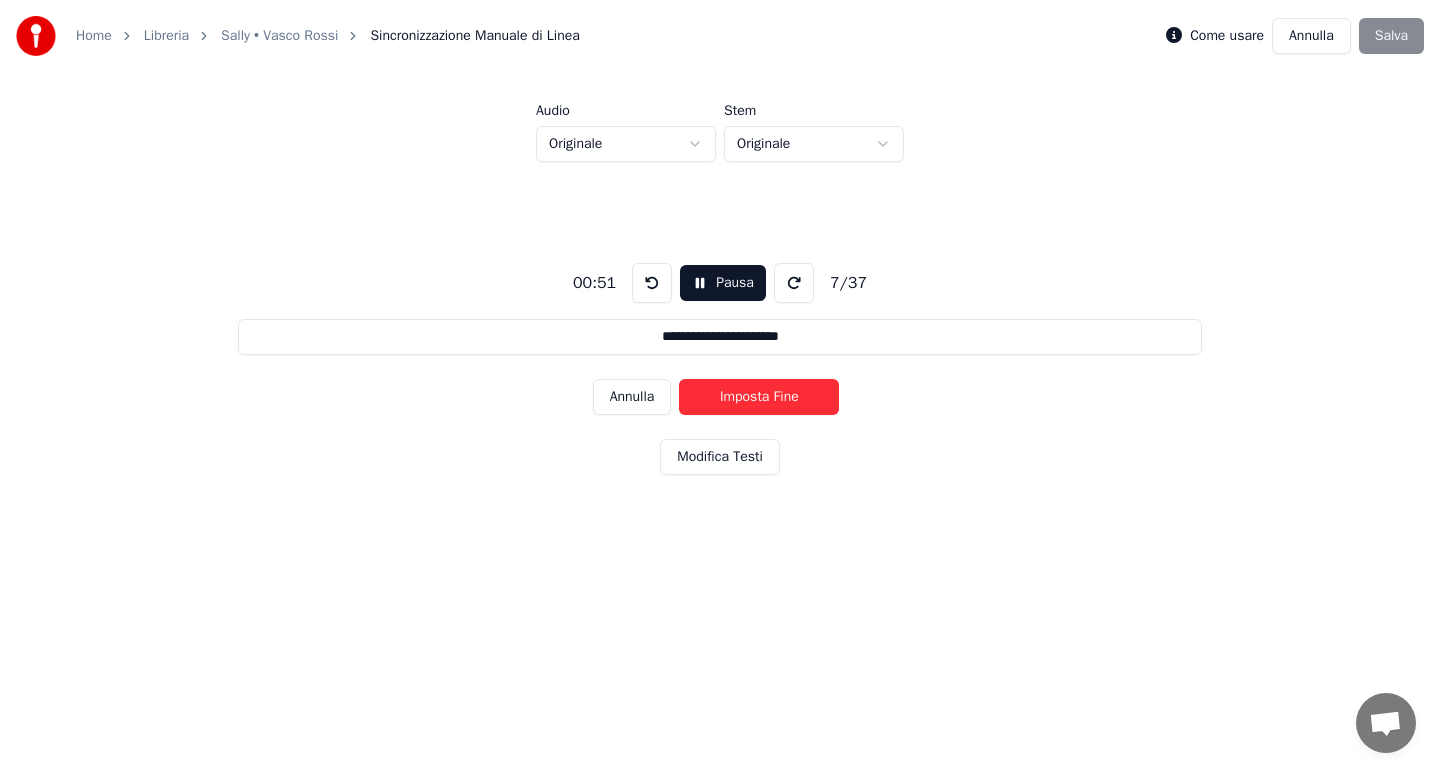 click on "Imposta Fine" at bounding box center (759, 397) 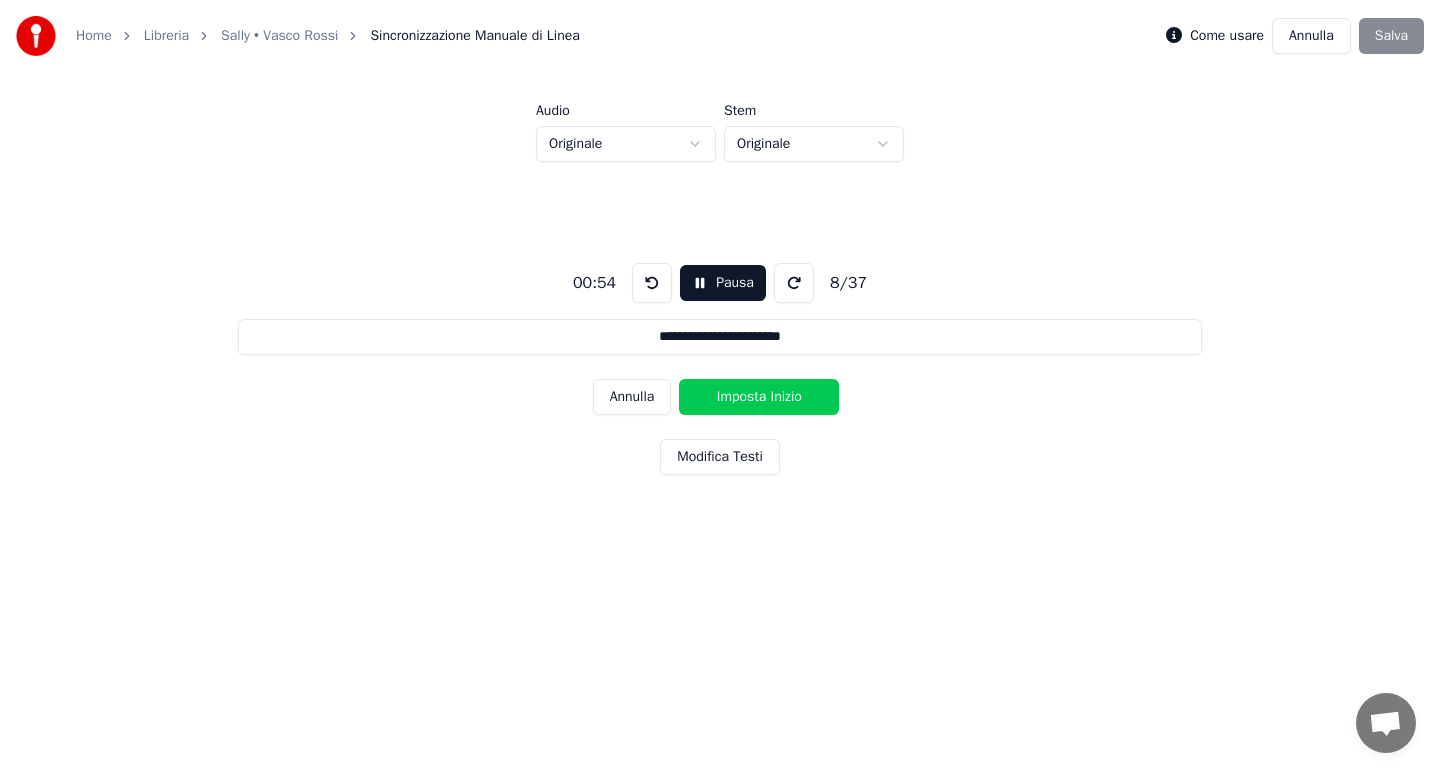 click on "Imposta Inizio" at bounding box center [759, 397] 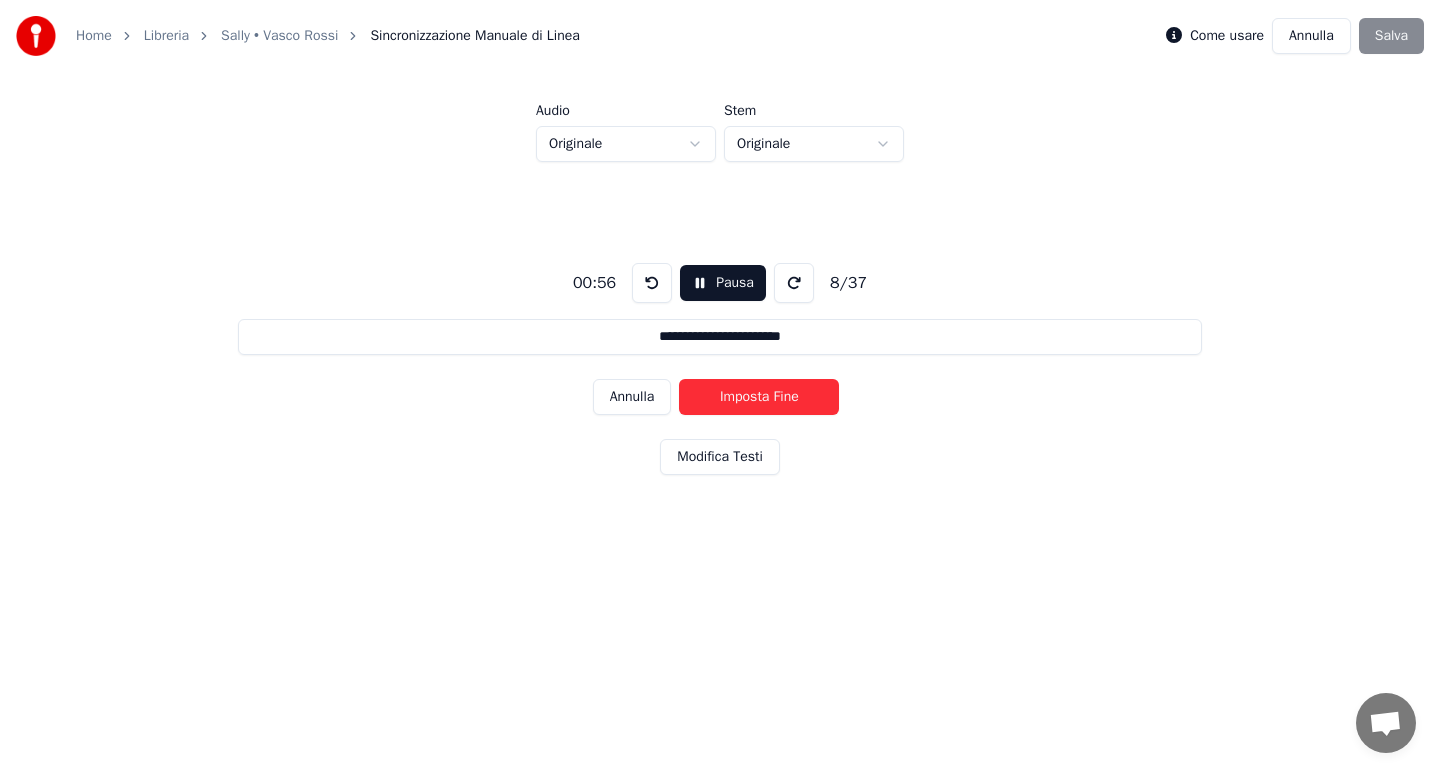 click on "Imposta Fine" at bounding box center (759, 397) 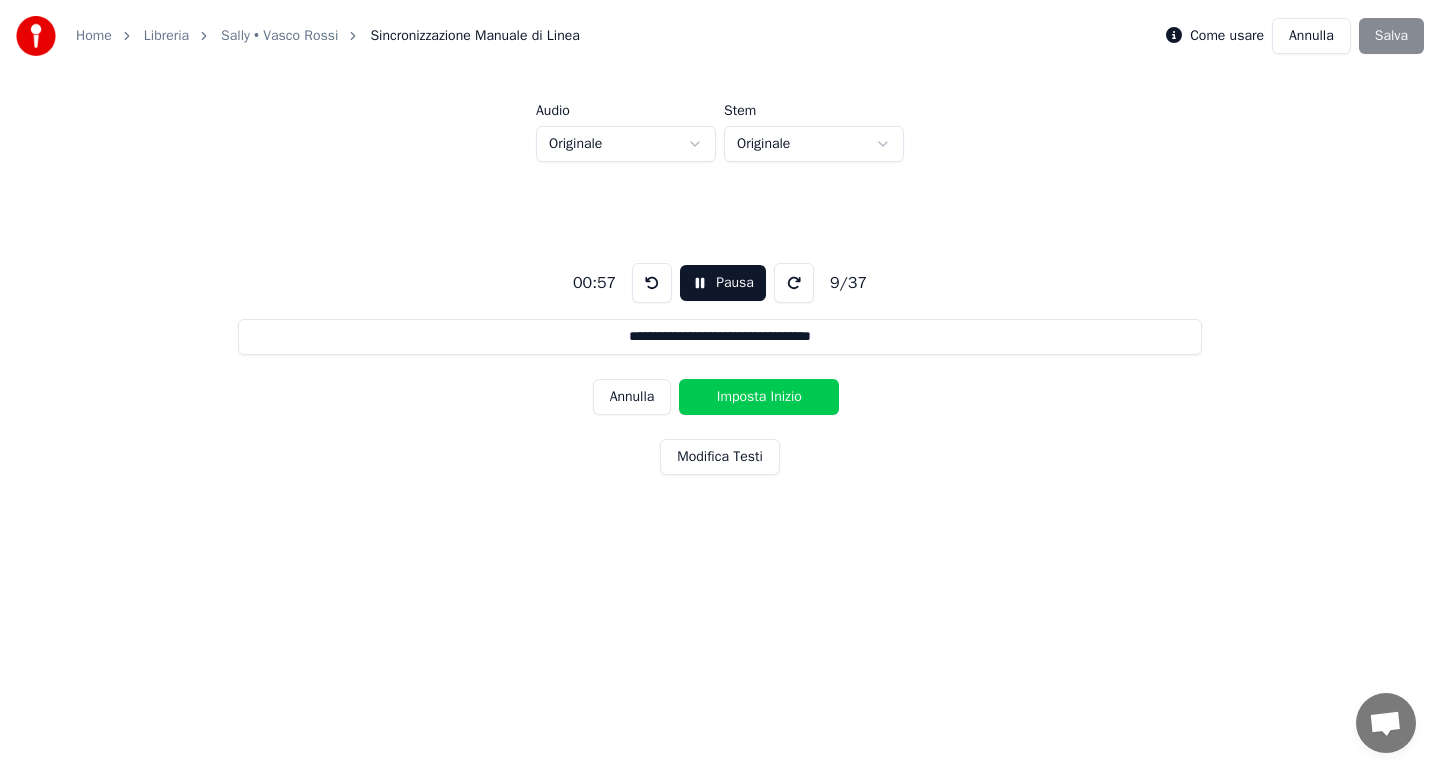 click on "Imposta Inizio" at bounding box center [759, 397] 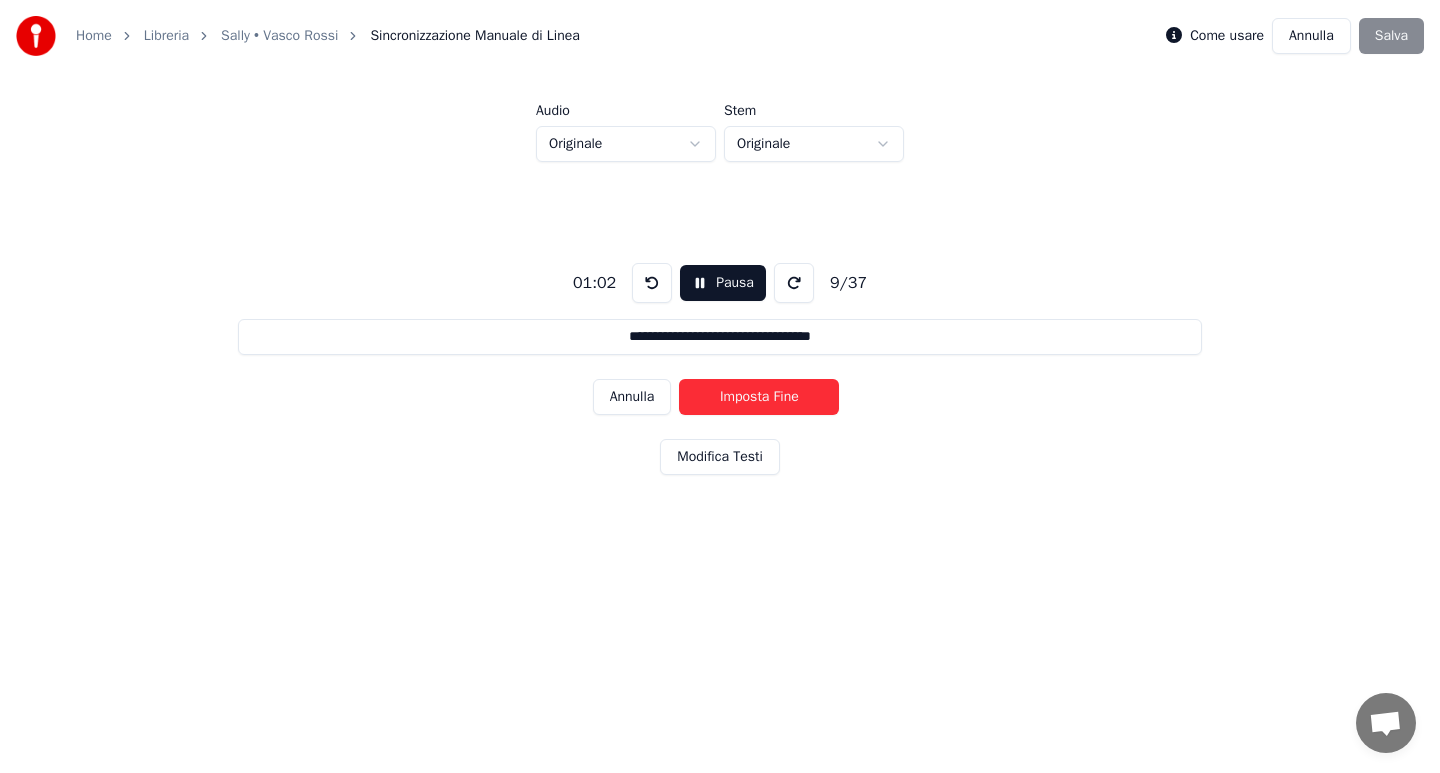 click on "Imposta Fine" at bounding box center [759, 397] 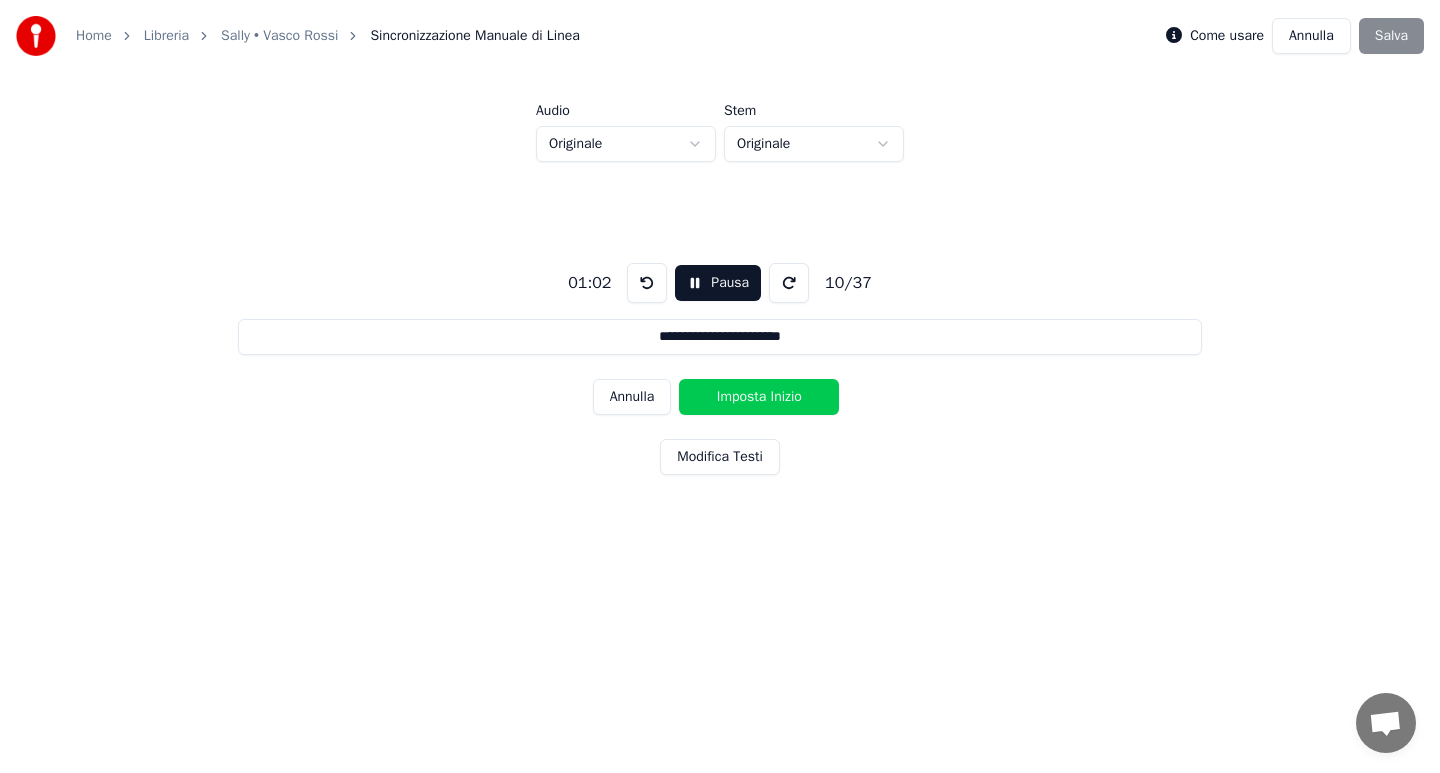 click on "Imposta Inizio" at bounding box center (759, 397) 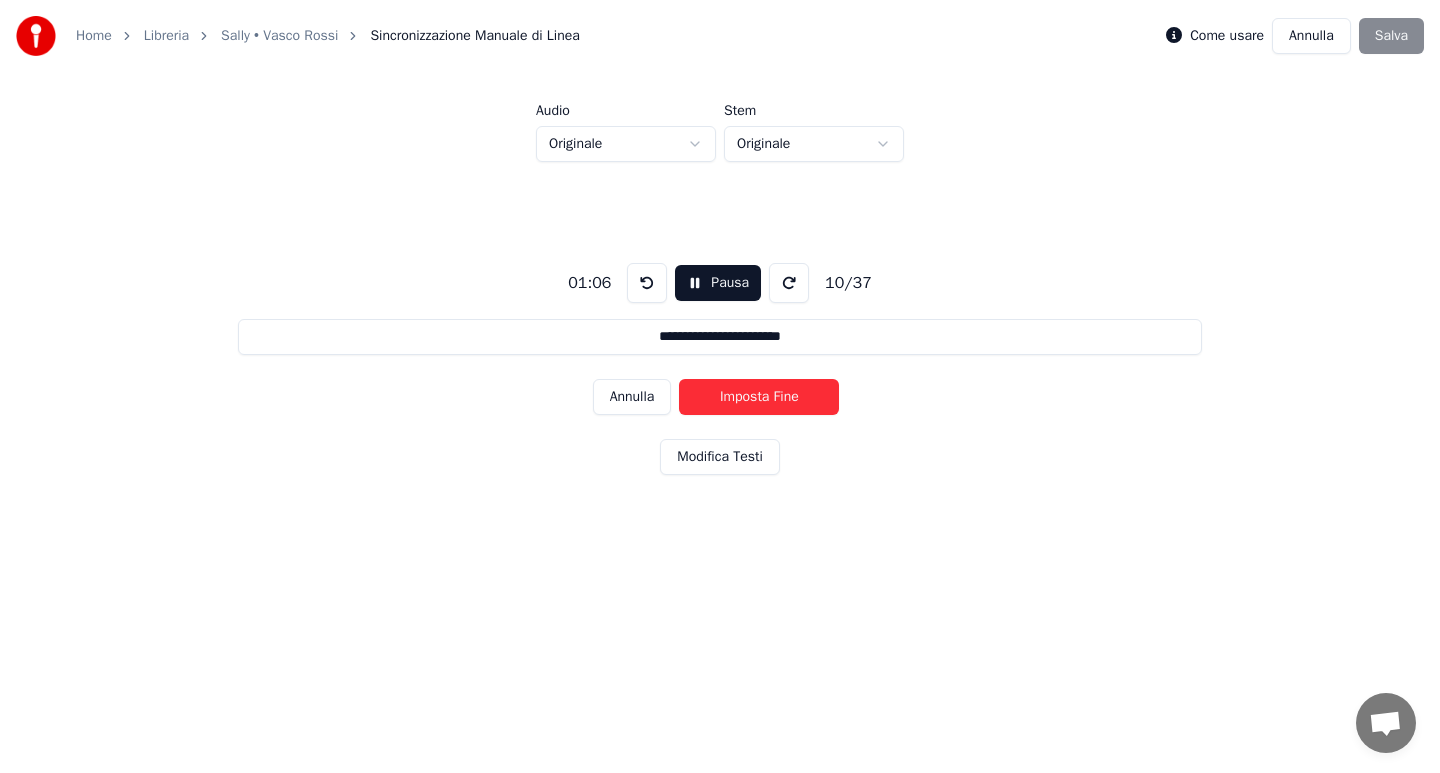 click on "Imposta Fine" at bounding box center [759, 397] 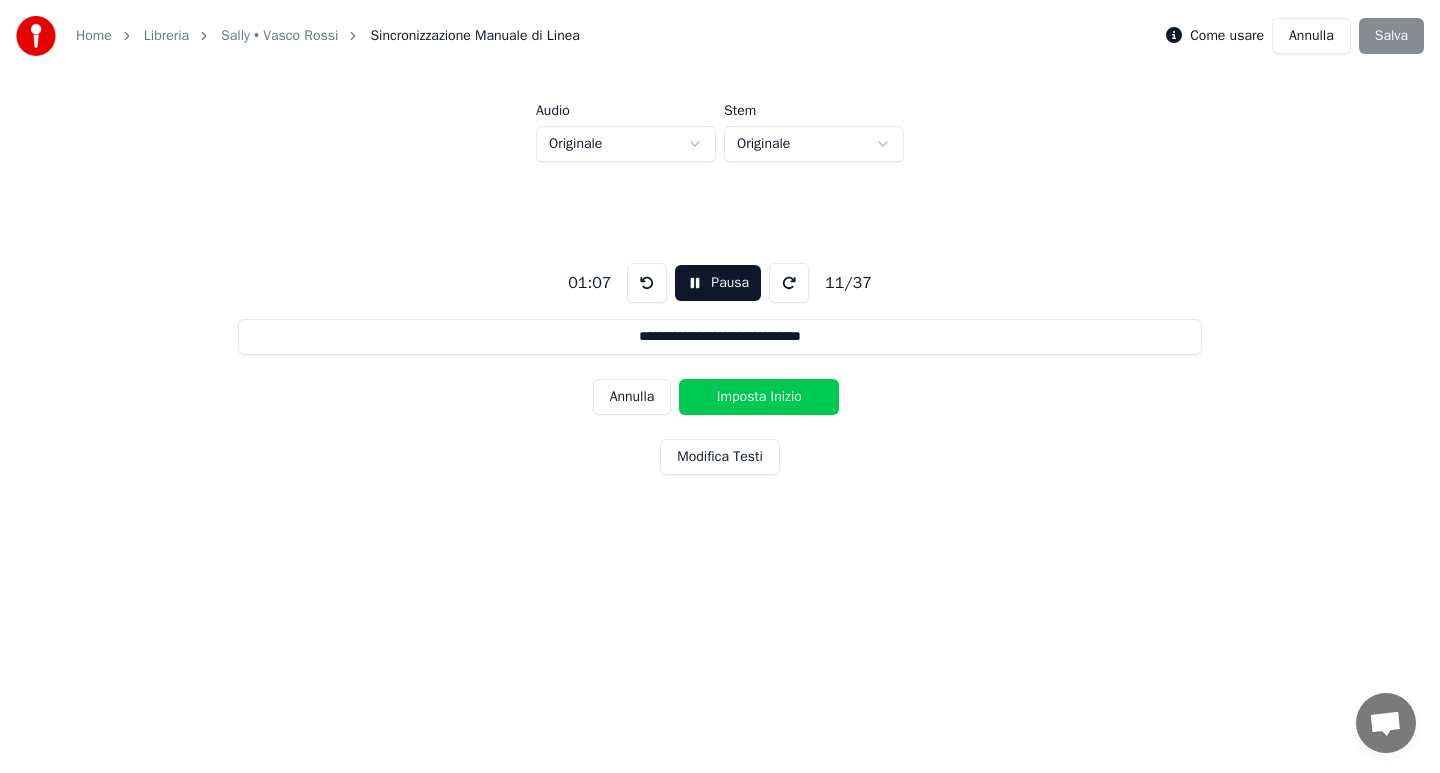 click on "Imposta Inizio" at bounding box center [759, 397] 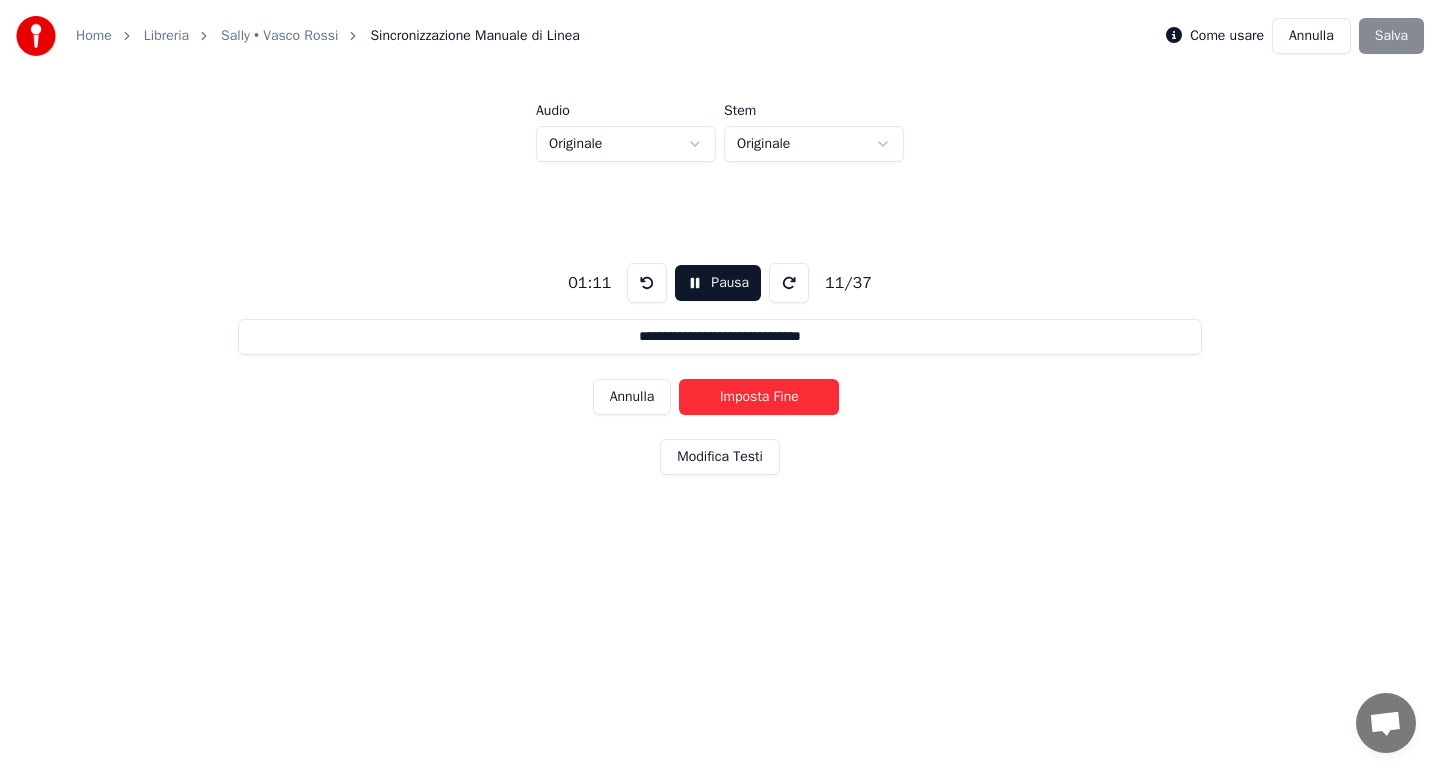 click on "Imposta Fine" at bounding box center [759, 397] 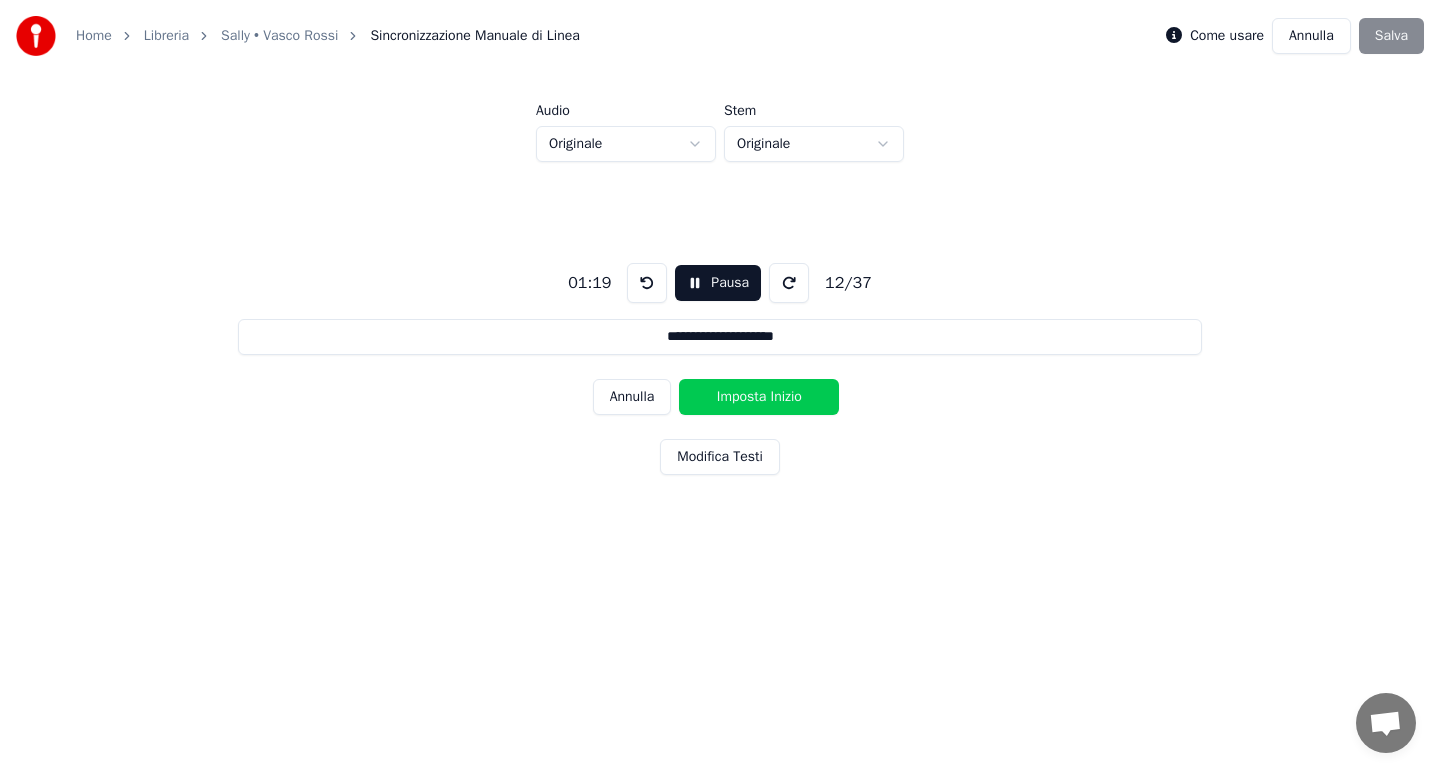 click on "Imposta Inizio" at bounding box center (759, 397) 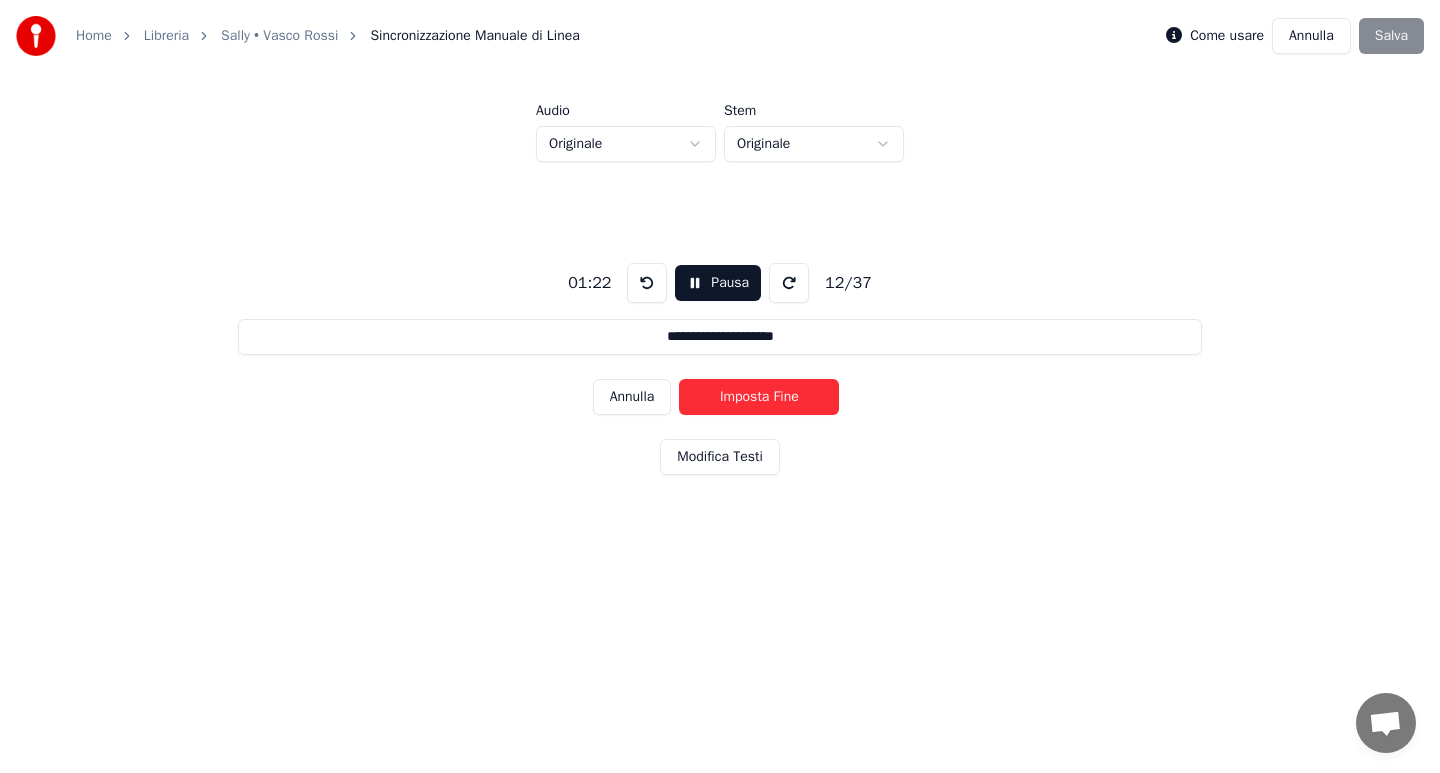 click on "Imposta Fine" at bounding box center [759, 397] 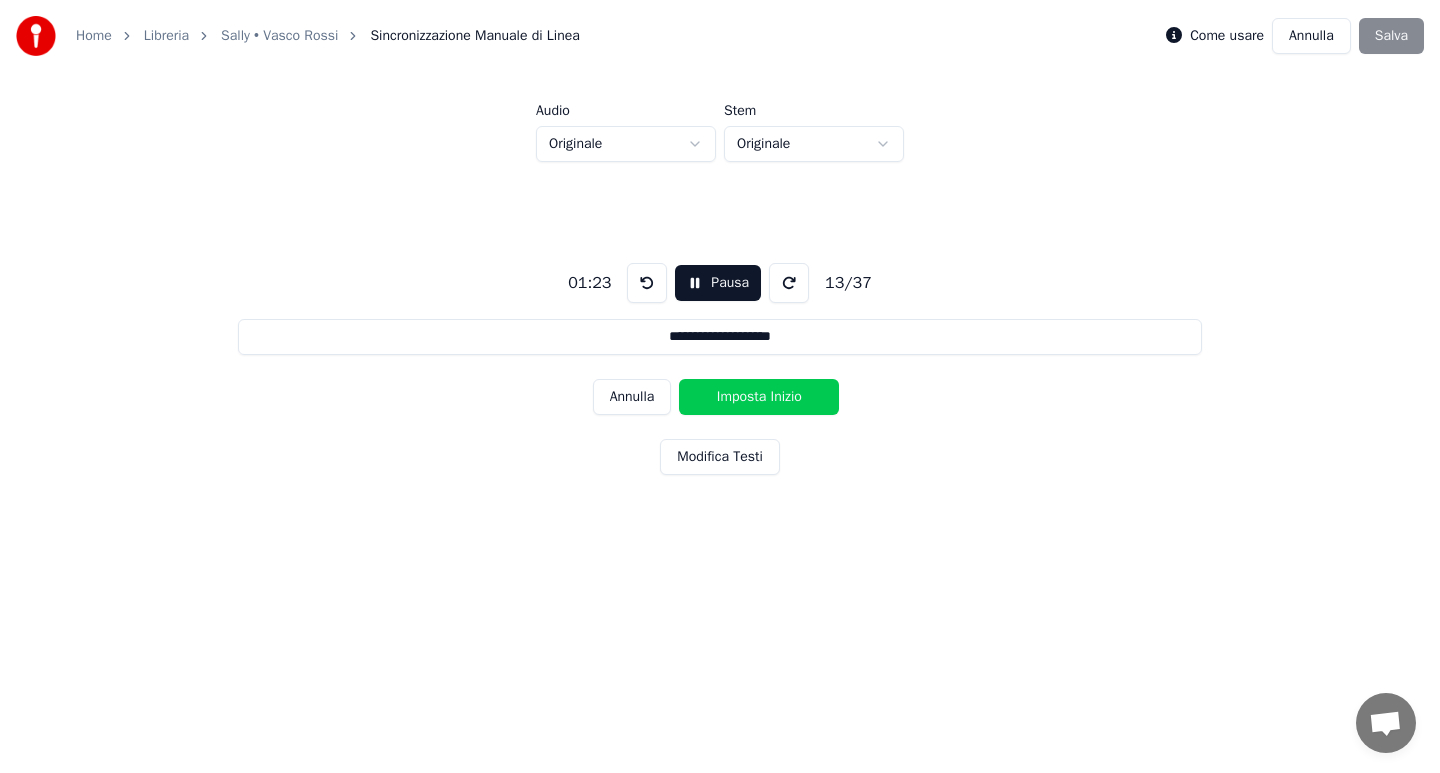 click on "Imposta Inizio" at bounding box center [759, 397] 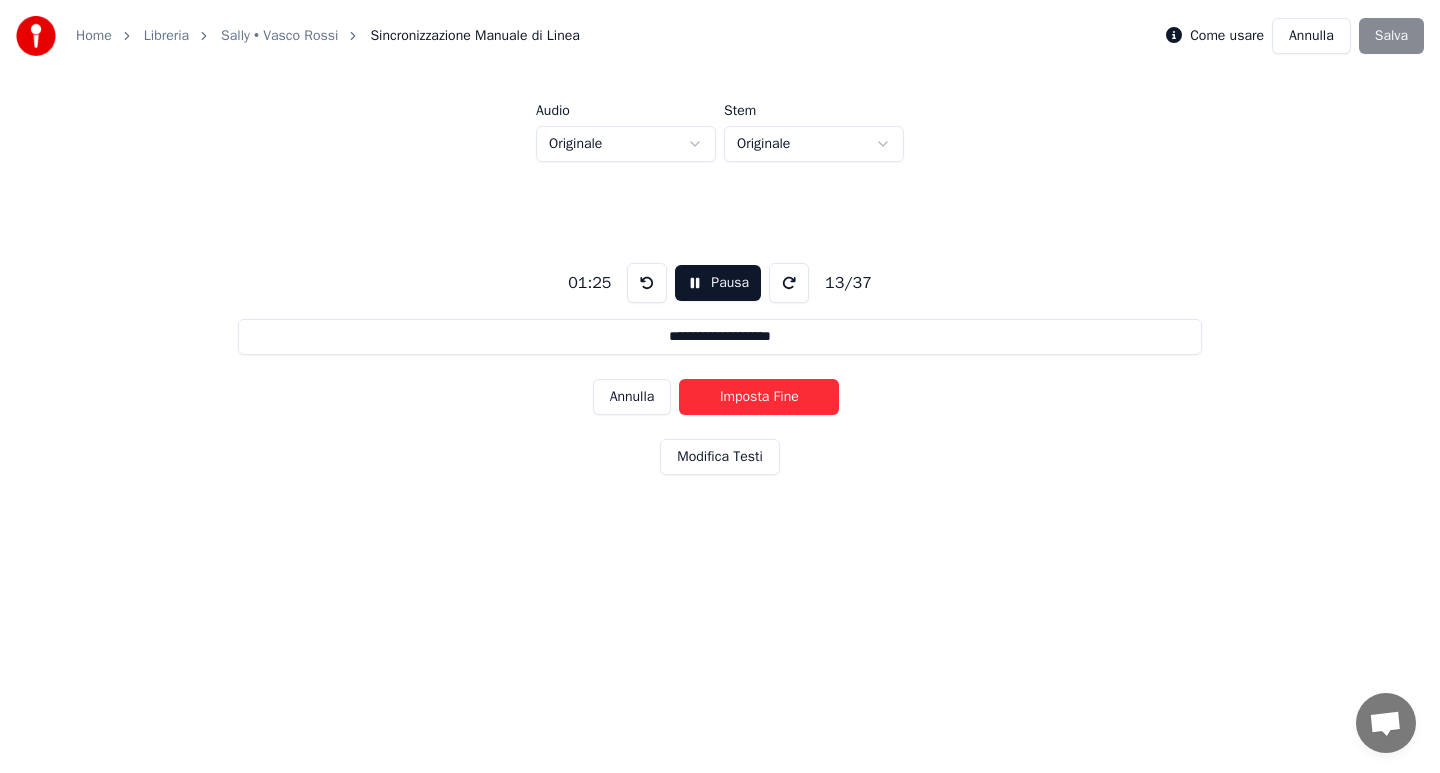 click on "Imposta Fine" at bounding box center (759, 397) 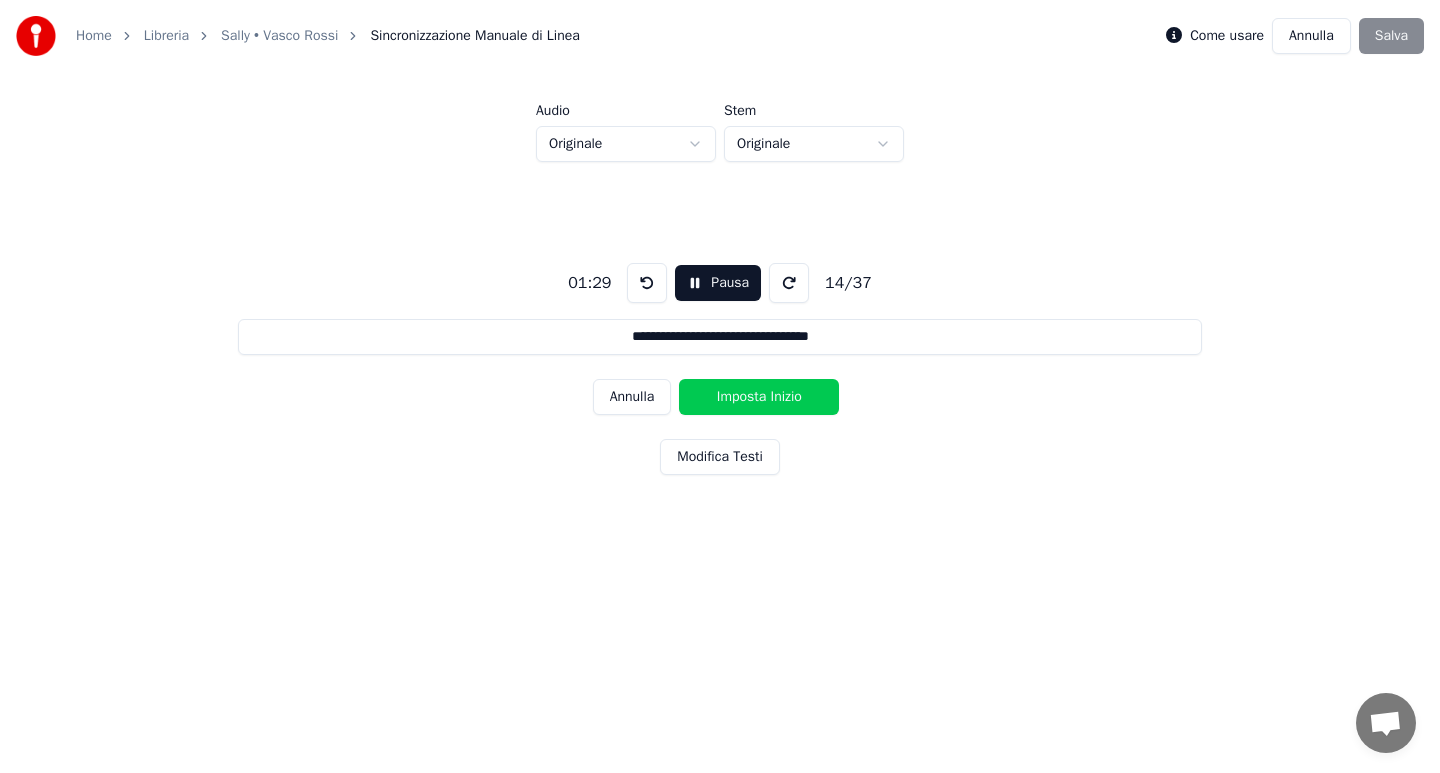 click on "Imposta Inizio" at bounding box center [759, 397] 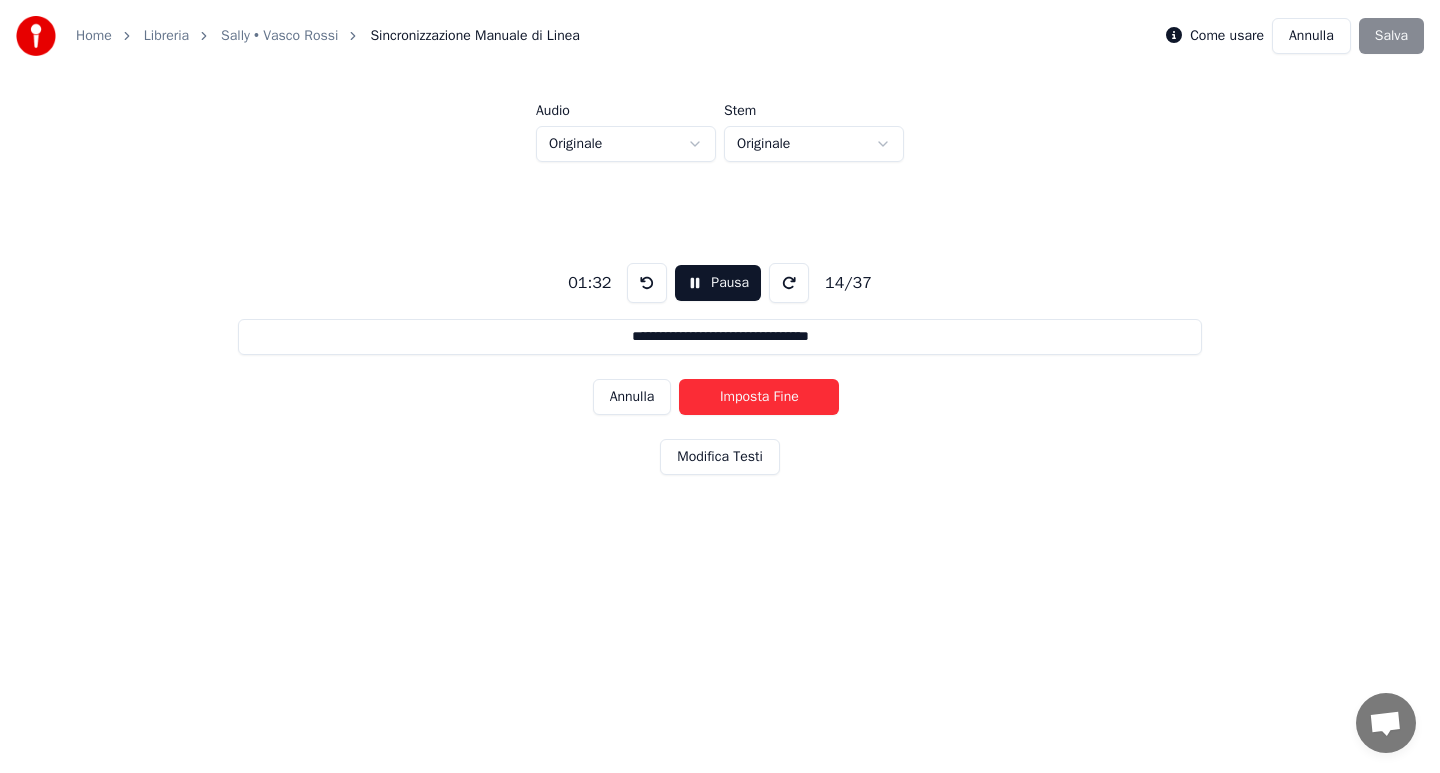 click on "Imposta Fine" at bounding box center [759, 397] 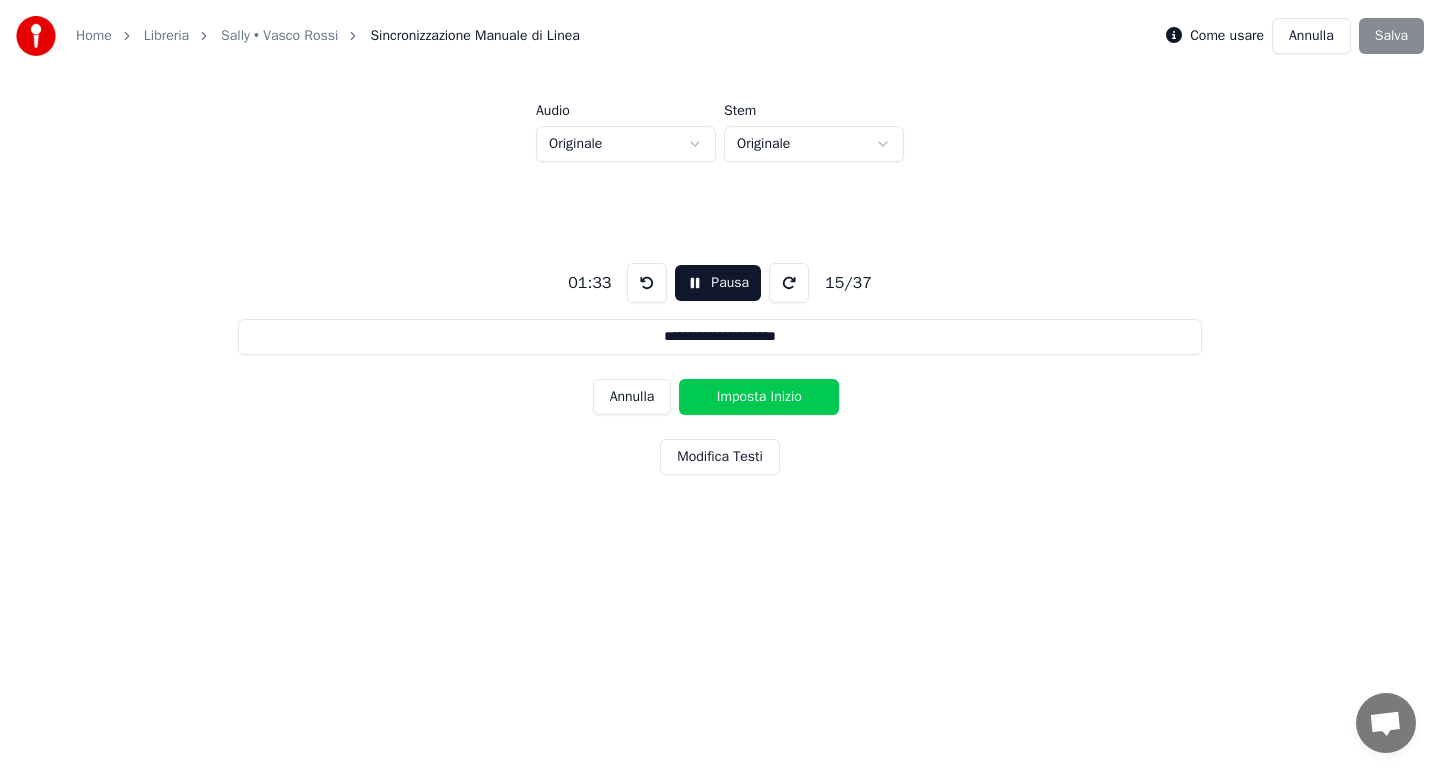 click on "Imposta Inizio" at bounding box center [759, 397] 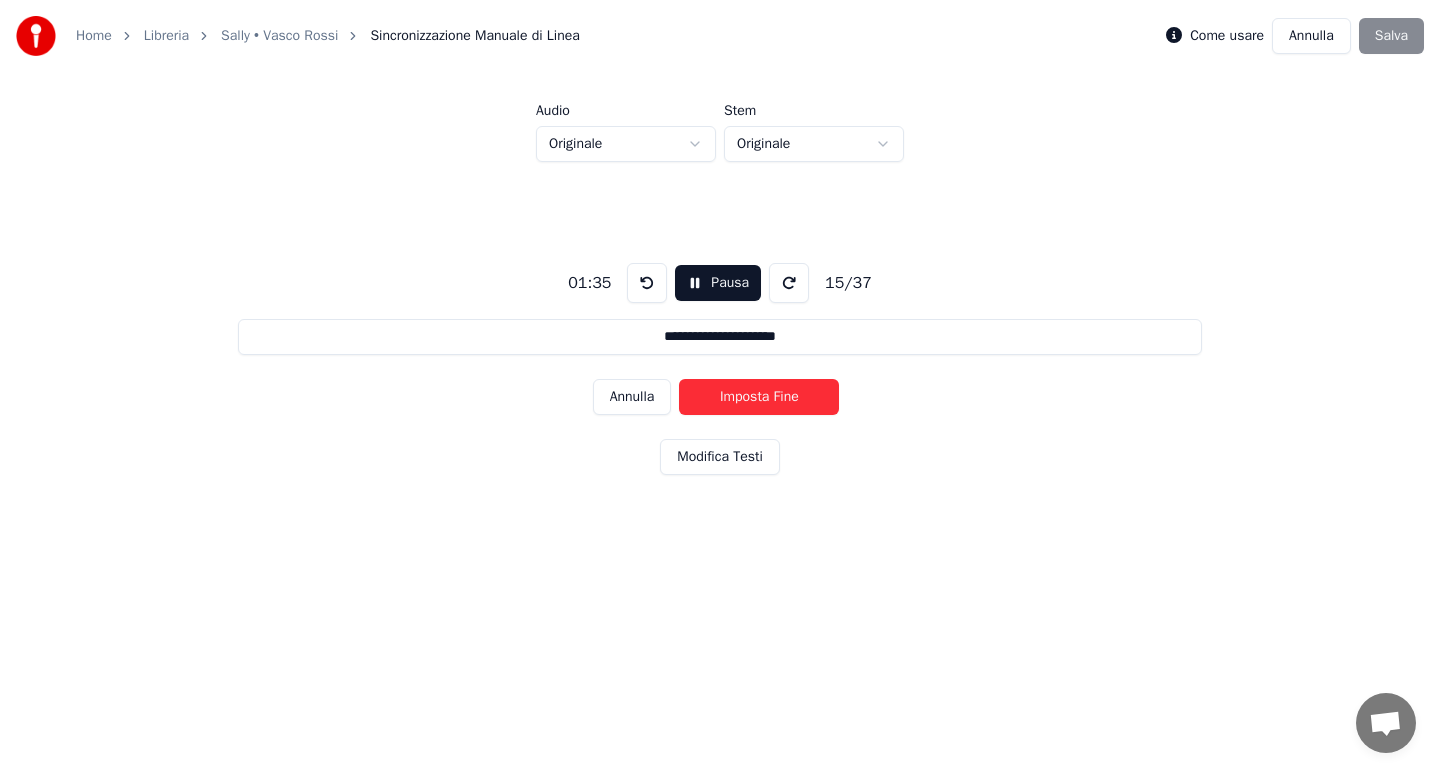 click on "Imposta Fine" at bounding box center (759, 397) 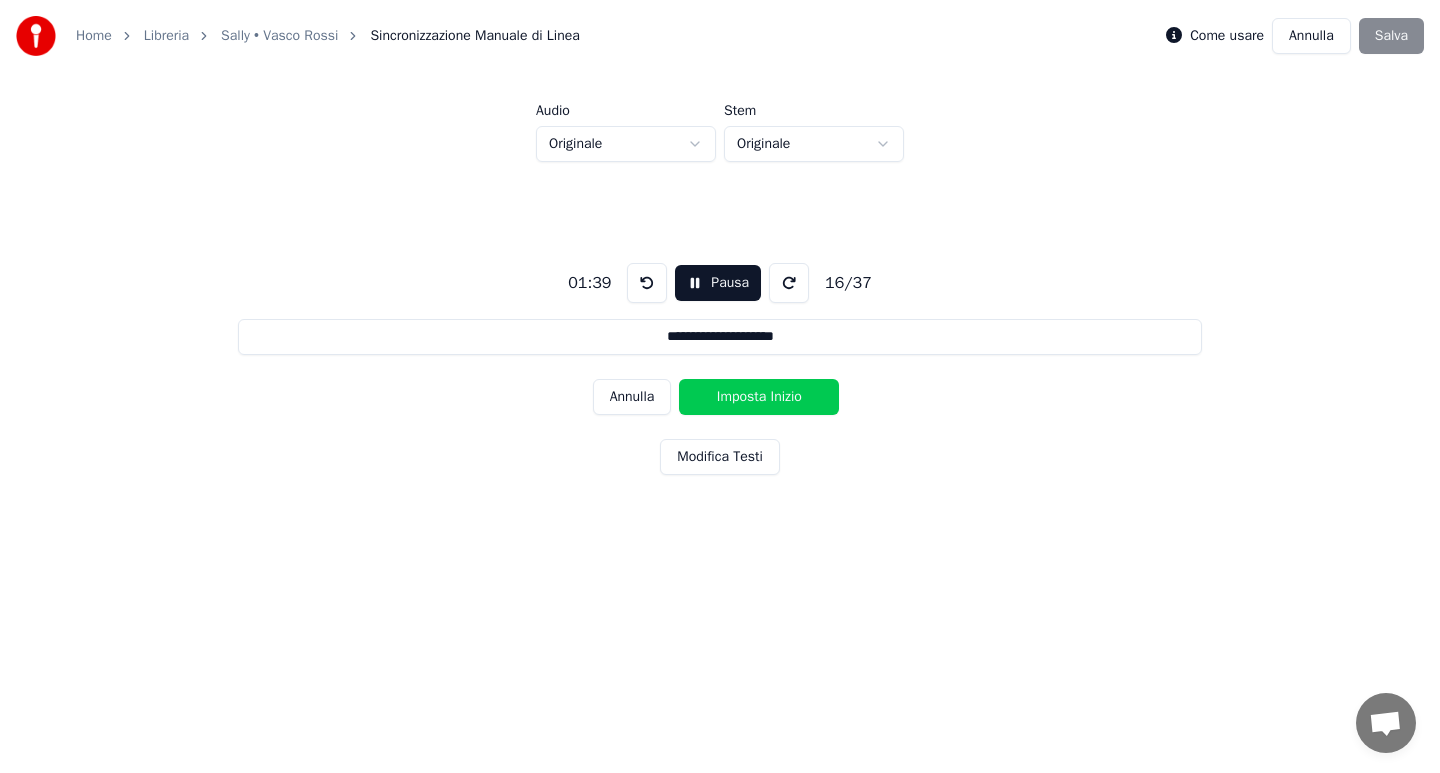 click on "Imposta Inizio" at bounding box center (759, 397) 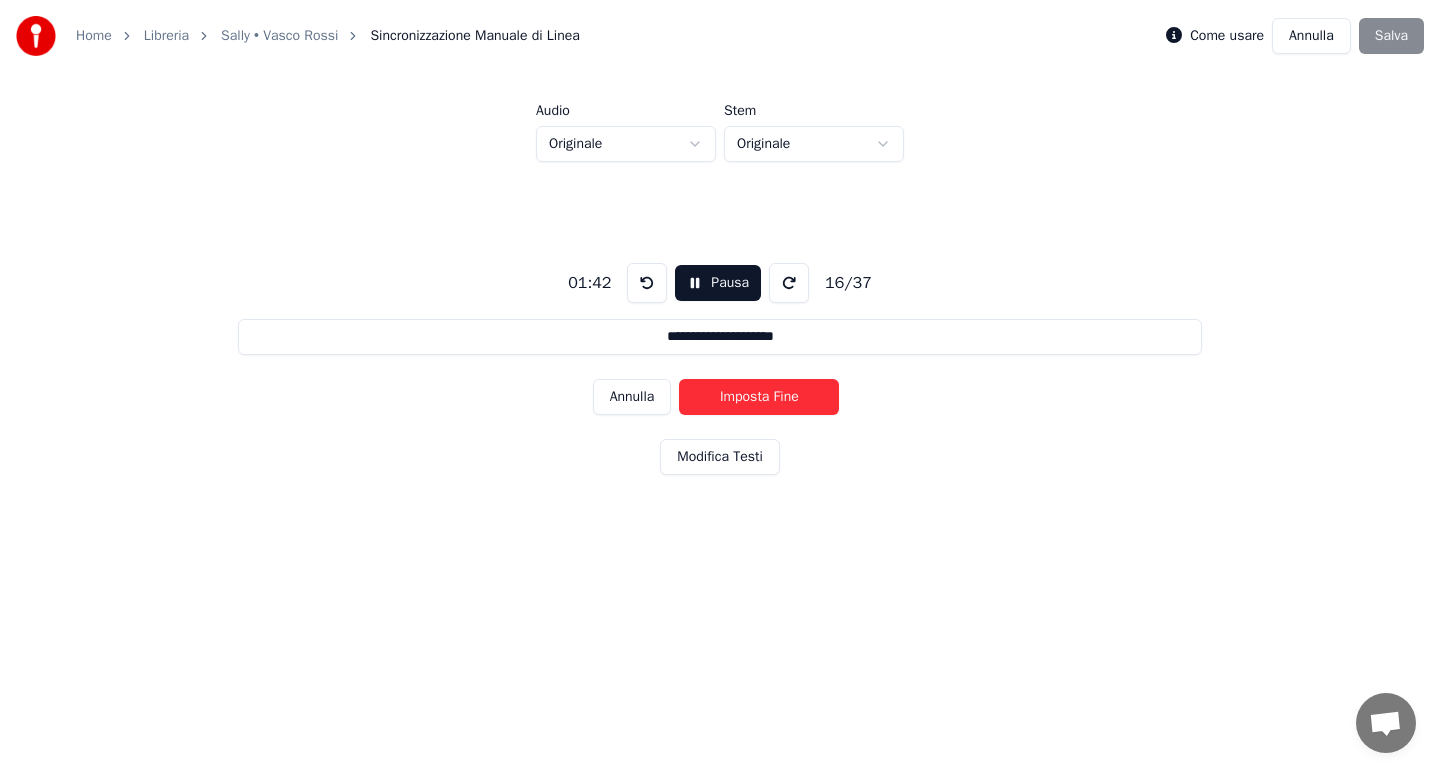 click on "Imposta Fine" at bounding box center [759, 397] 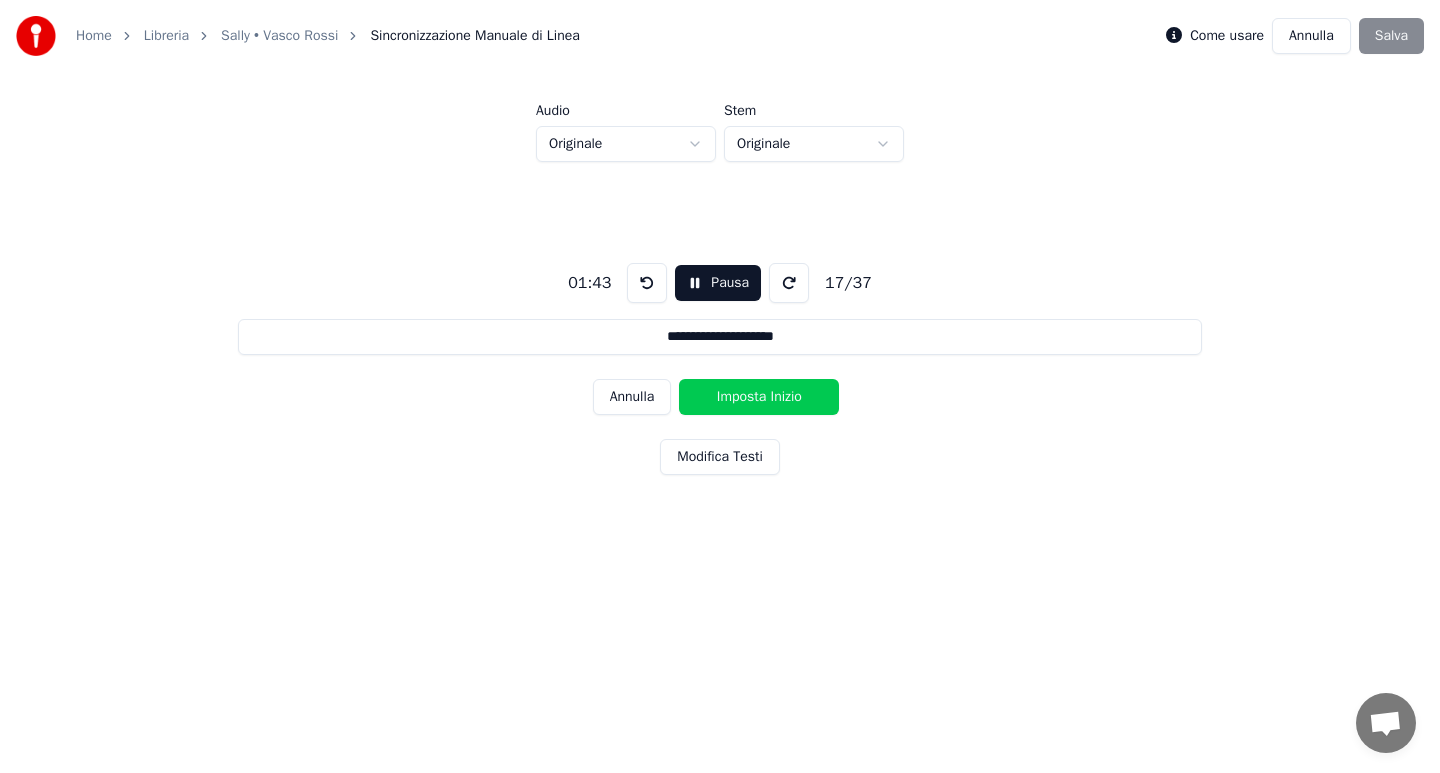 click on "Imposta Inizio" at bounding box center [759, 397] 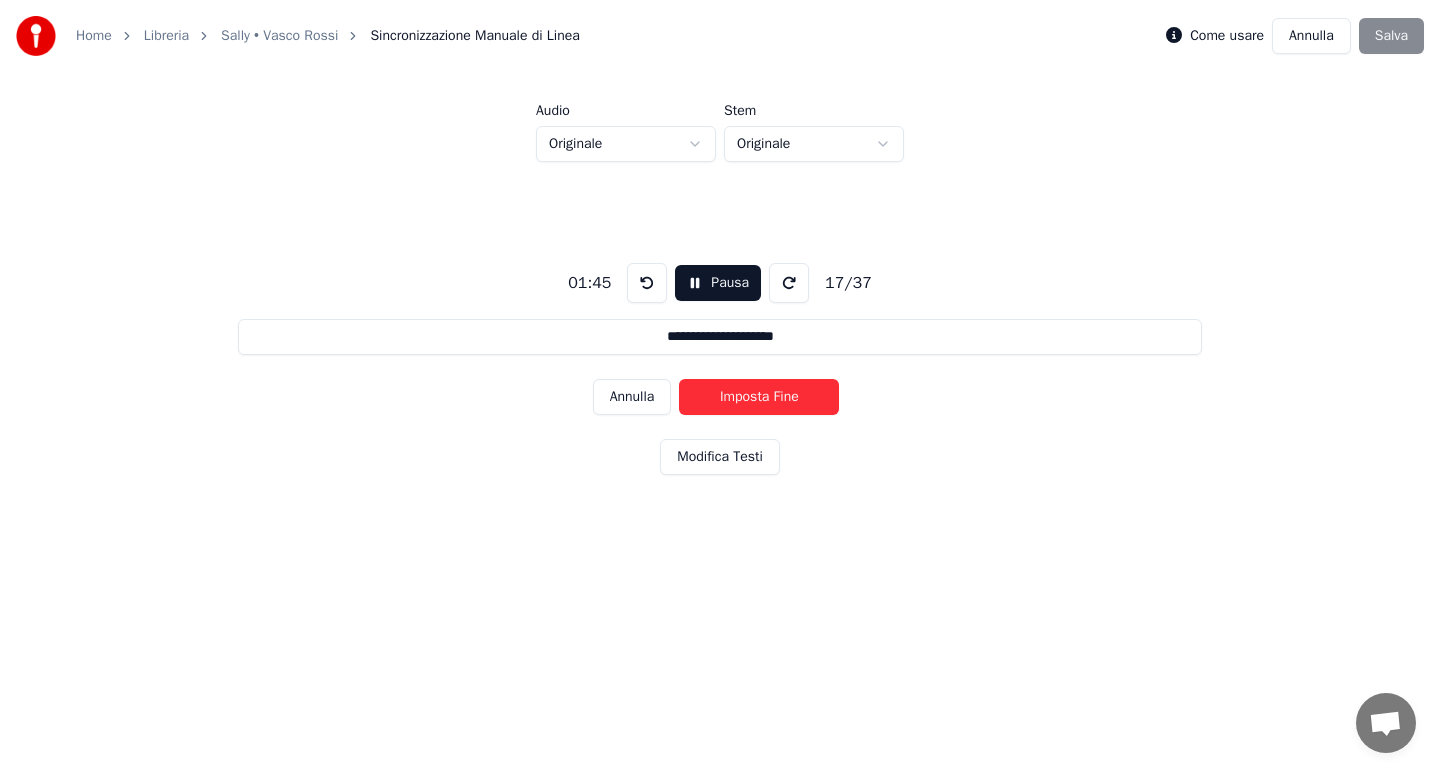 click on "Imposta Fine" at bounding box center (759, 397) 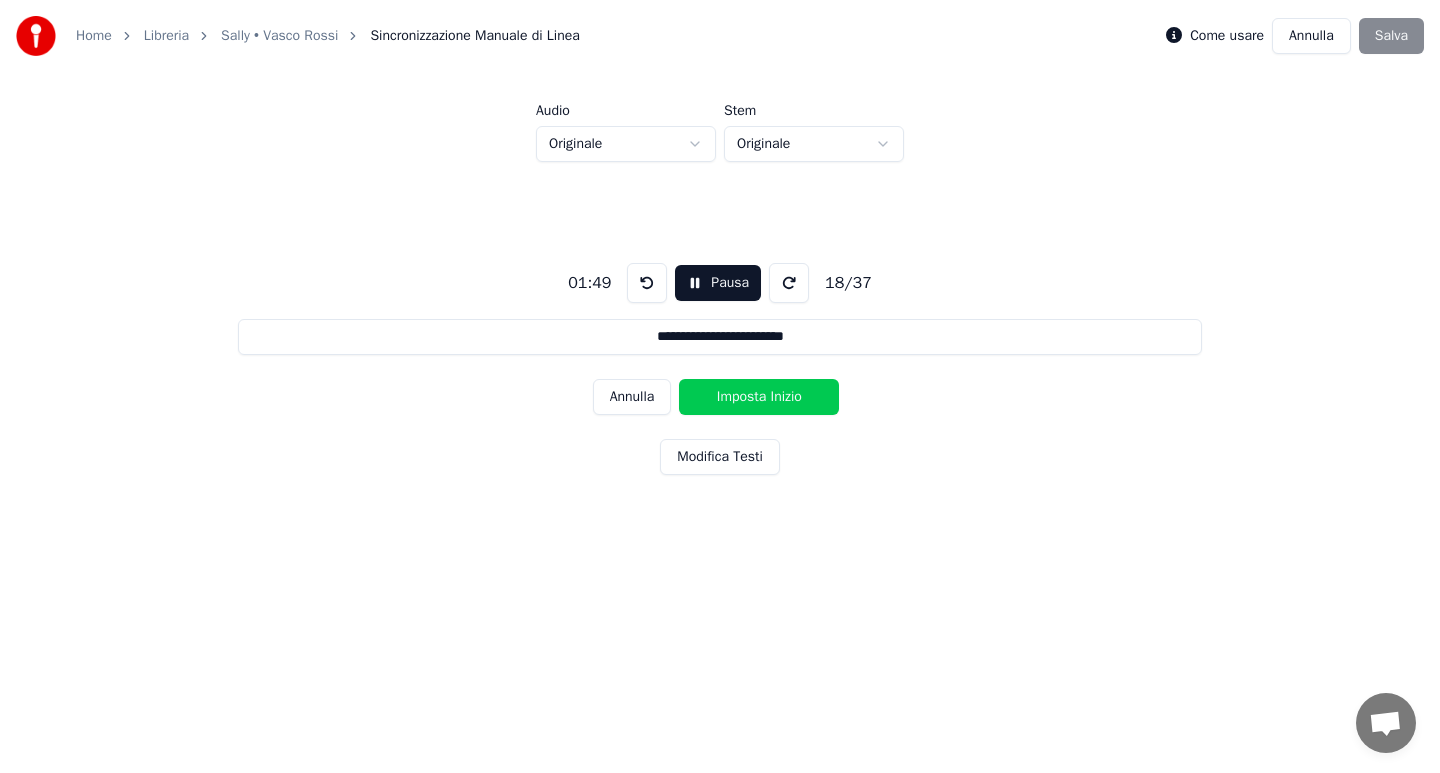 click on "Imposta Inizio" at bounding box center [759, 397] 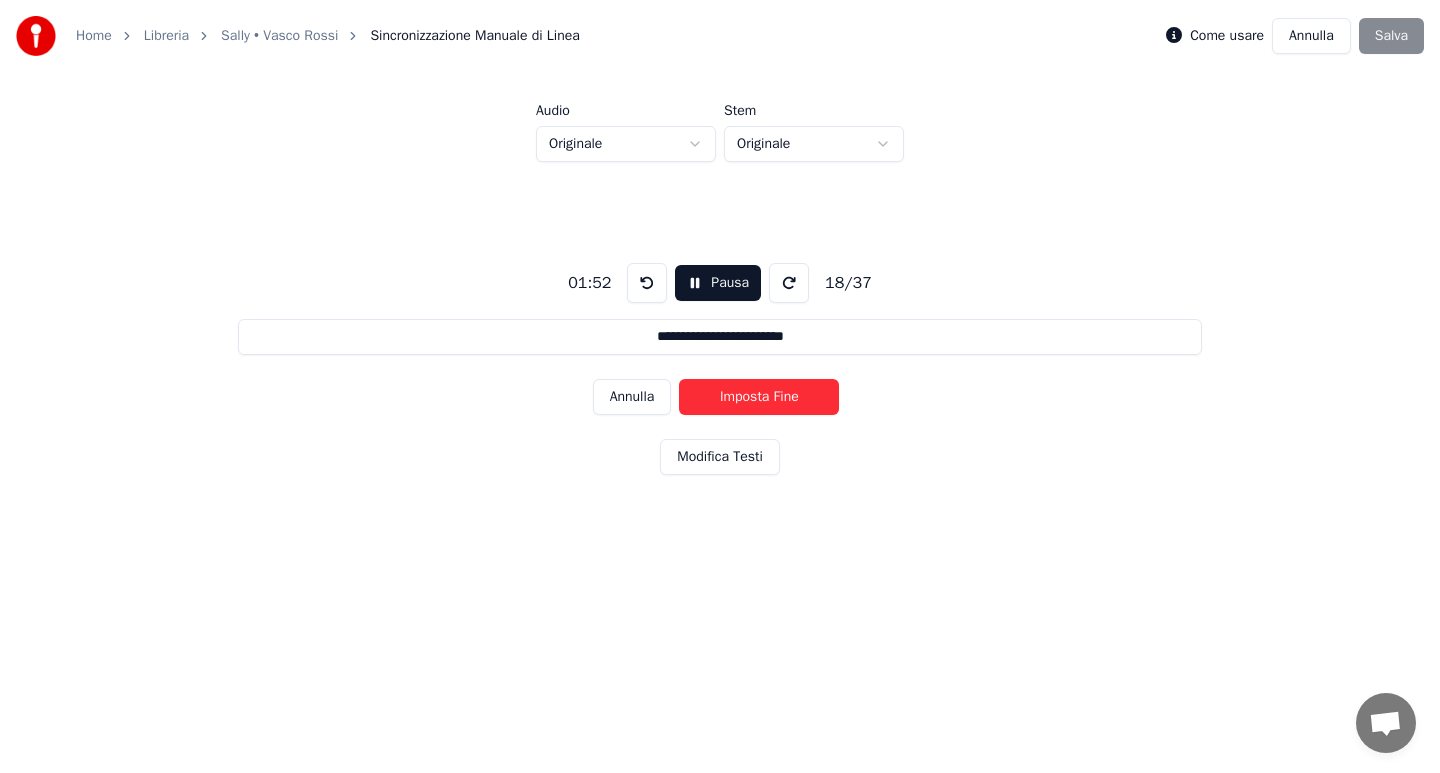 click on "Imposta Fine" at bounding box center [759, 397] 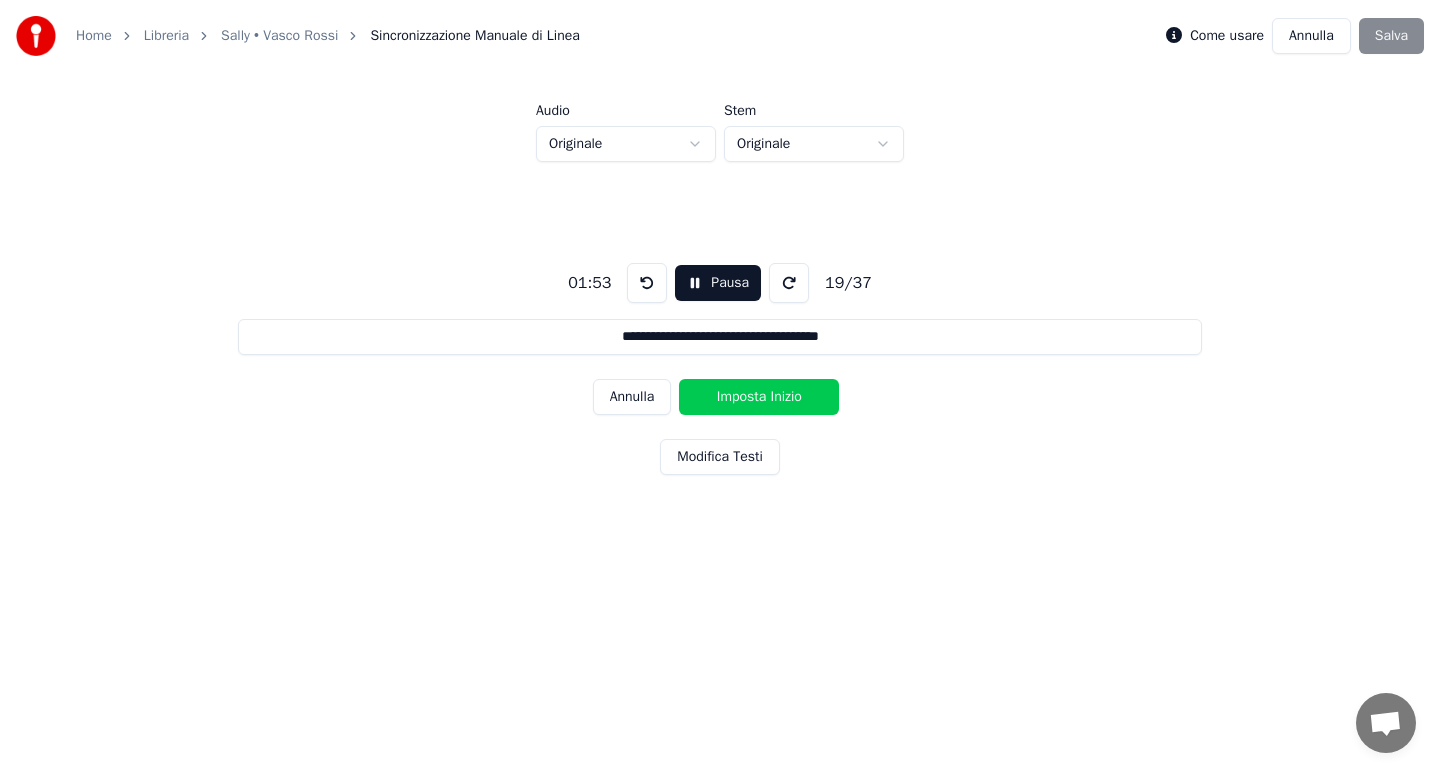 click on "Imposta Inizio" at bounding box center (759, 397) 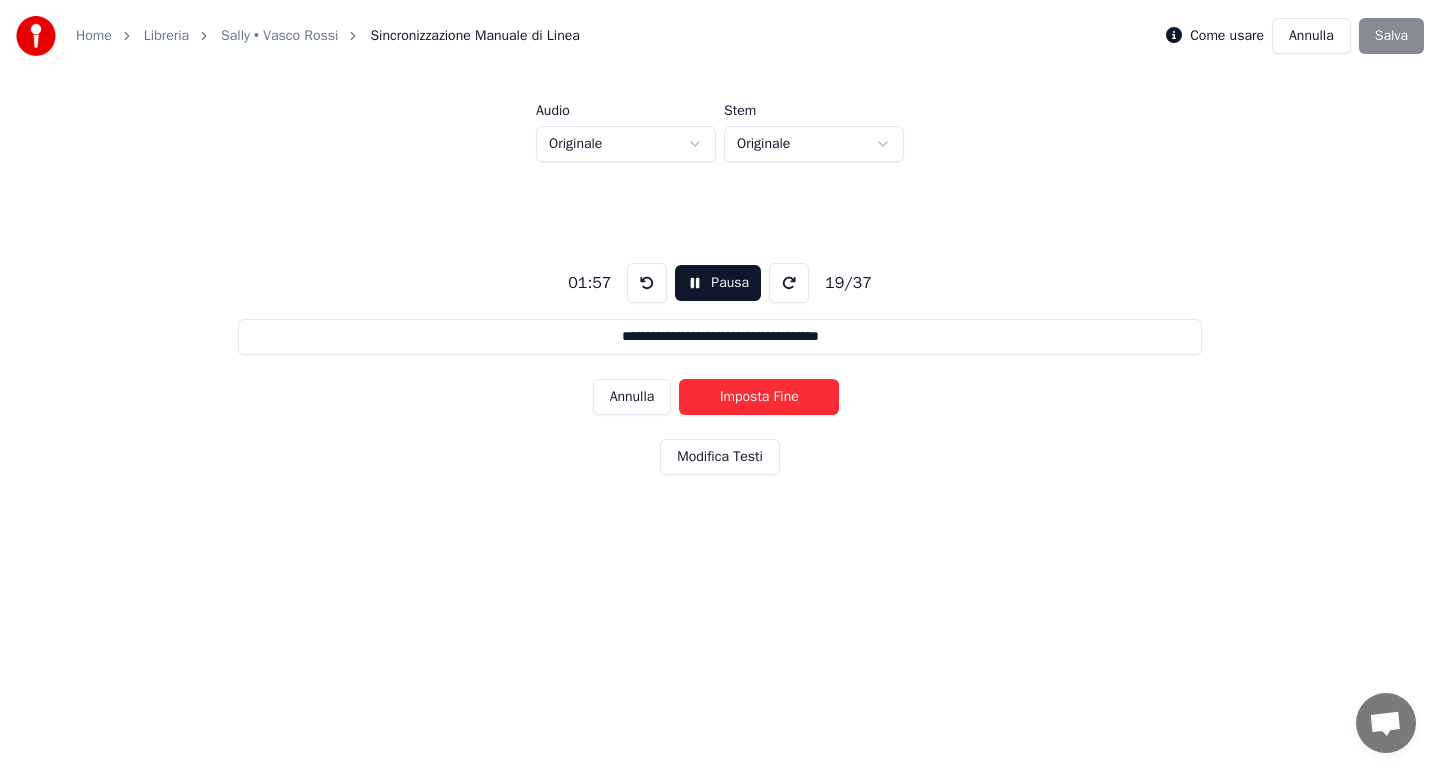 click on "Imposta Fine" at bounding box center (759, 397) 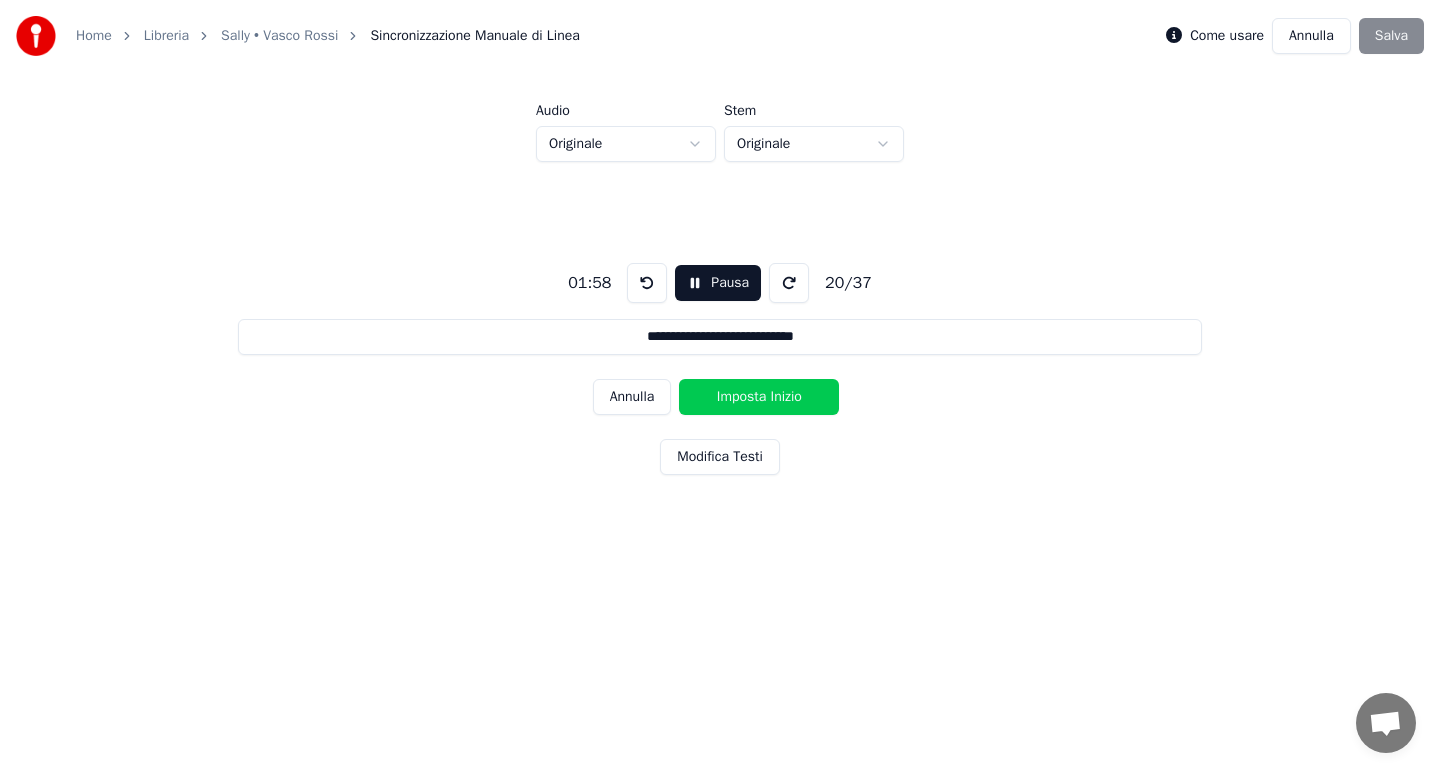 click on "Imposta Inizio" at bounding box center (759, 397) 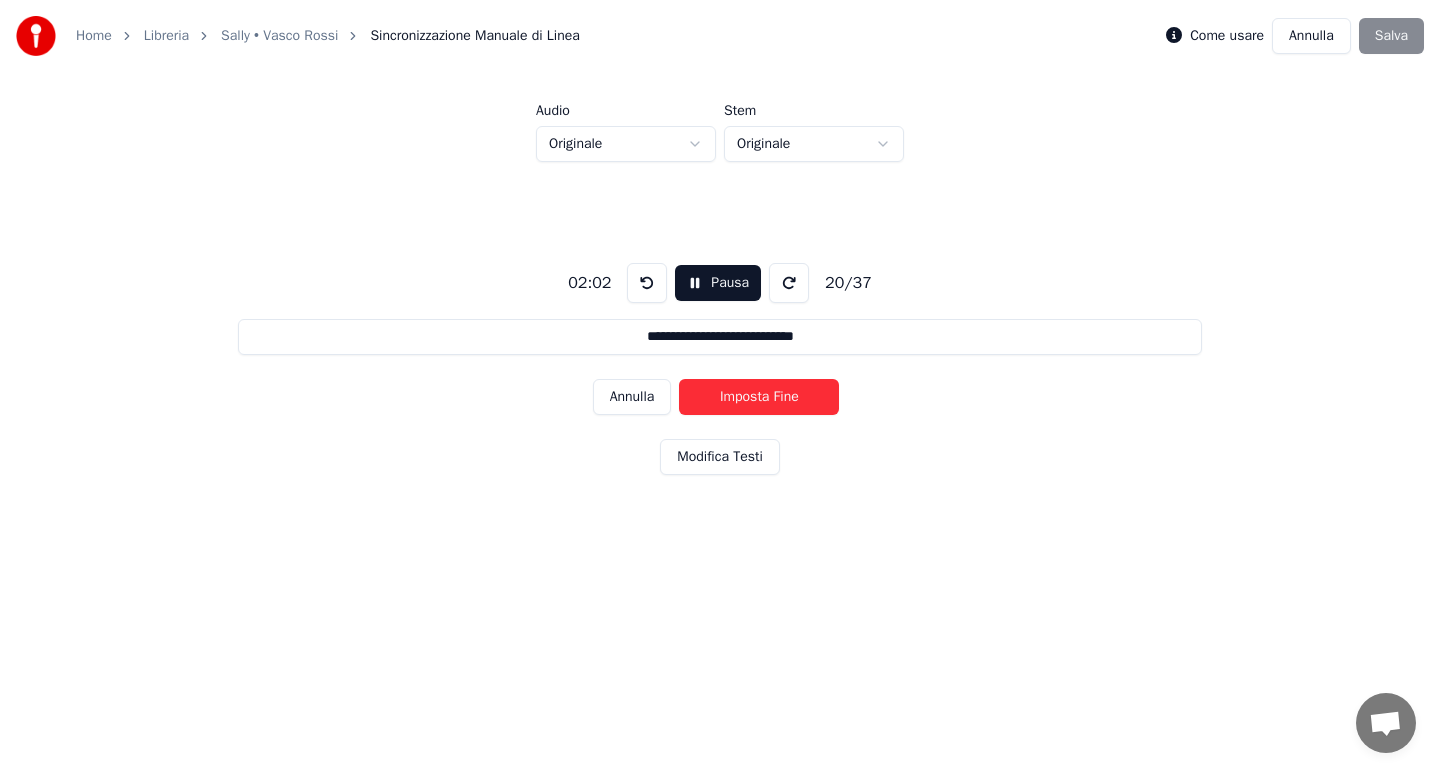 click on "Imposta Fine" at bounding box center (759, 397) 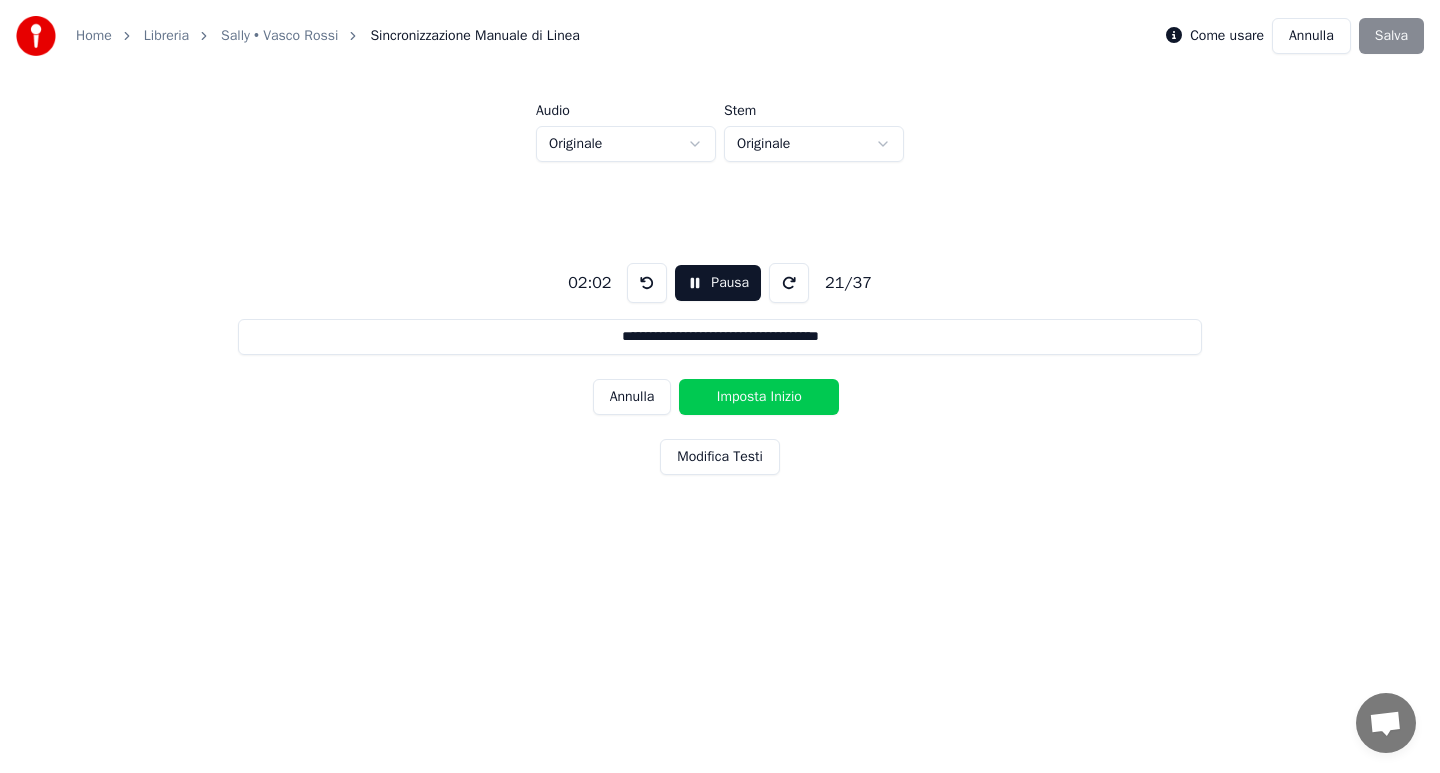 click on "Imposta Inizio" at bounding box center [759, 397] 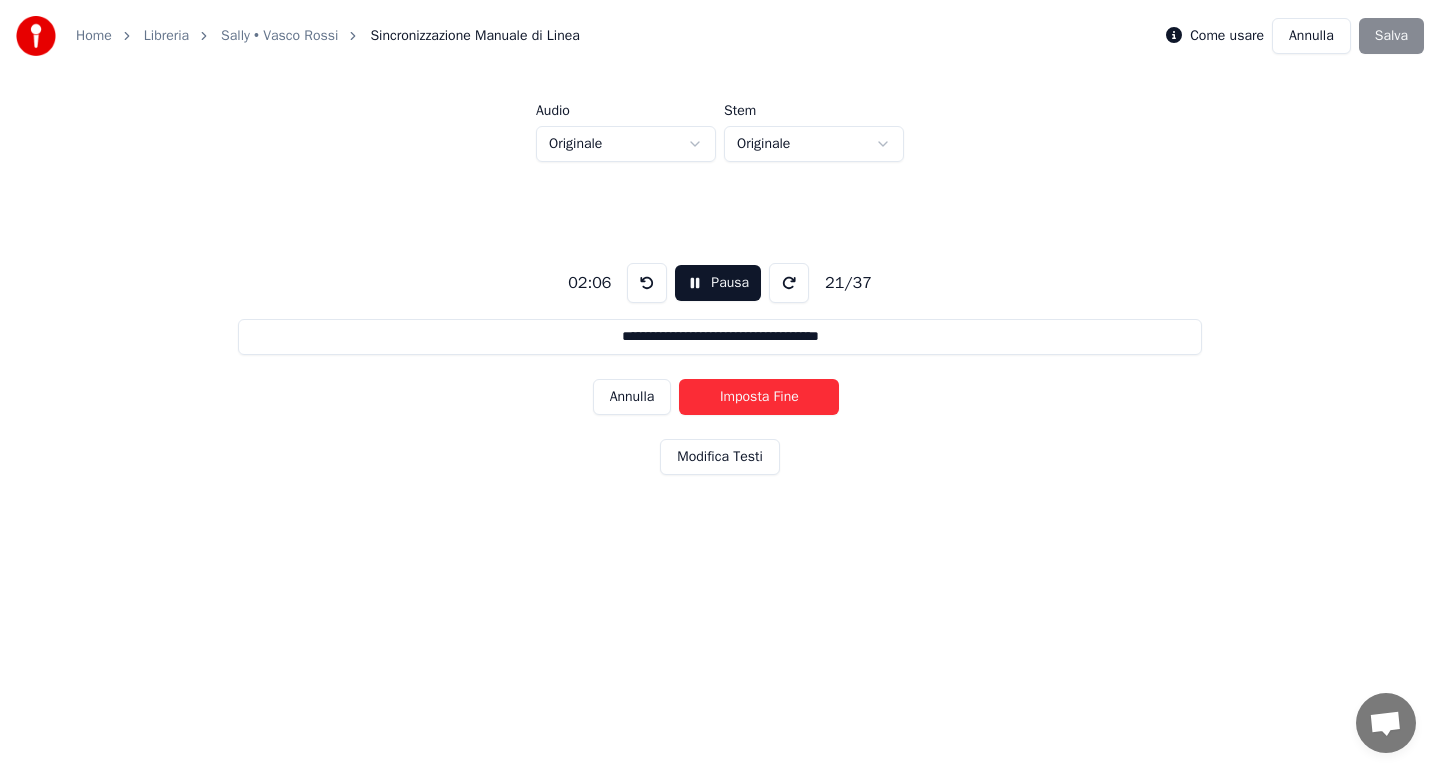 click on "Imposta Fine" at bounding box center [759, 397] 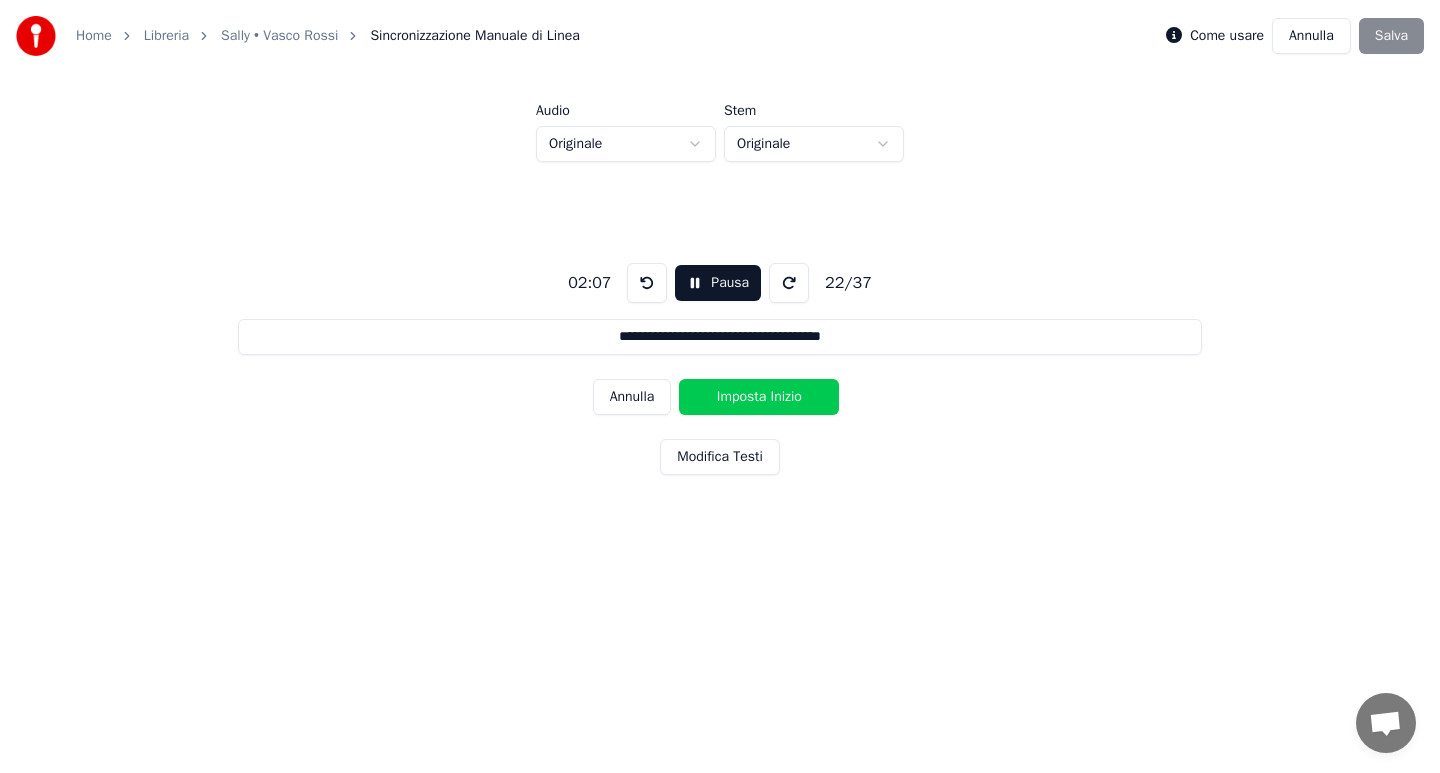 click on "Imposta Inizio" at bounding box center (759, 397) 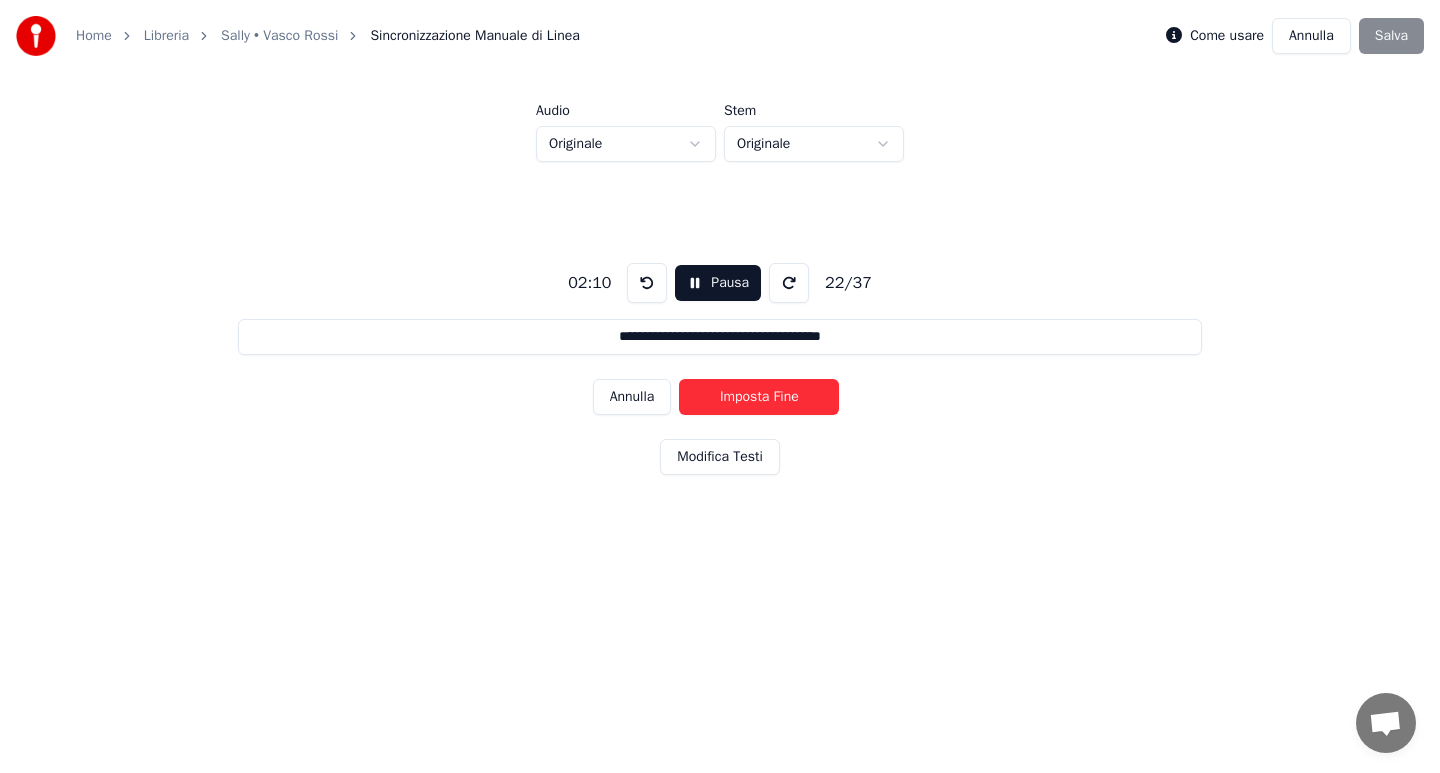 click on "Imposta Fine" at bounding box center [759, 397] 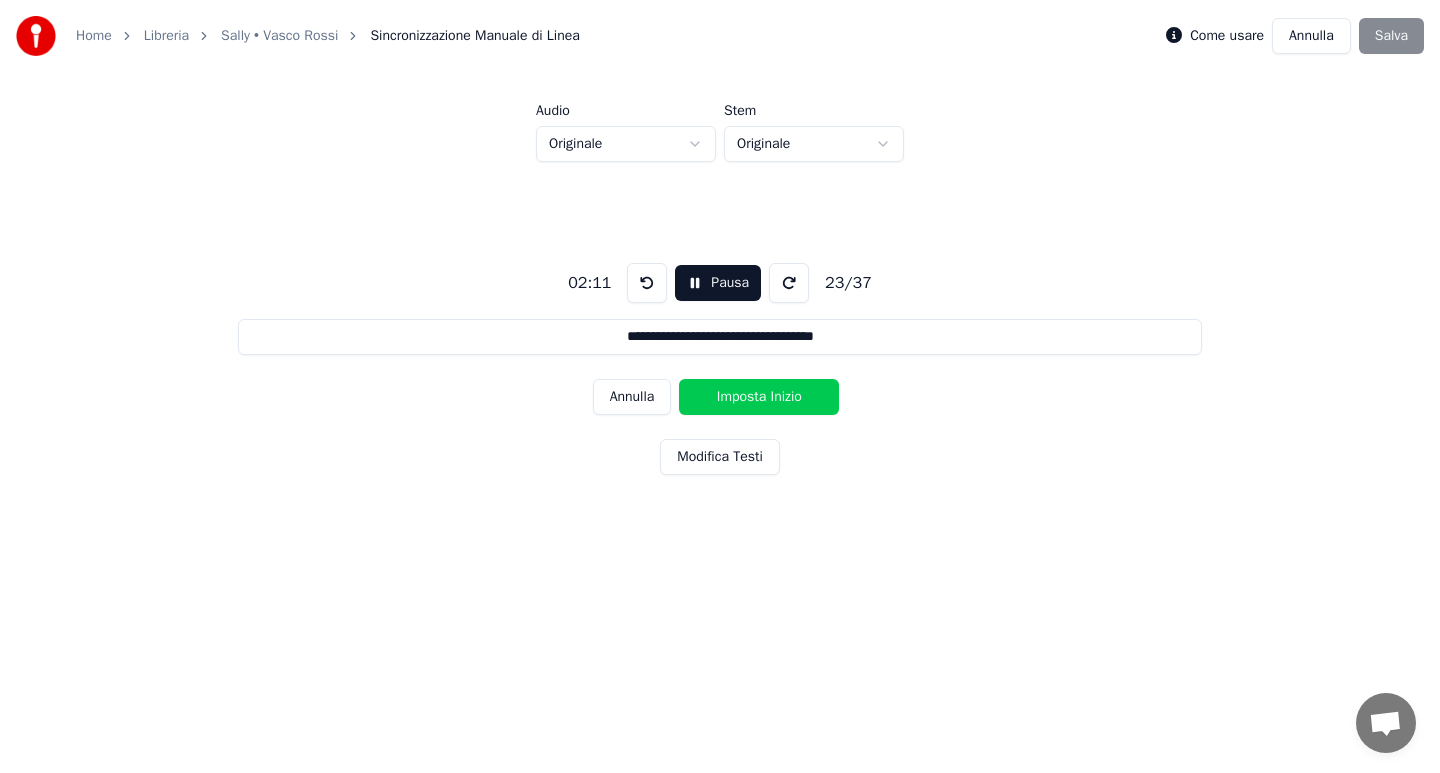 click on "Imposta Inizio" at bounding box center [759, 397] 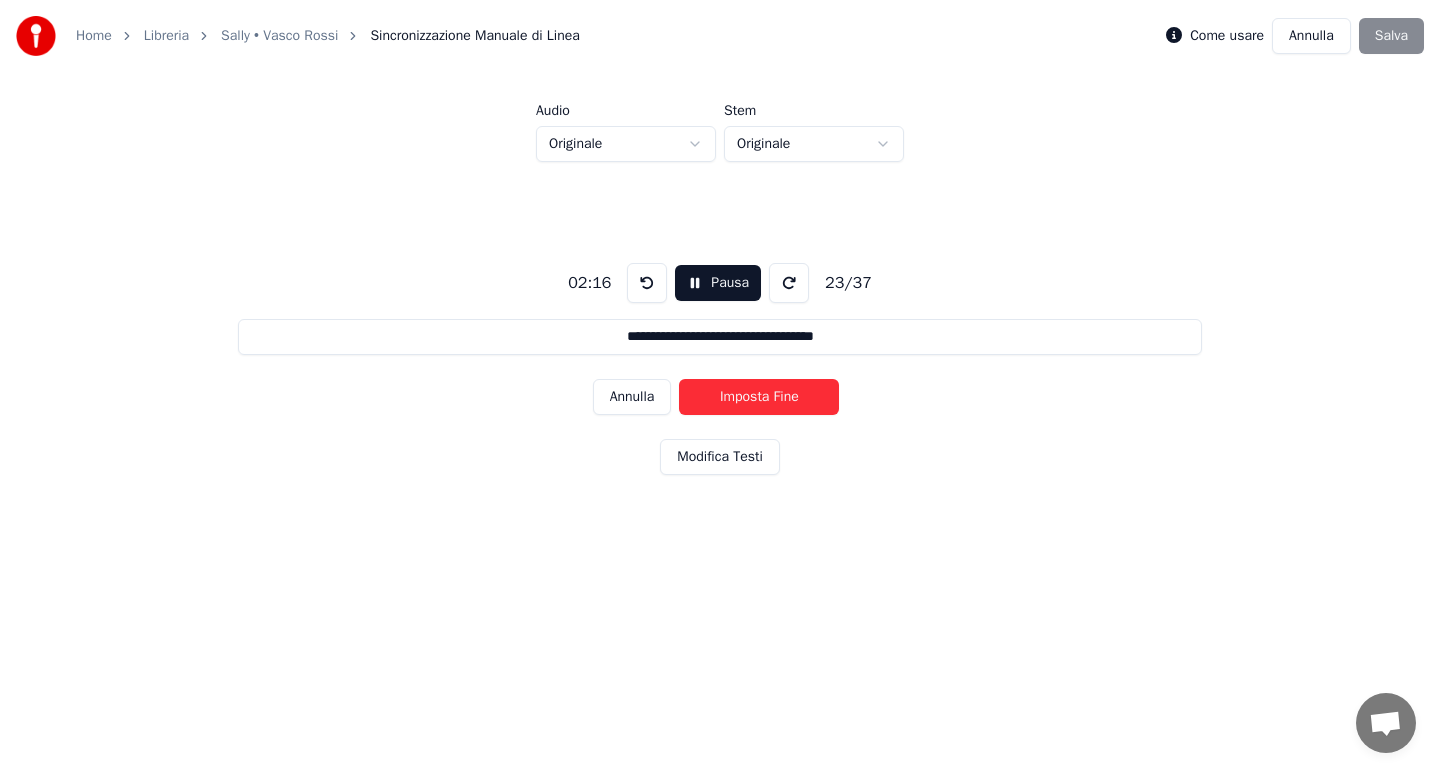 click on "Imposta Fine" at bounding box center [759, 397] 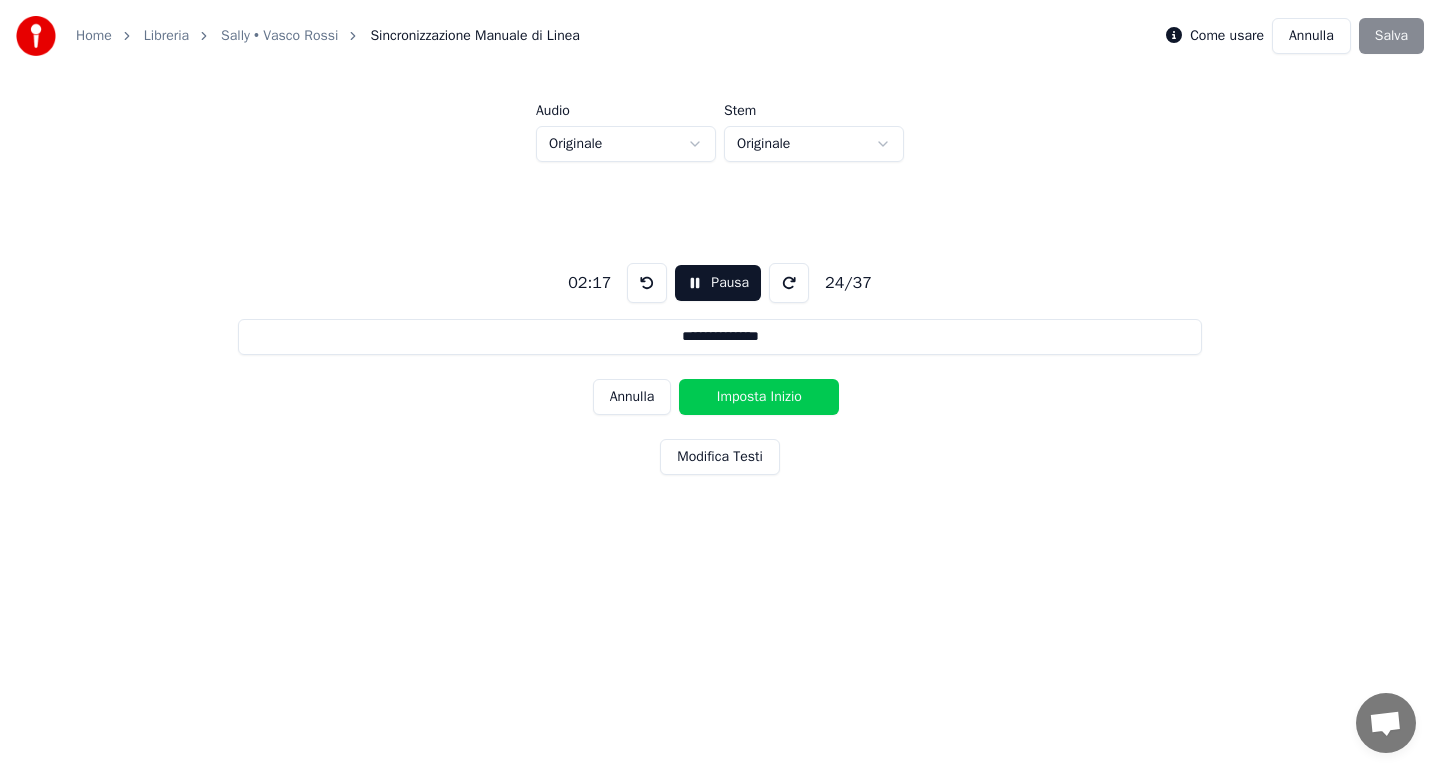 click on "Imposta Inizio" at bounding box center (759, 397) 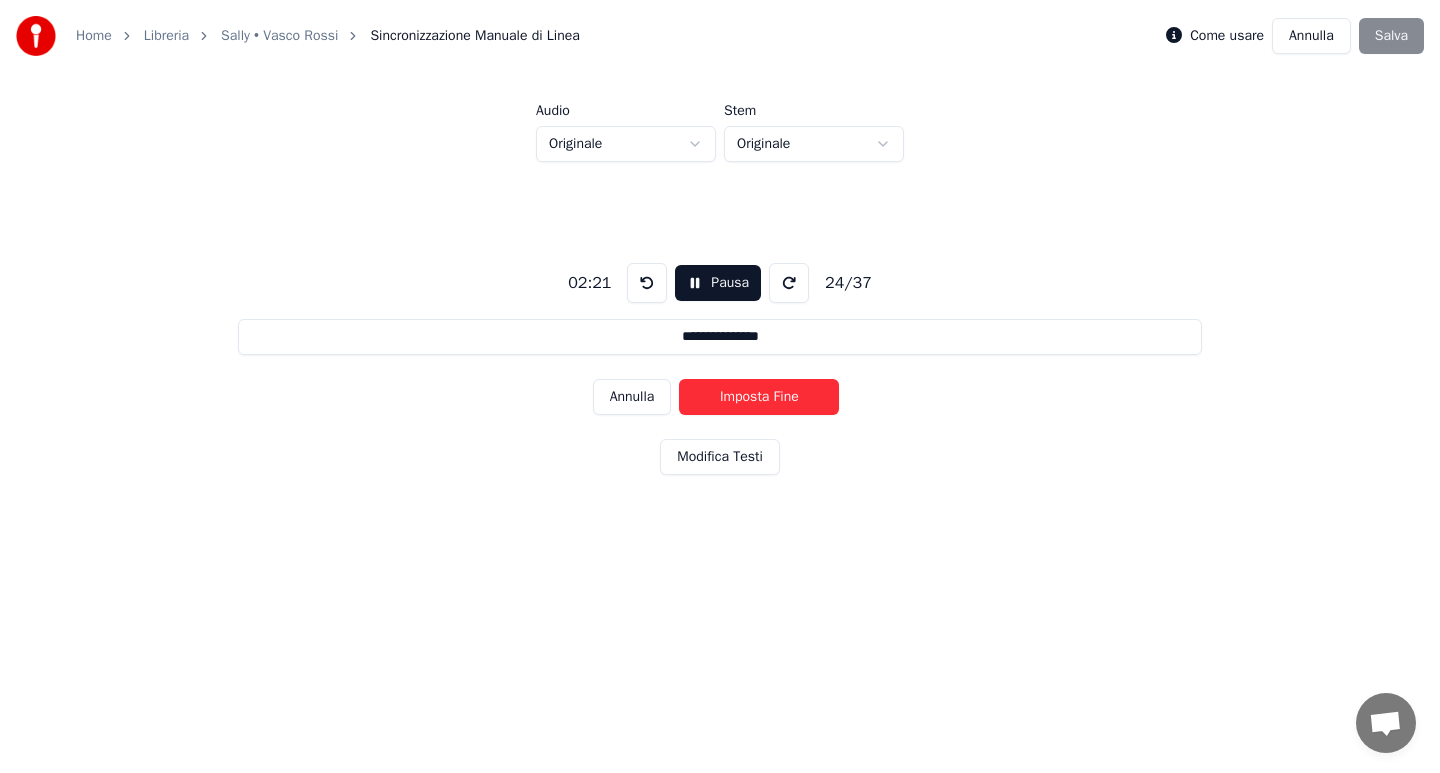click on "Imposta Fine" at bounding box center [759, 397] 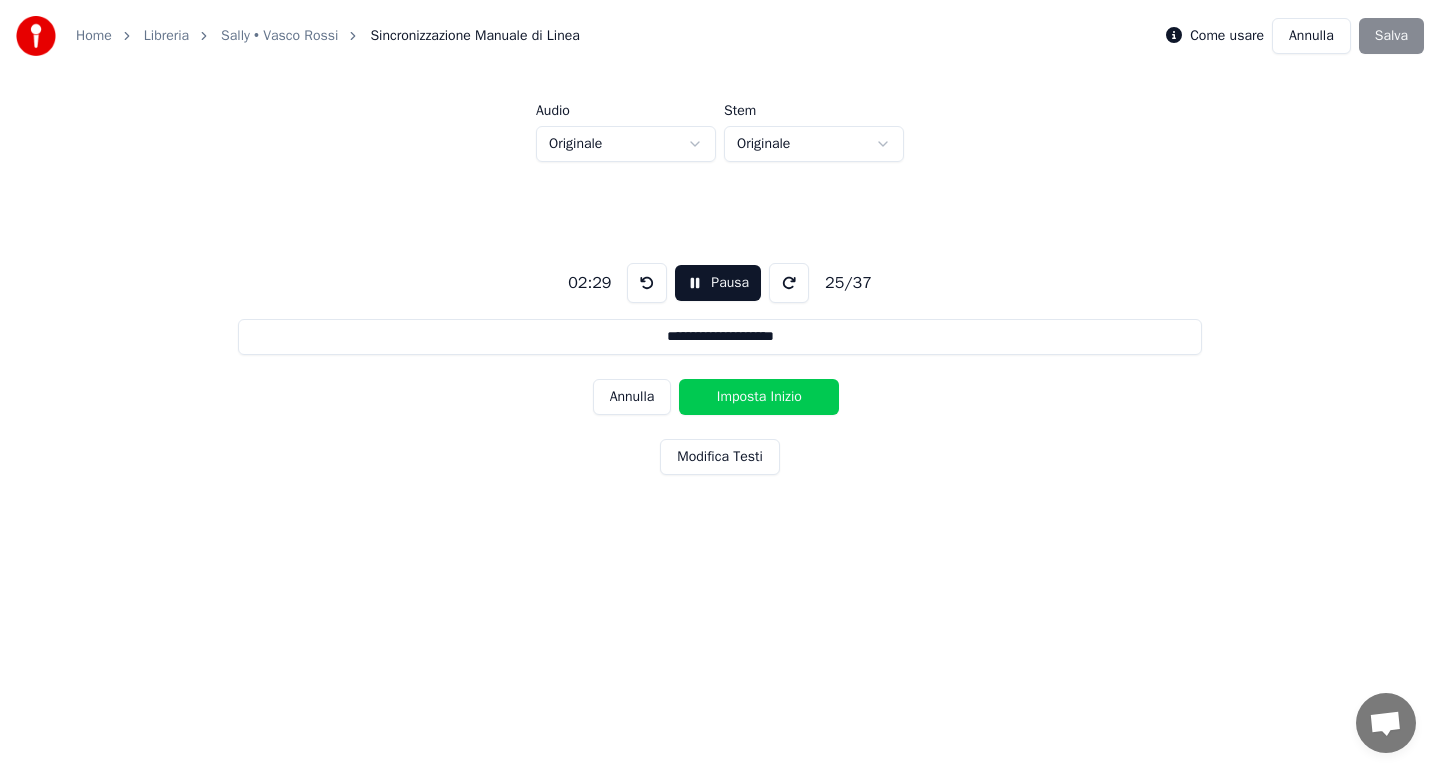 click on "Imposta Inizio" at bounding box center (759, 397) 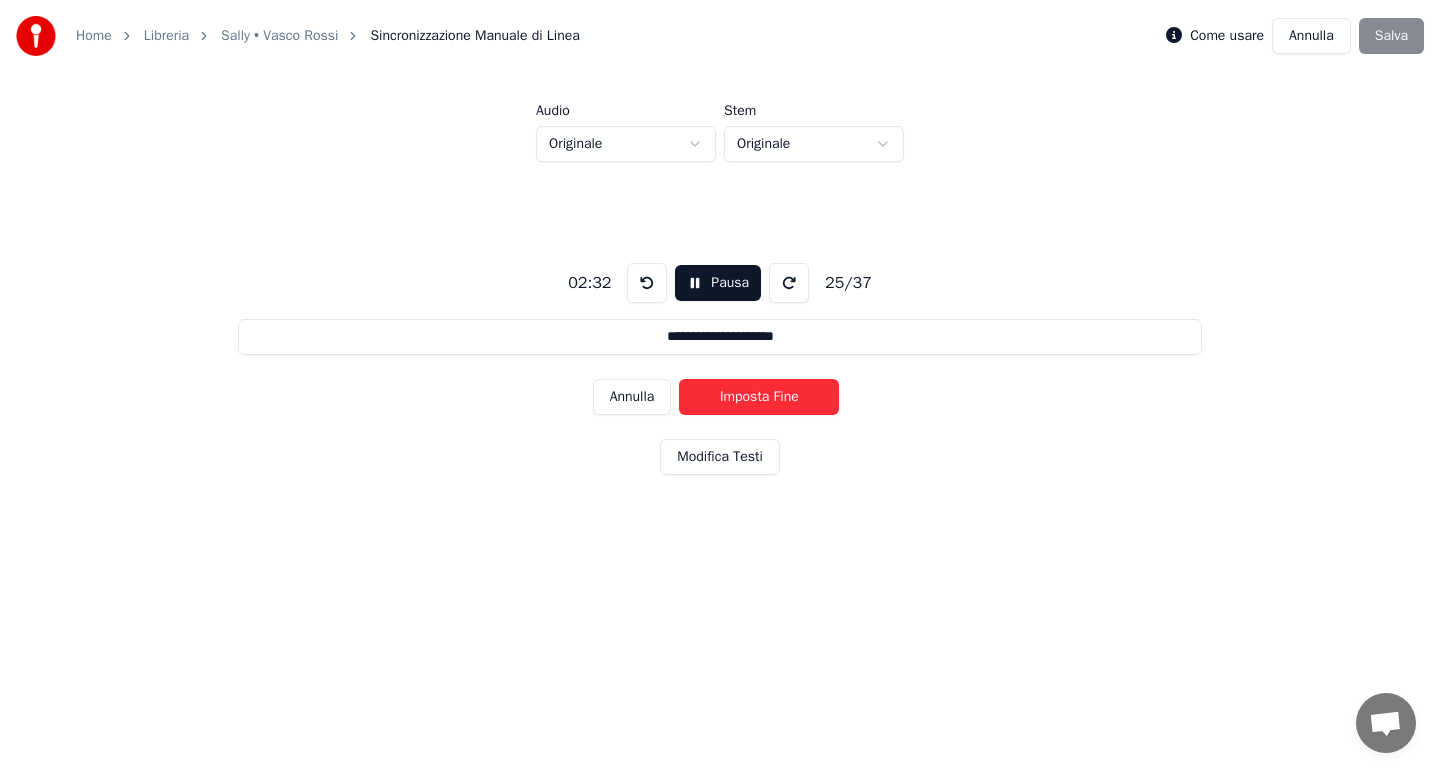 click on "Imposta Fine" at bounding box center (759, 397) 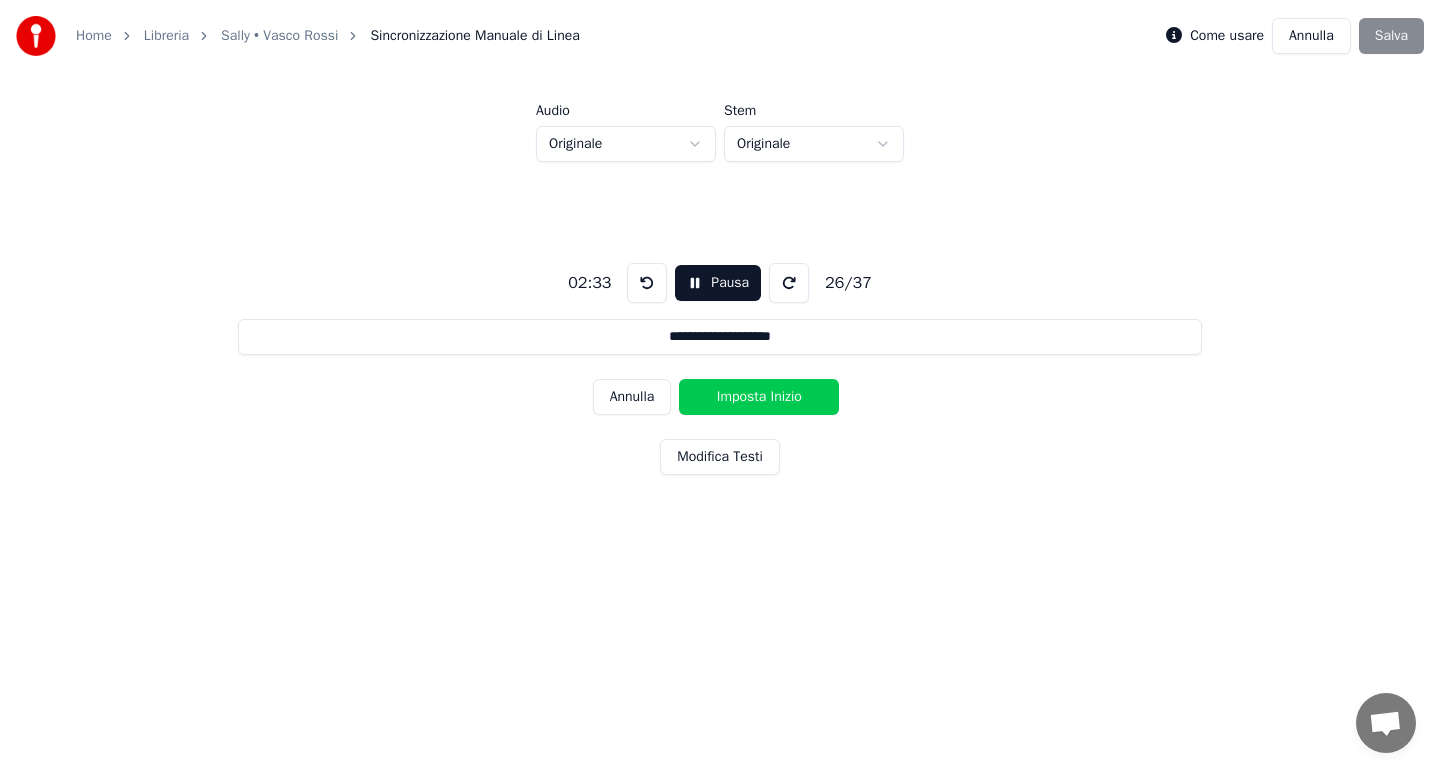 click on "Imposta Inizio" at bounding box center (759, 397) 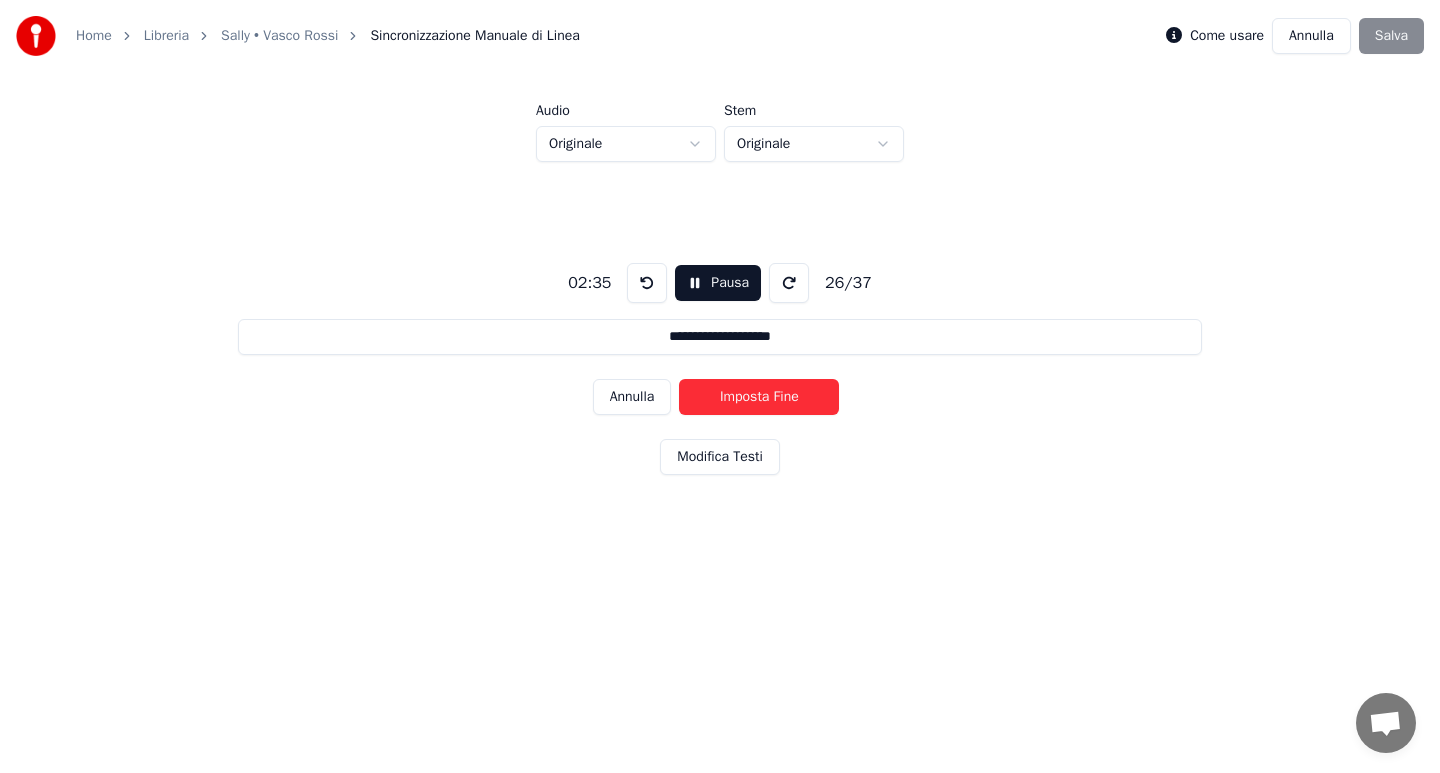 click on "Imposta Fine" at bounding box center (759, 397) 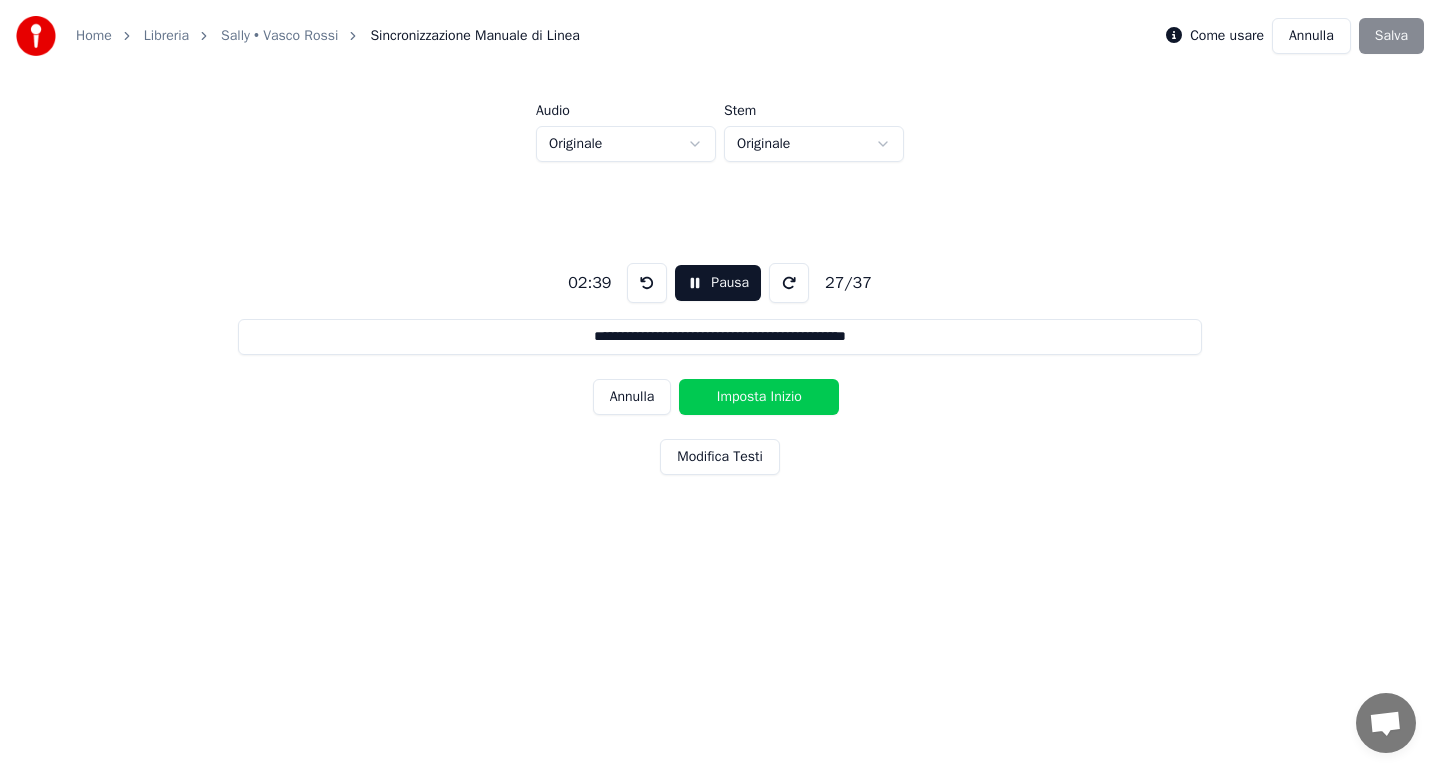 click on "Imposta Inizio" at bounding box center [759, 397] 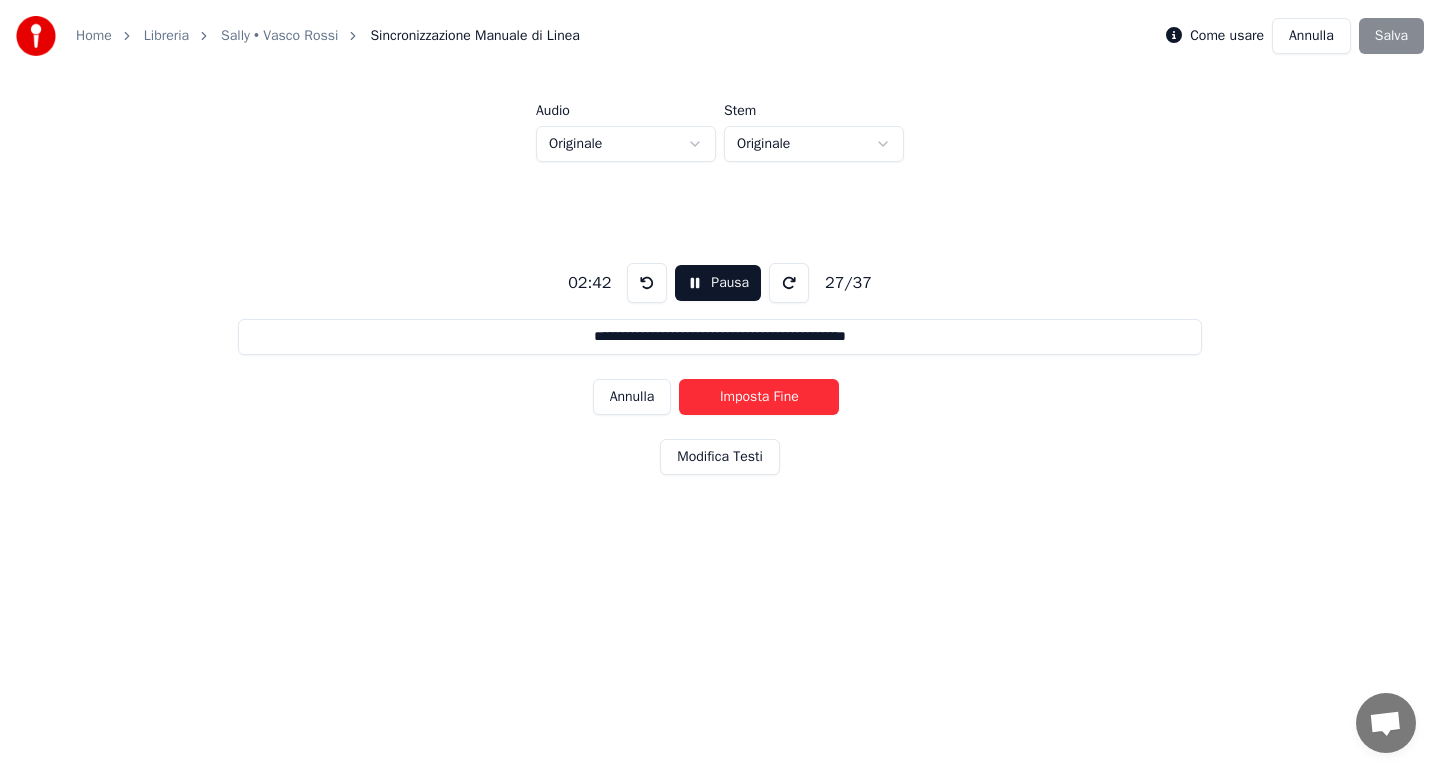 click on "Imposta Fine" at bounding box center [759, 397] 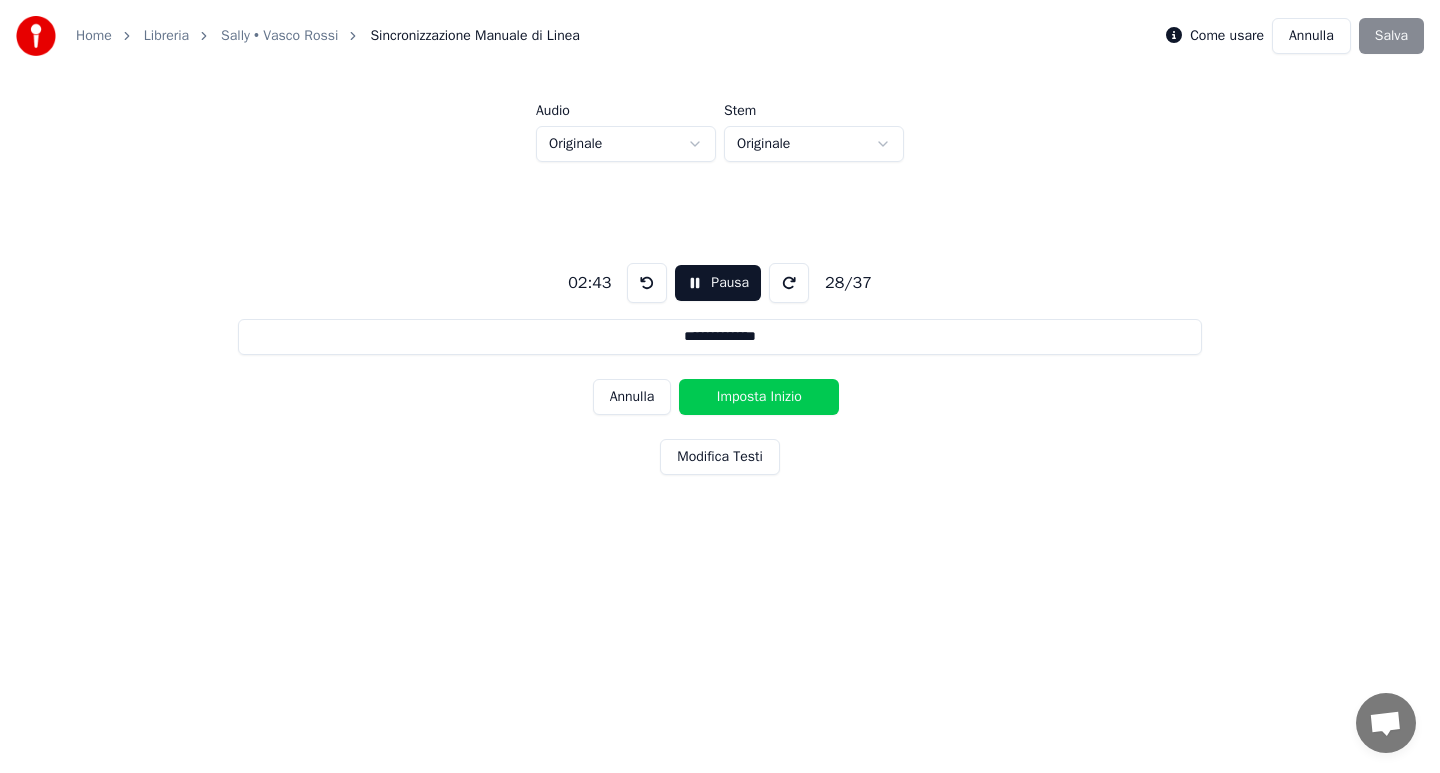 click on "Imposta Inizio" at bounding box center (759, 397) 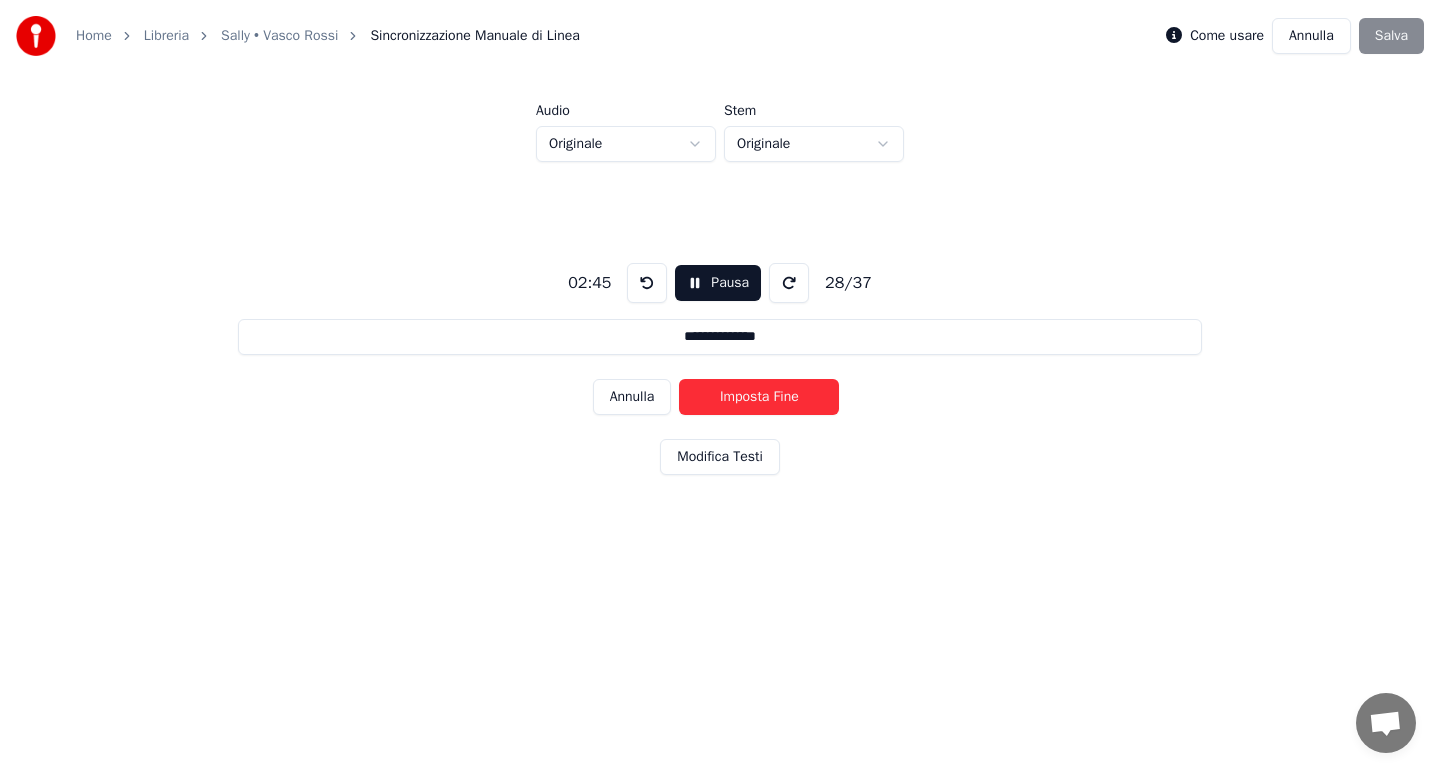 click on "Imposta Fine" at bounding box center (759, 397) 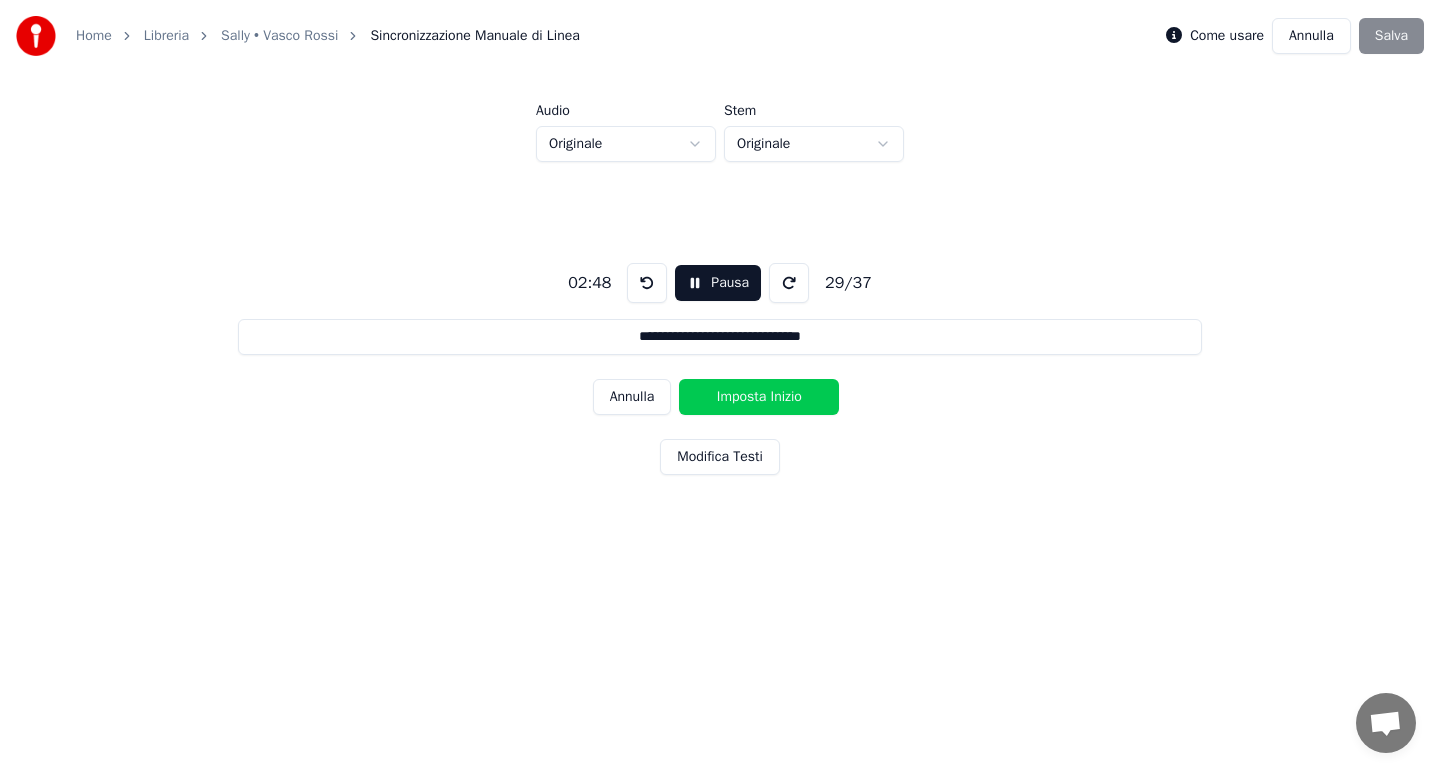 click on "Imposta Inizio" at bounding box center (759, 397) 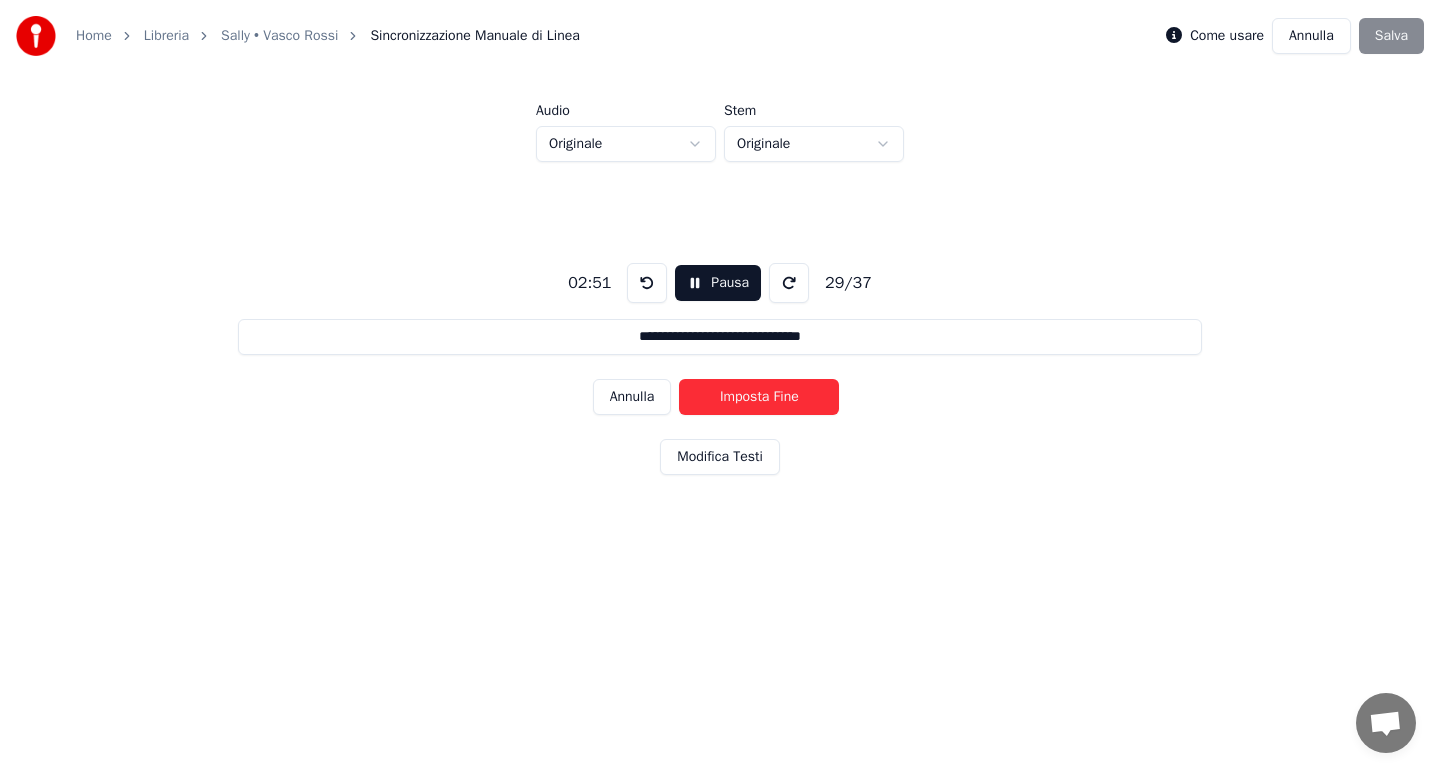 click on "Imposta Fine" at bounding box center [759, 397] 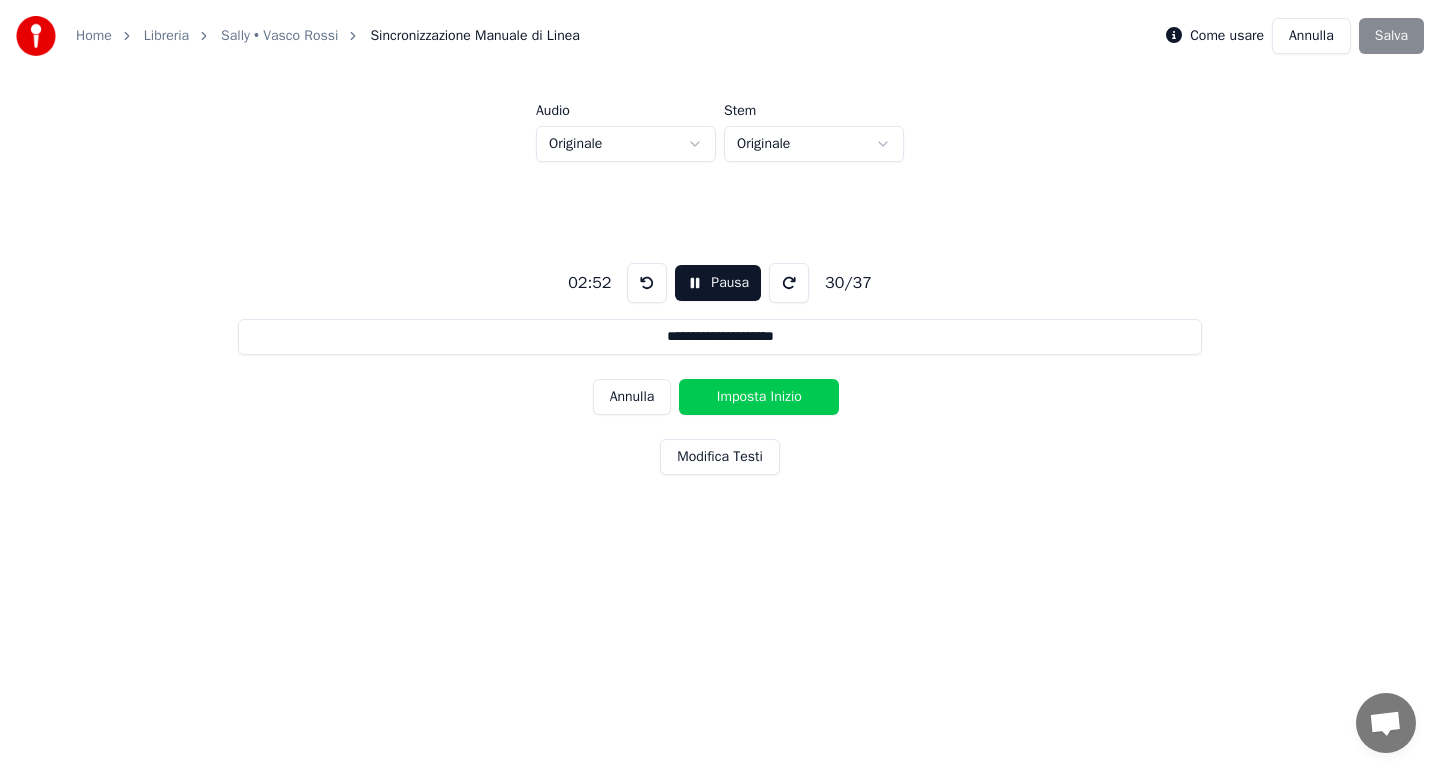 click on "Imposta Inizio" at bounding box center (759, 397) 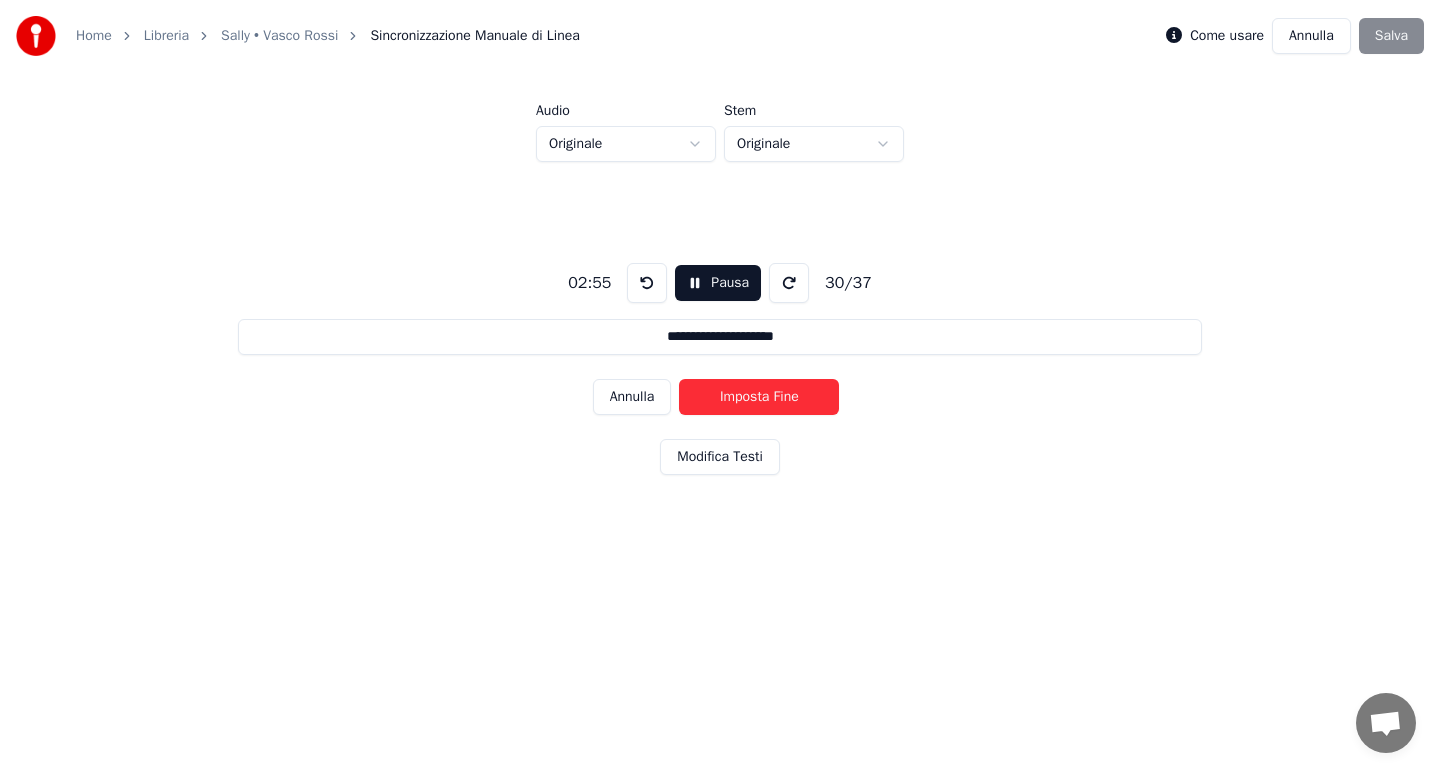 click on "Imposta Fine" at bounding box center (759, 397) 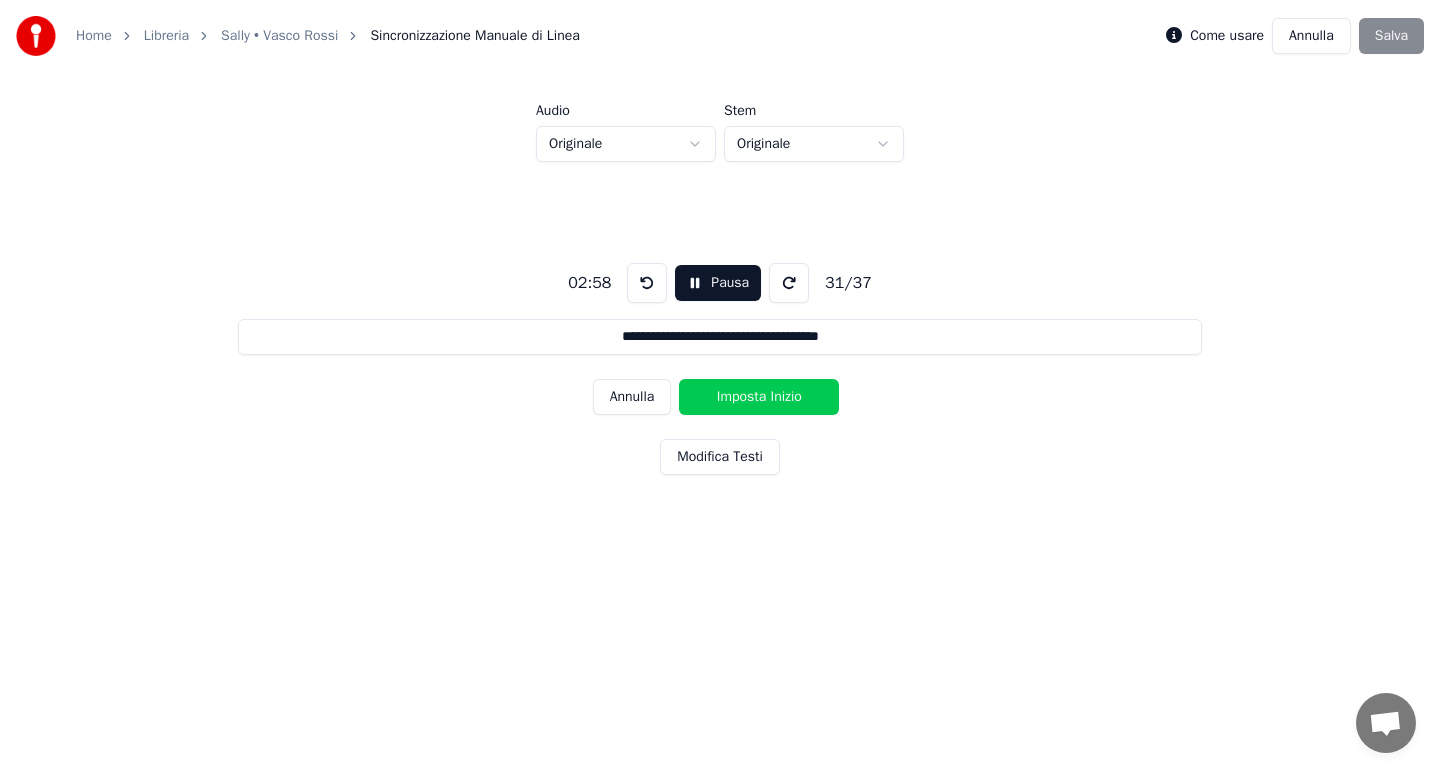 click on "Imposta Inizio" at bounding box center (759, 397) 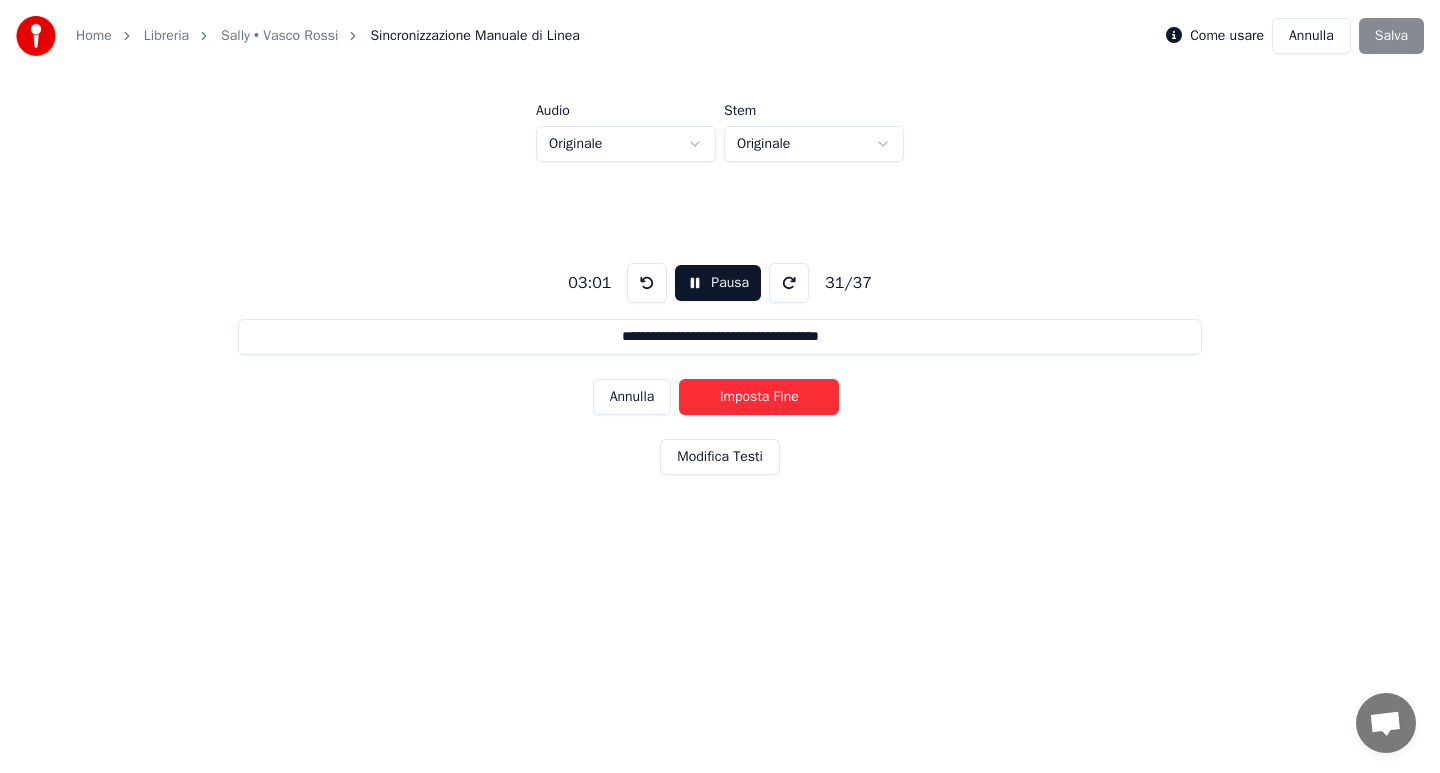 click on "Imposta Fine" at bounding box center [759, 397] 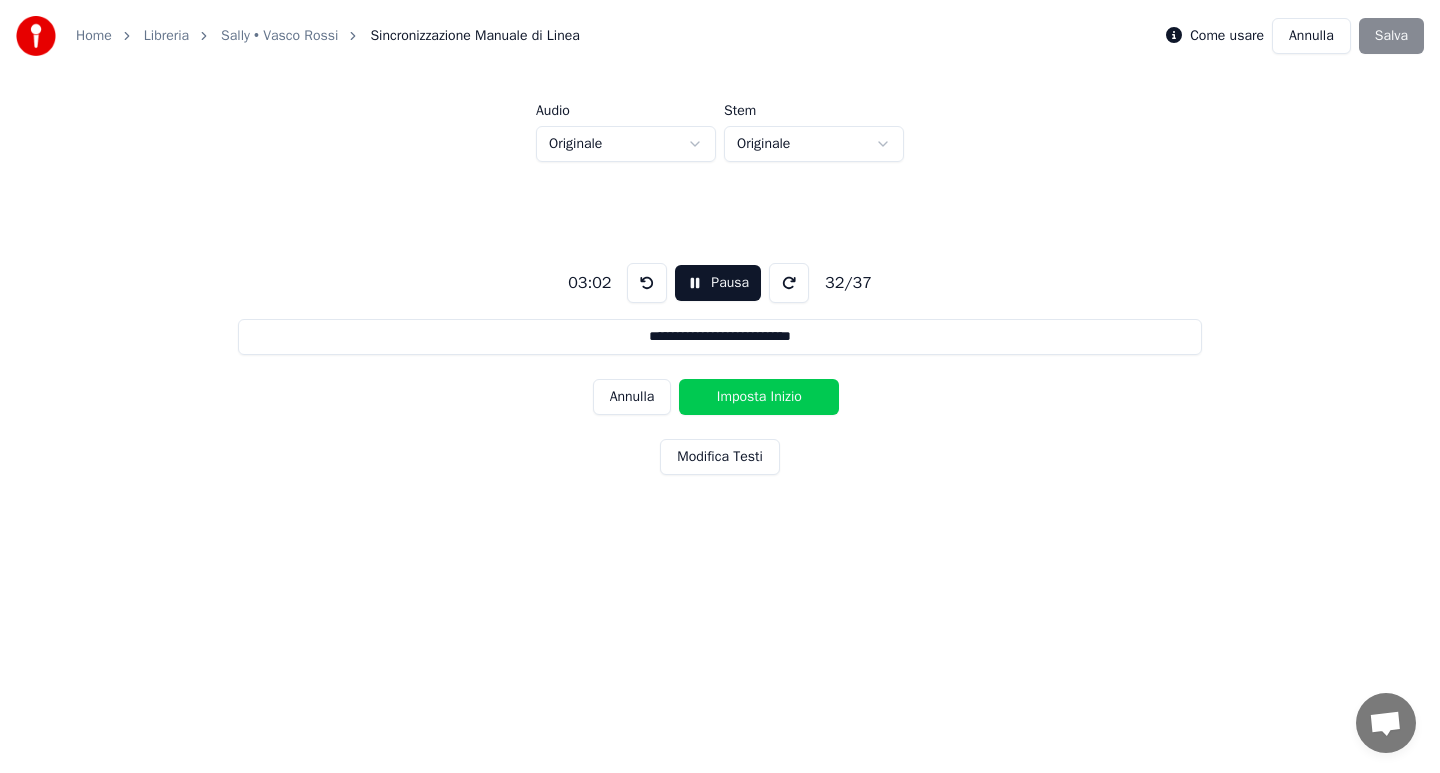 click on "Imposta Inizio" at bounding box center [759, 397] 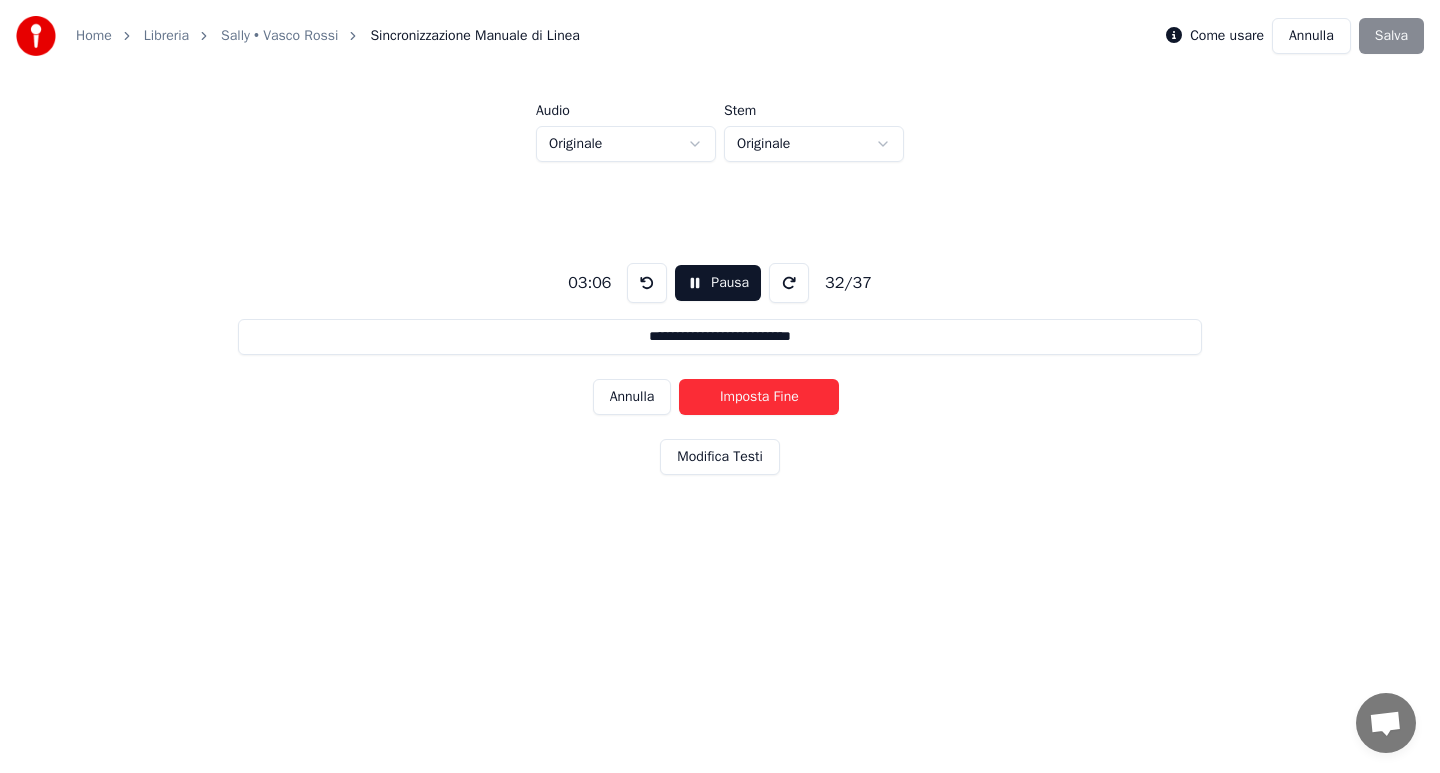 click on "Imposta Fine" at bounding box center (759, 397) 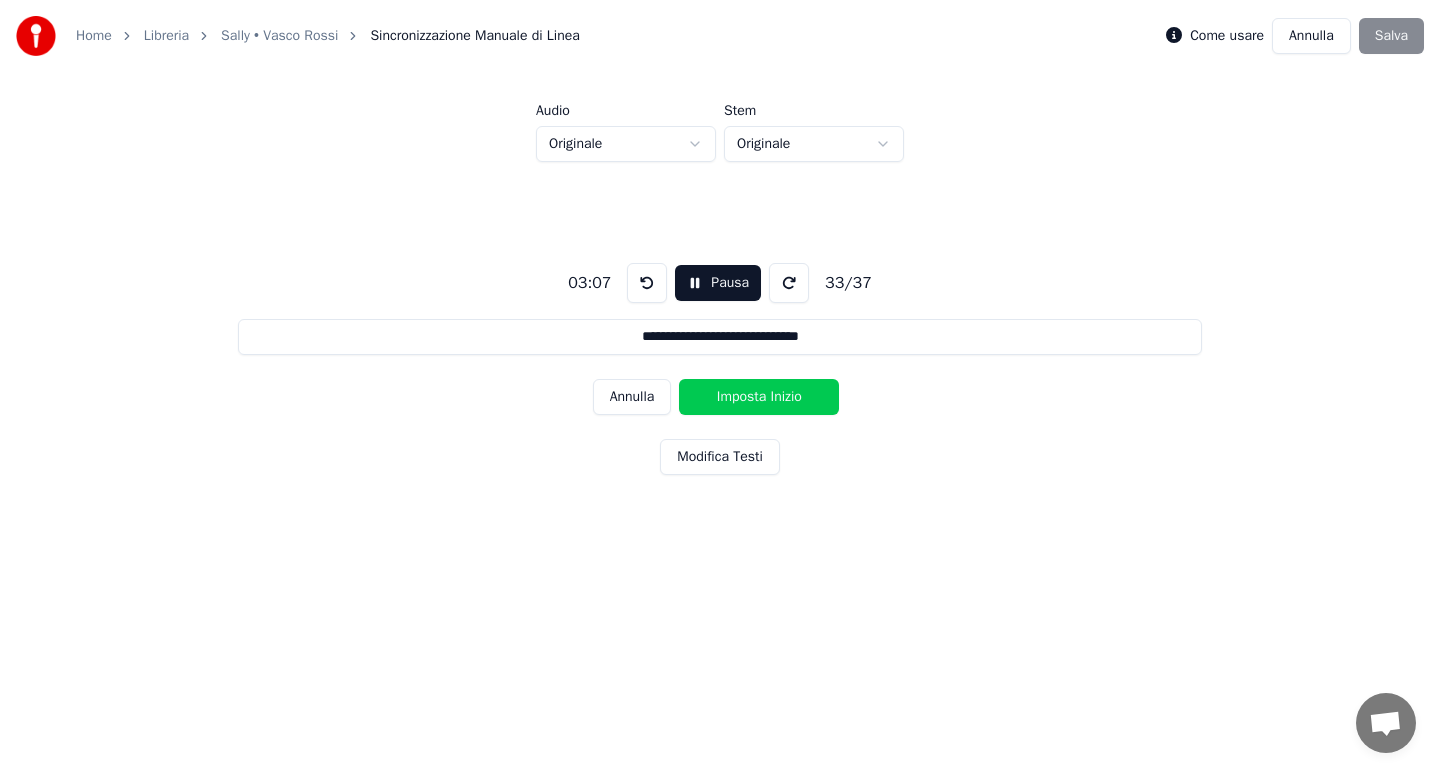 click on "Imposta Inizio" at bounding box center [759, 397] 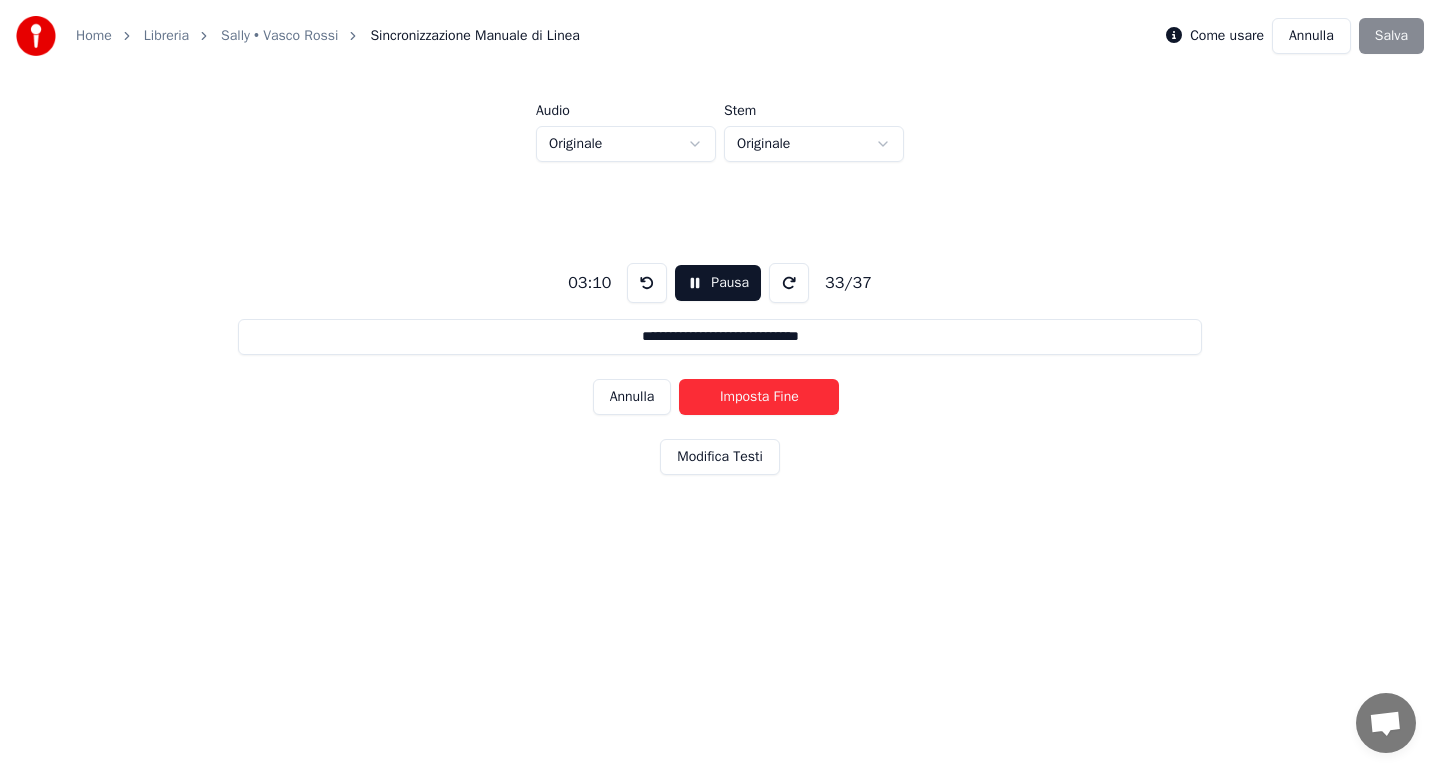 click on "Imposta Fine" at bounding box center (759, 397) 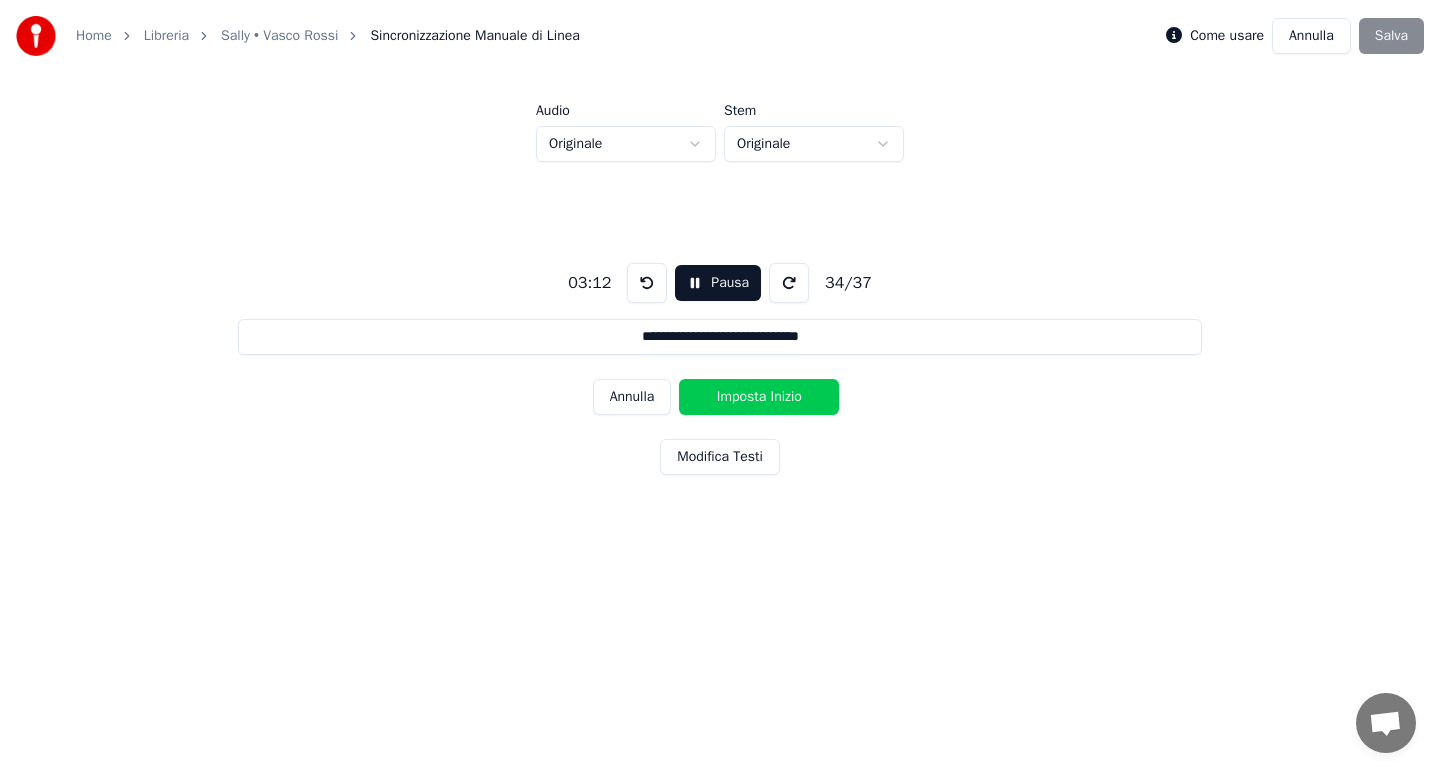 click on "Imposta Inizio" at bounding box center [759, 397] 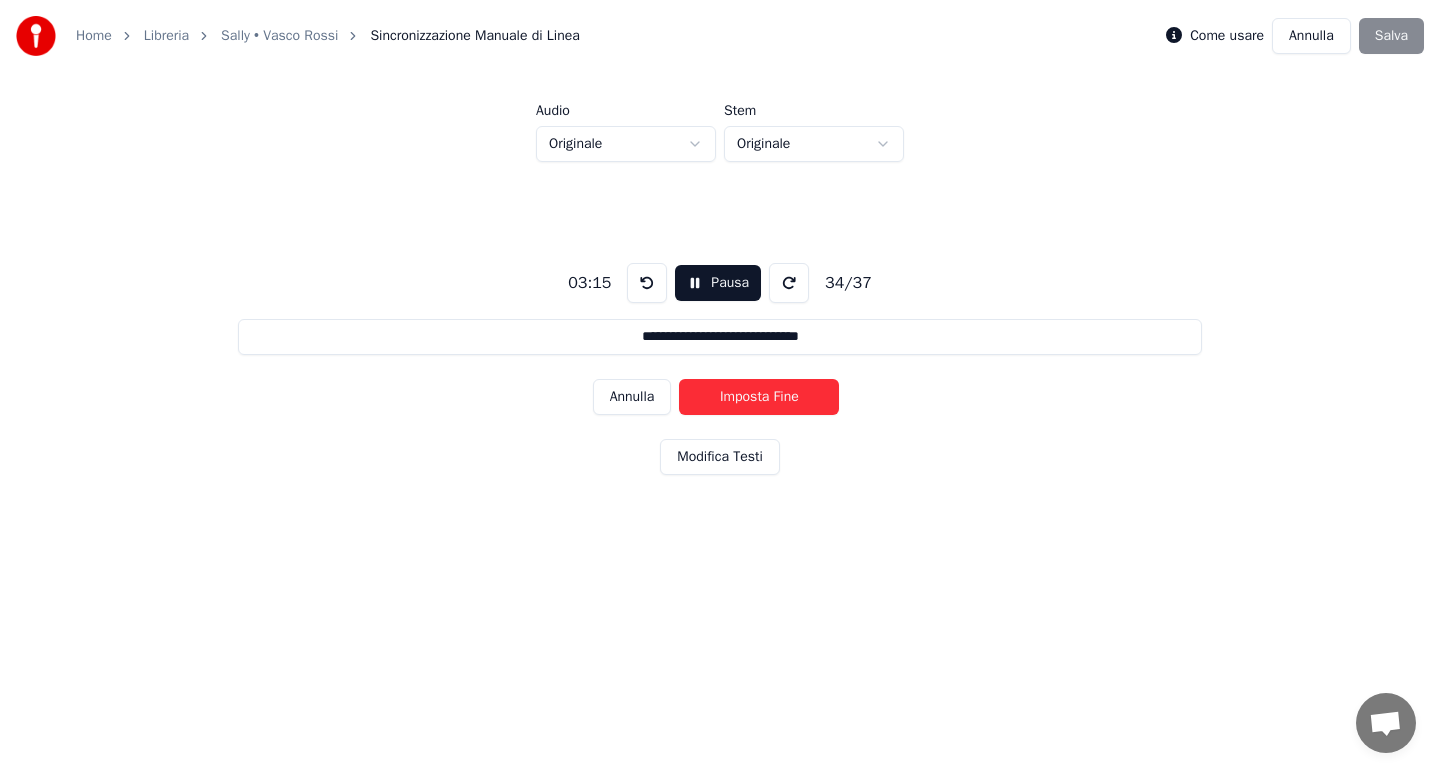 click on "Imposta Fine" at bounding box center (759, 397) 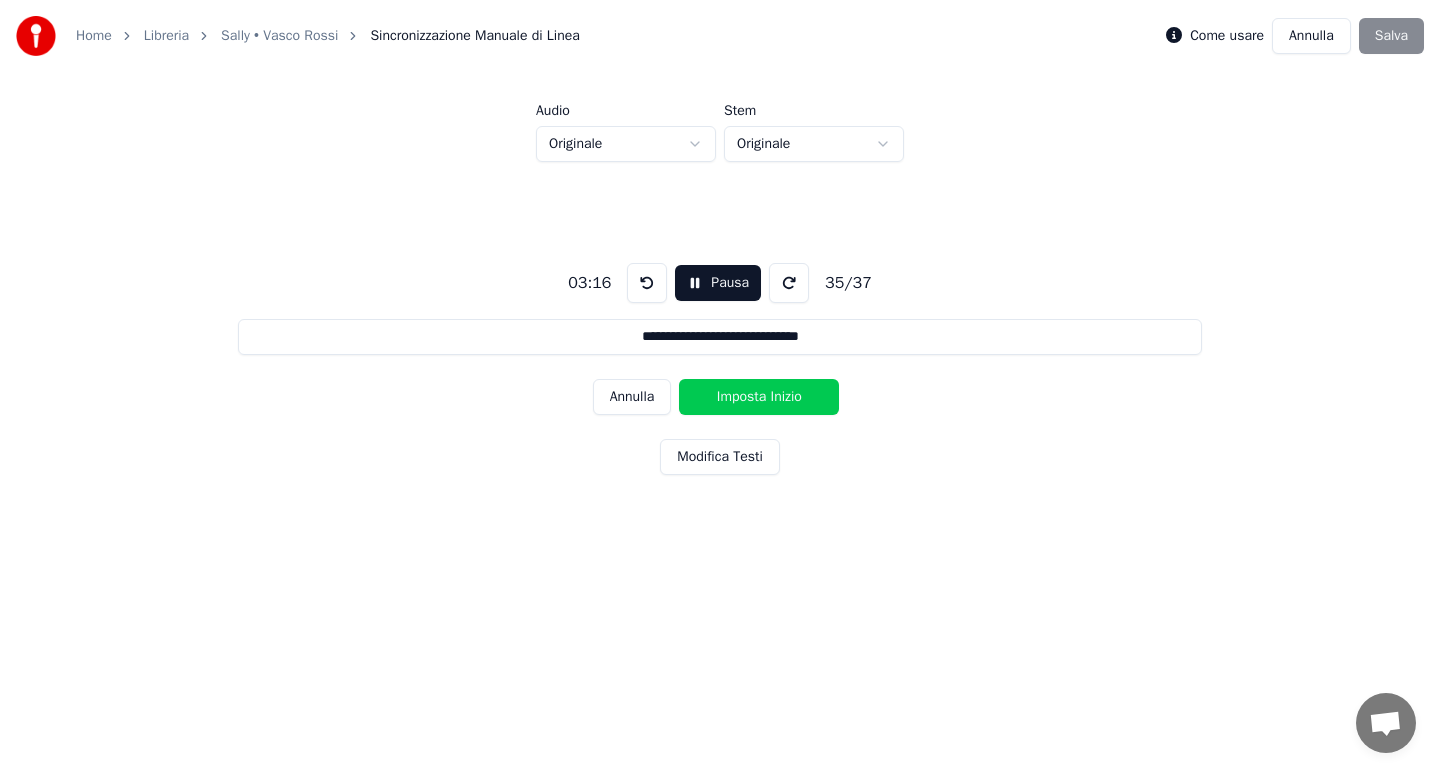 click on "Imposta Inizio" at bounding box center [759, 397] 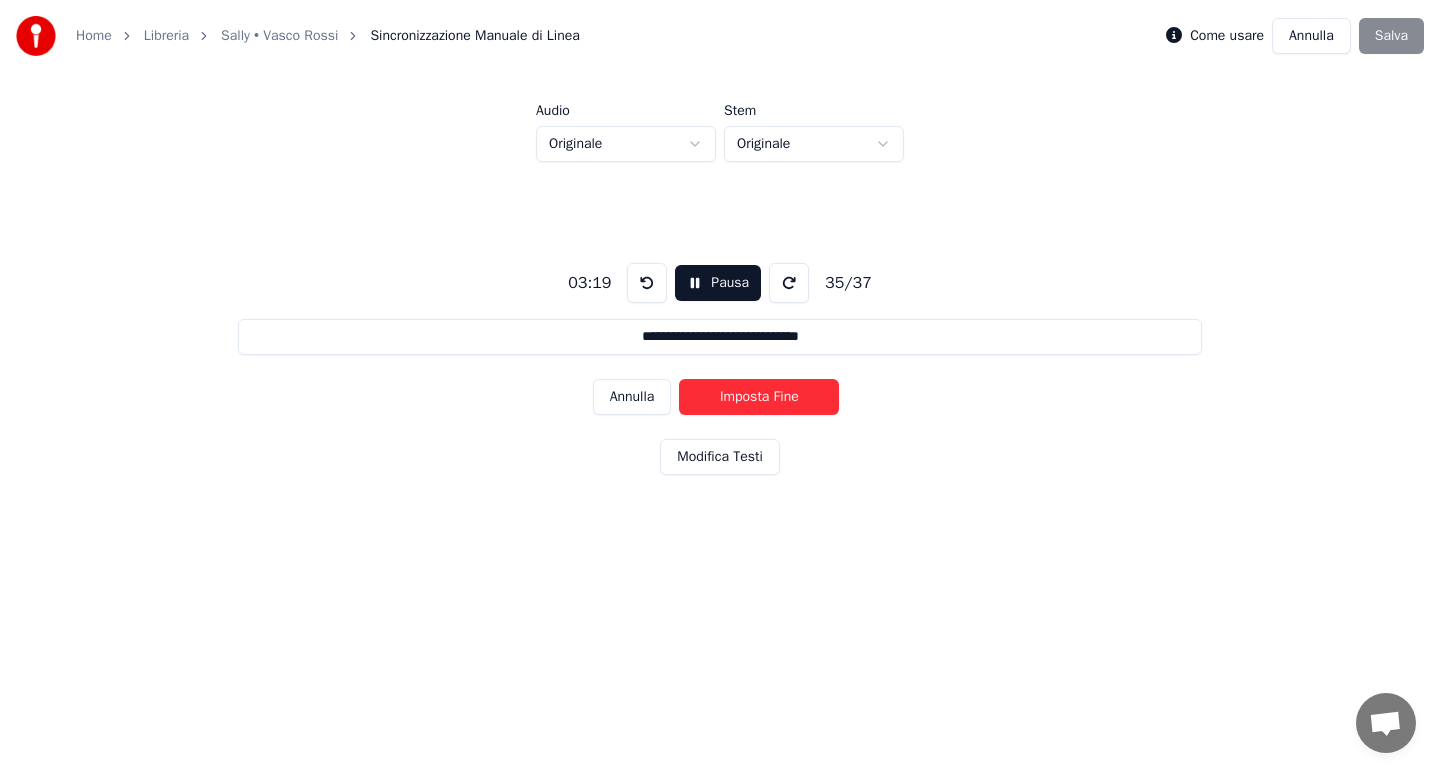 click on "Imposta Fine" at bounding box center [759, 397] 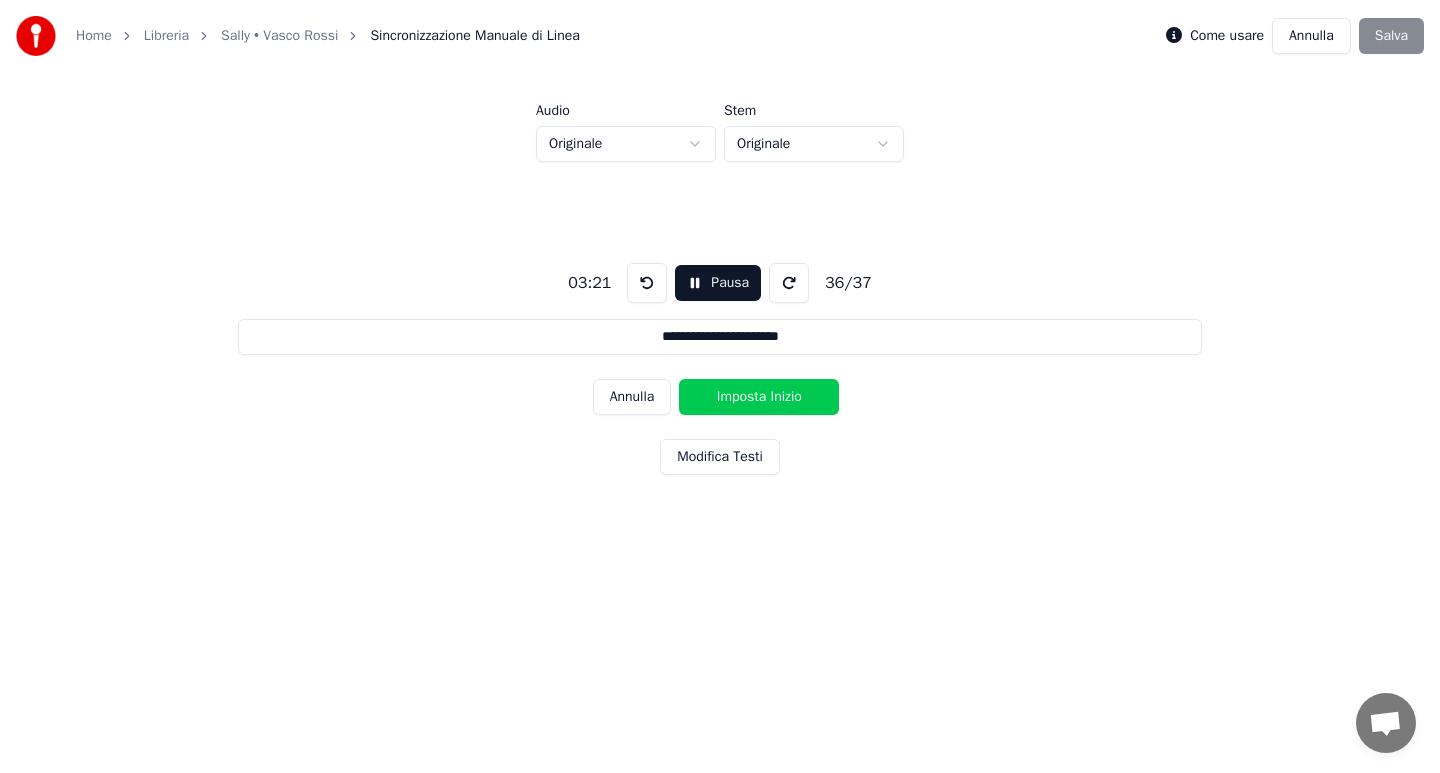 click on "Imposta Inizio" at bounding box center [759, 397] 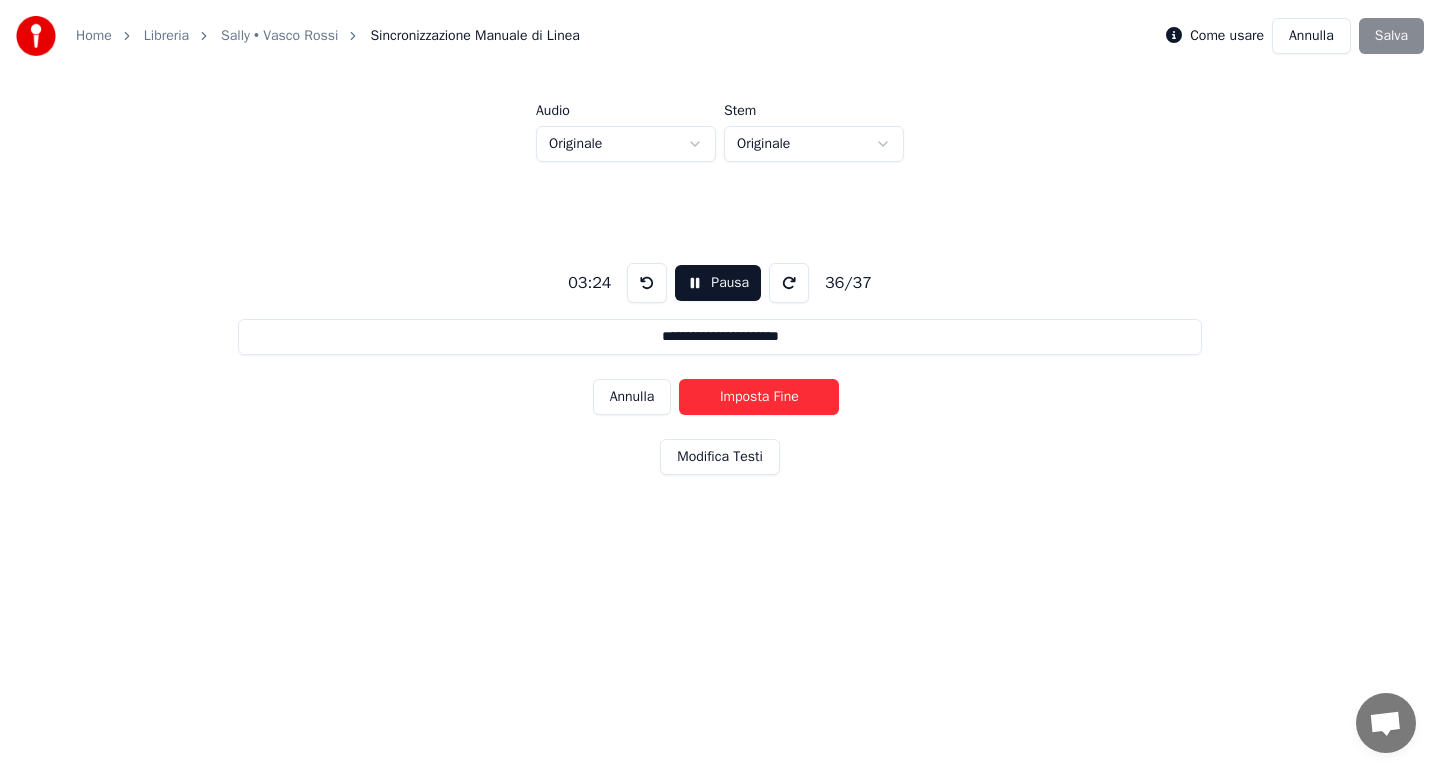 click on "Imposta Fine" at bounding box center [759, 397] 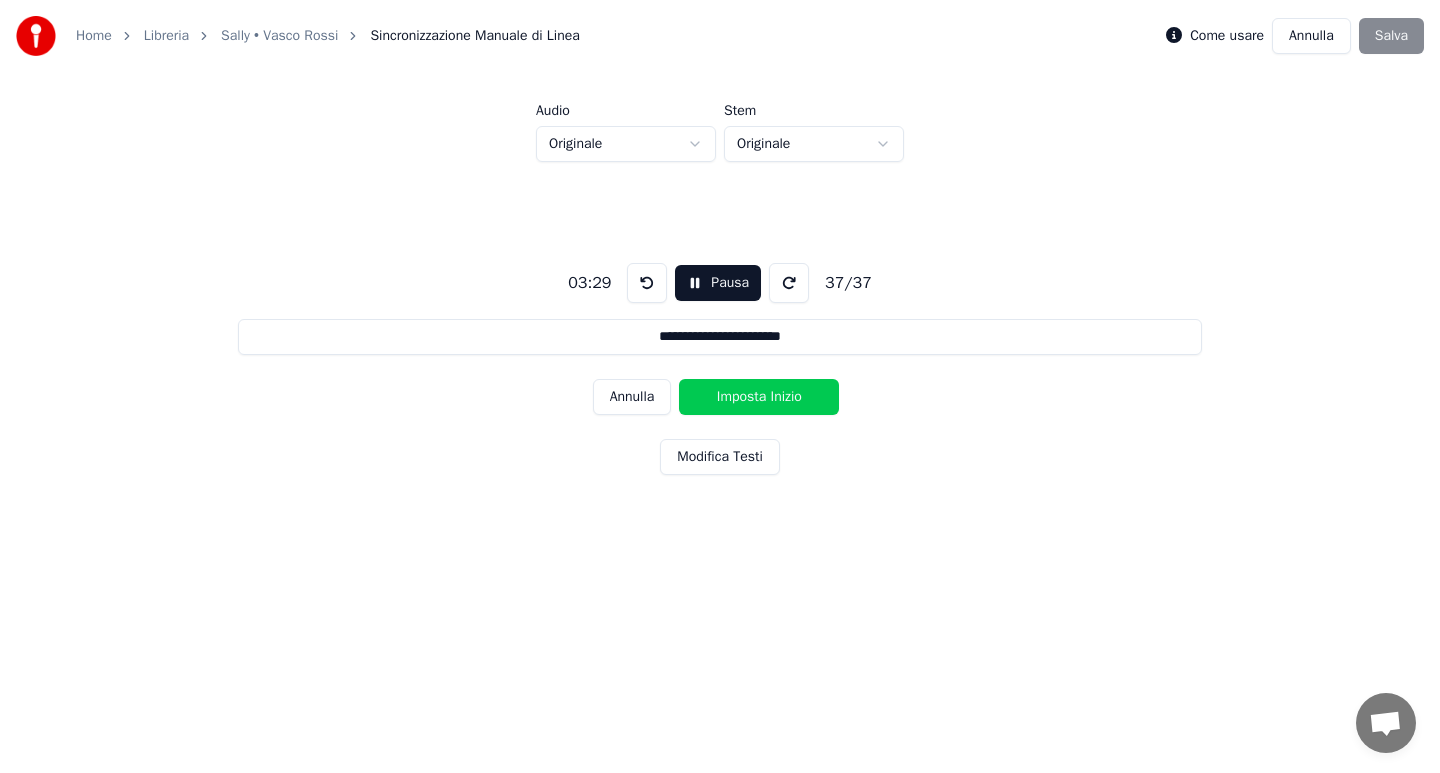 click on "Imposta Inizio" at bounding box center [759, 397] 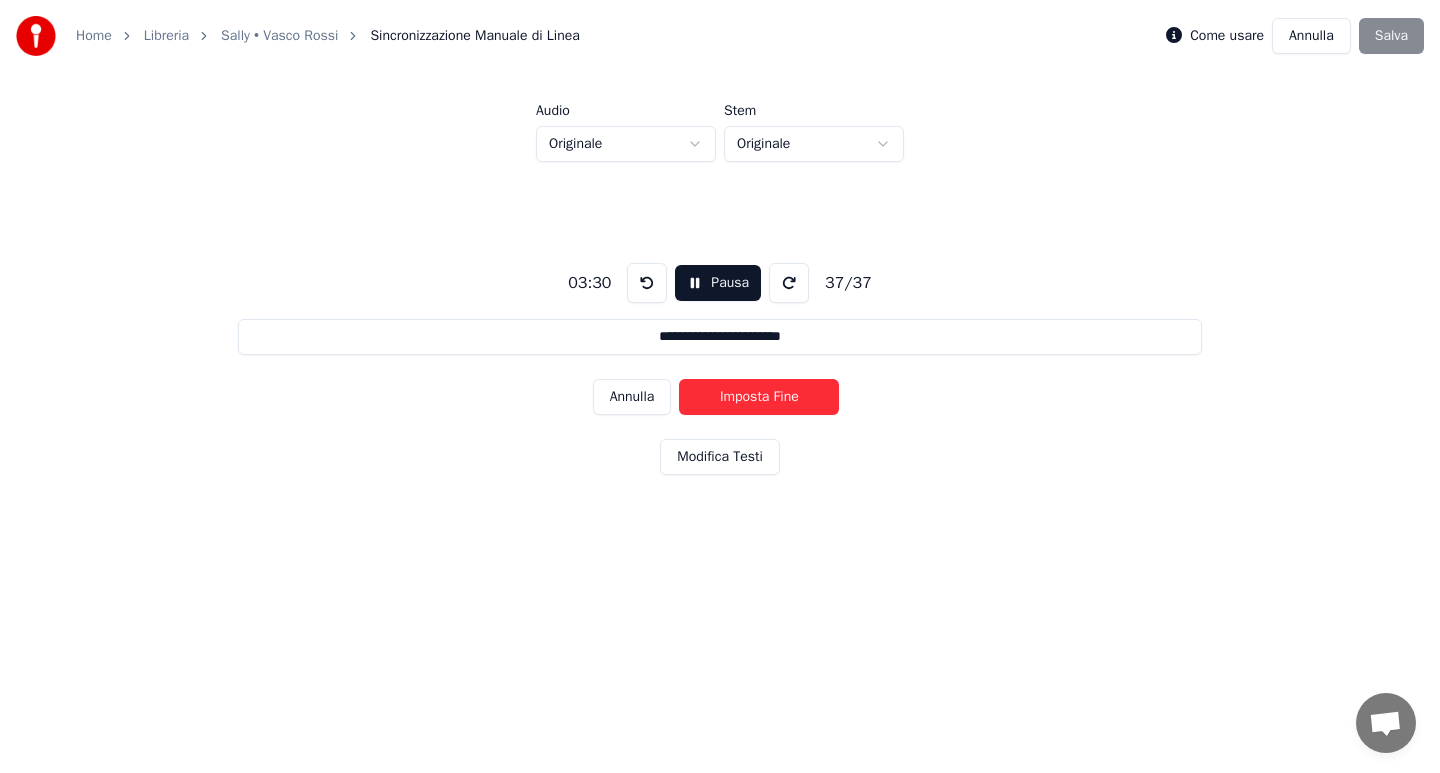 click on "Imposta Fine" at bounding box center (759, 397) 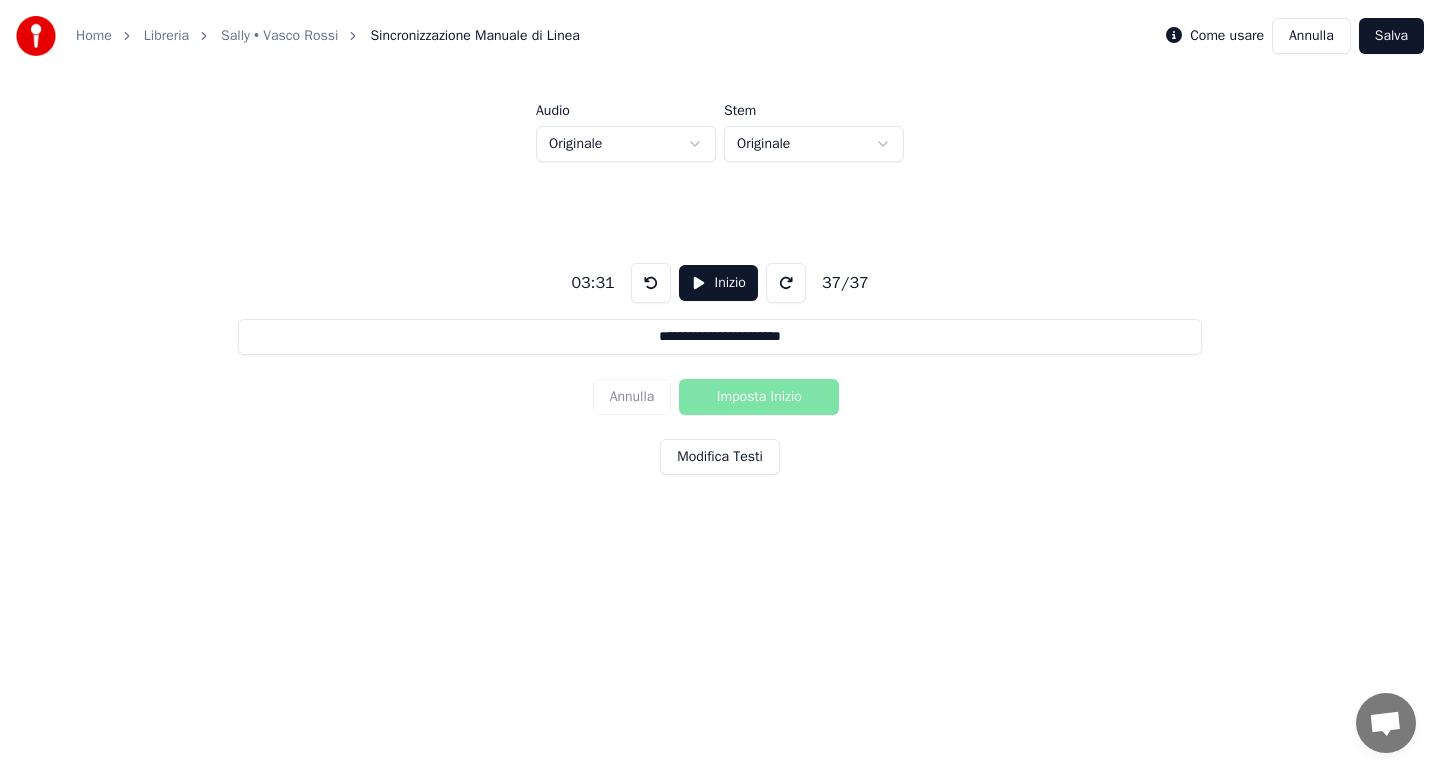click on "Salva" at bounding box center [1391, 36] 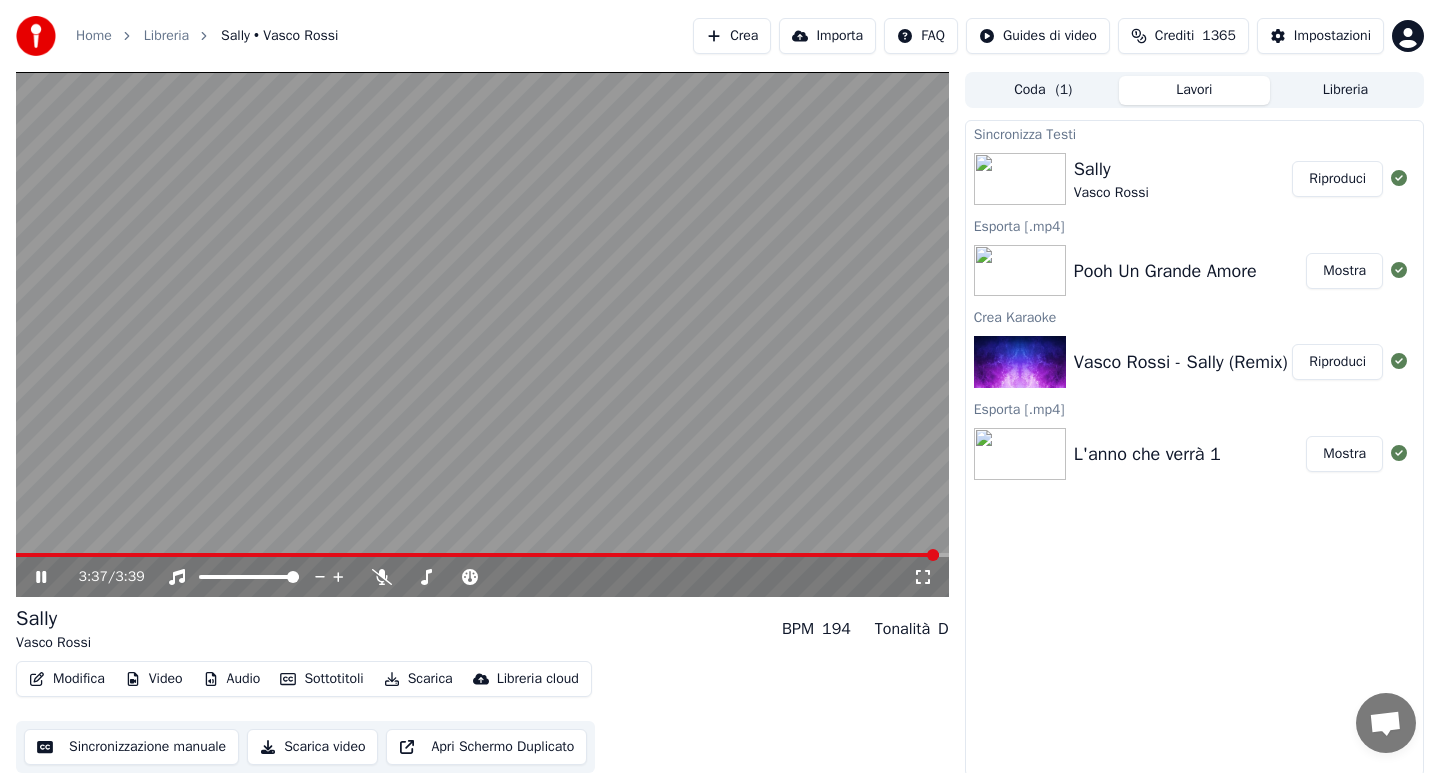 click on "Scarica" at bounding box center (418, 679) 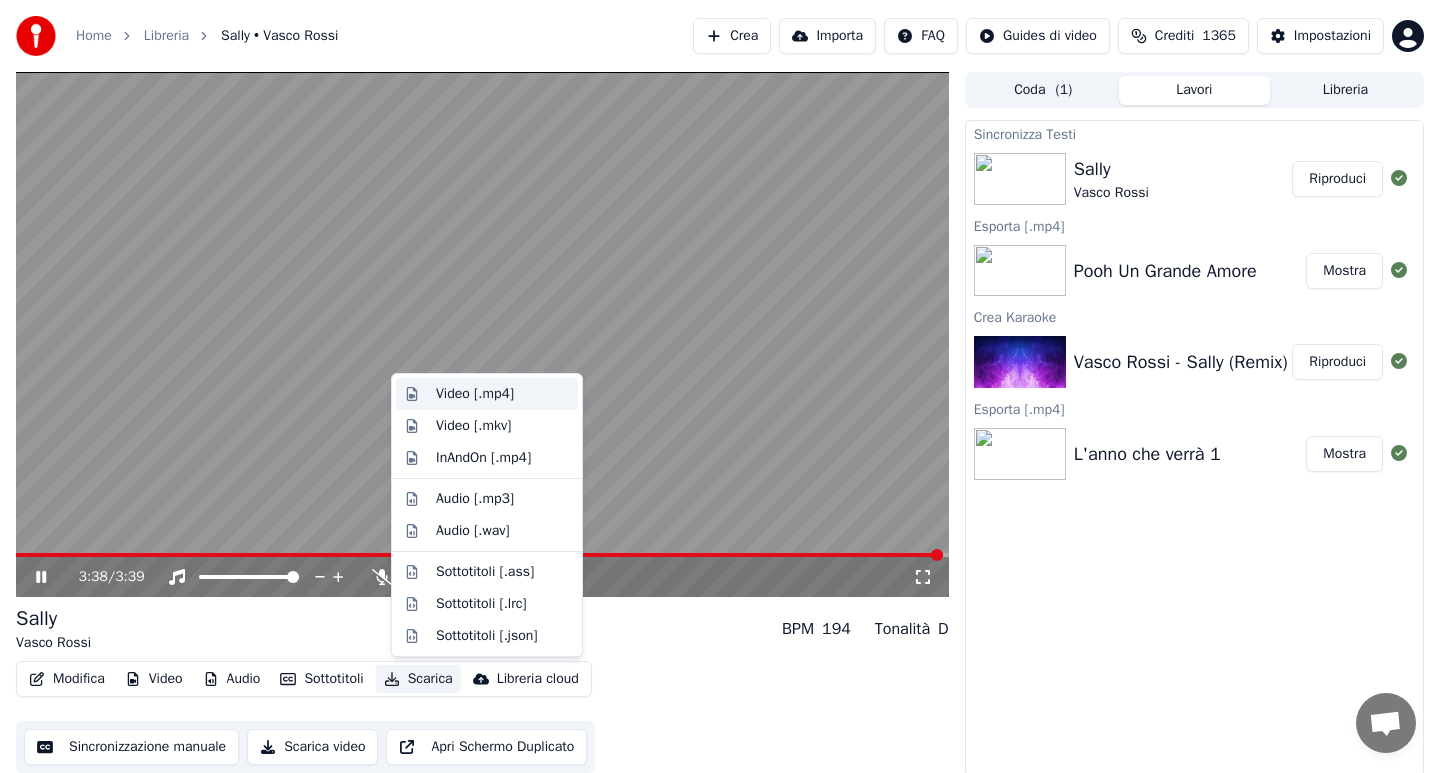click on "Video [.mp4]" at bounding box center [475, 394] 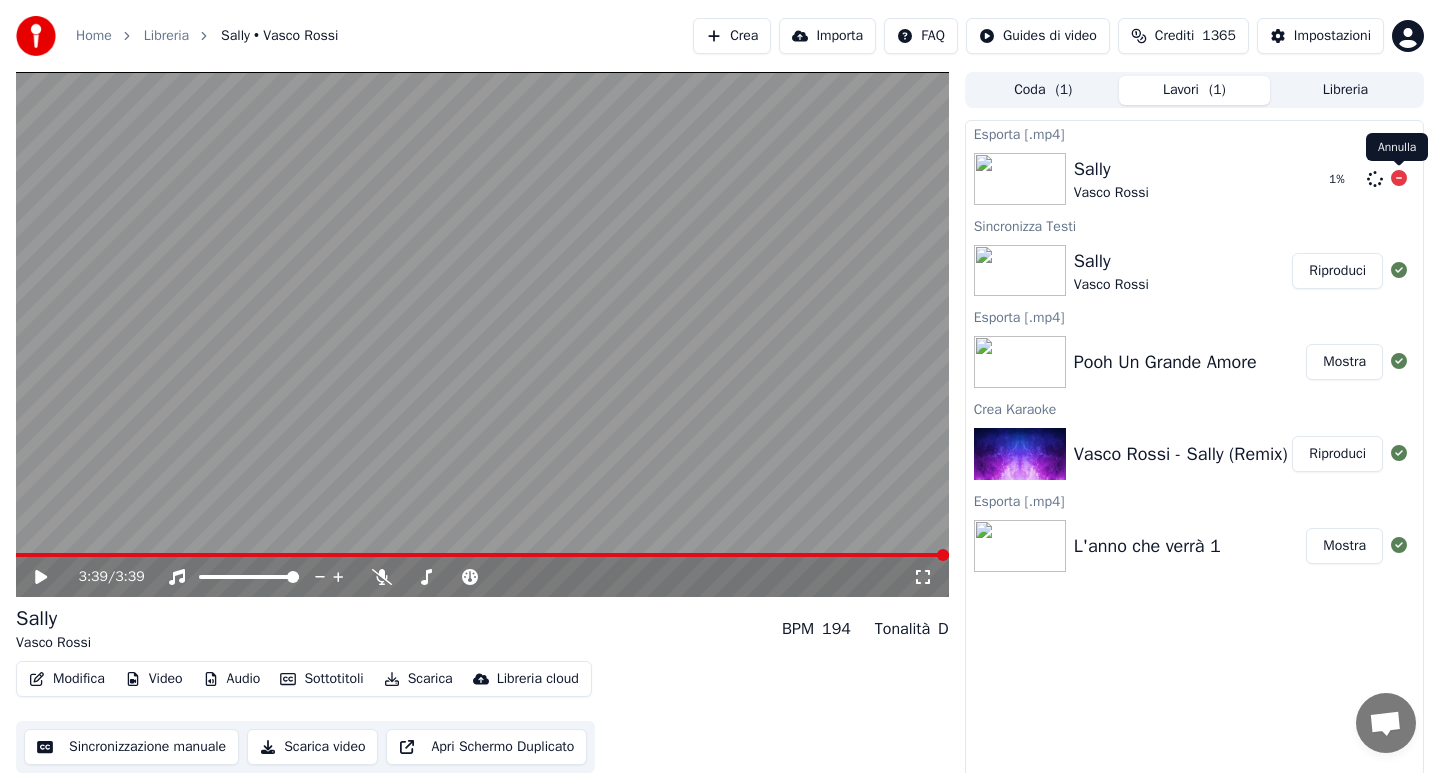 click 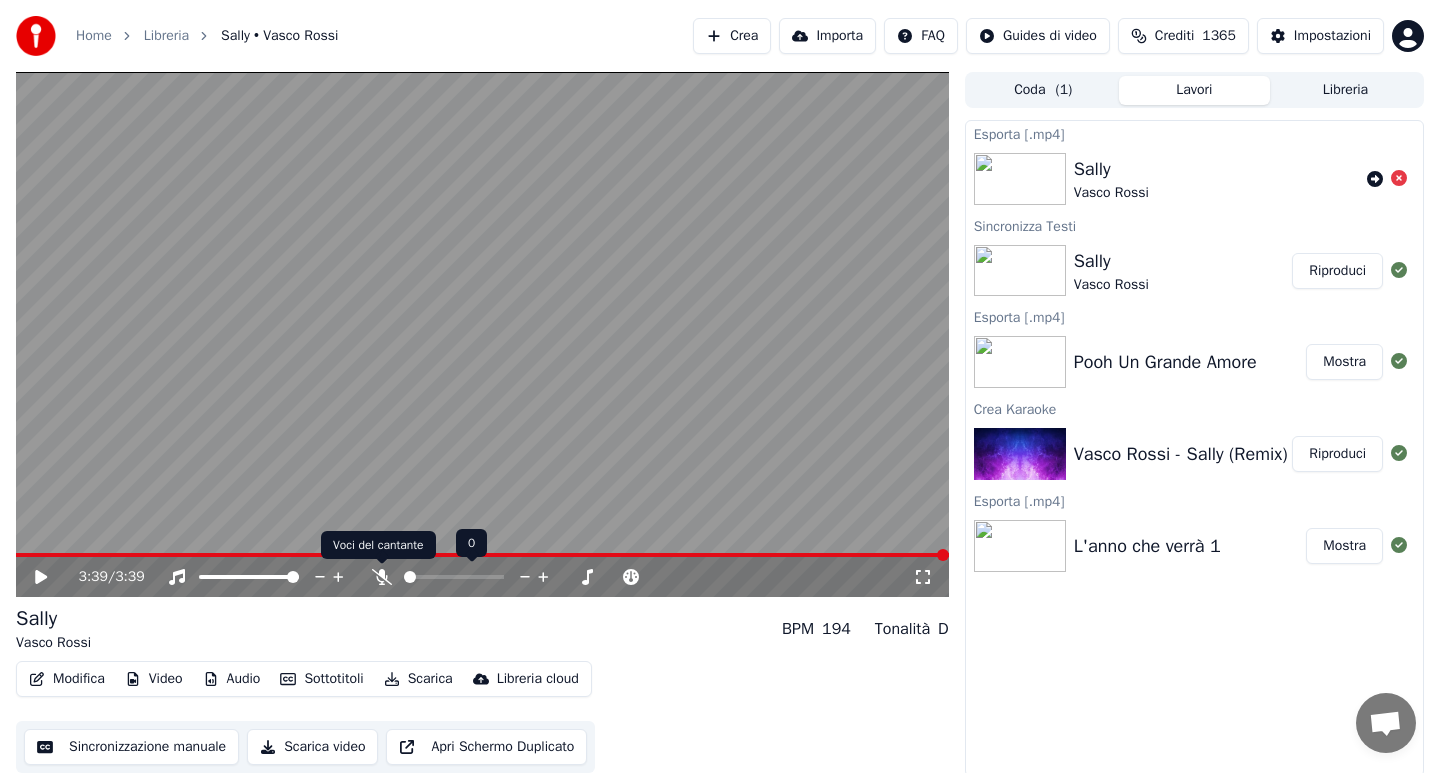 click 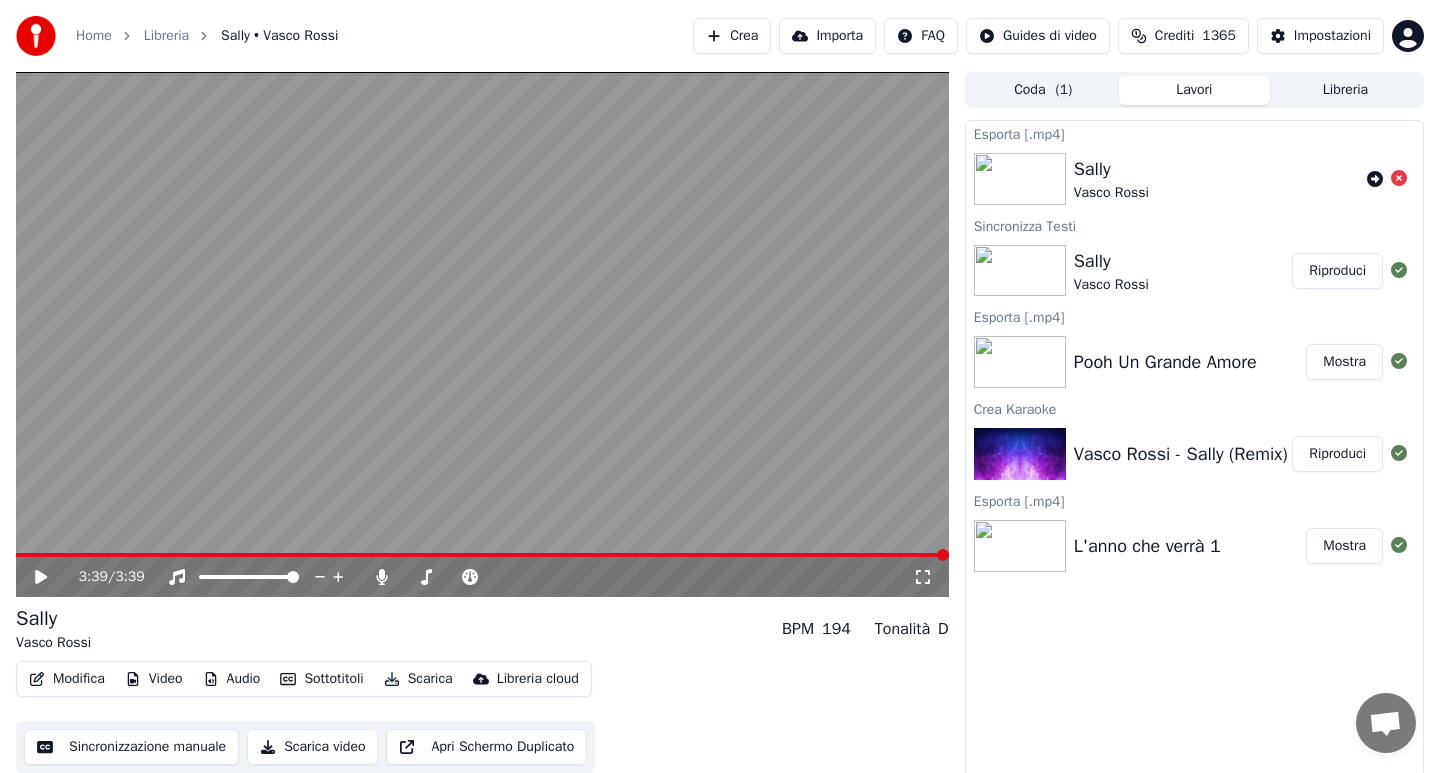 click on "Scarica" at bounding box center (418, 679) 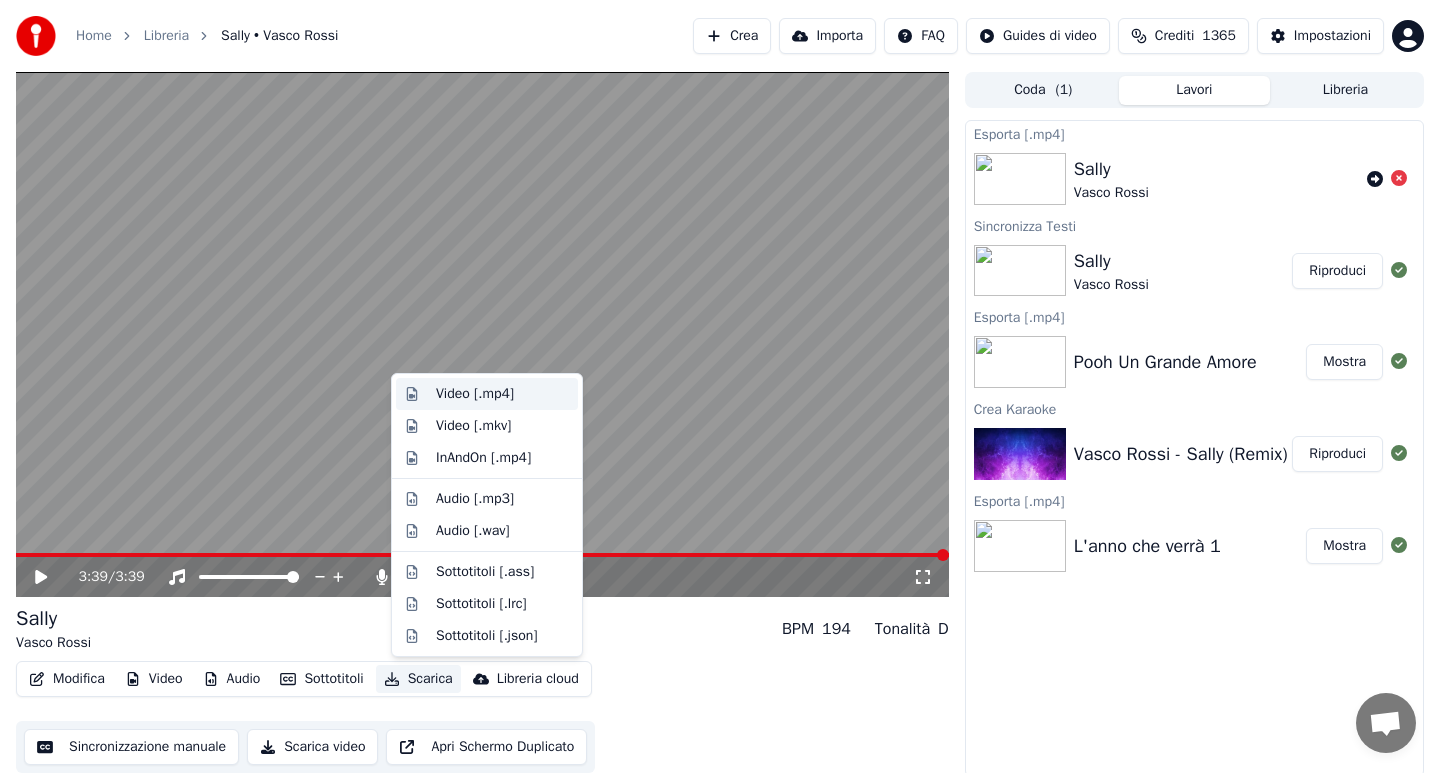 click on "Video [.mp4]" at bounding box center [475, 394] 